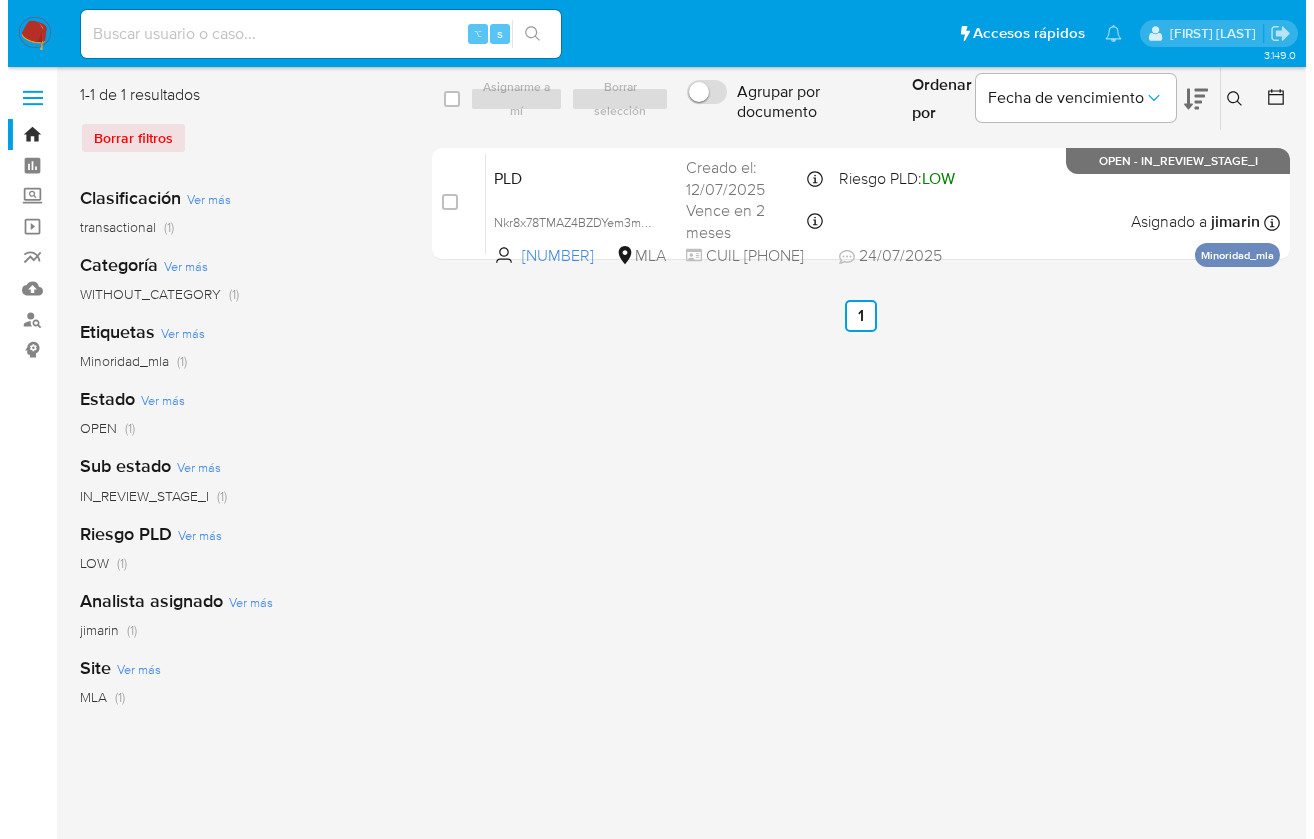 scroll, scrollTop: 0, scrollLeft: 0, axis: both 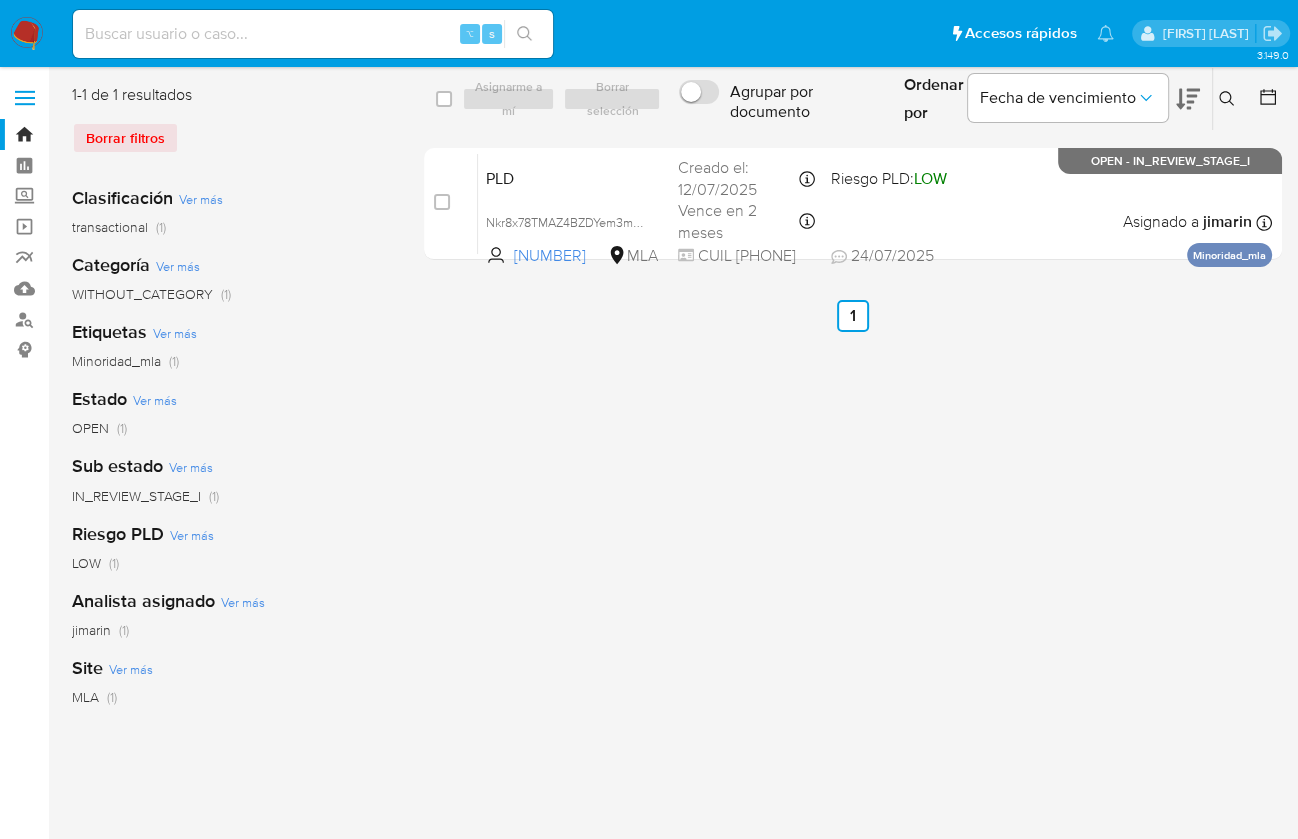 click at bounding box center (1229, 99) 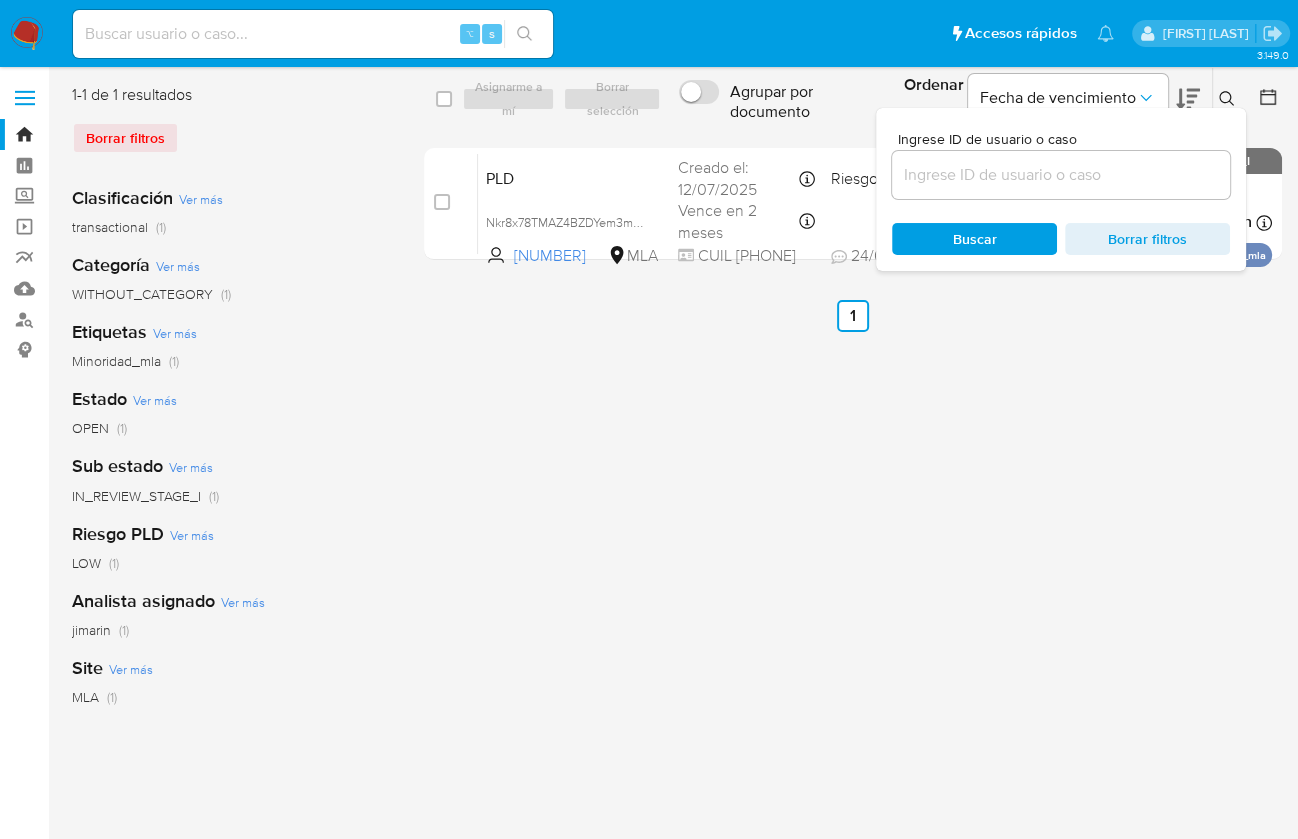 click at bounding box center [1061, 175] 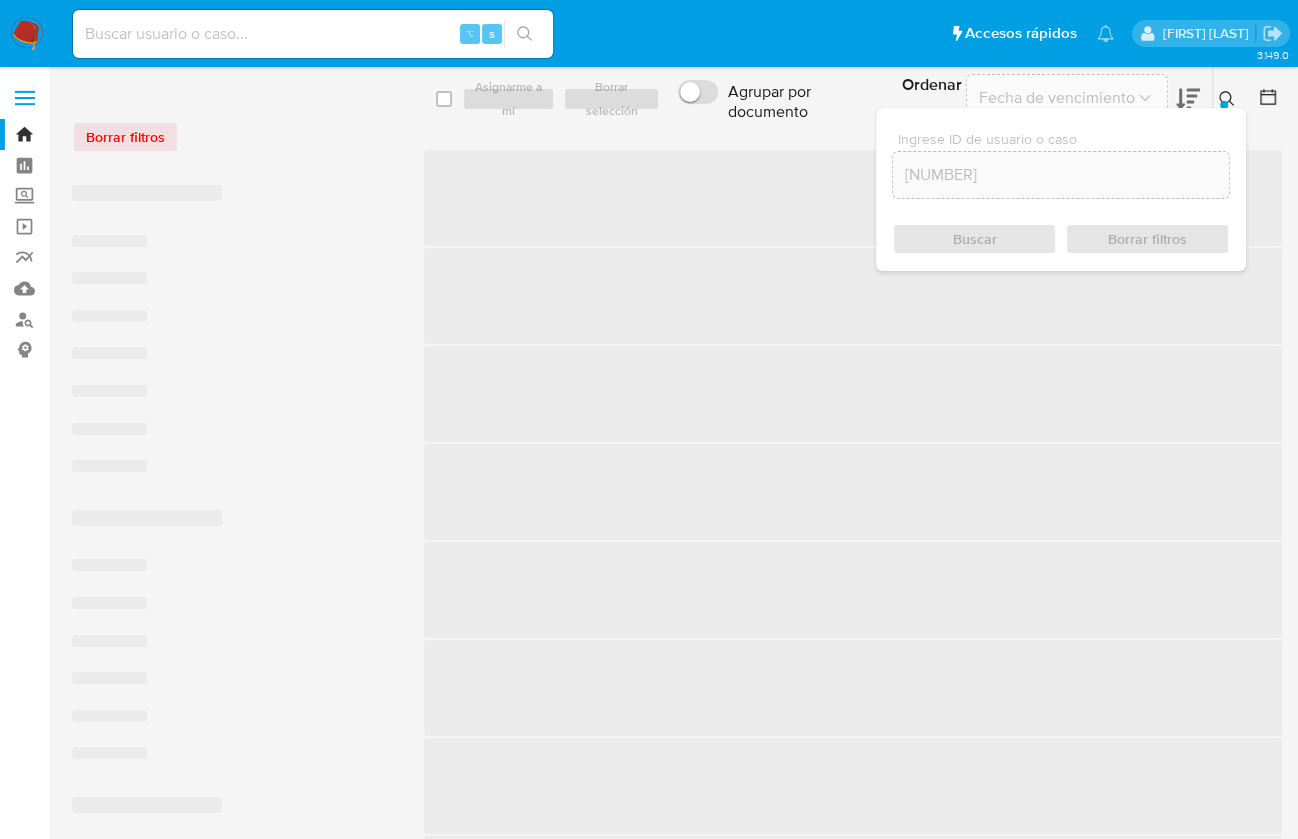 click 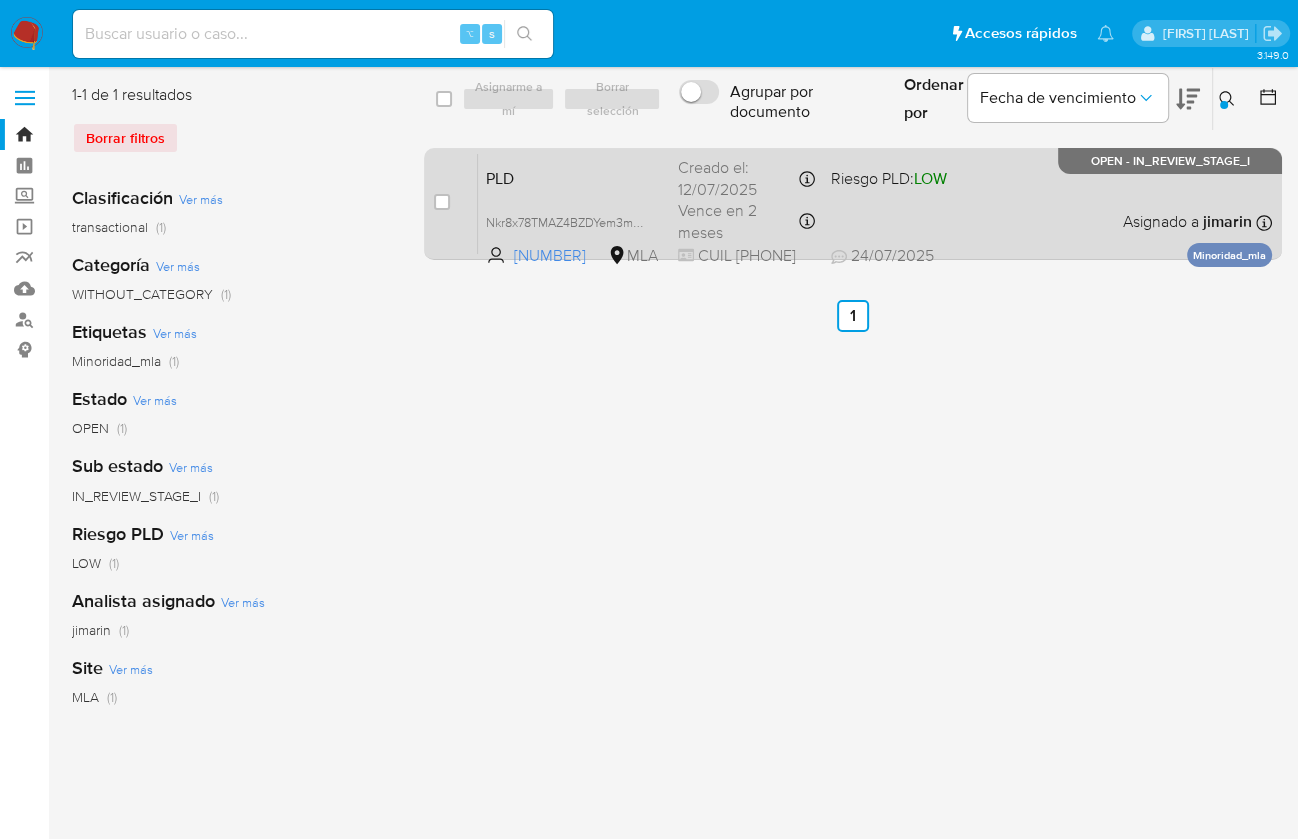 click on "PLD Nkr8x78TMAZ4BZDYem3mz2DU 1688175140 MLA Riesgo PLD:  LOW Creado el: 12/07/2025   Creado el: 12/07/2025 03:15:26 Vence en 2 meses   Vence el 10/10/2025 03:15:27 CUIL   27515820111 24/07/2025   24/07/2025 15:25 Asignado a   jimarin   Asignado el: 17/07/2025 16:30:44 Minoridad_mla OPEN - IN_REVIEW_STAGE_I" at bounding box center [875, 203] 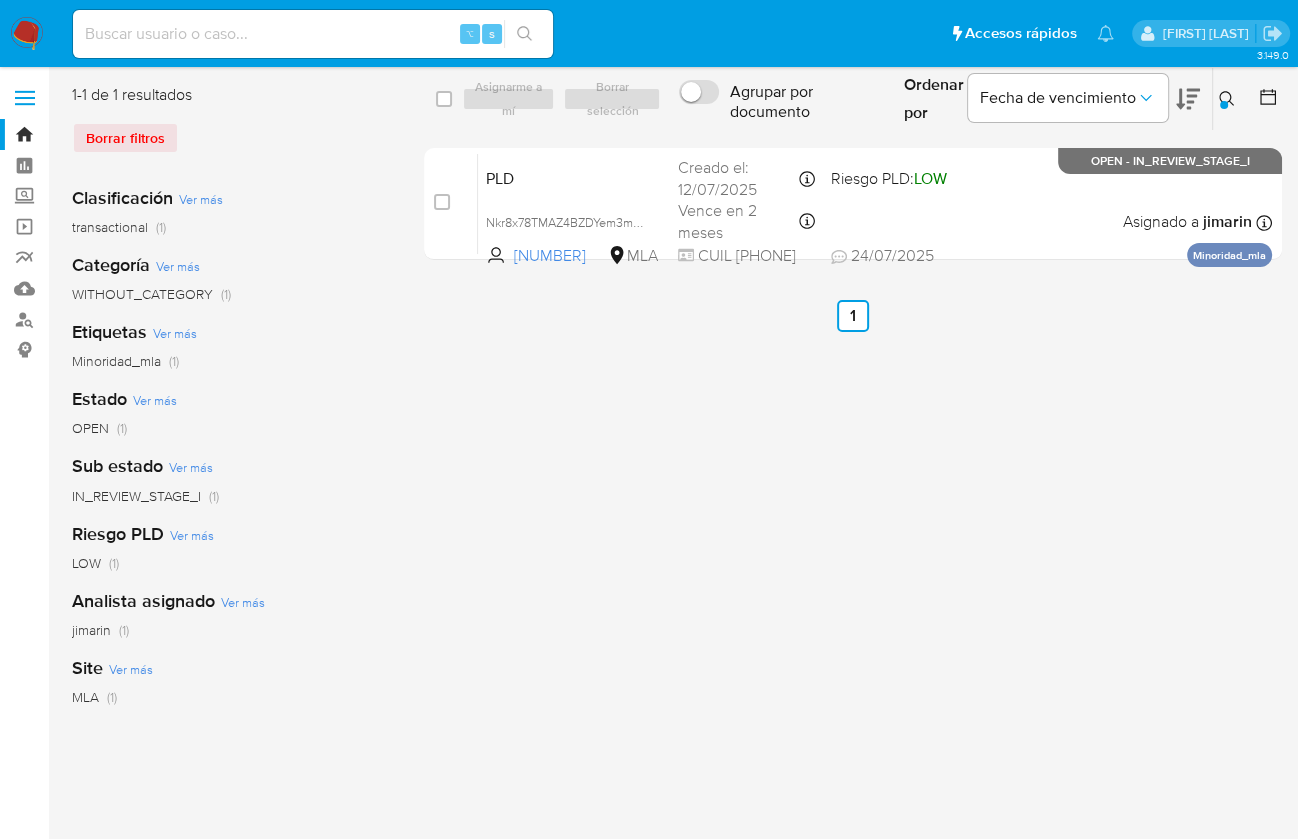 click at bounding box center [1229, 99] 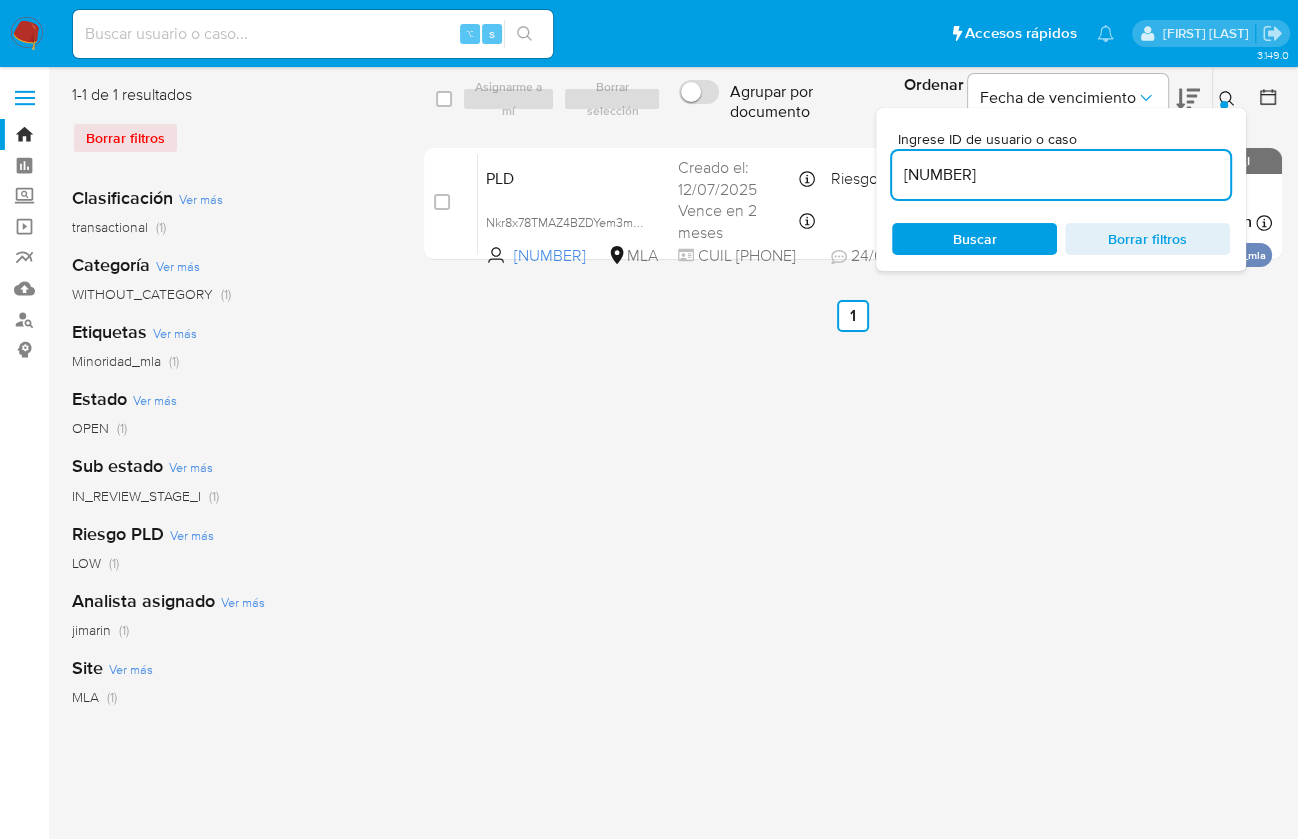 click on "1688175140" at bounding box center (1061, 175) 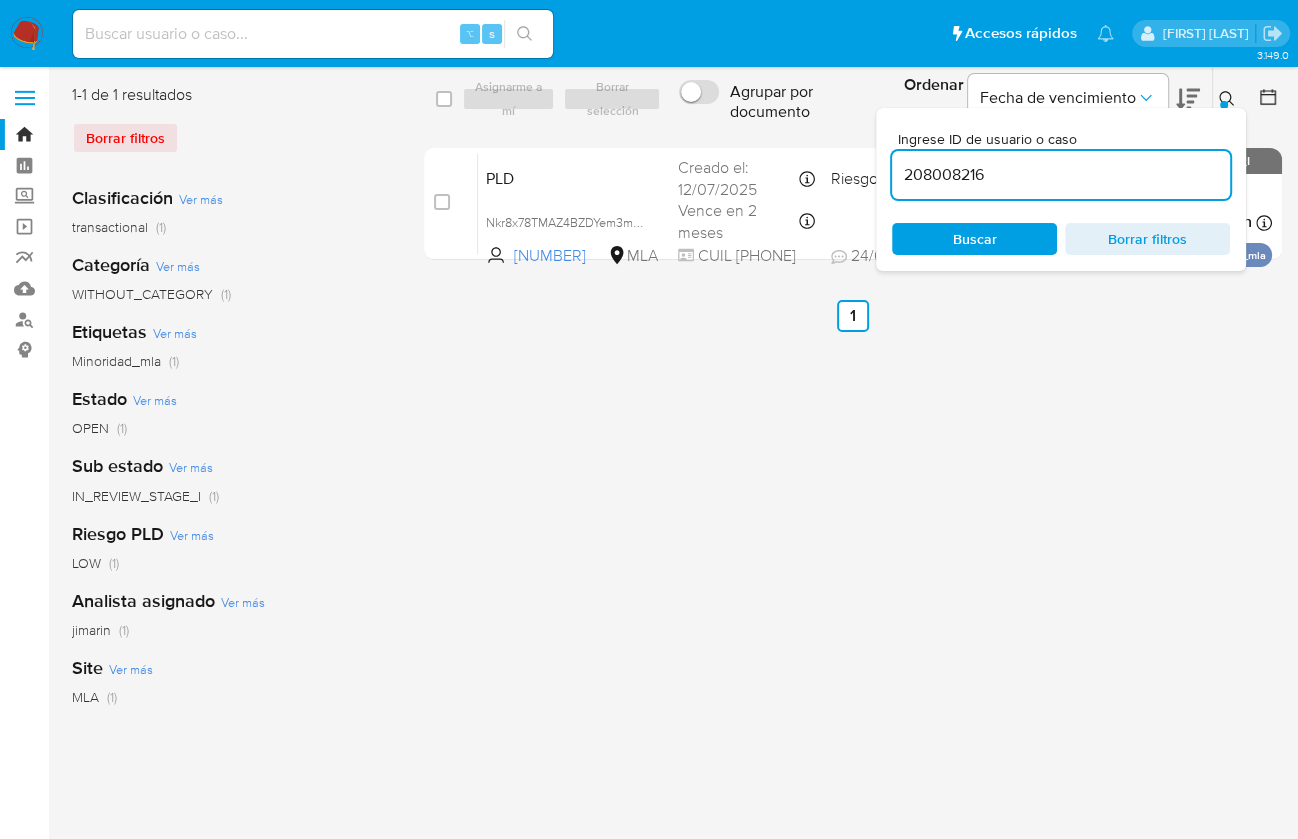 type on "208008216" 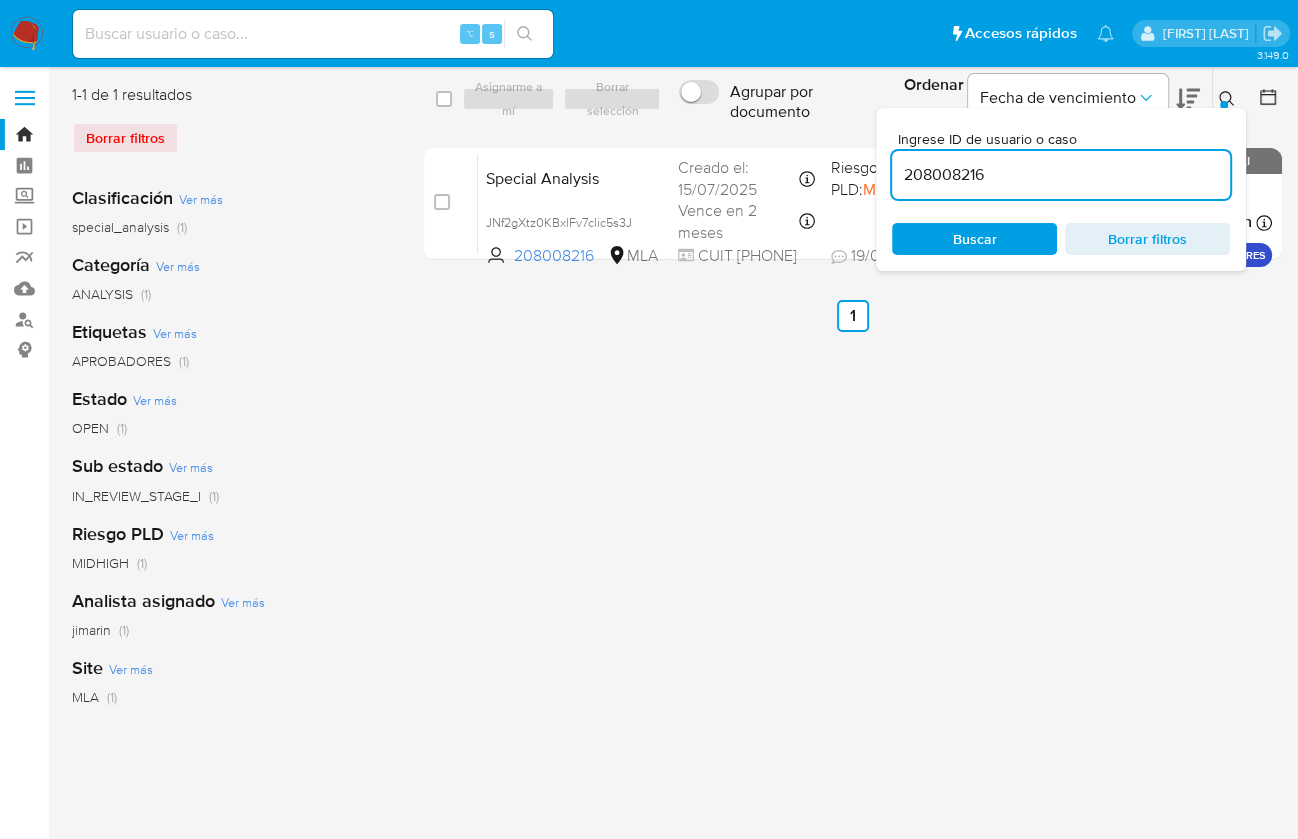 click at bounding box center [1224, 105] 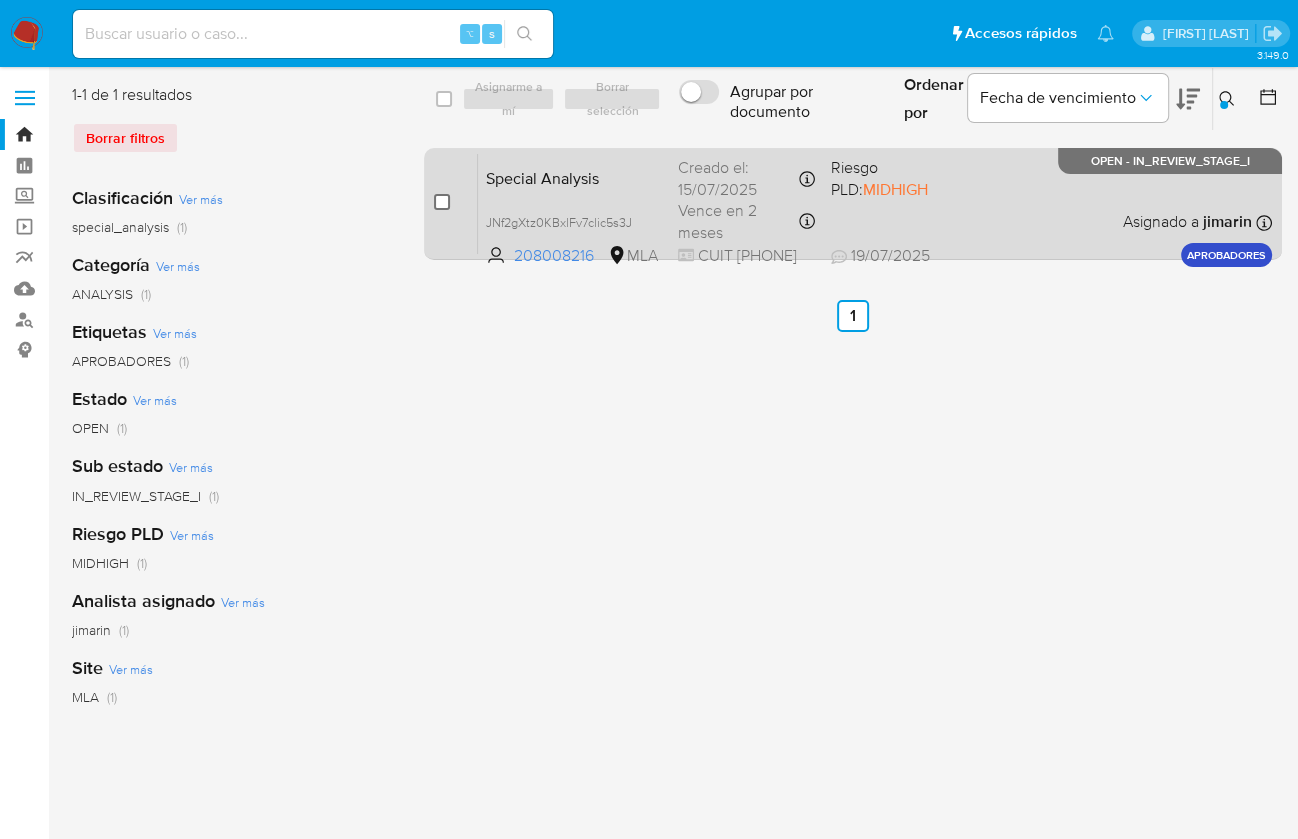 click at bounding box center [442, 202] 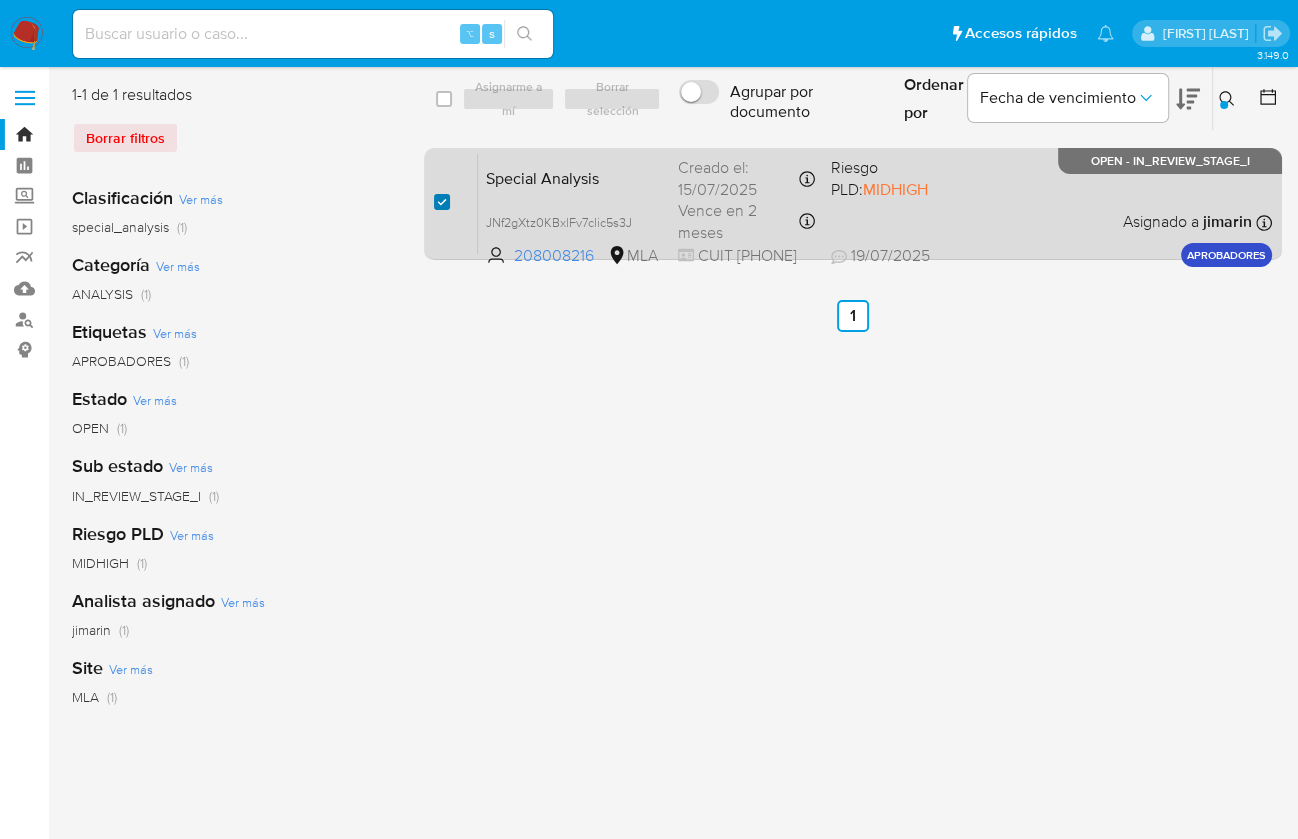 checkbox on "true" 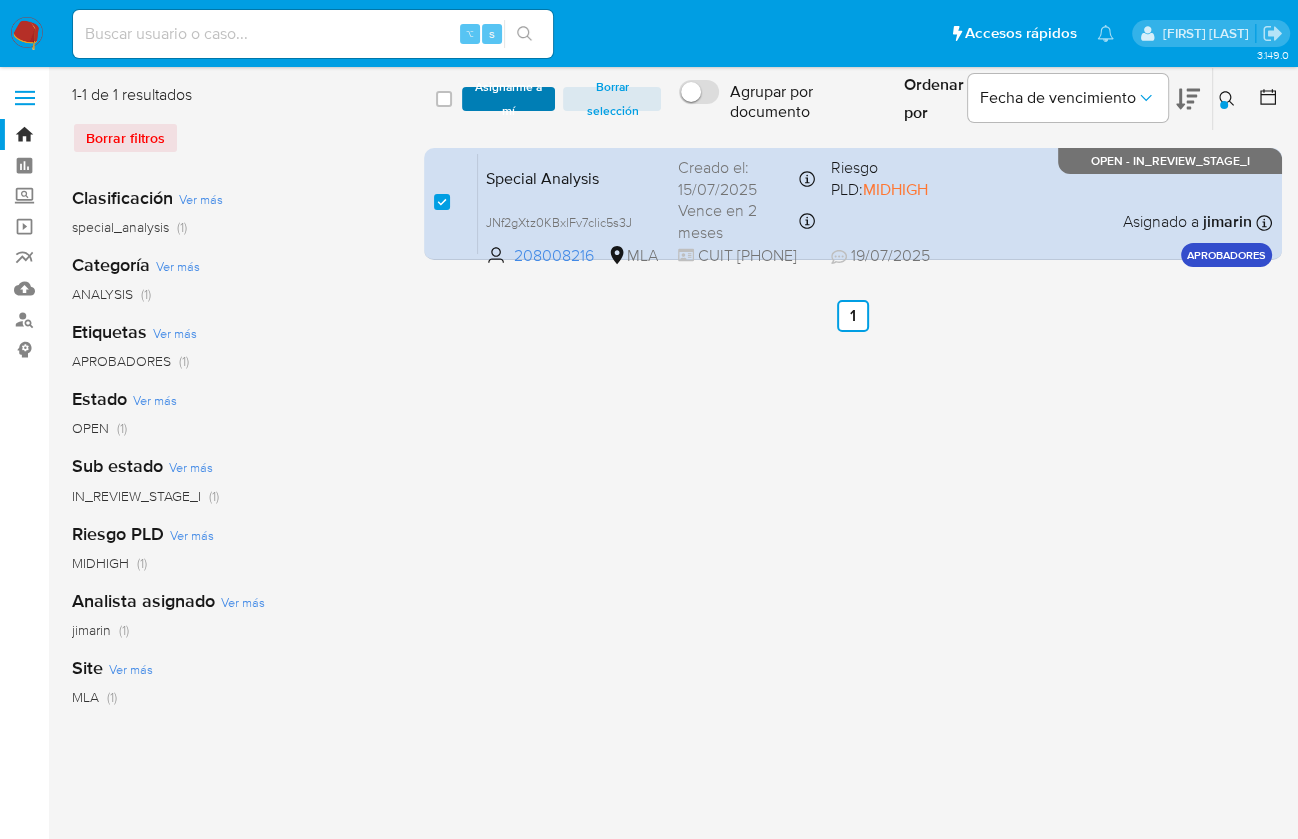 click on "Asignarme a mí" at bounding box center [509, 99] 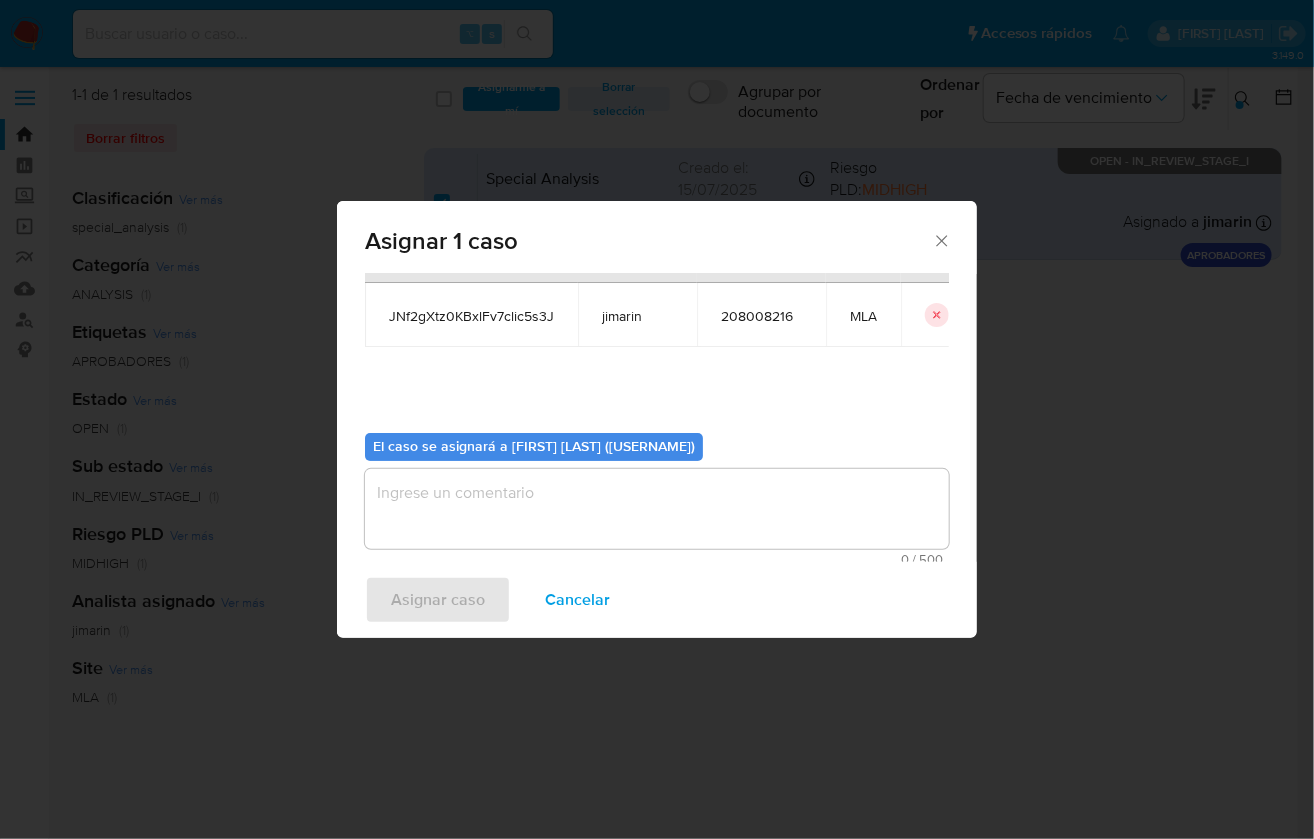scroll, scrollTop: 102, scrollLeft: 0, axis: vertical 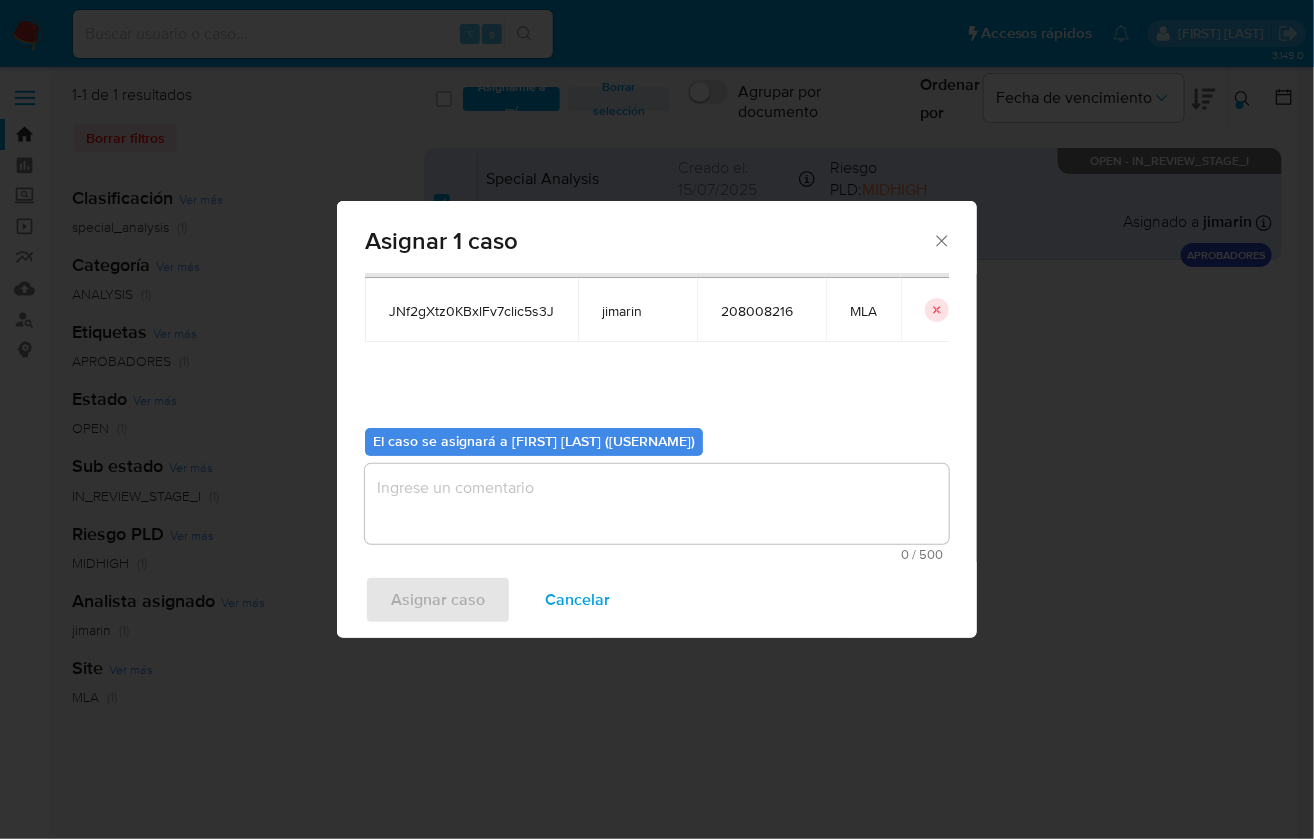 click at bounding box center [657, 504] 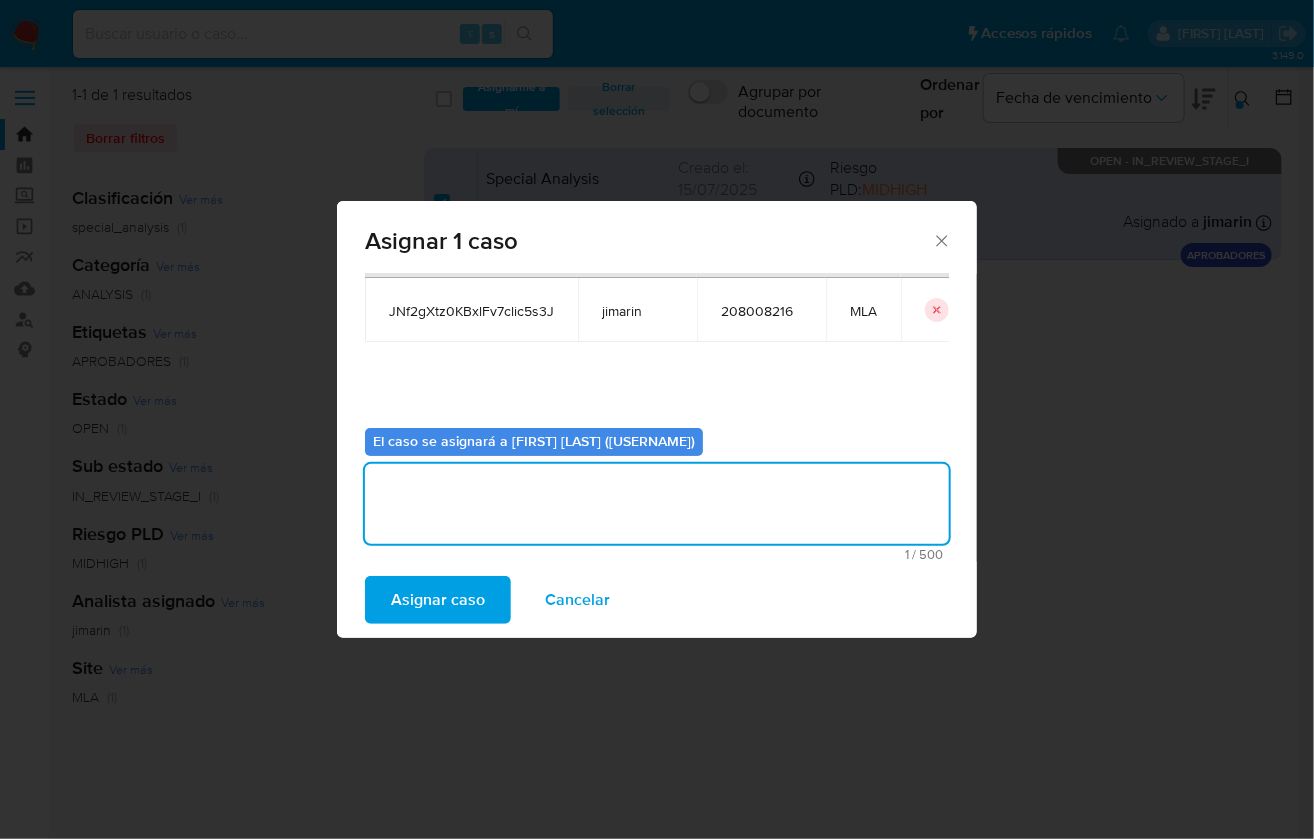 click on "Asignar caso" at bounding box center [438, 600] 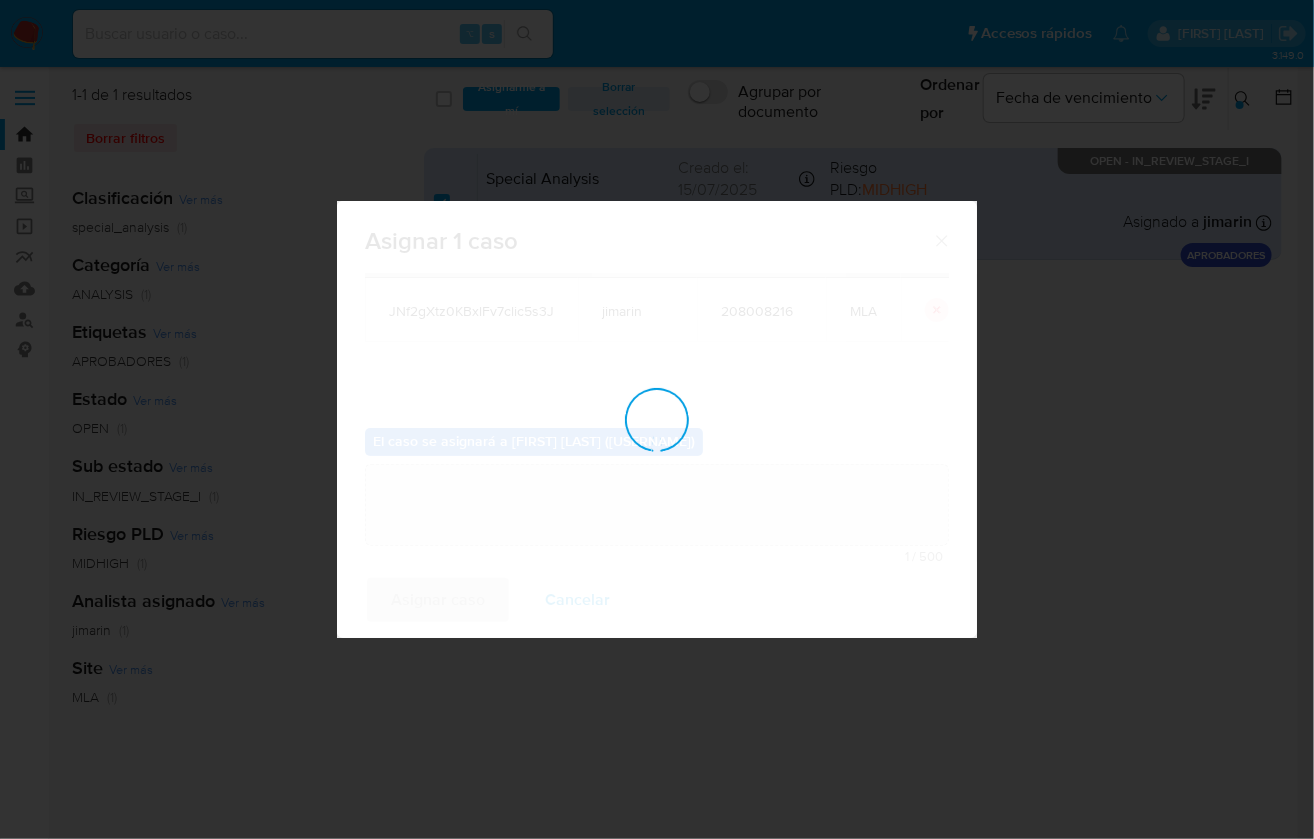 type 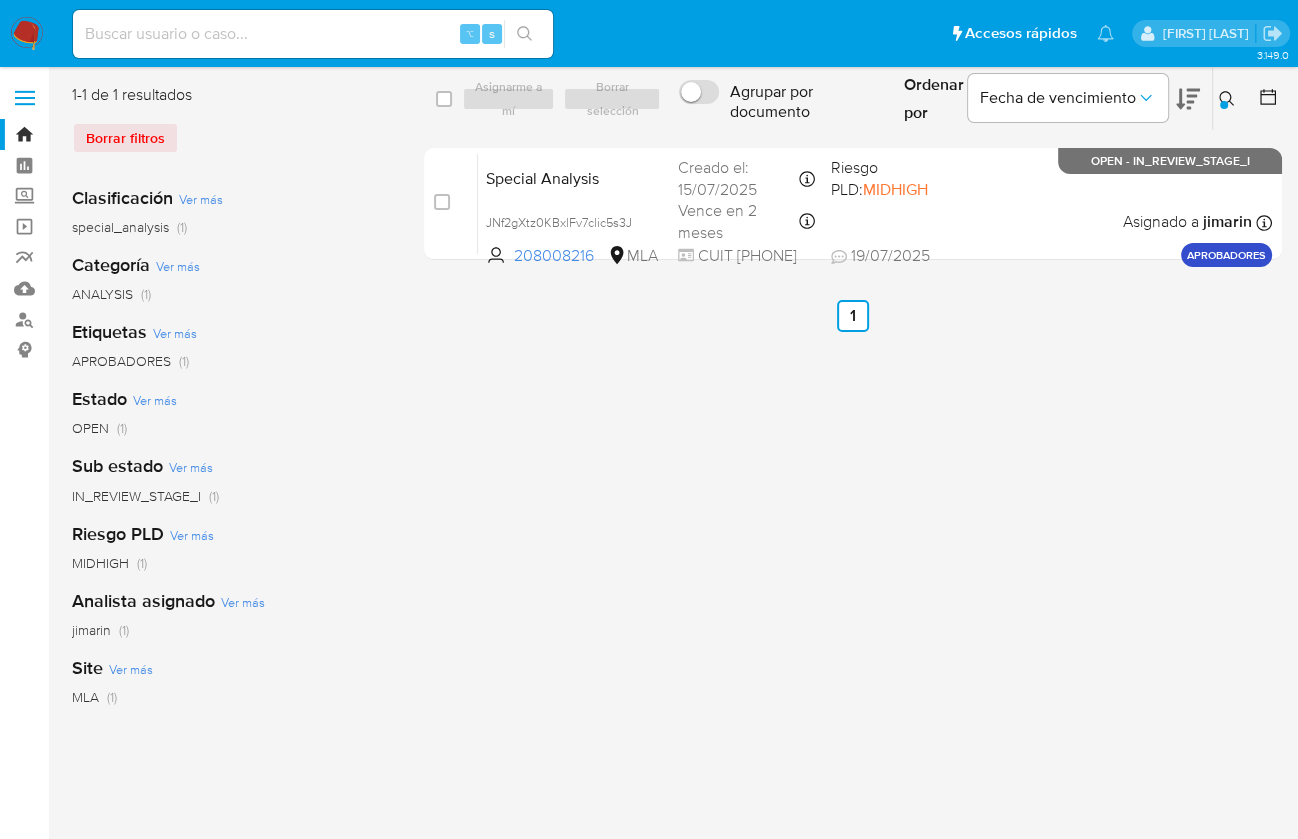 click at bounding box center (1229, 99) 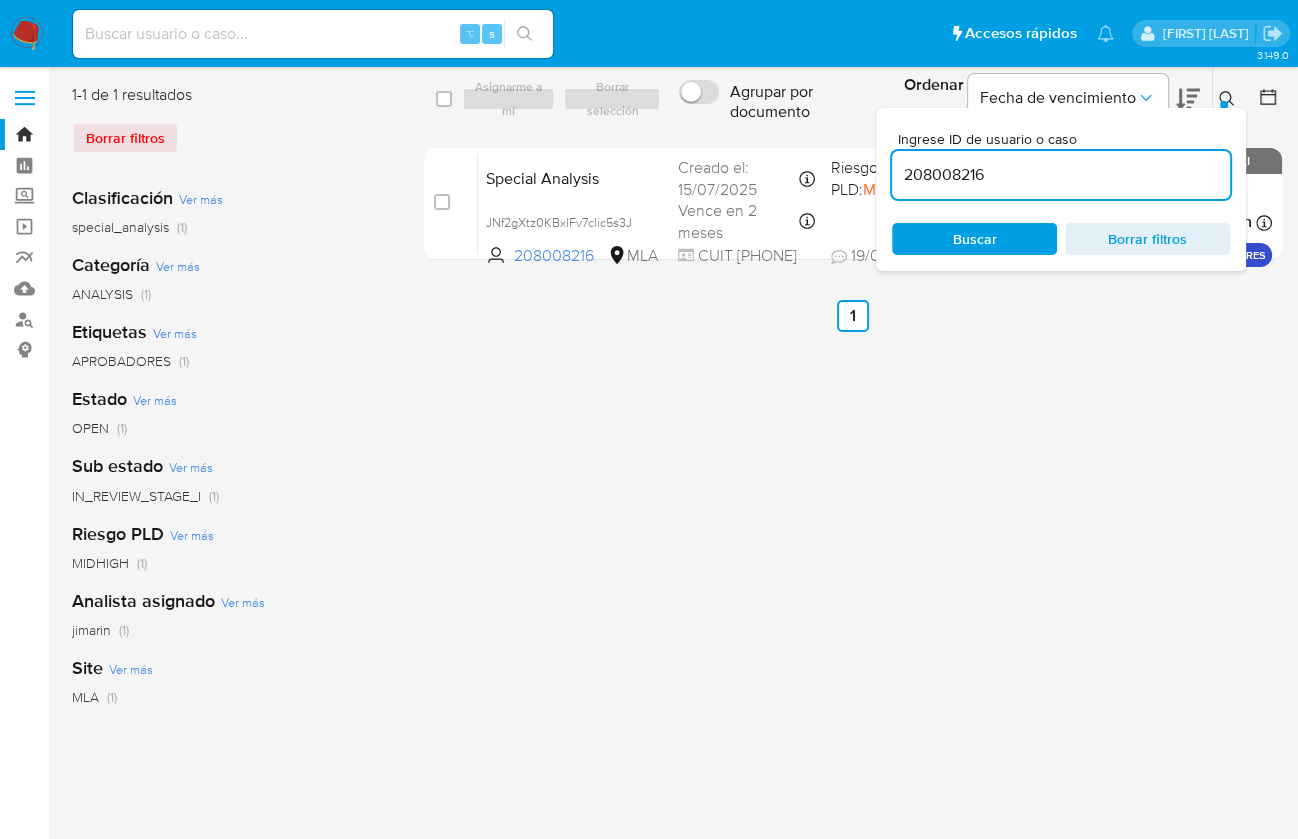 click on "208008216" at bounding box center [1061, 175] 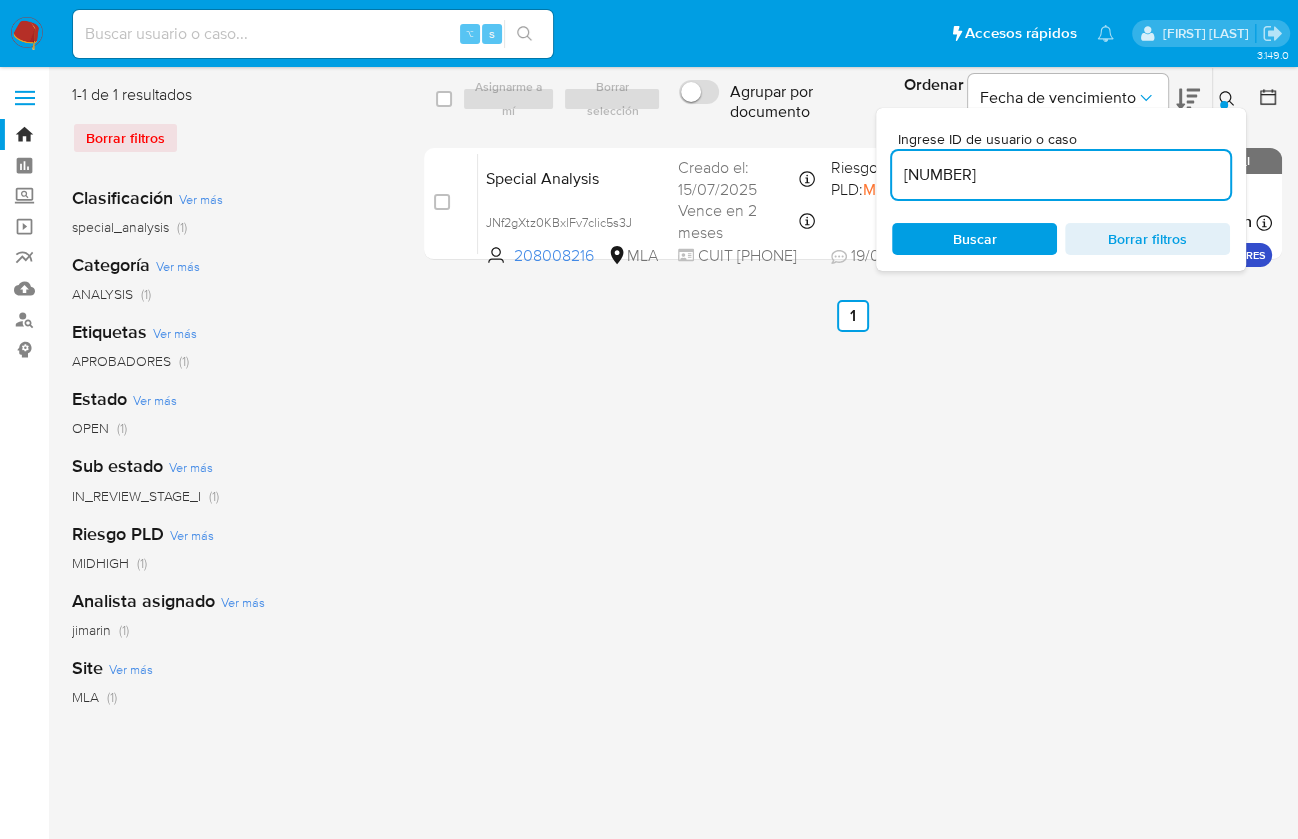 type on "1688175140" 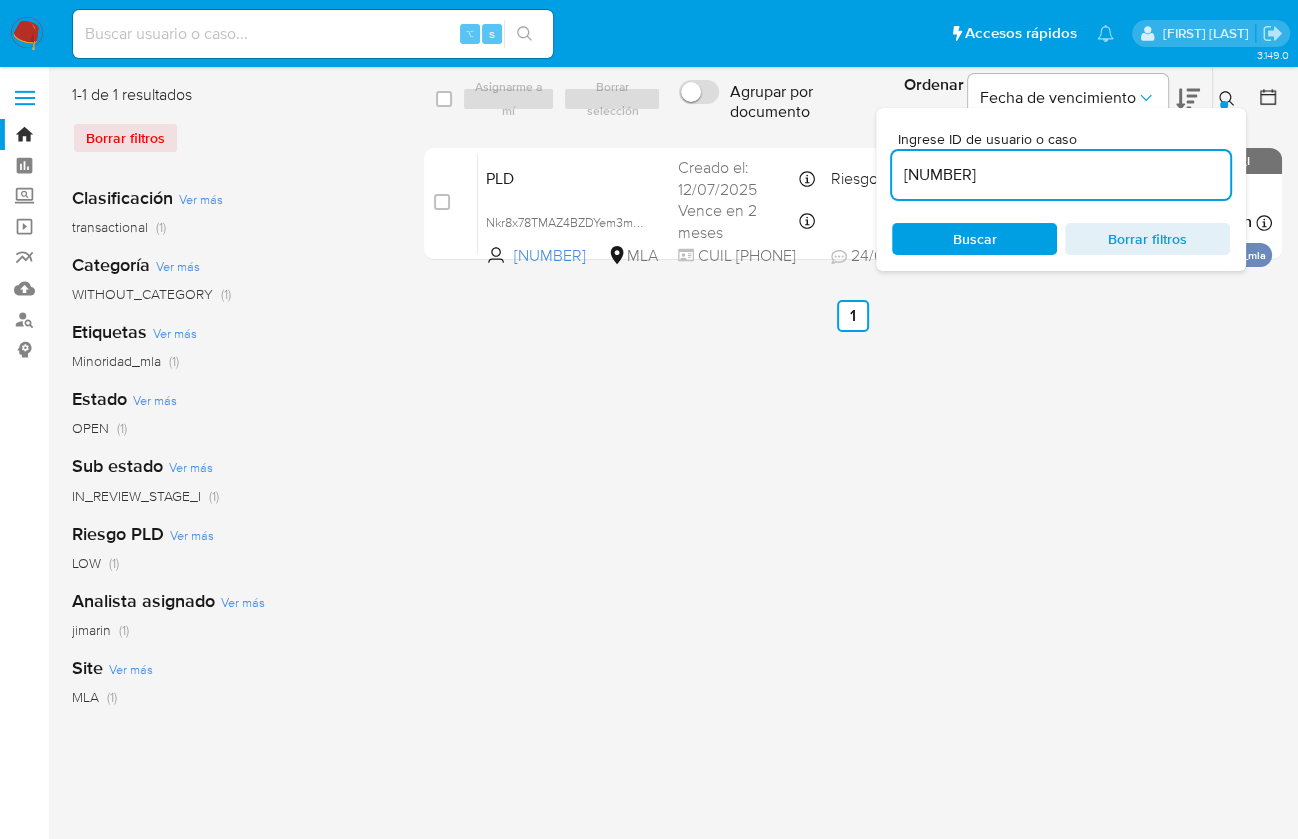 click 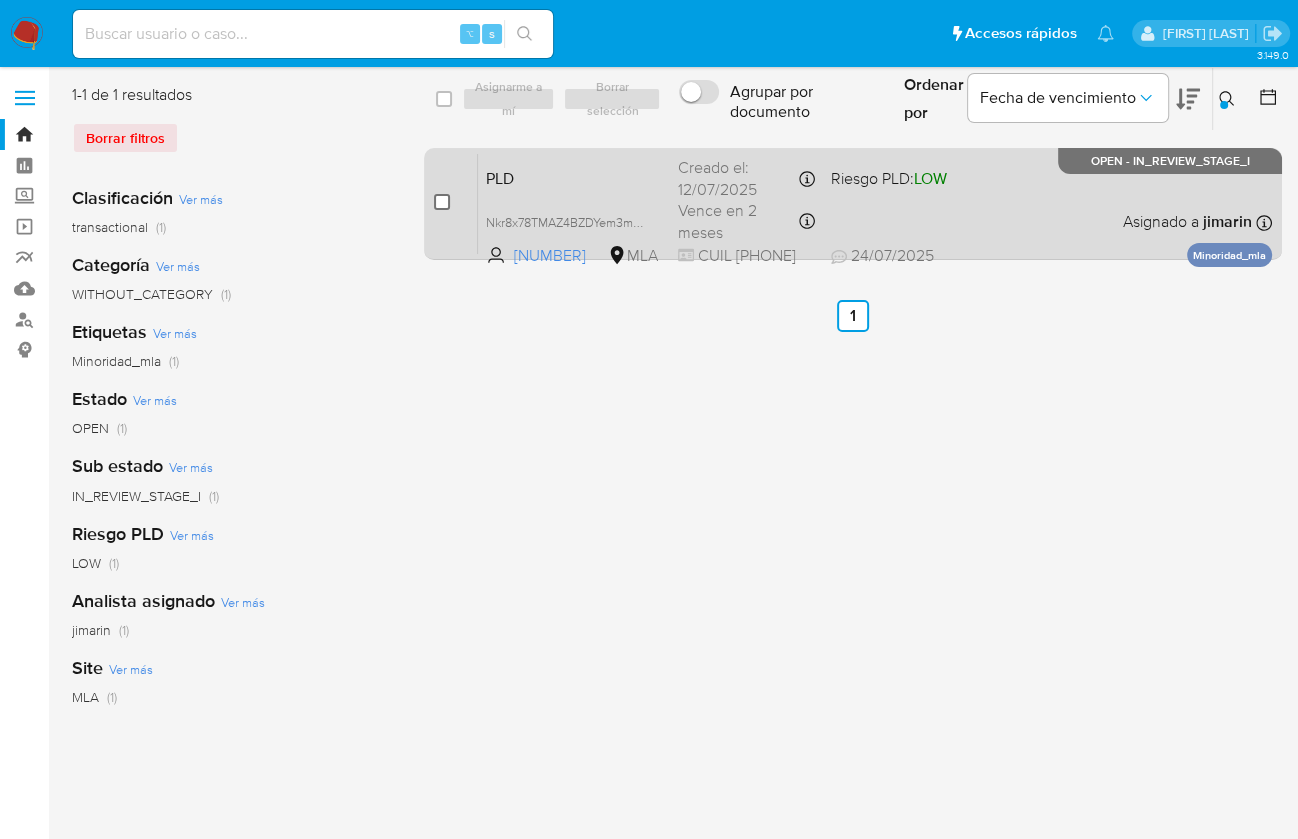 click at bounding box center [442, 202] 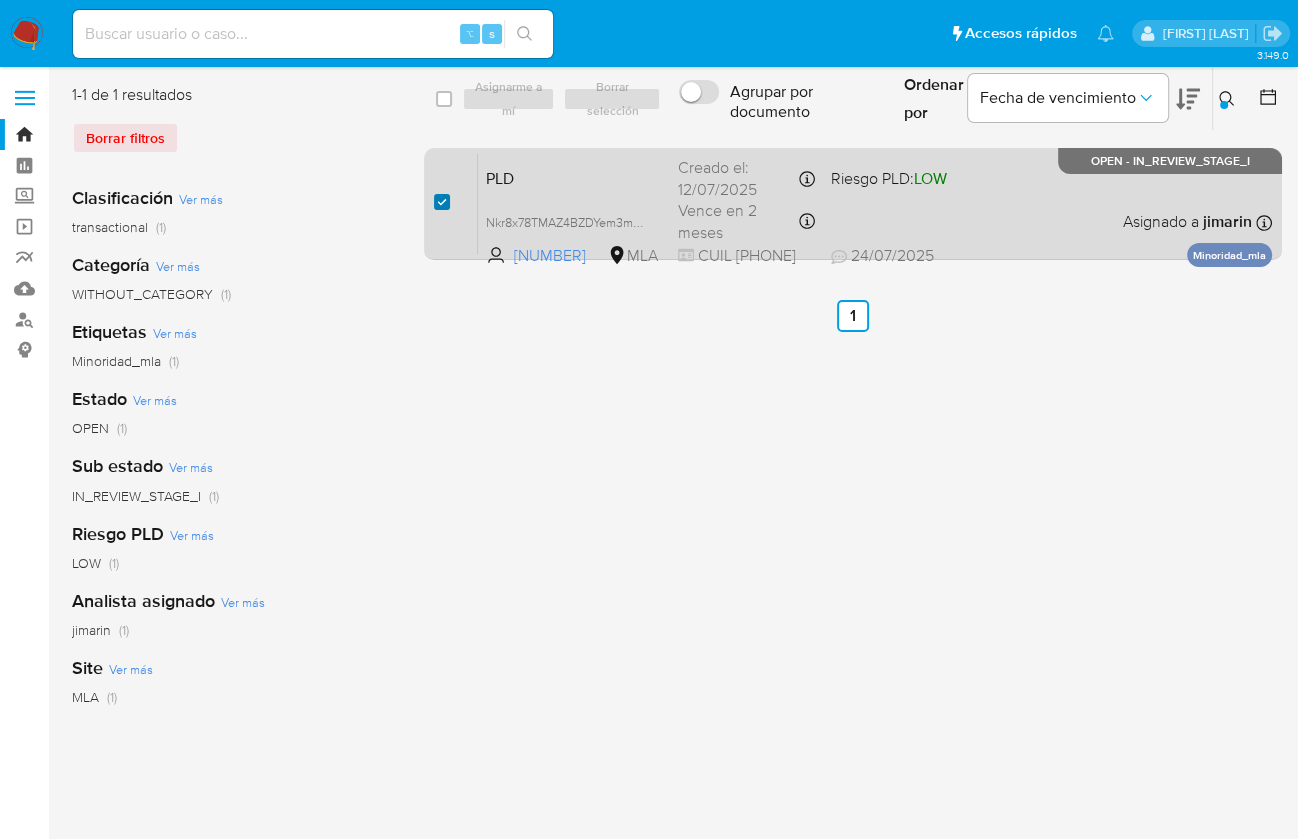 checkbox on "true" 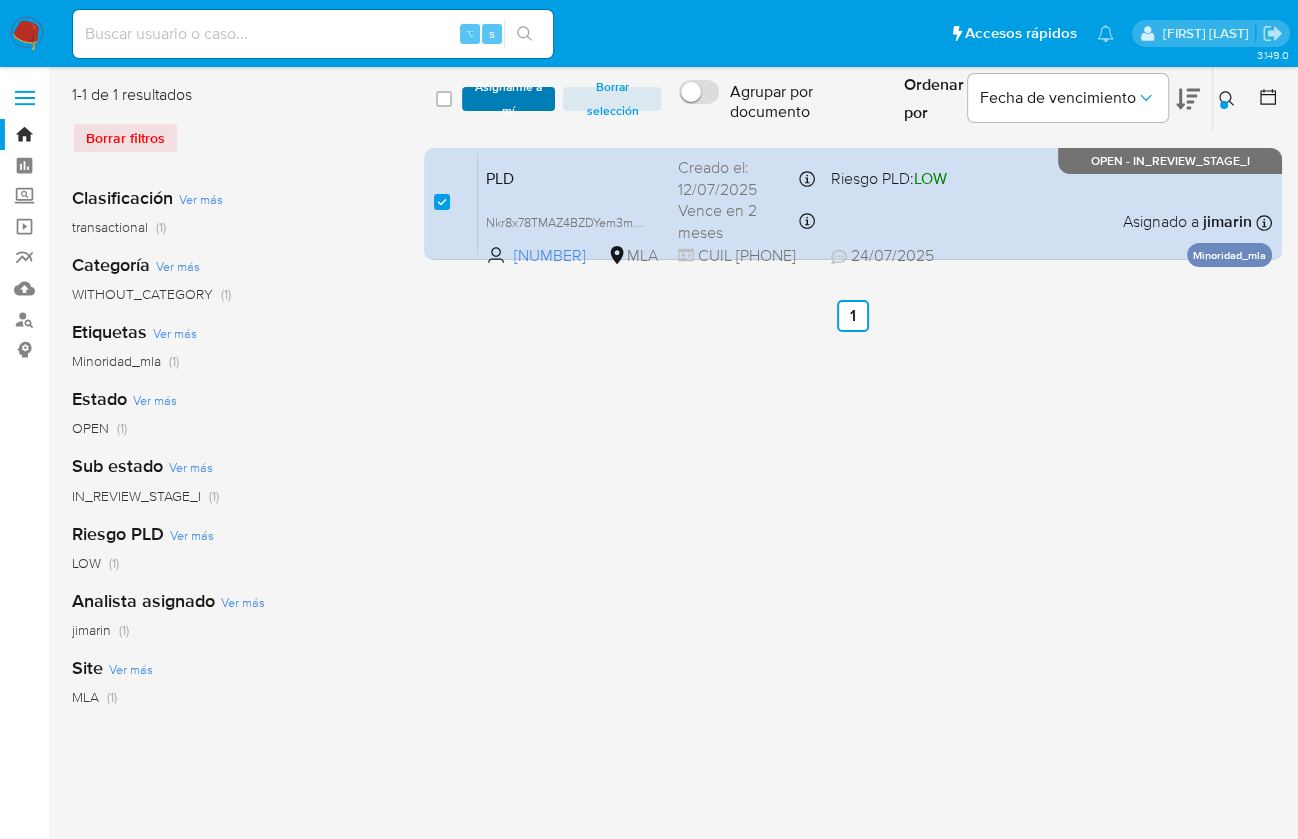 click on "Asignarme a mí" at bounding box center [509, 99] 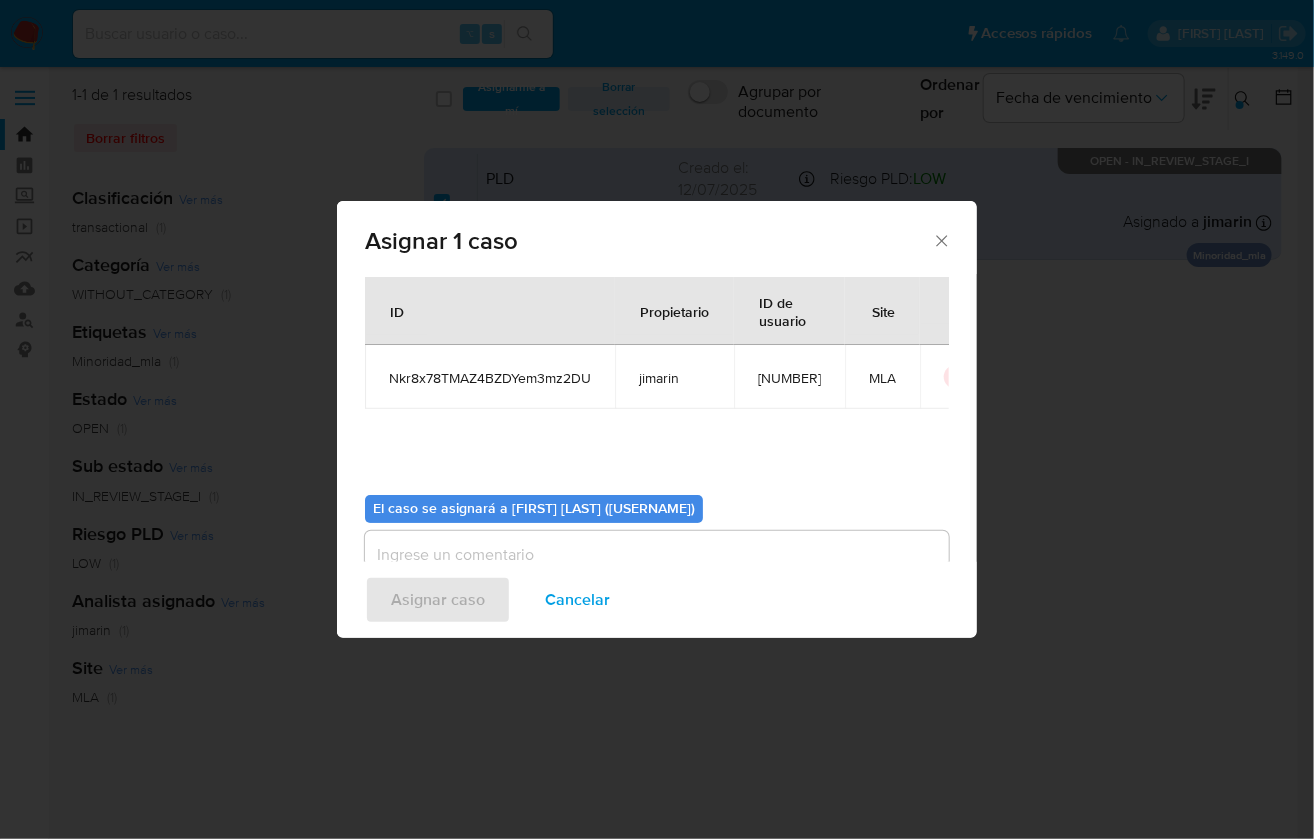 scroll, scrollTop: 102, scrollLeft: 0, axis: vertical 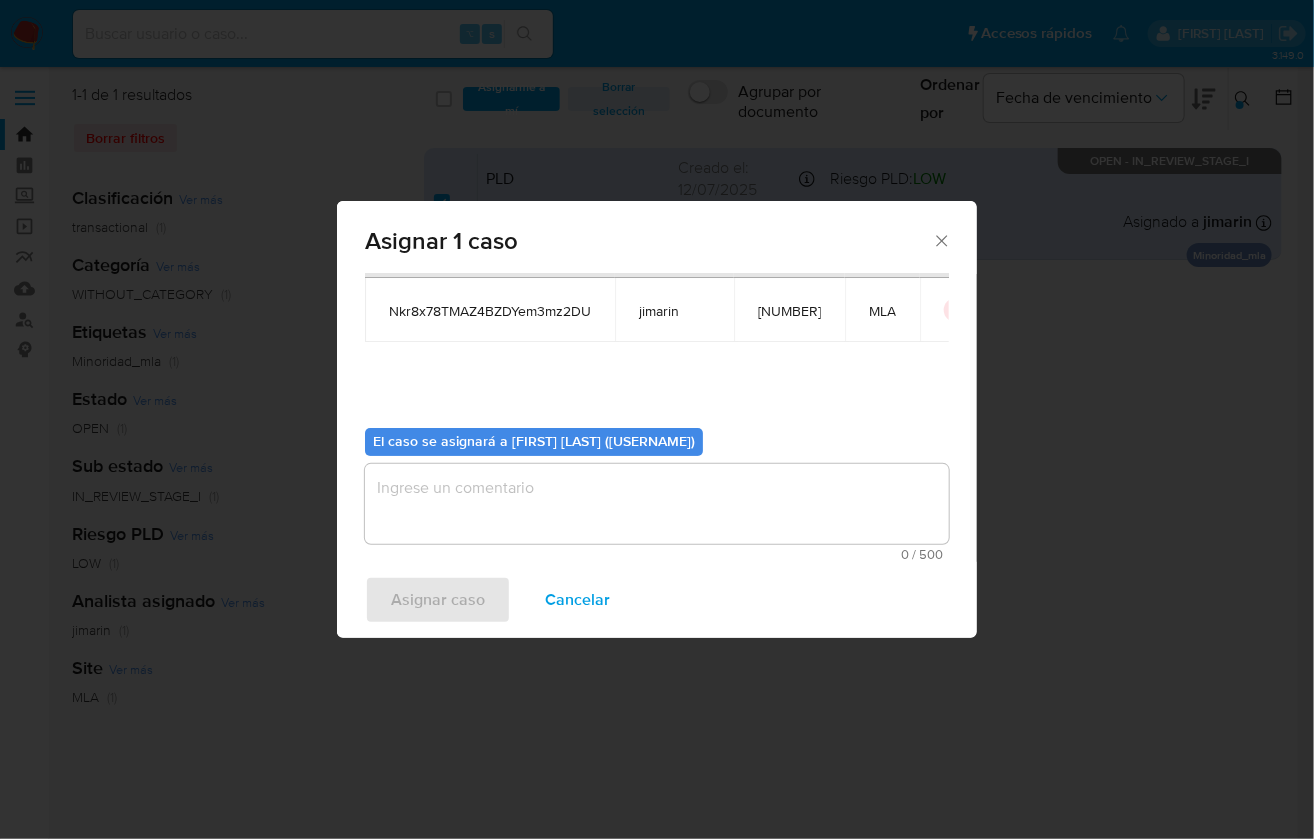 click on "El caso se asignará a
Jian Greyss Marin Mieles (jimarin) 0 / 500 500 caracteres restantes" at bounding box center [657, 486] 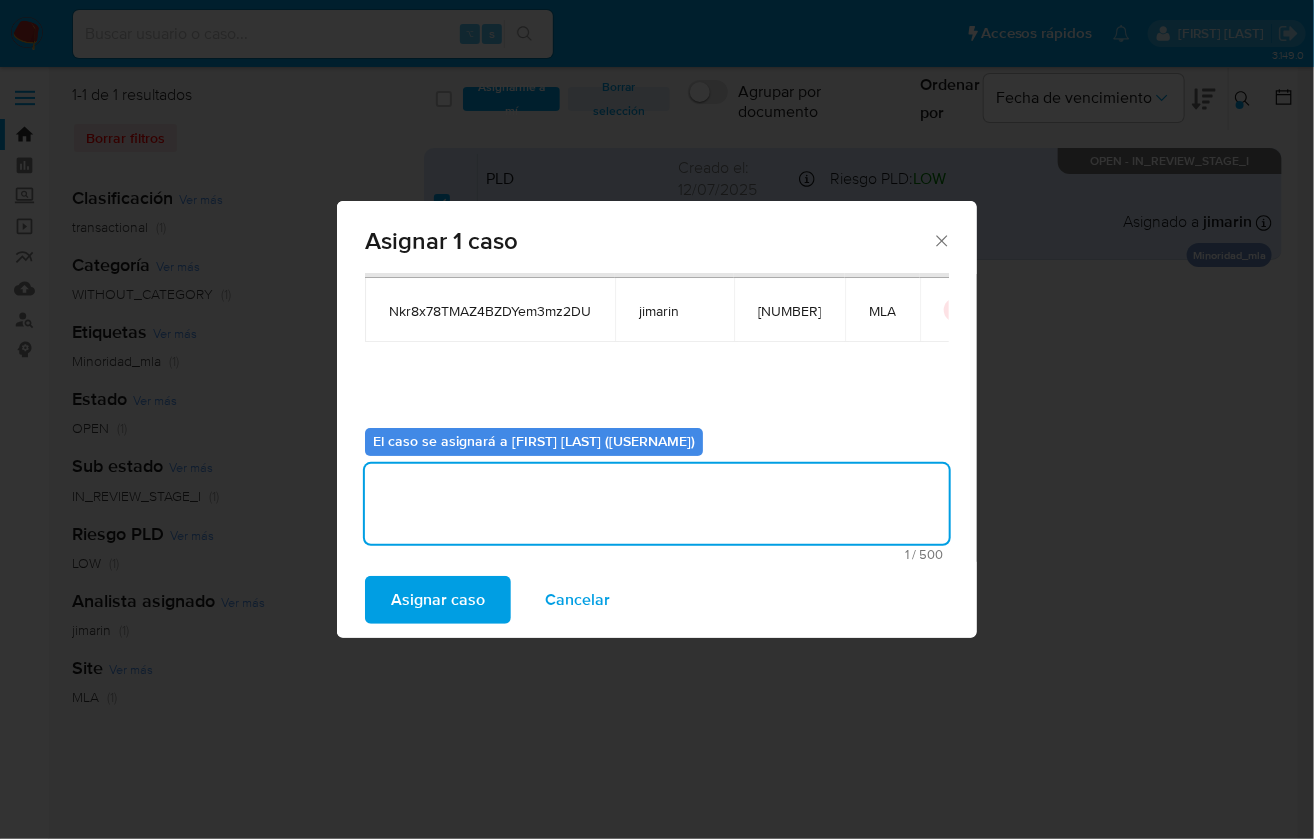 click on "Asignar caso" at bounding box center [438, 600] 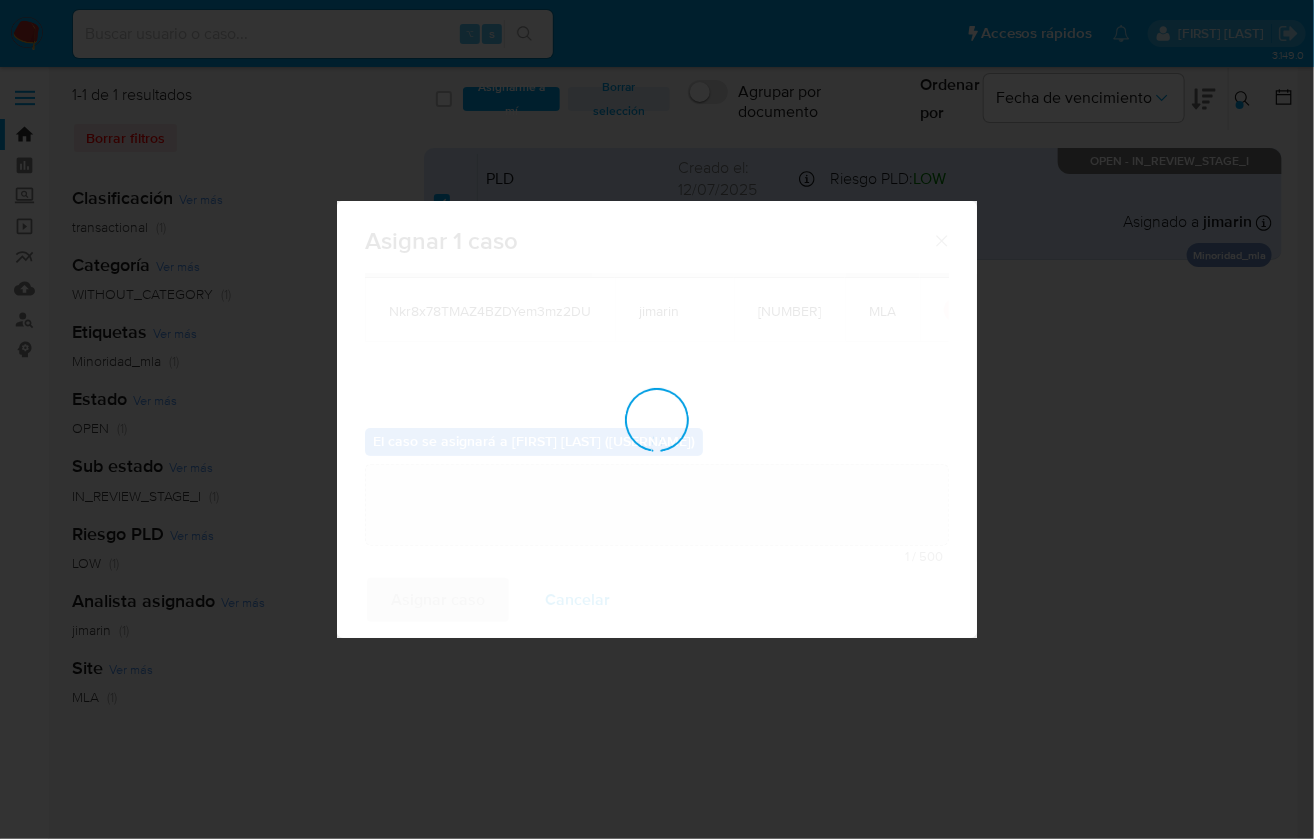 type 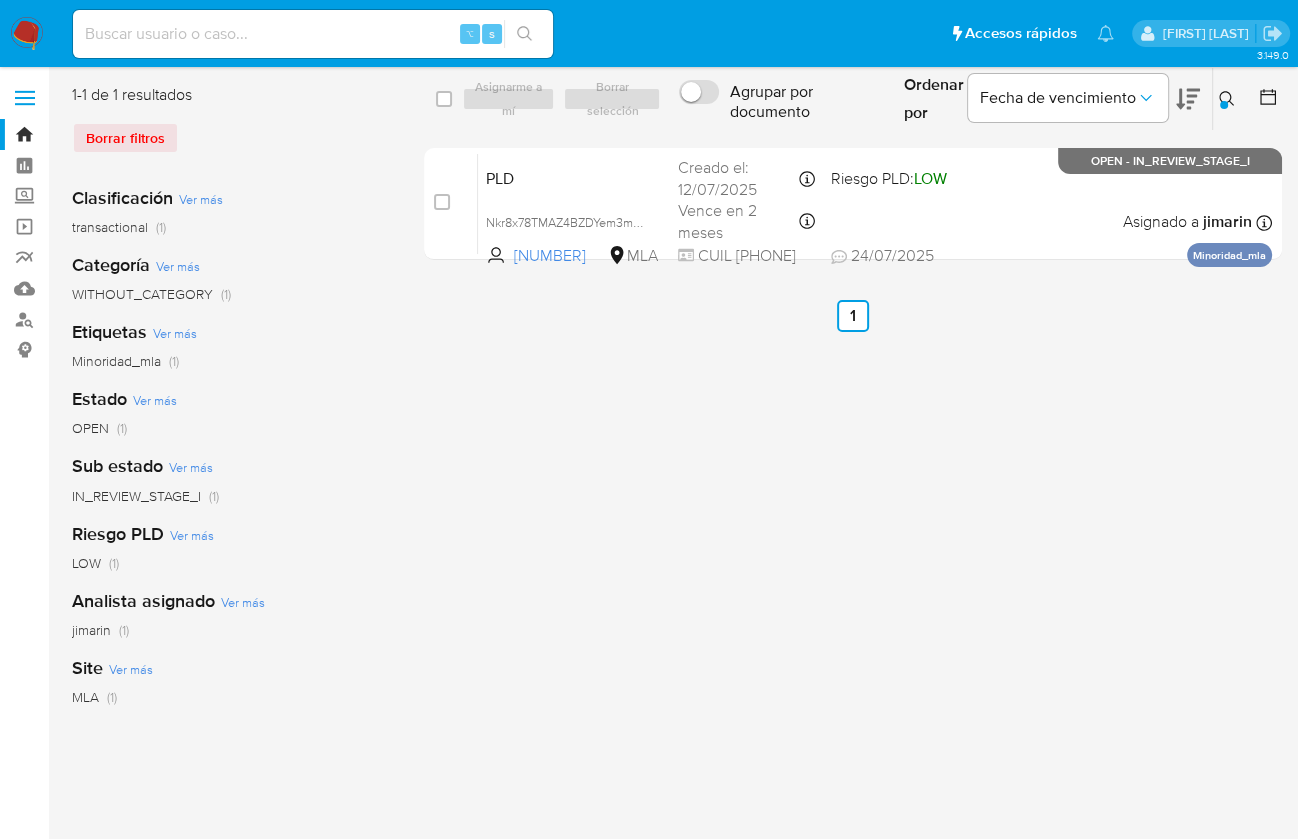 click at bounding box center (1224, 105) 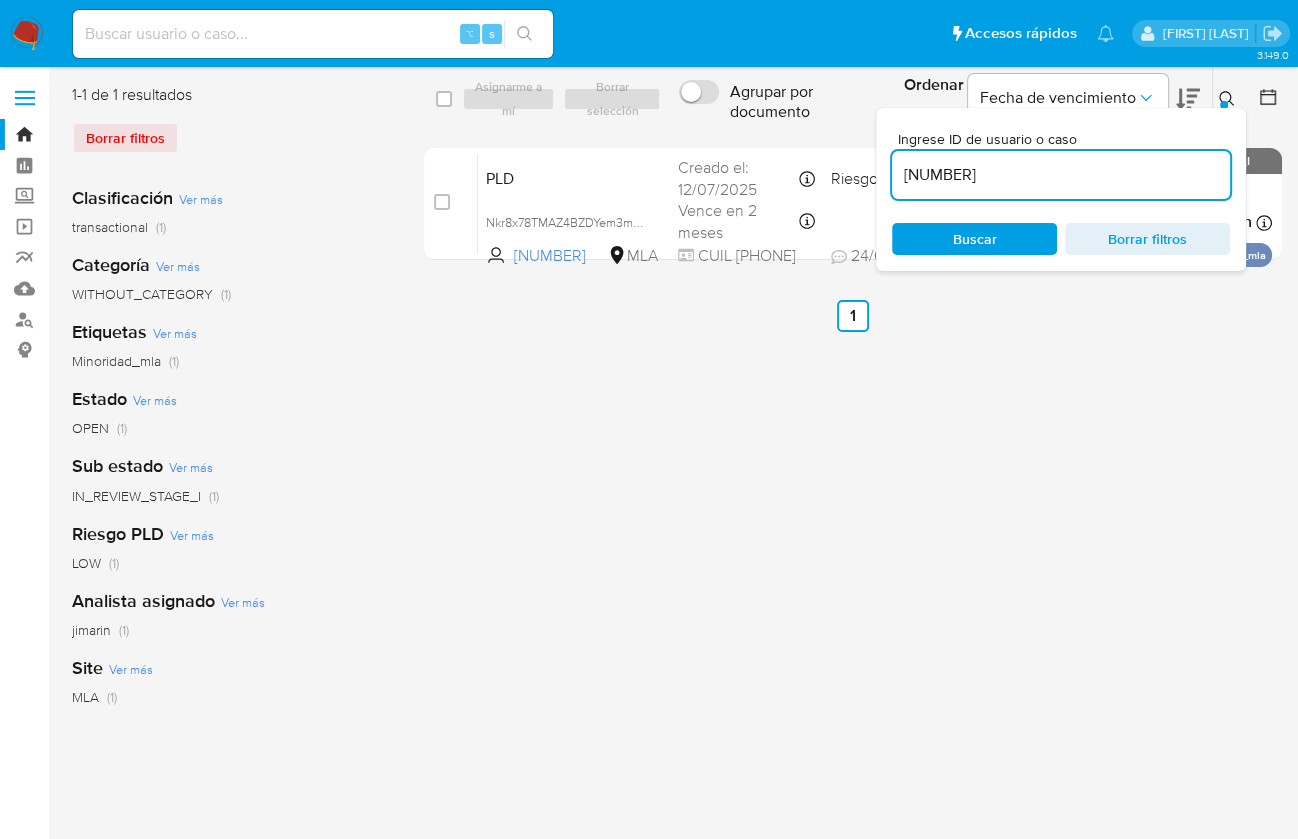 click on "1688175140" at bounding box center [1061, 175] 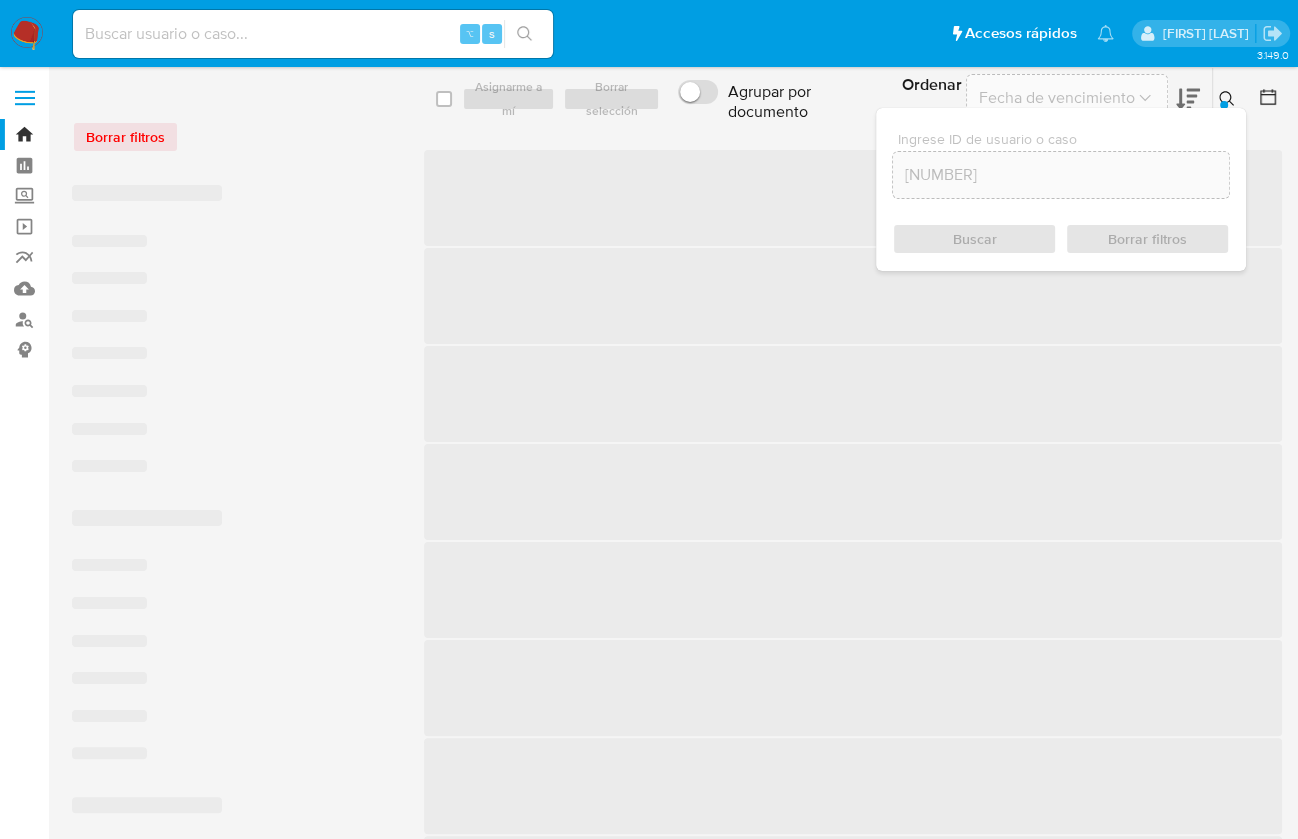 click 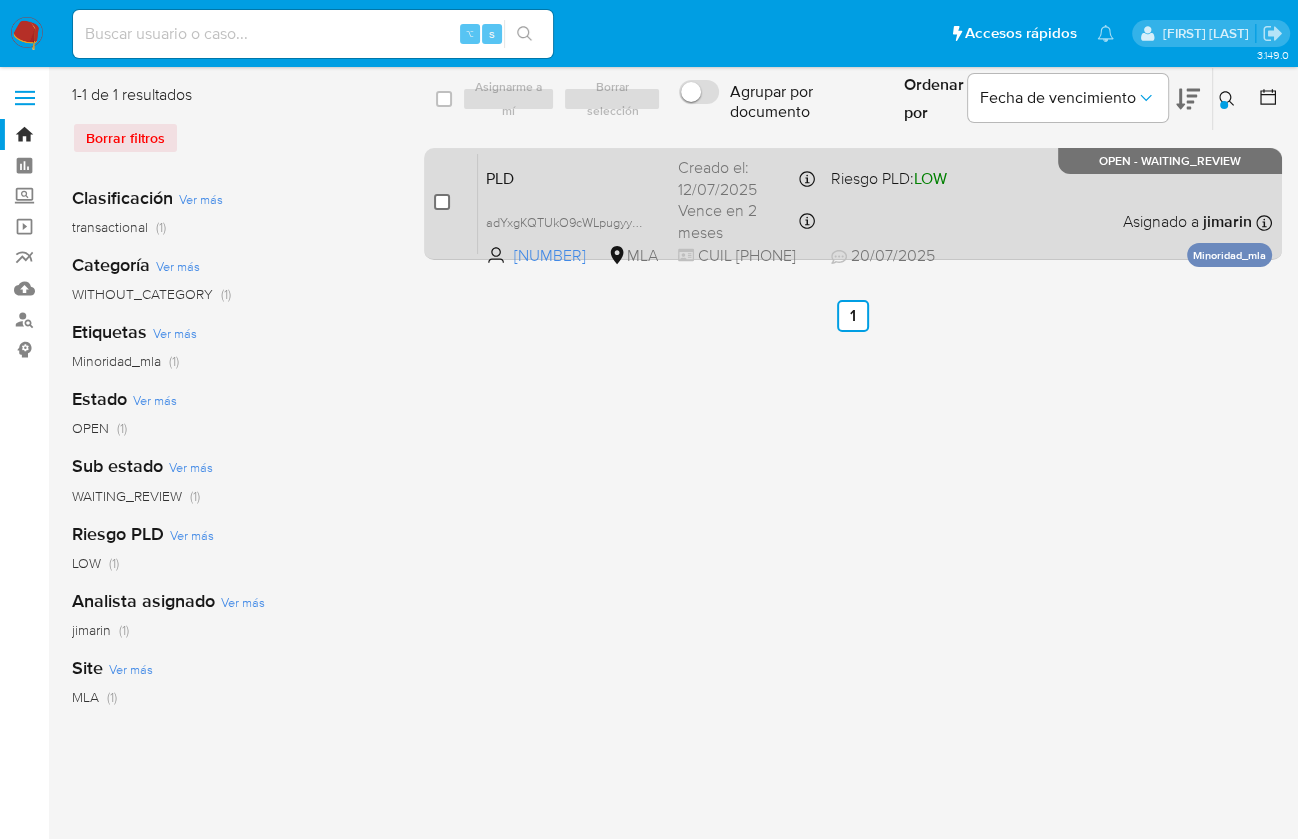 click at bounding box center [442, 202] 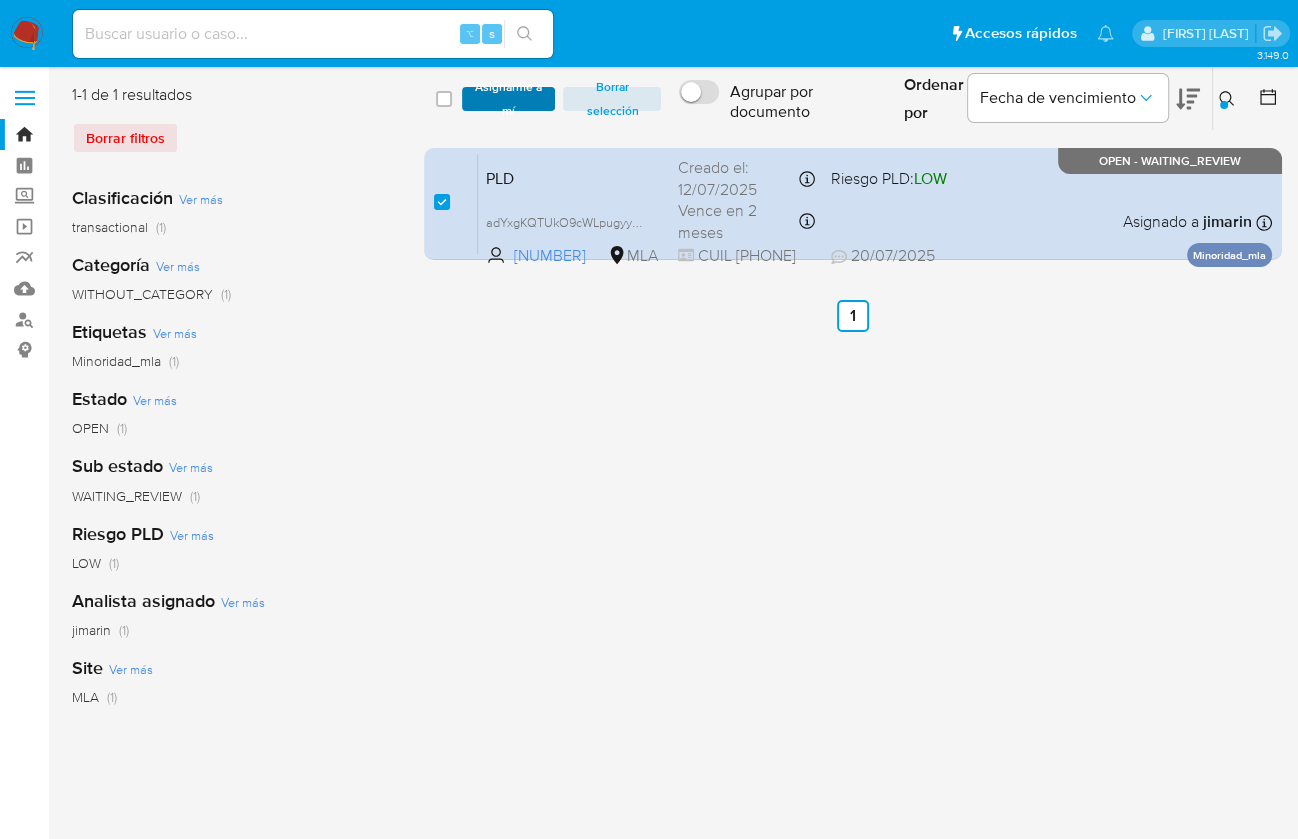 click on "Asignarme a mí" at bounding box center (509, 99) 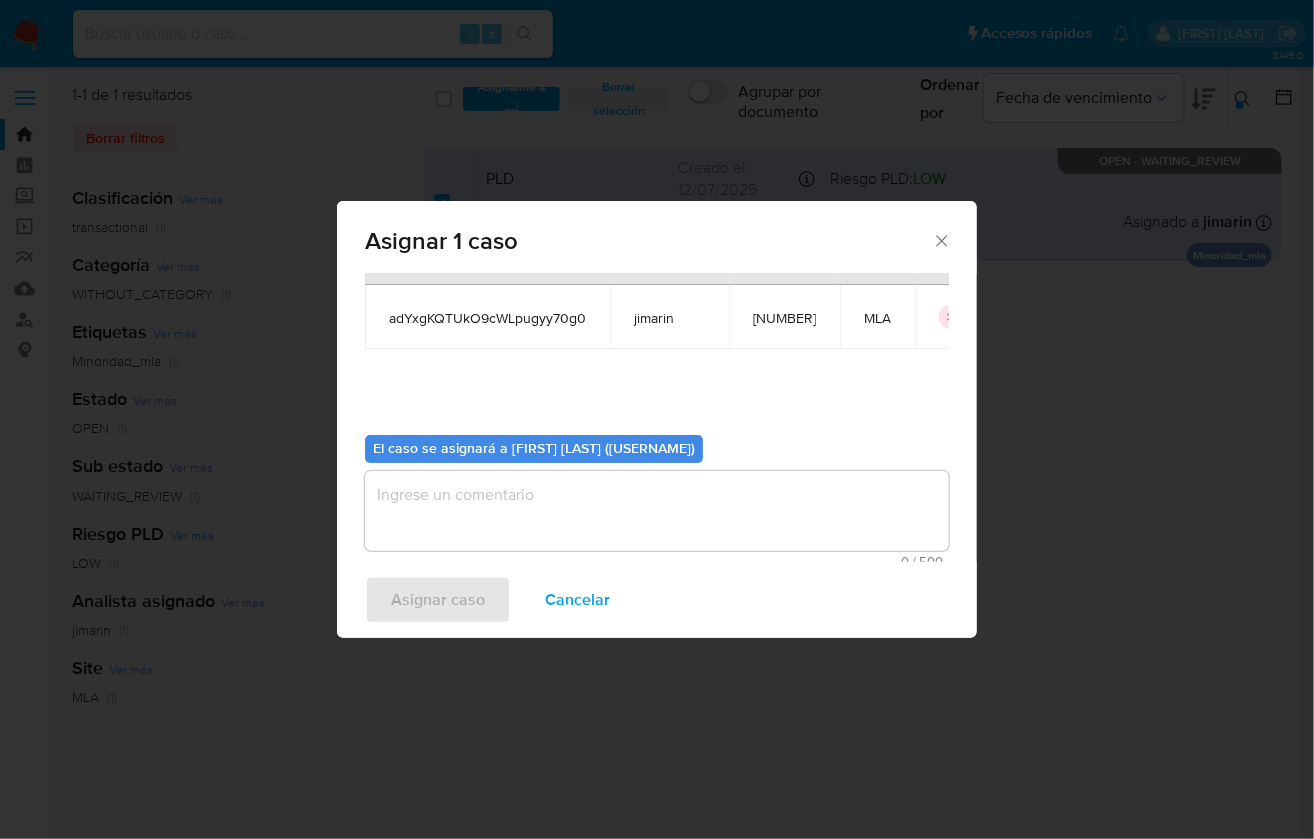 scroll, scrollTop: 102, scrollLeft: 0, axis: vertical 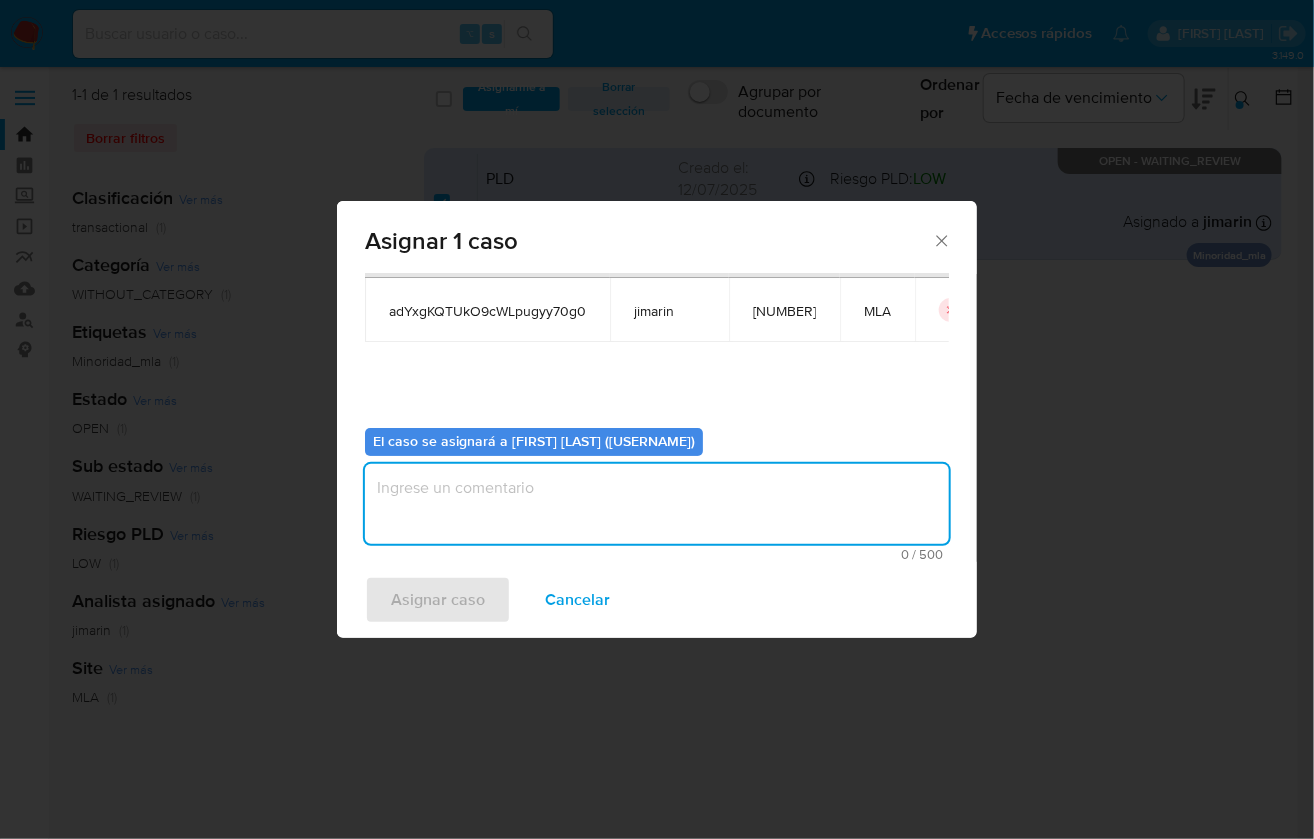 click at bounding box center [657, 504] 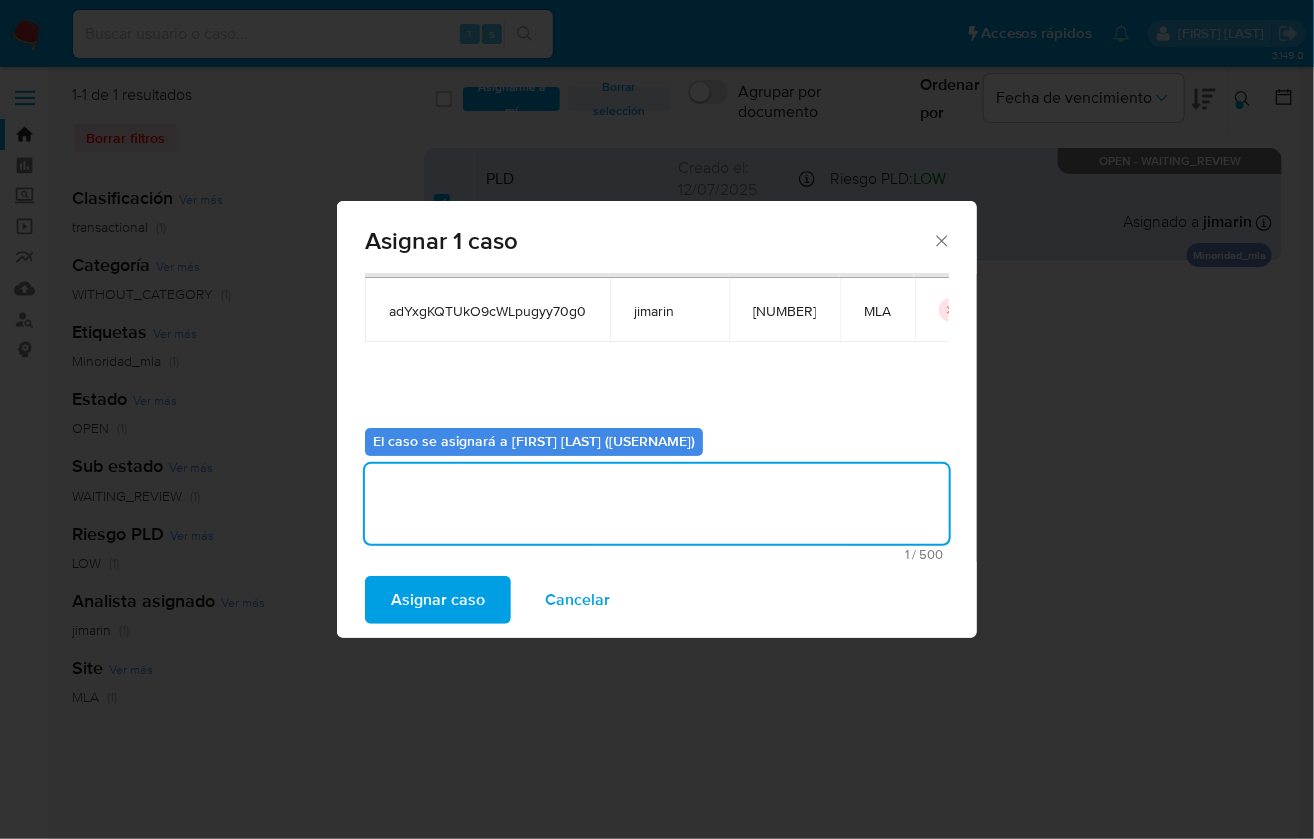 click on "Asignar caso" at bounding box center [438, 600] 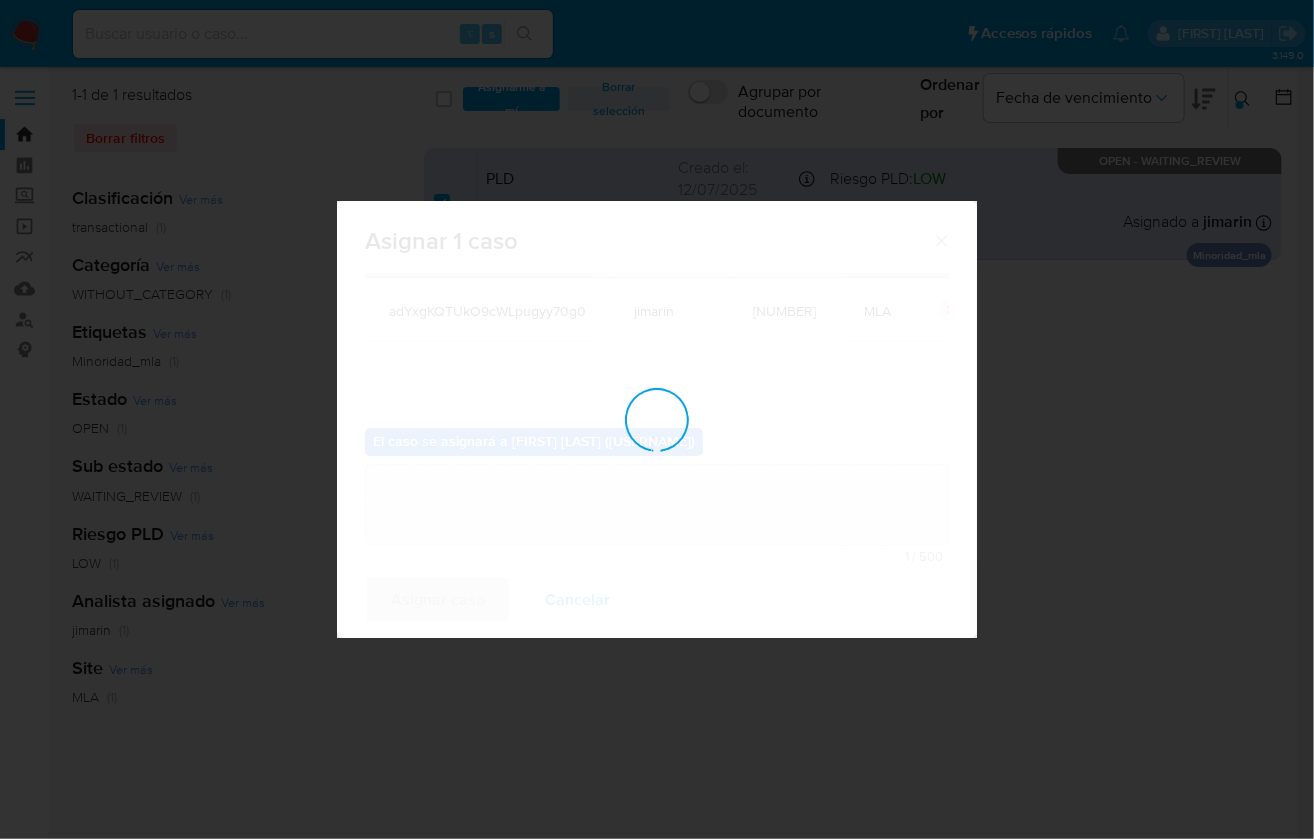 type 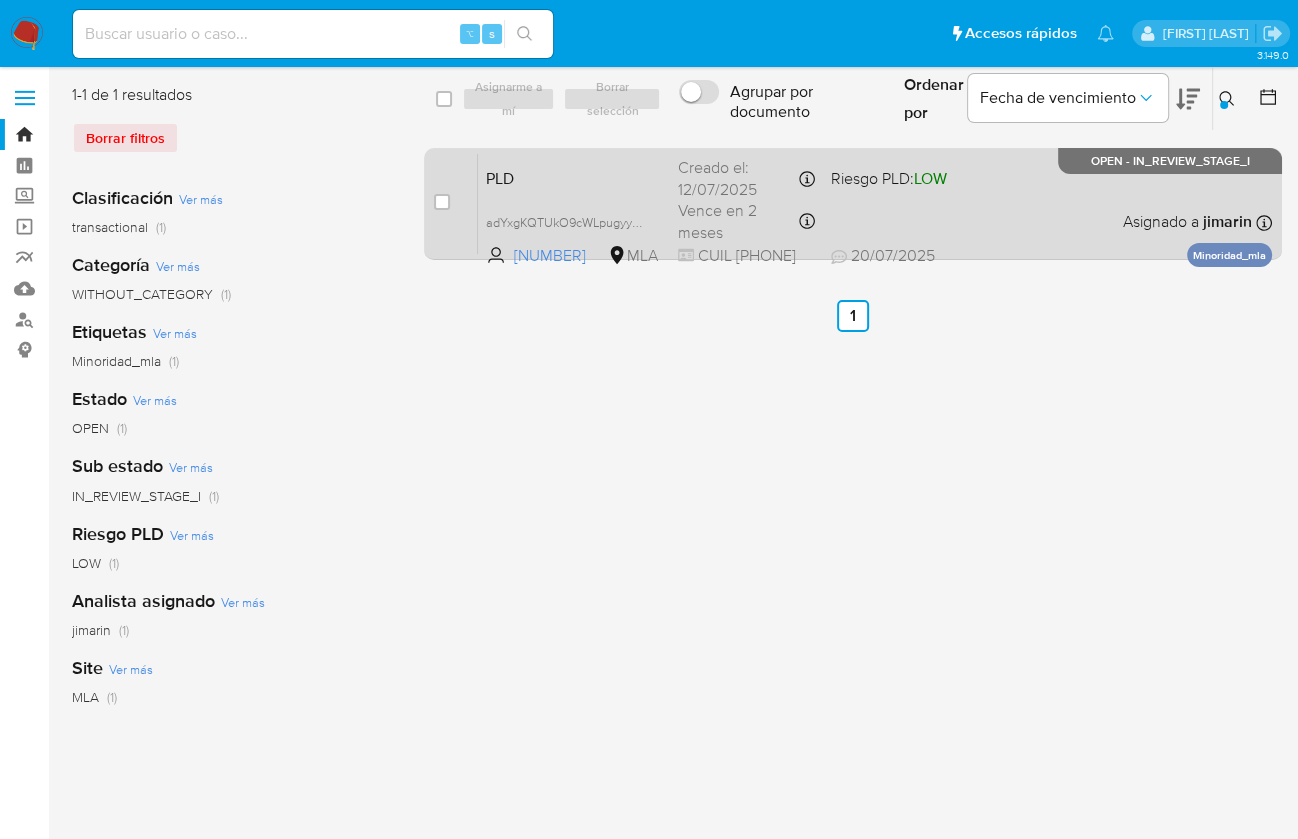 click on "PLD adYxgKQTUkO9cWLpugyy70g0 1866634136 MLA Riesgo PLD:  LOW Creado el: 12/07/2025   Creado el: 12/07/2025 03:21:22 Vence en 2 meses   Vence el 10/10/2025 03:21:22 CUIL   23504885259 20/07/2025   20/07/2025 11:46 Asignado a   jimarin   Asignado el: 17/07/2025 16:33:03 Minoridad_mla OPEN - IN_REVIEW_STAGE_I" at bounding box center (875, 203) 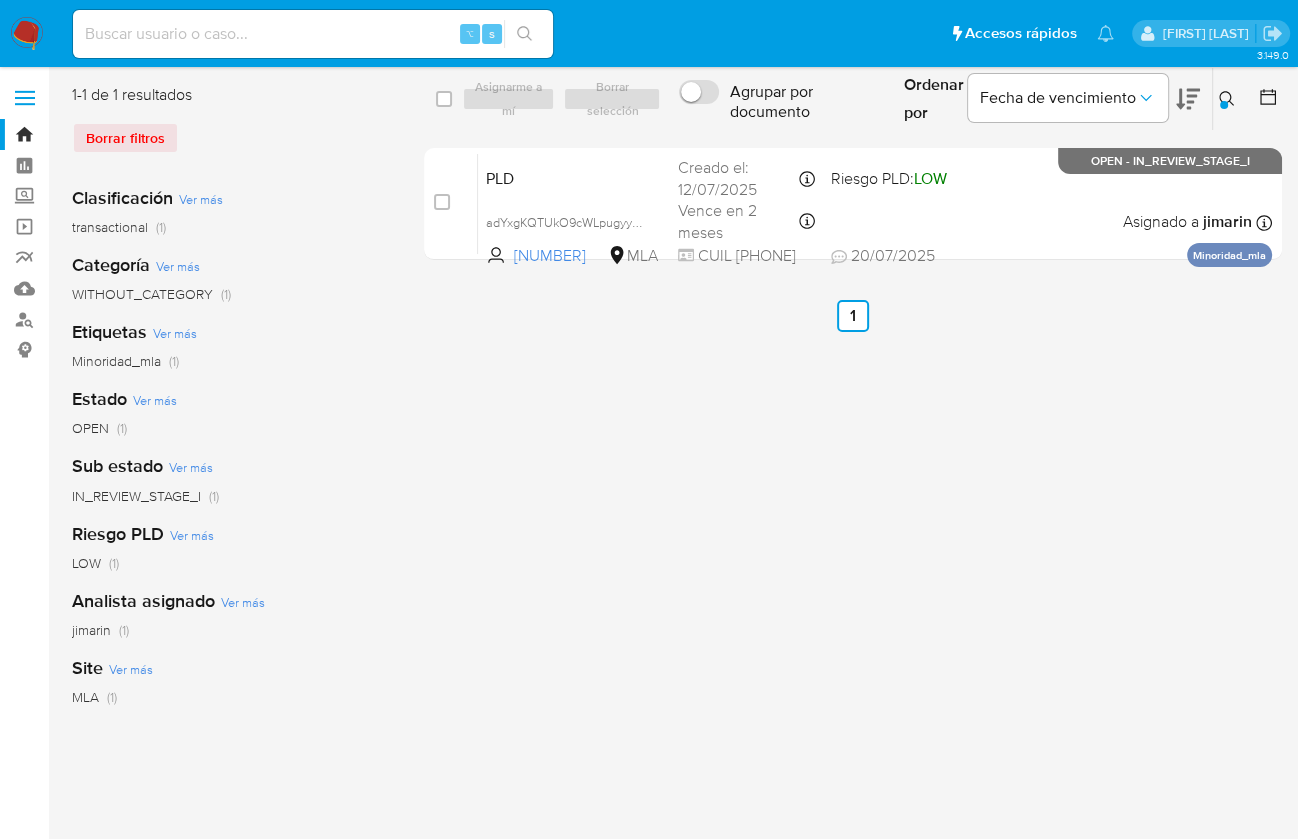click at bounding box center (1224, 105) 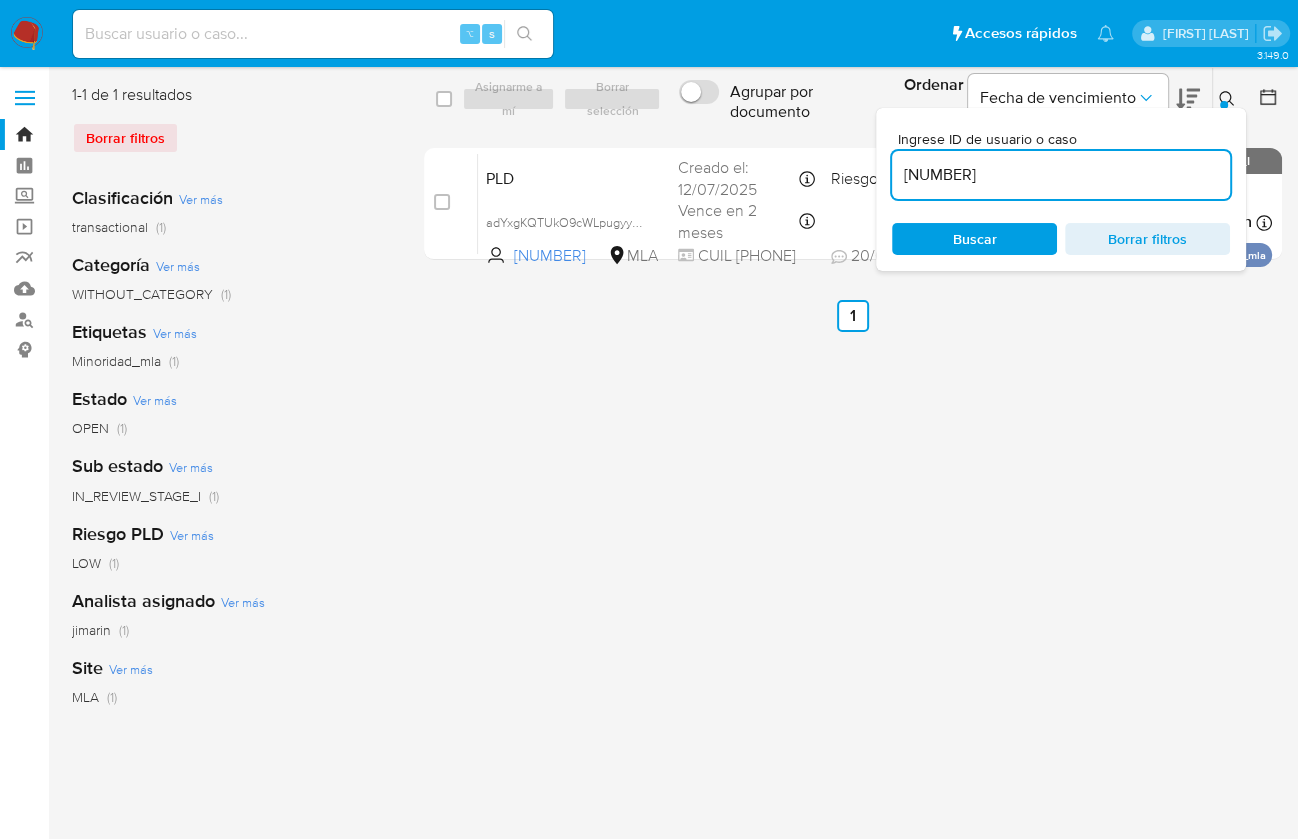 click on "1866634136" at bounding box center (1061, 175) 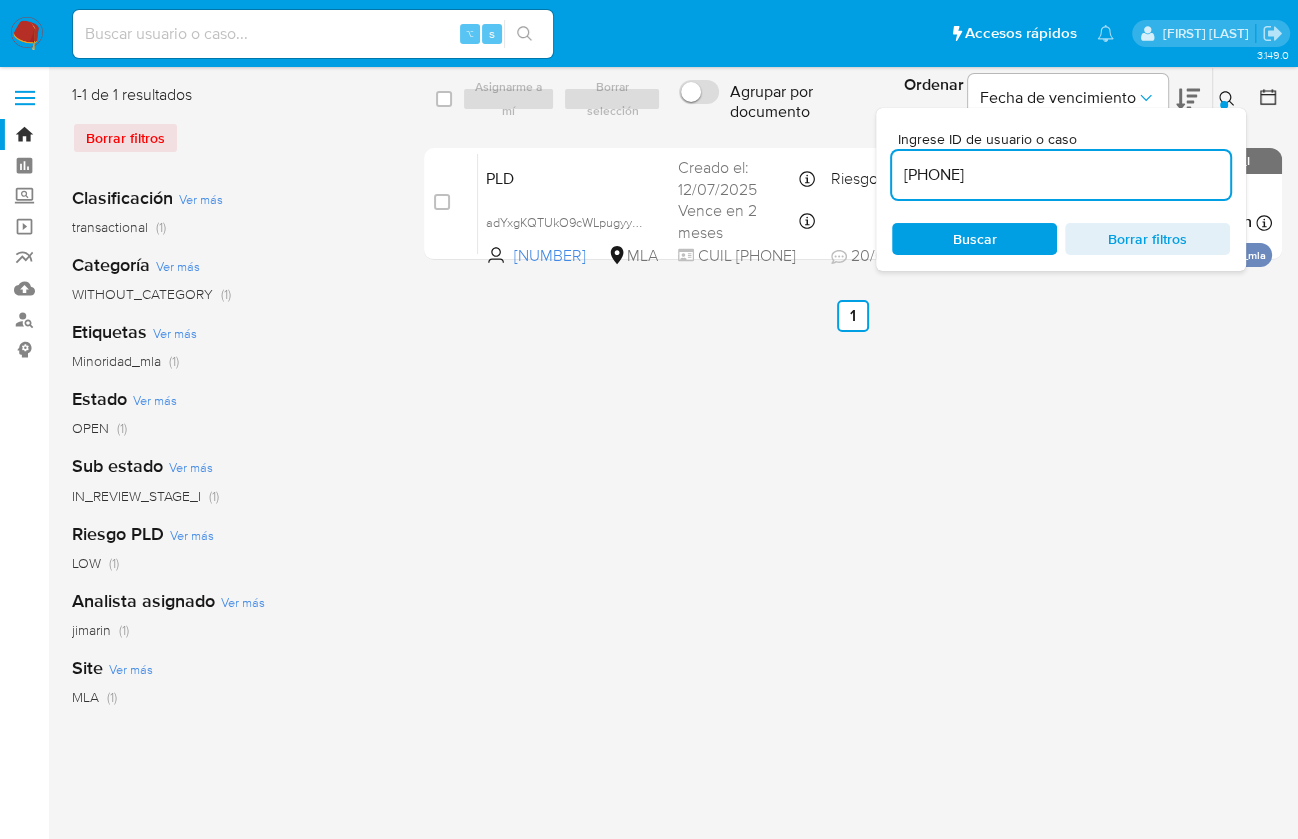 type on "707794397" 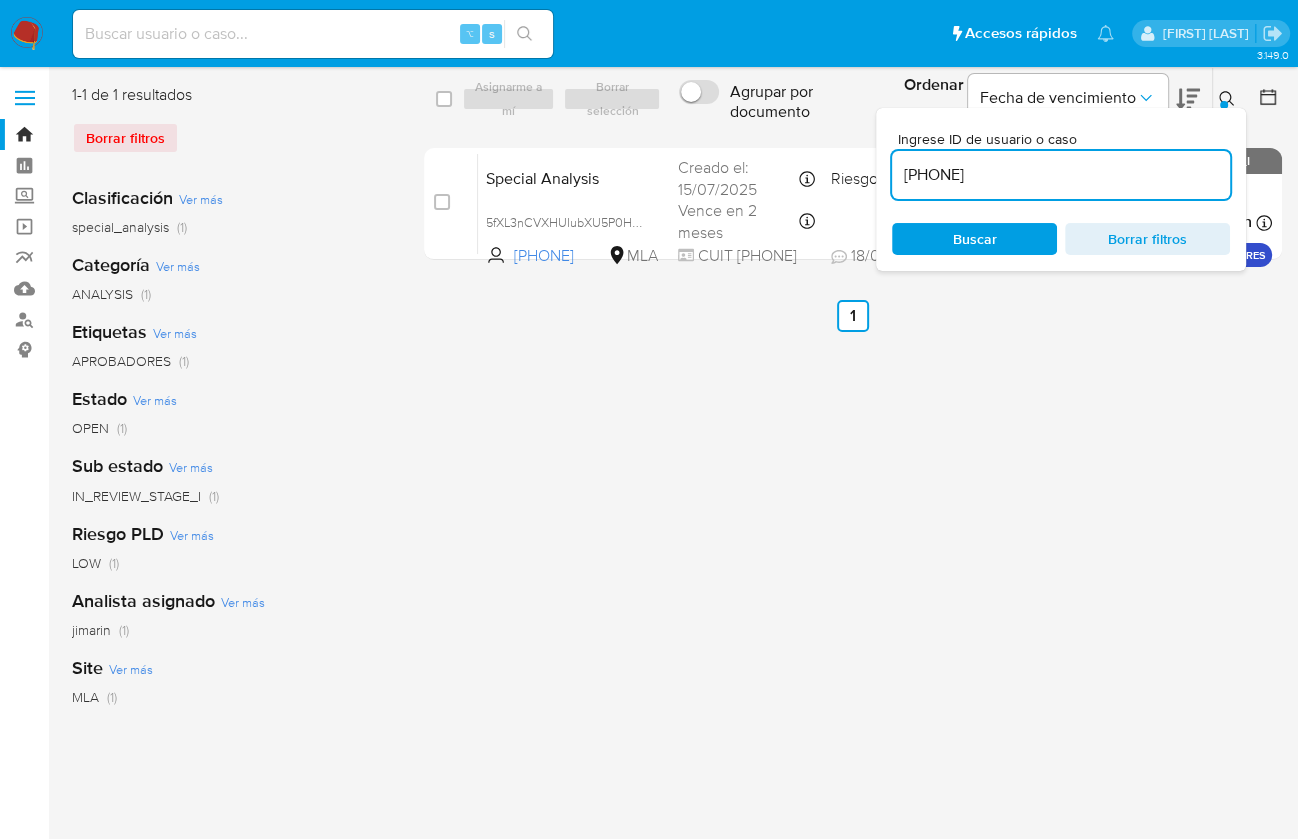 click 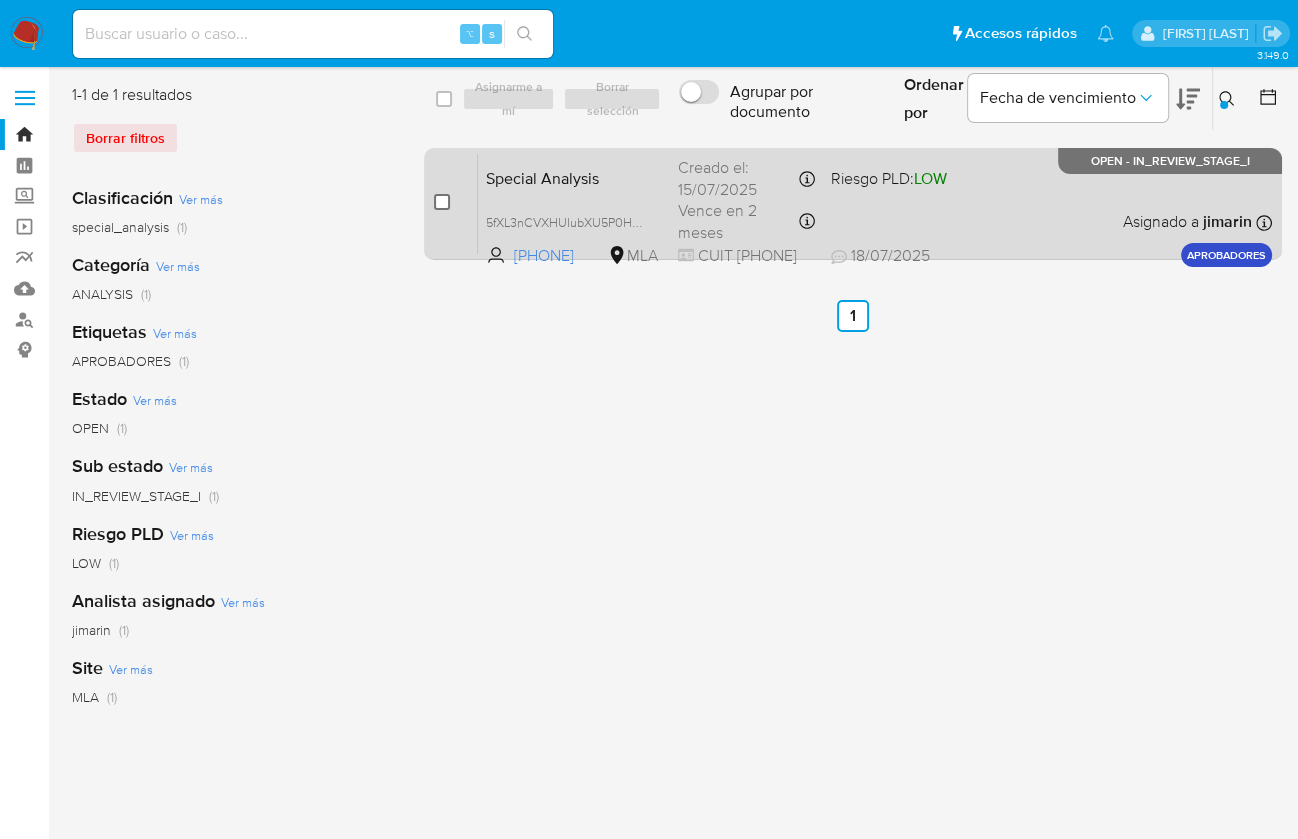 click at bounding box center [442, 202] 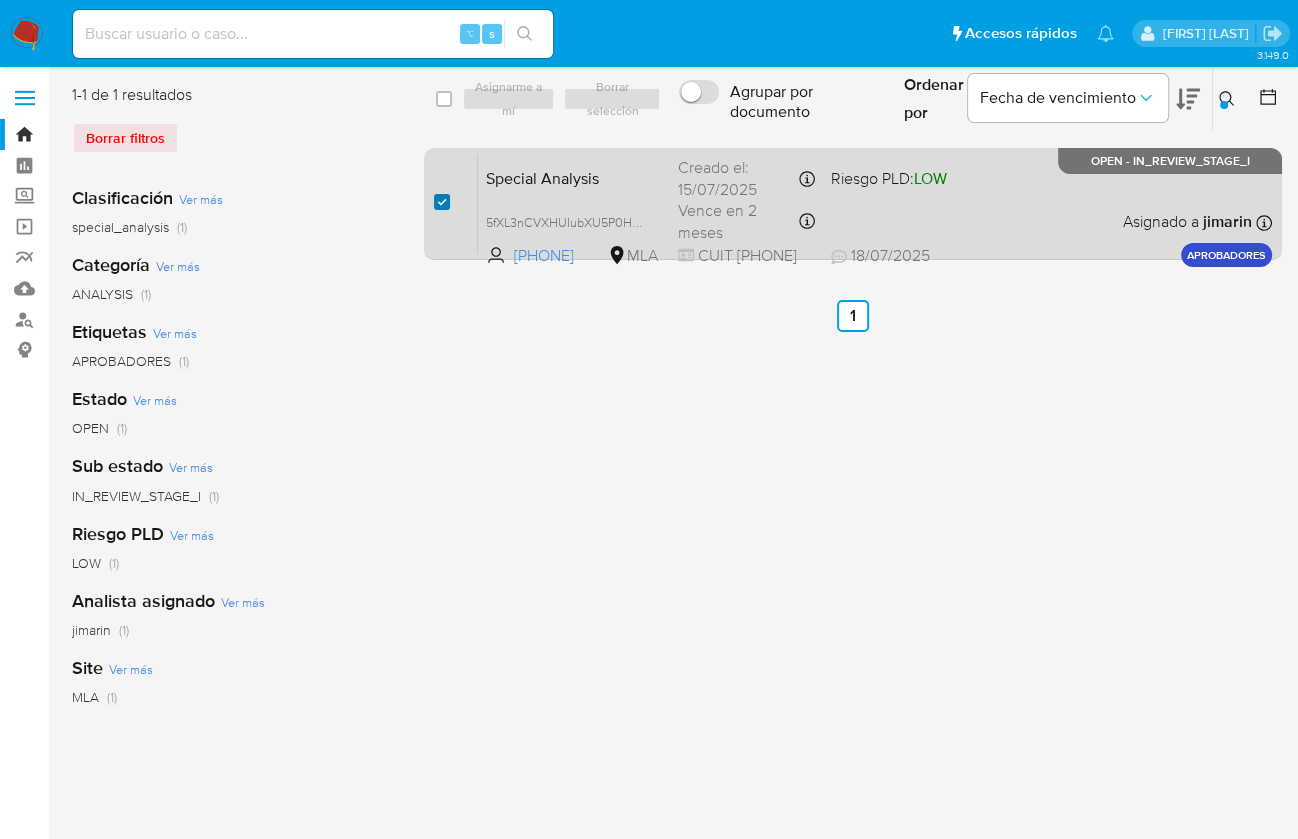 checkbox on "true" 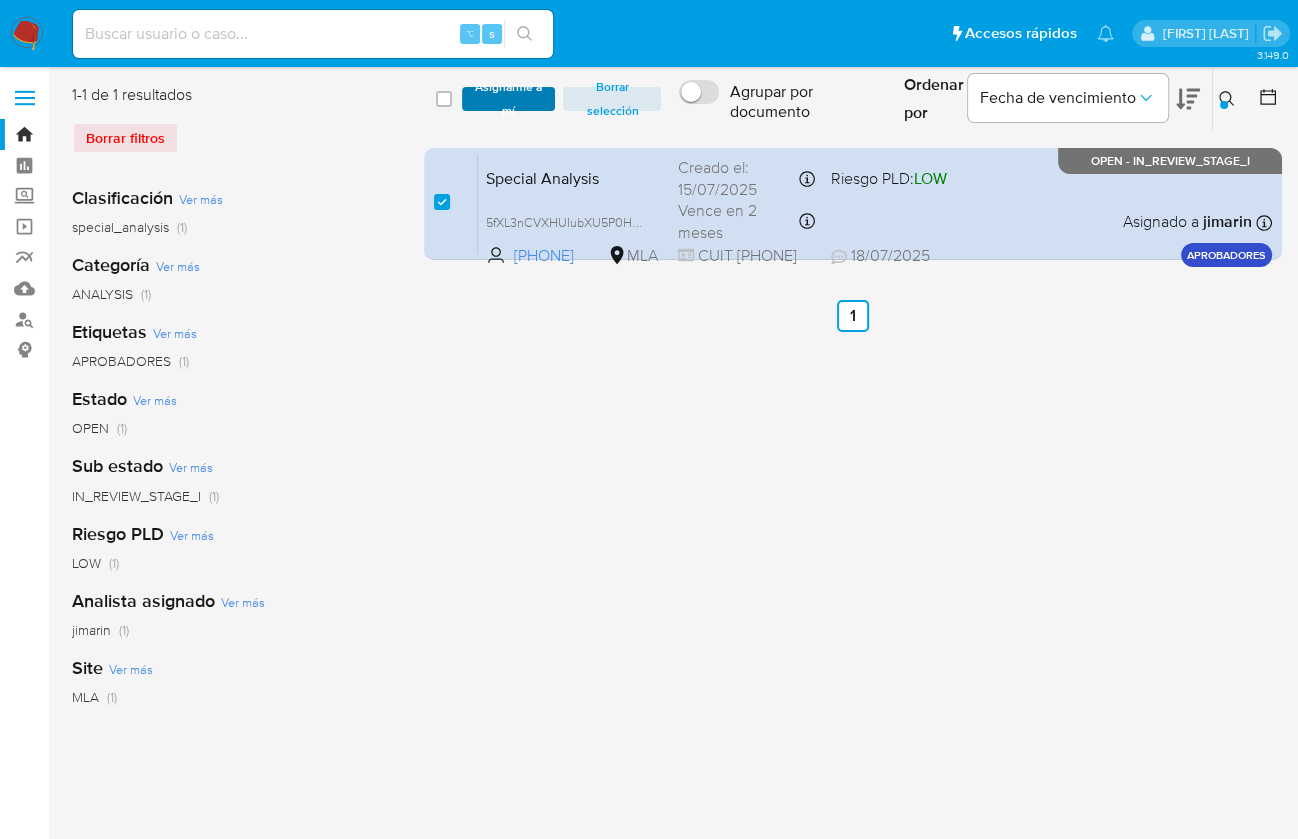 click on "Asignarme a mí" at bounding box center (509, 99) 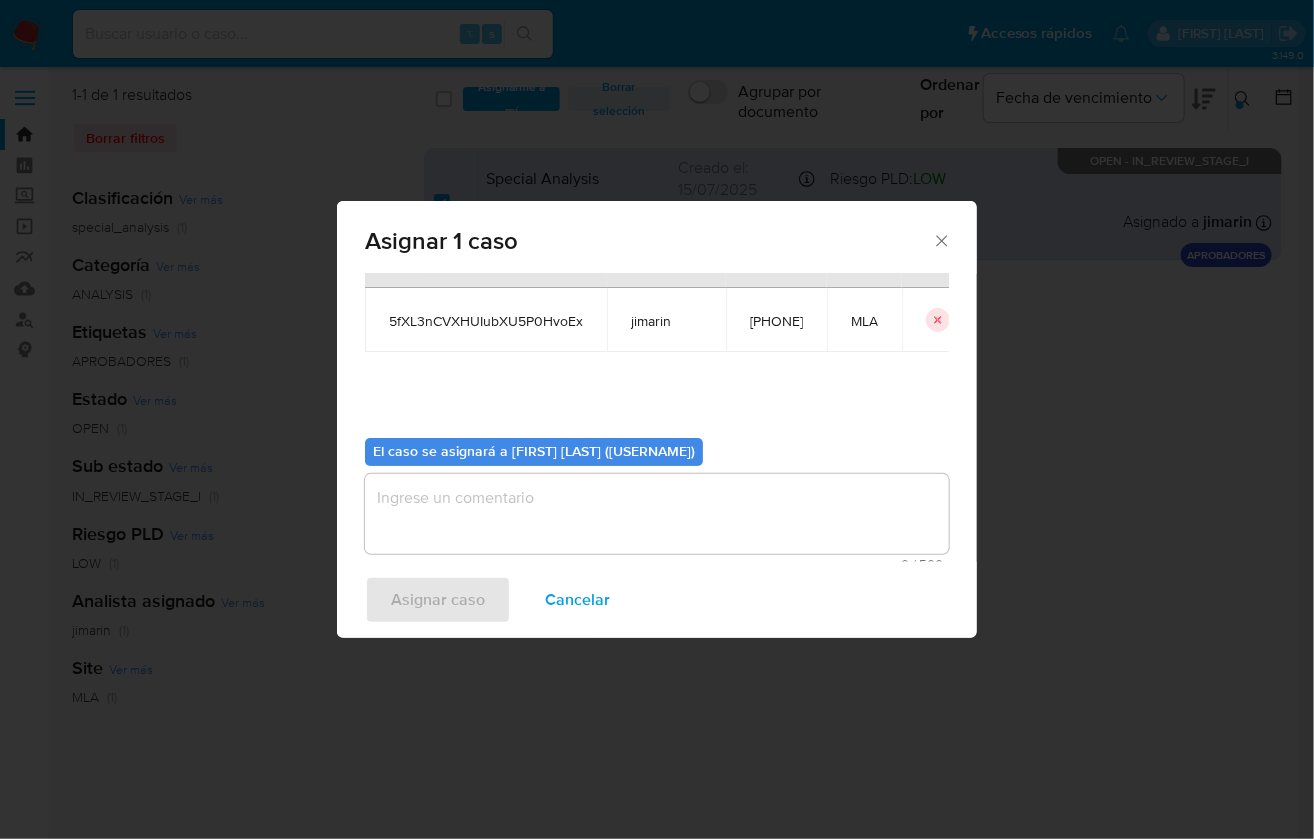 scroll, scrollTop: 102, scrollLeft: 0, axis: vertical 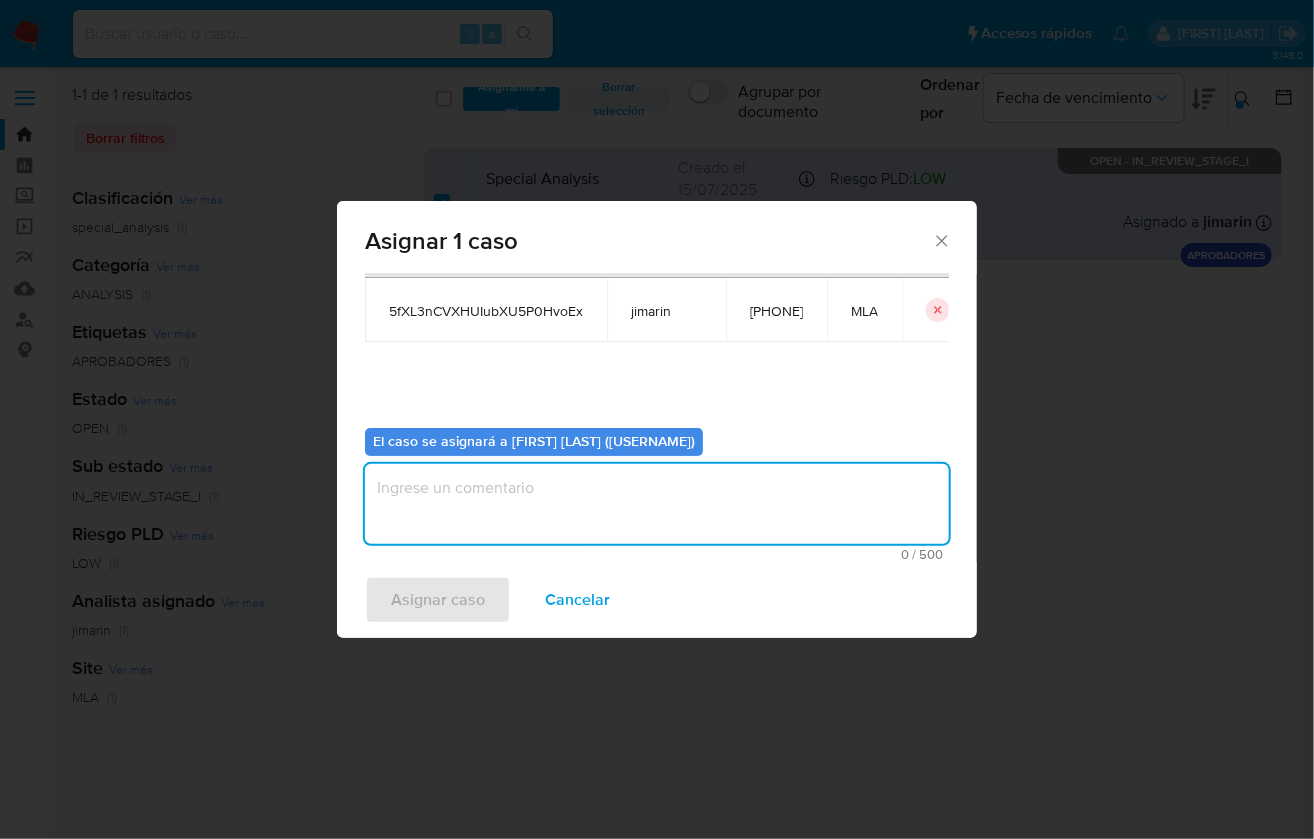 click at bounding box center (657, 504) 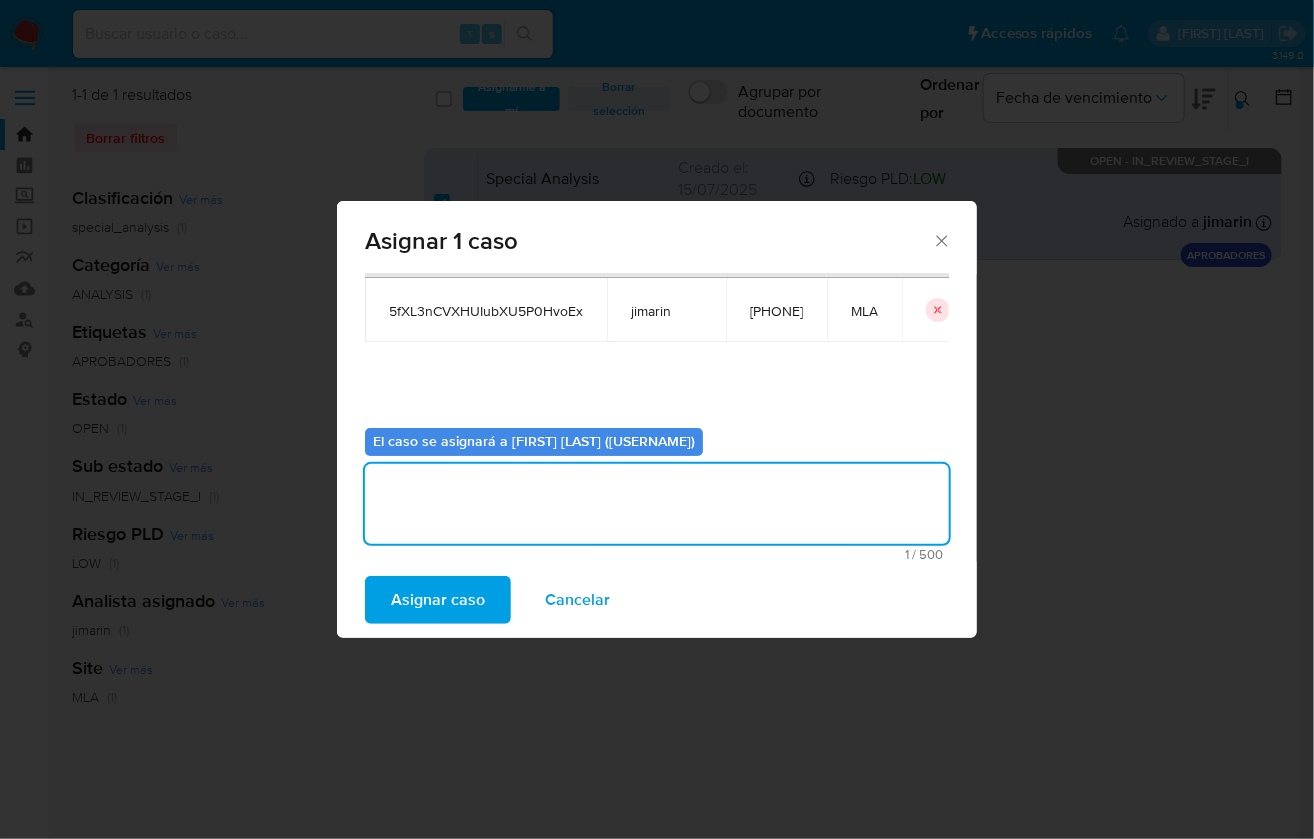 click on "Asignar caso" at bounding box center (438, 600) 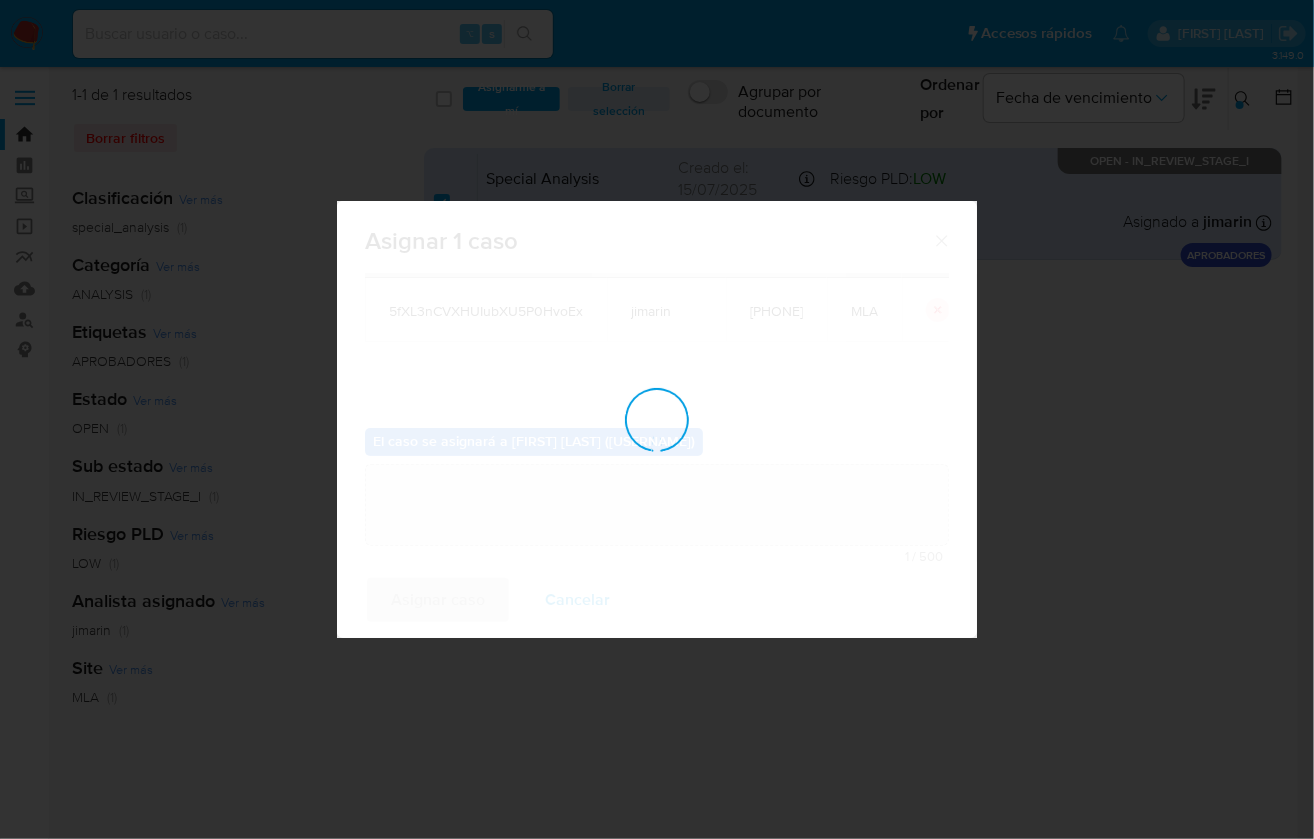 type 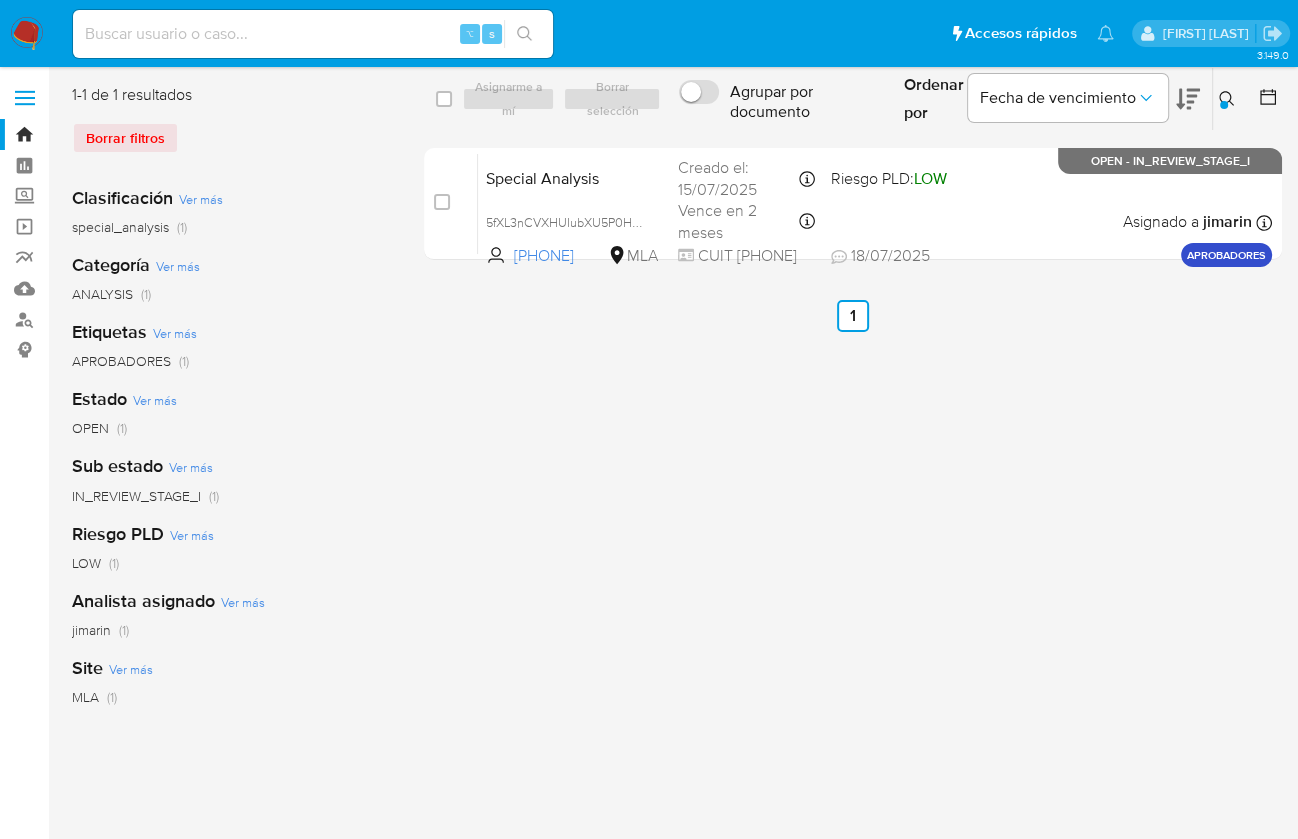 click at bounding box center (1229, 99) 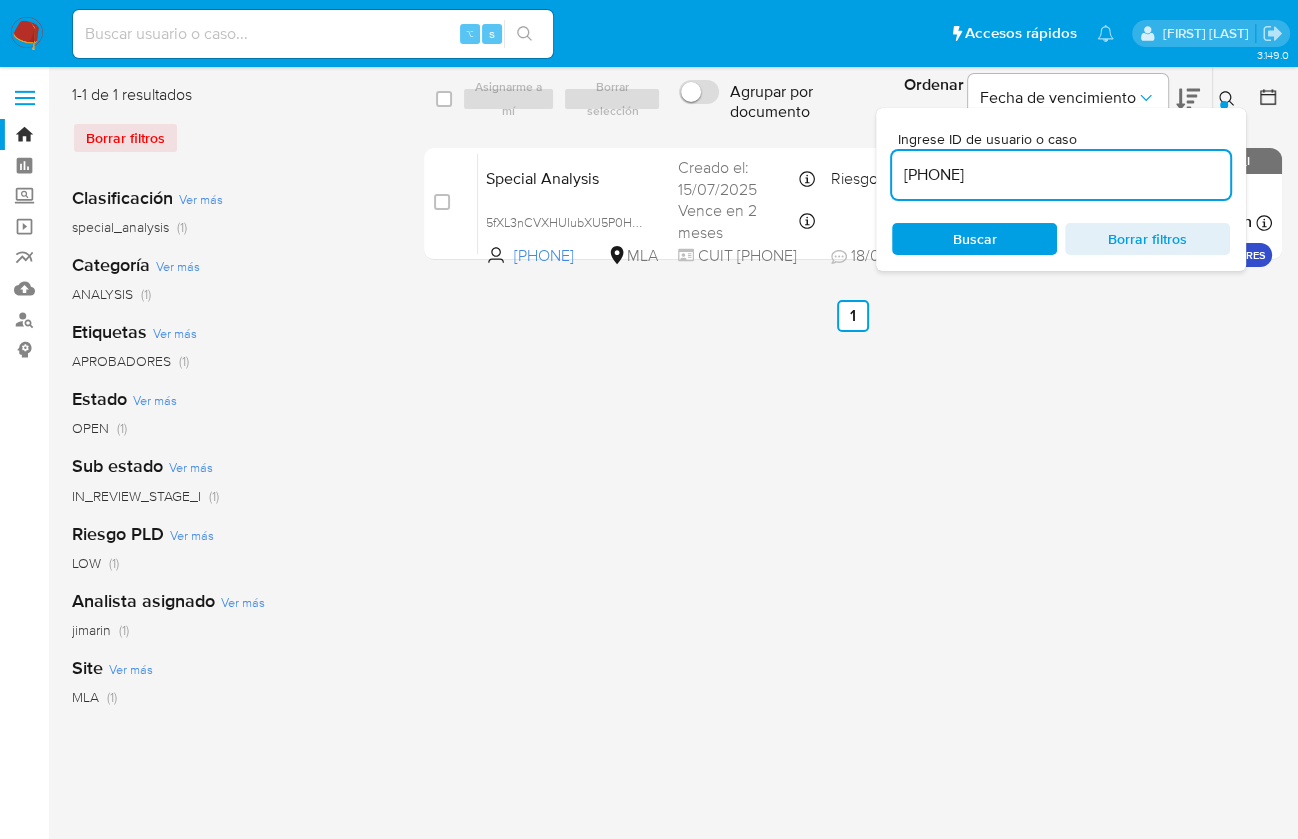 click on "707794397" at bounding box center [1061, 175] 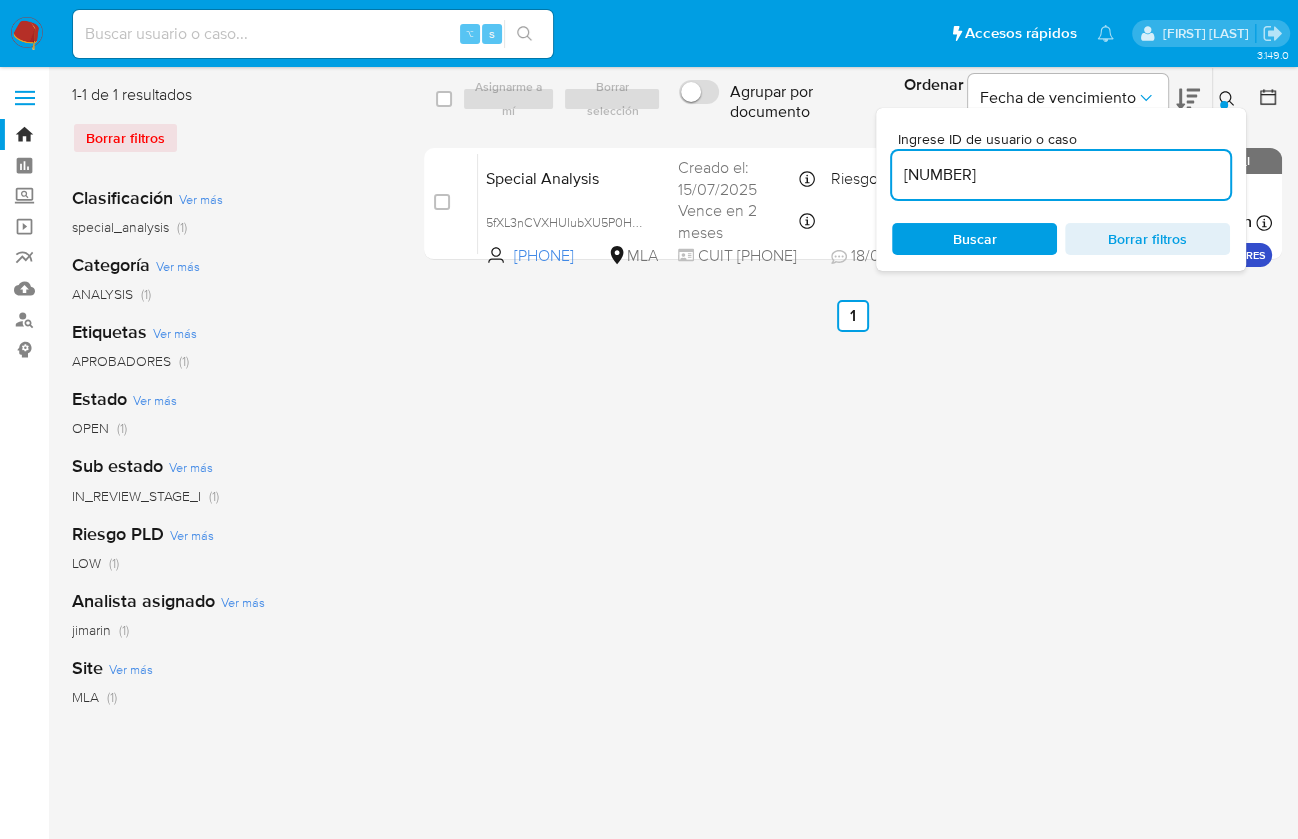 type on "1866634136" 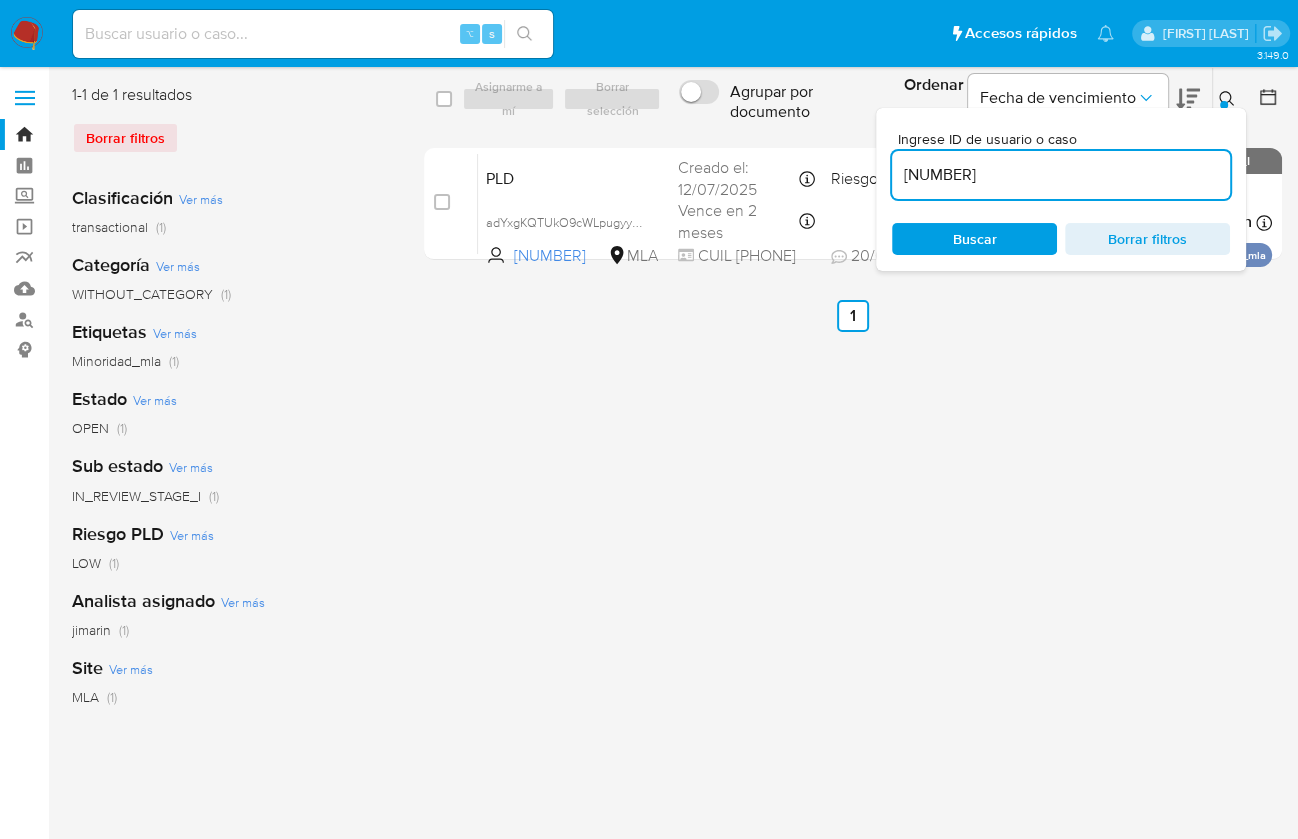 click at bounding box center [1229, 99] 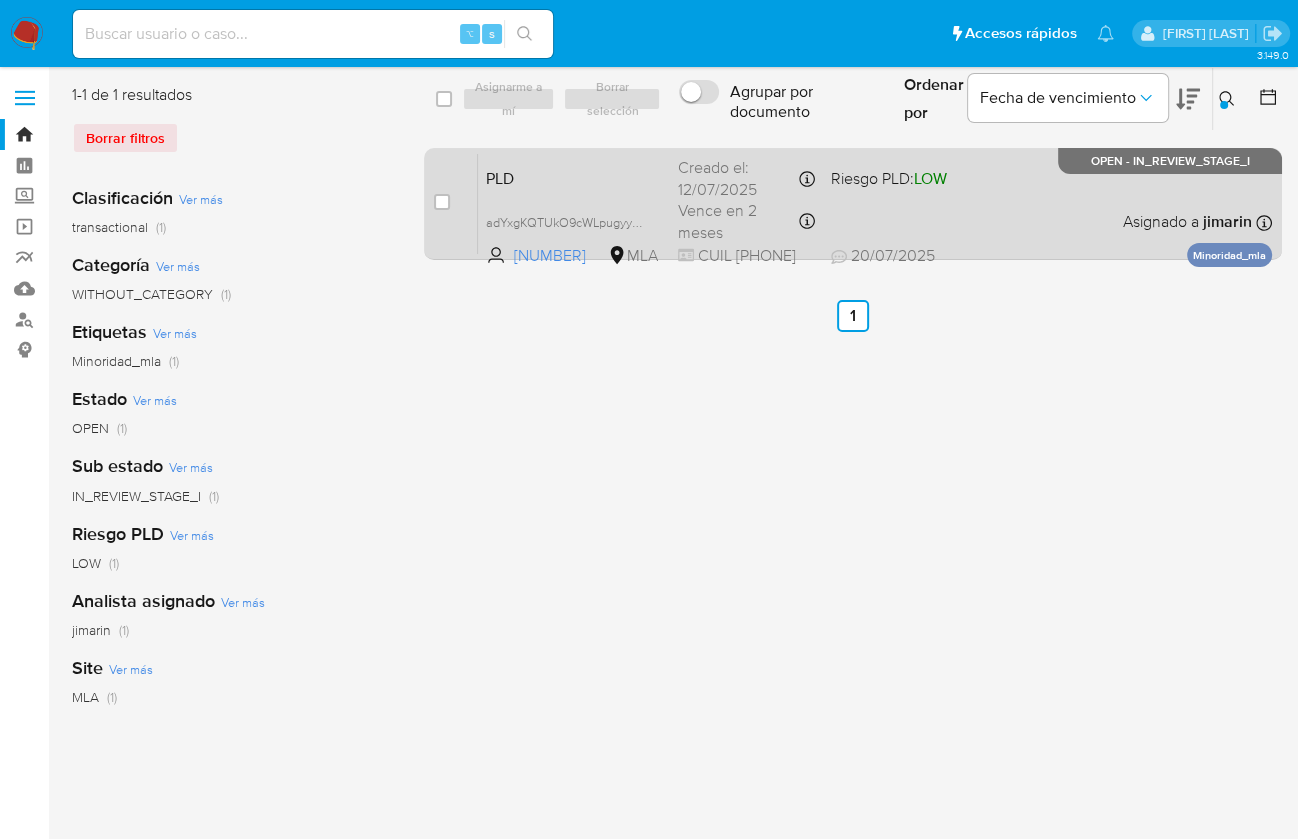 drag, startPoint x: 446, startPoint y: 199, endPoint x: 484, endPoint y: 152, distance: 60.440052 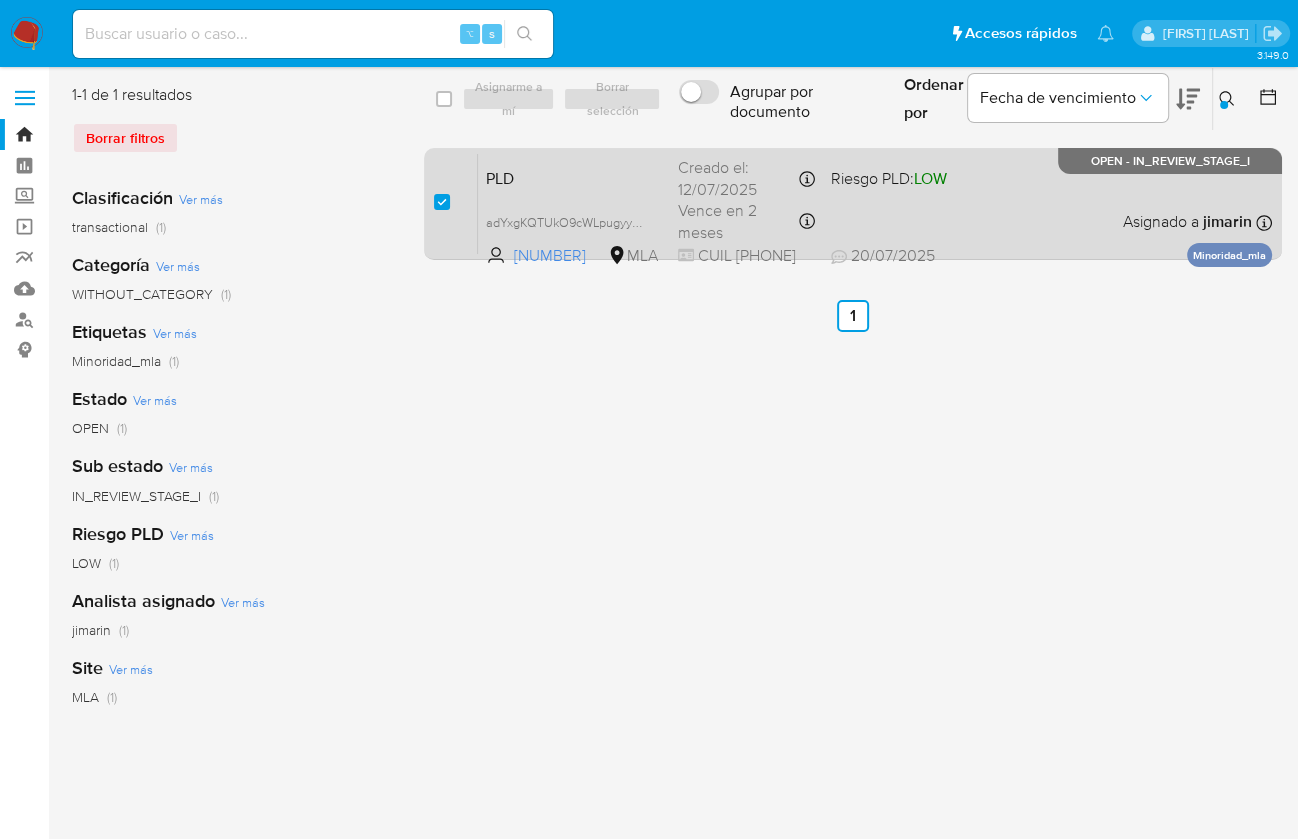 checkbox on "true" 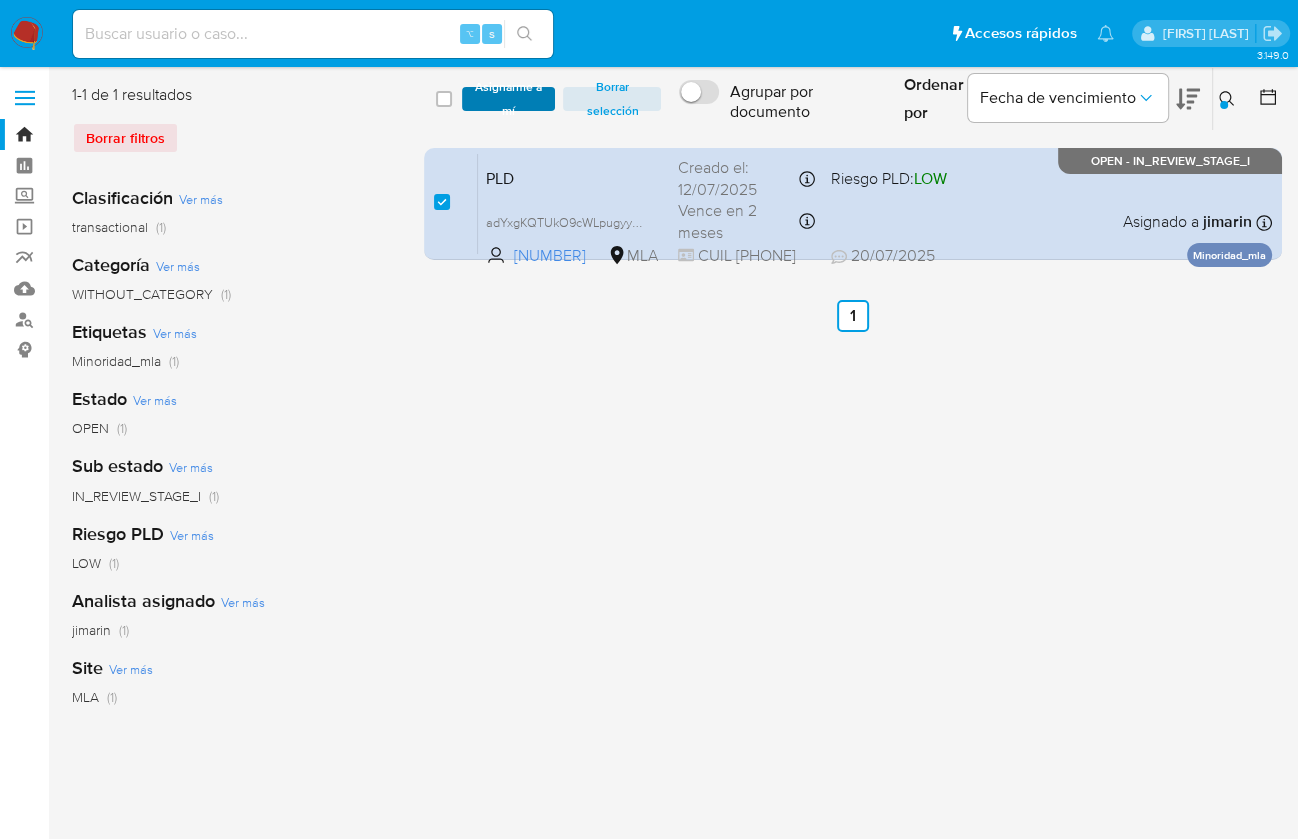click on "Asignarme a mí" at bounding box center (509, 99) 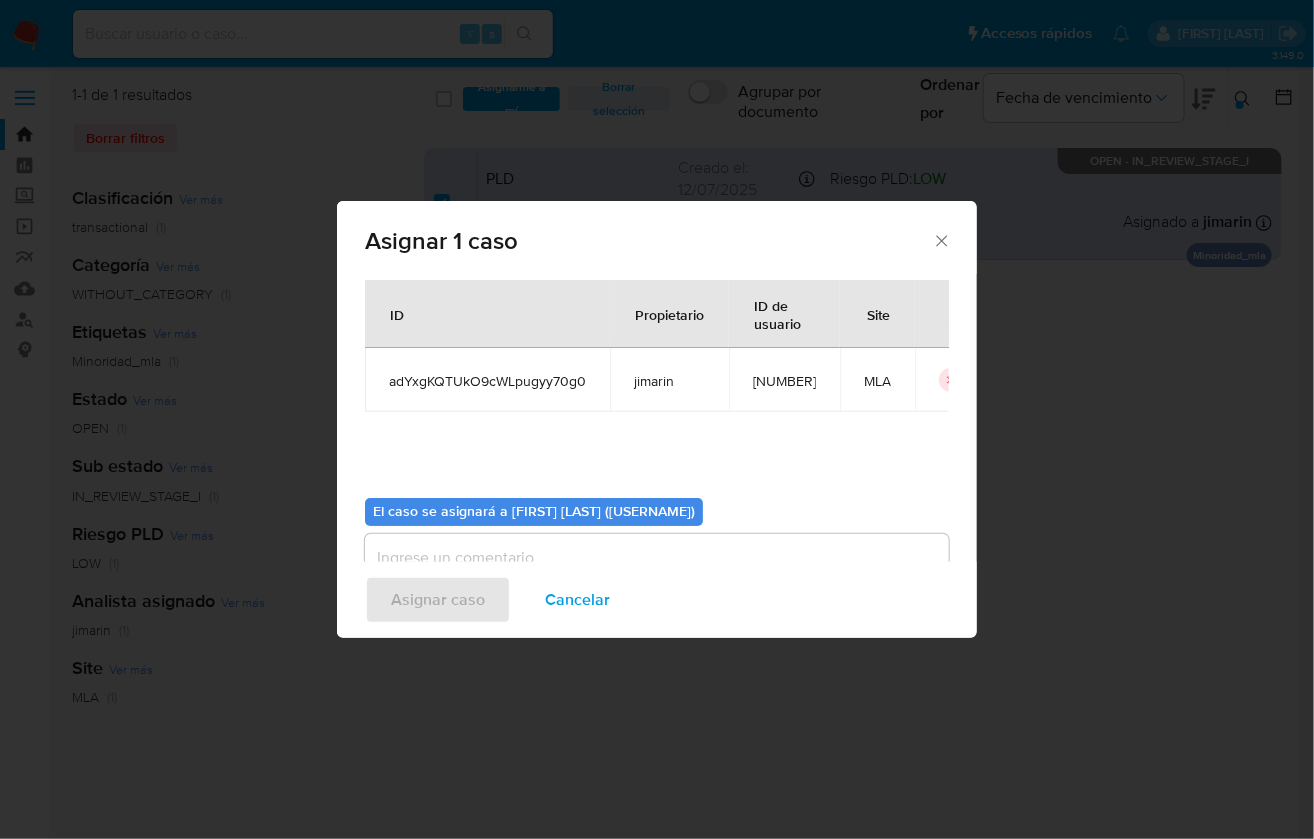 scroll, scrollTop: 102, scrollLeft: 0, axis: vertical 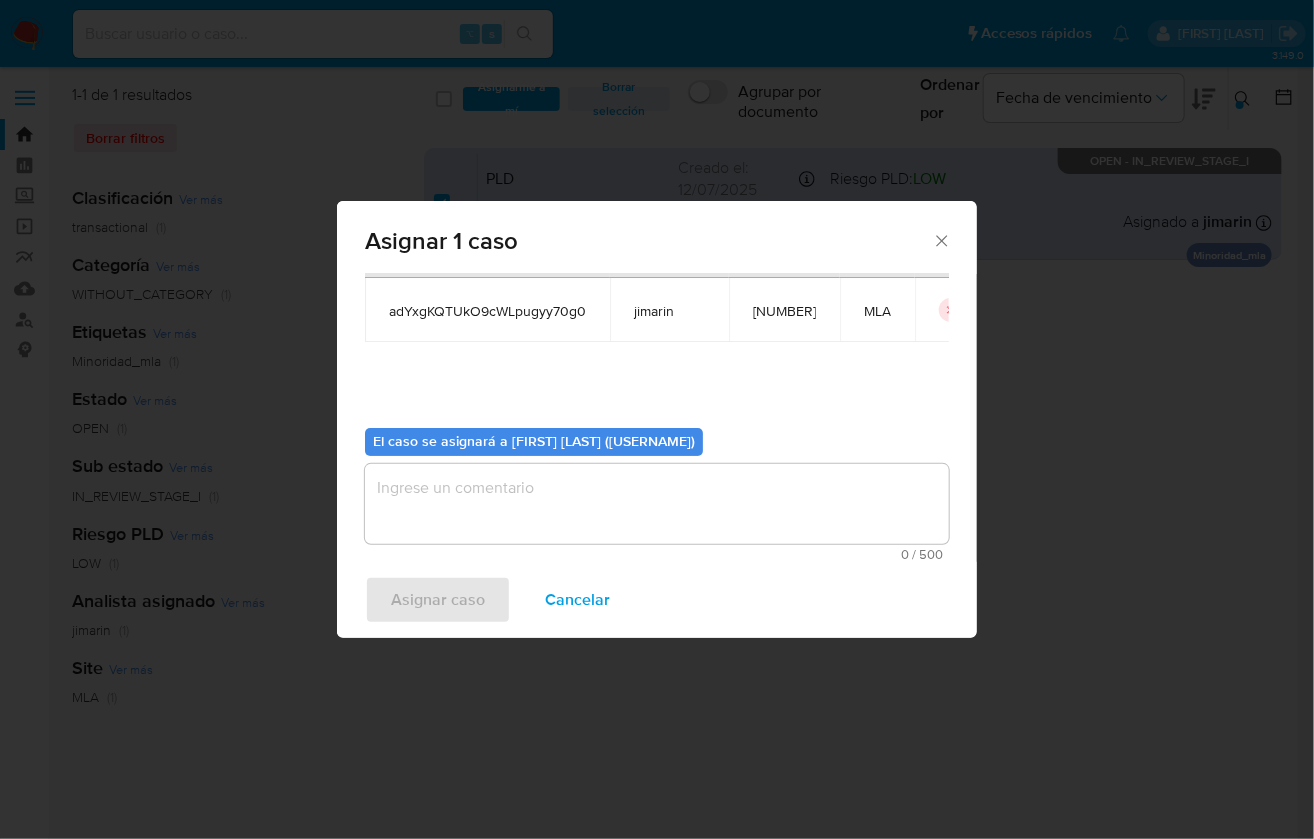 click at bounding box center [657, 504] 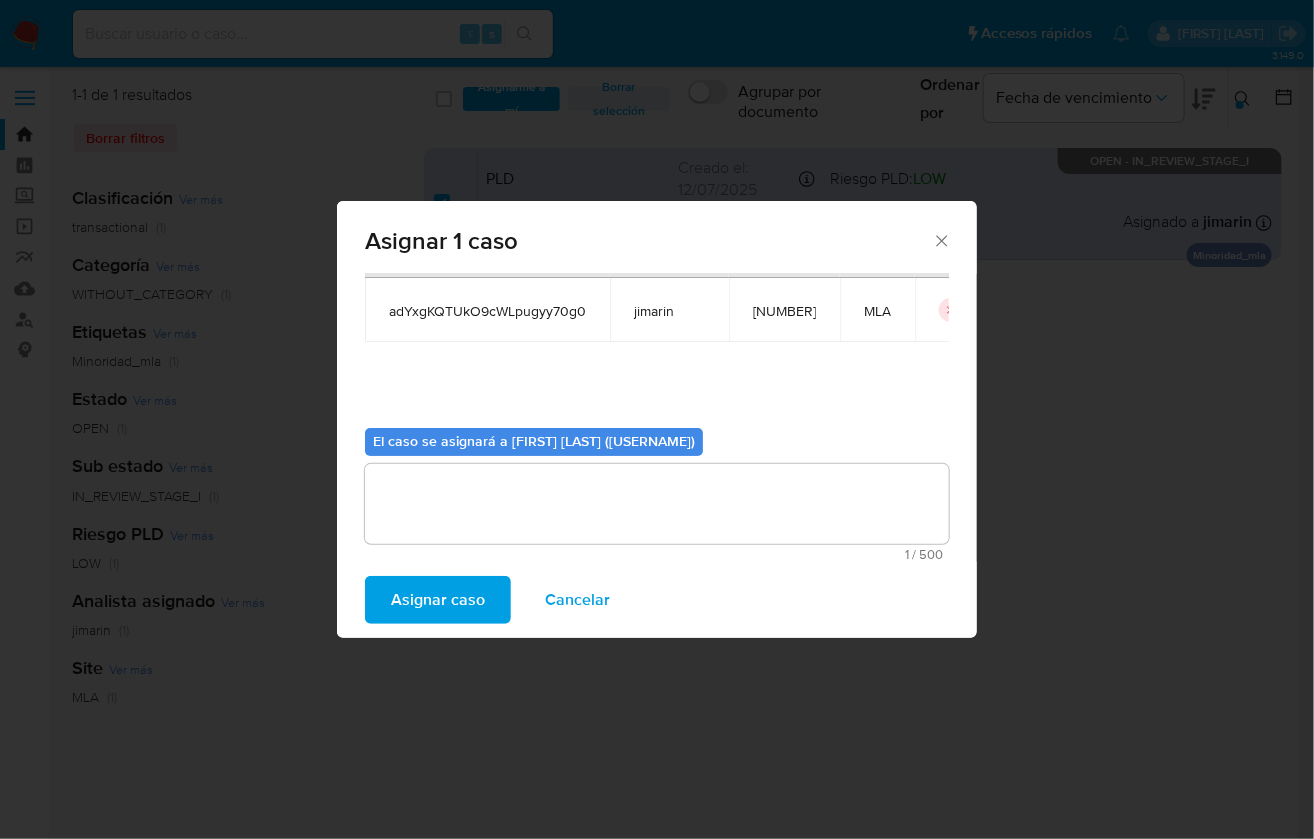 click on "Asignar caso" at bounding box center (438, 600) 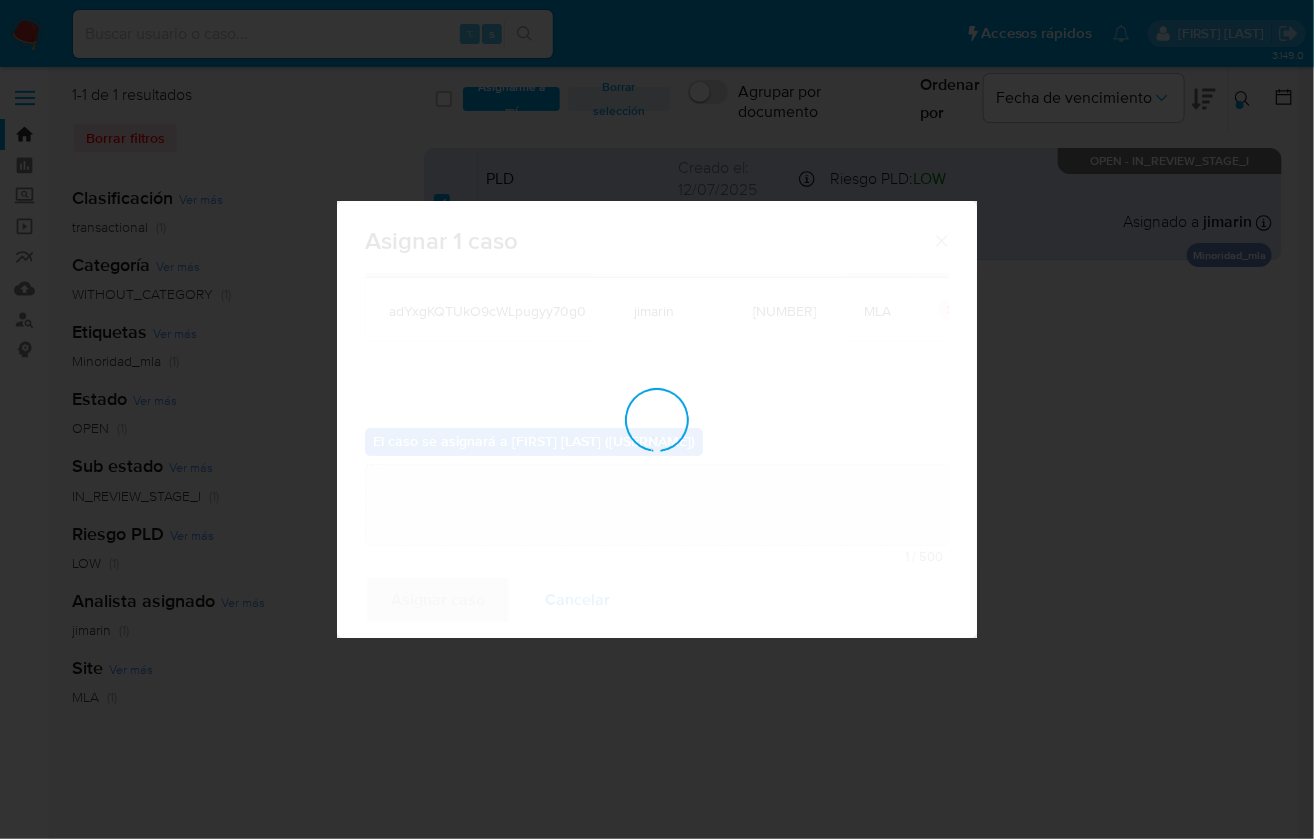 type 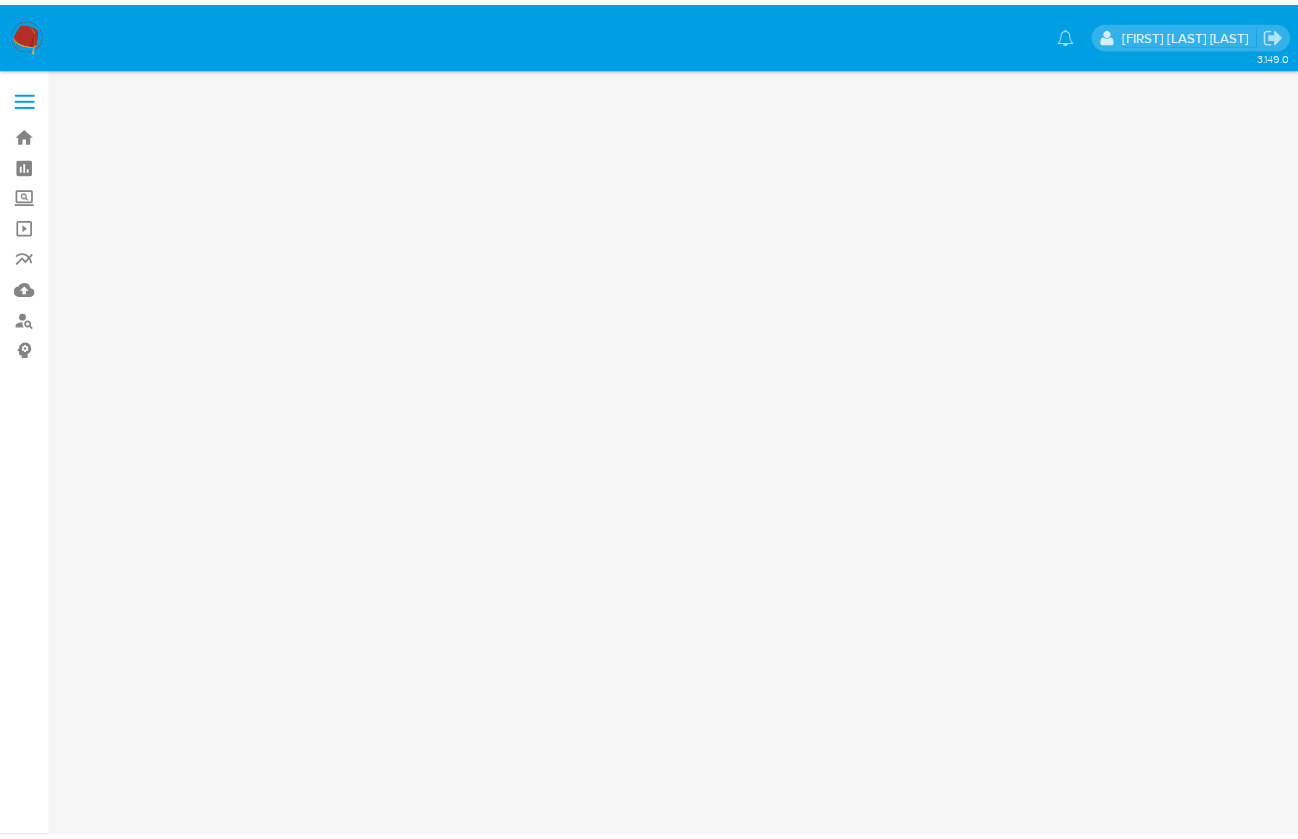 scroll, scrollTop: 0, scrollLeft: 0, axis: both 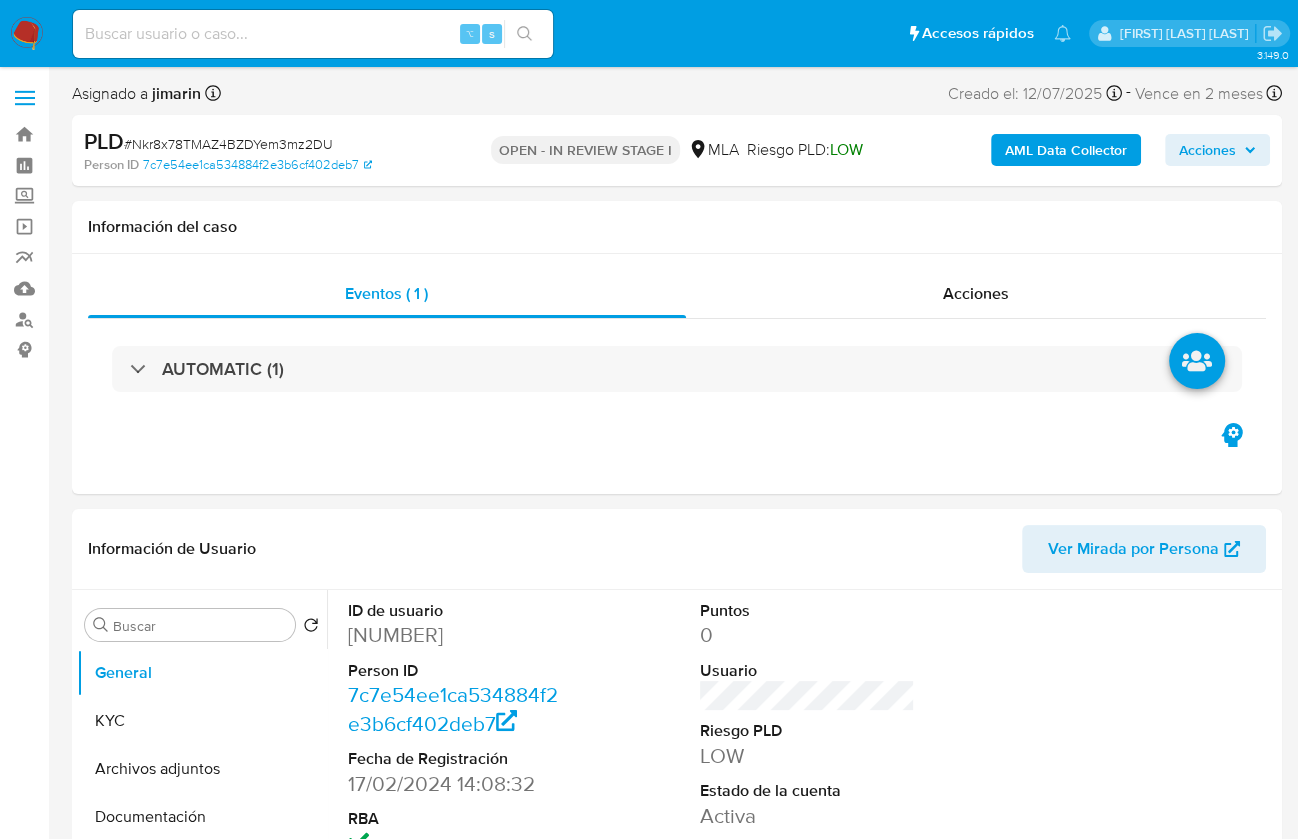 select on "10" 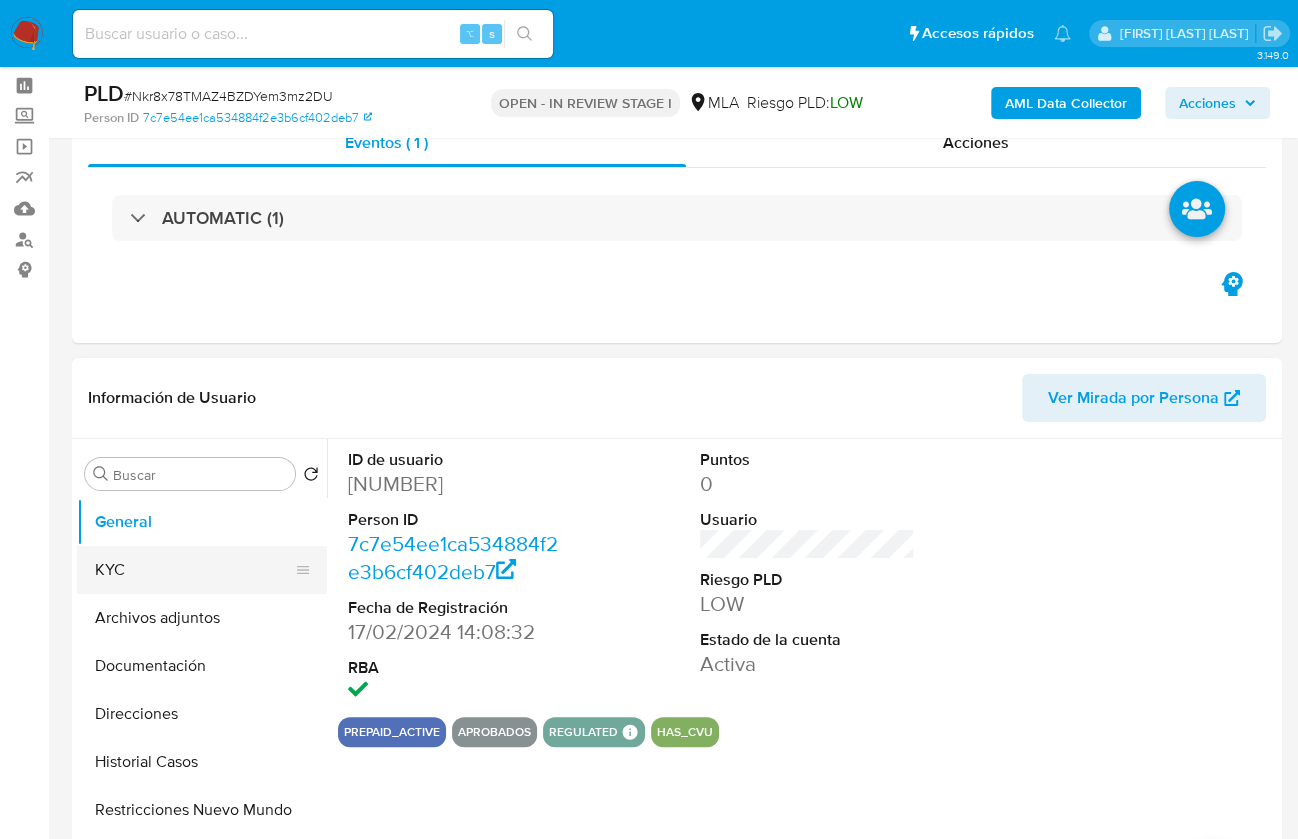 scroll, scrollTop: 91, scrollLeft: 0, axis: vertical 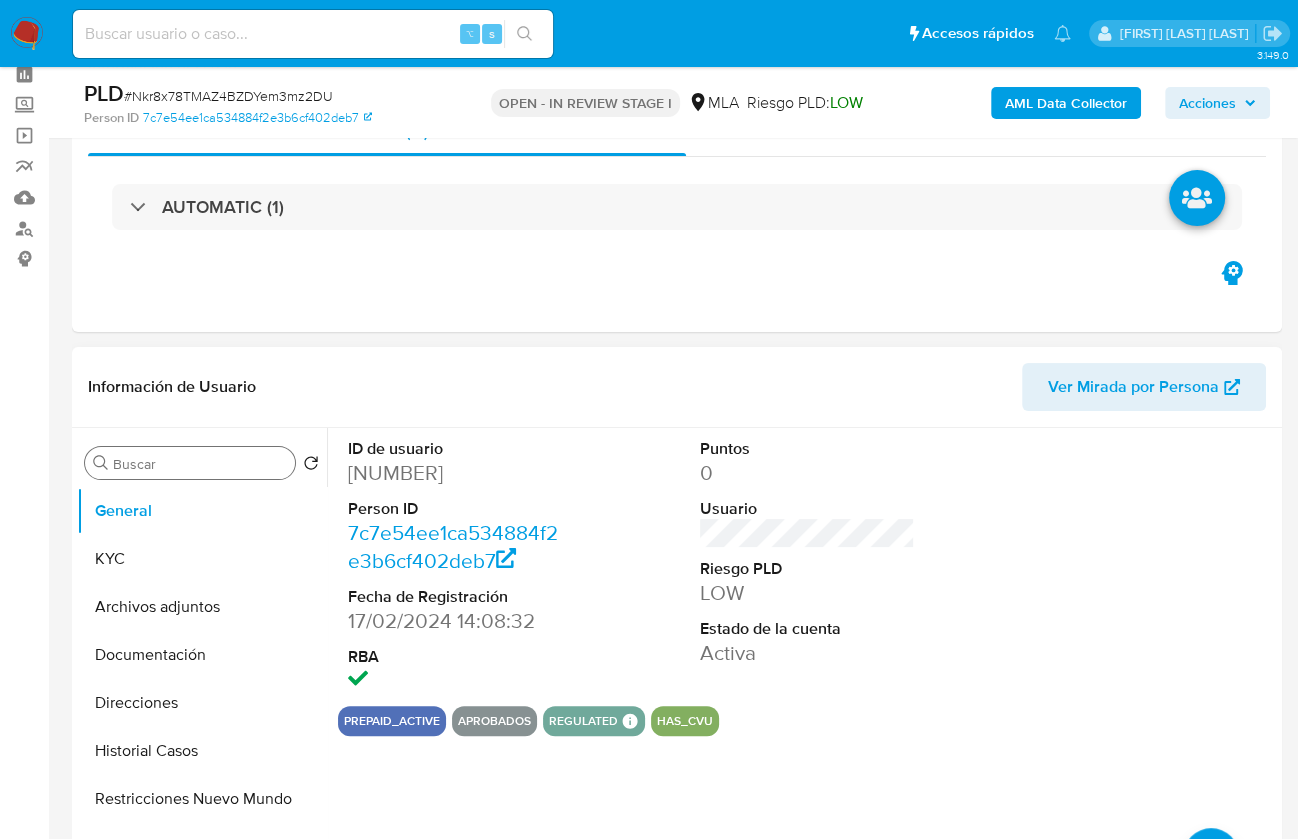 click on "Buscar" at bounding box center (200, 464) 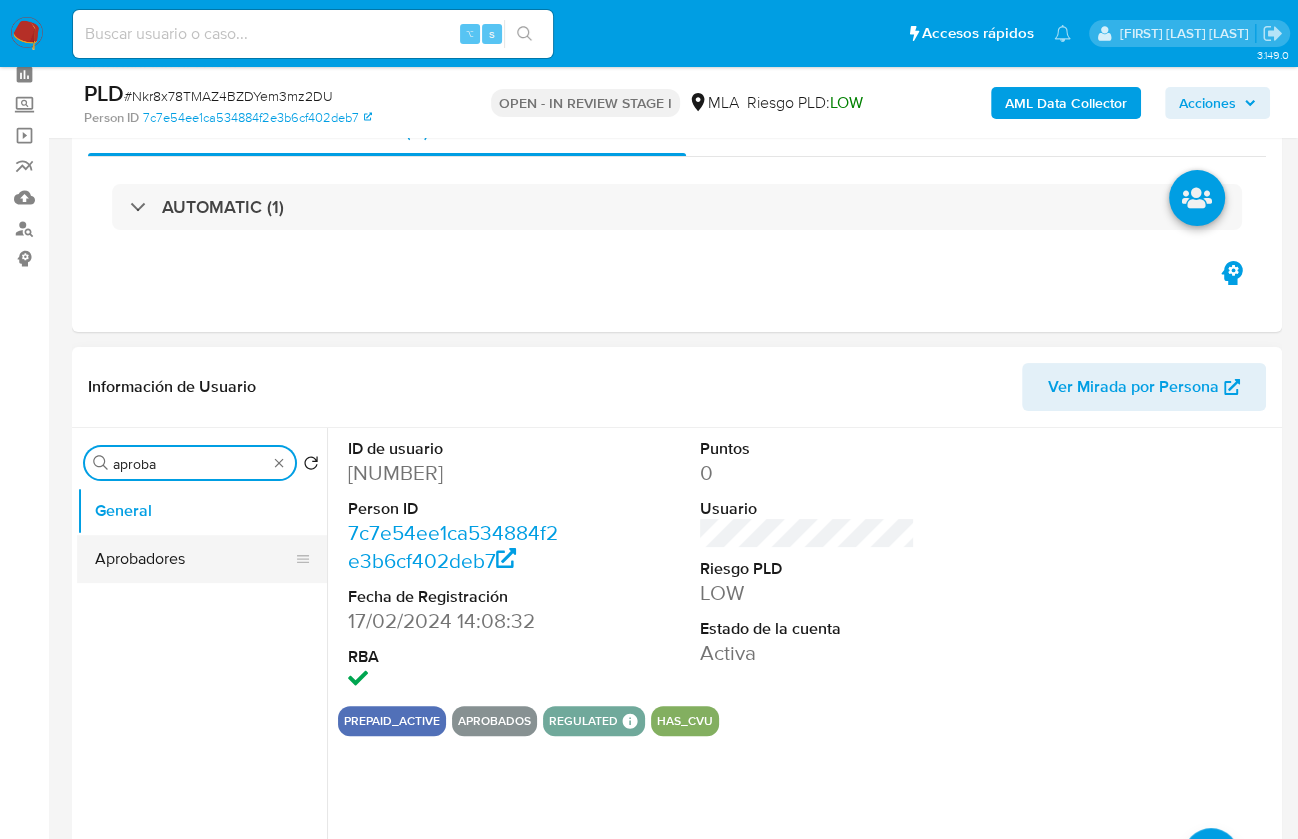 type on "aproba" 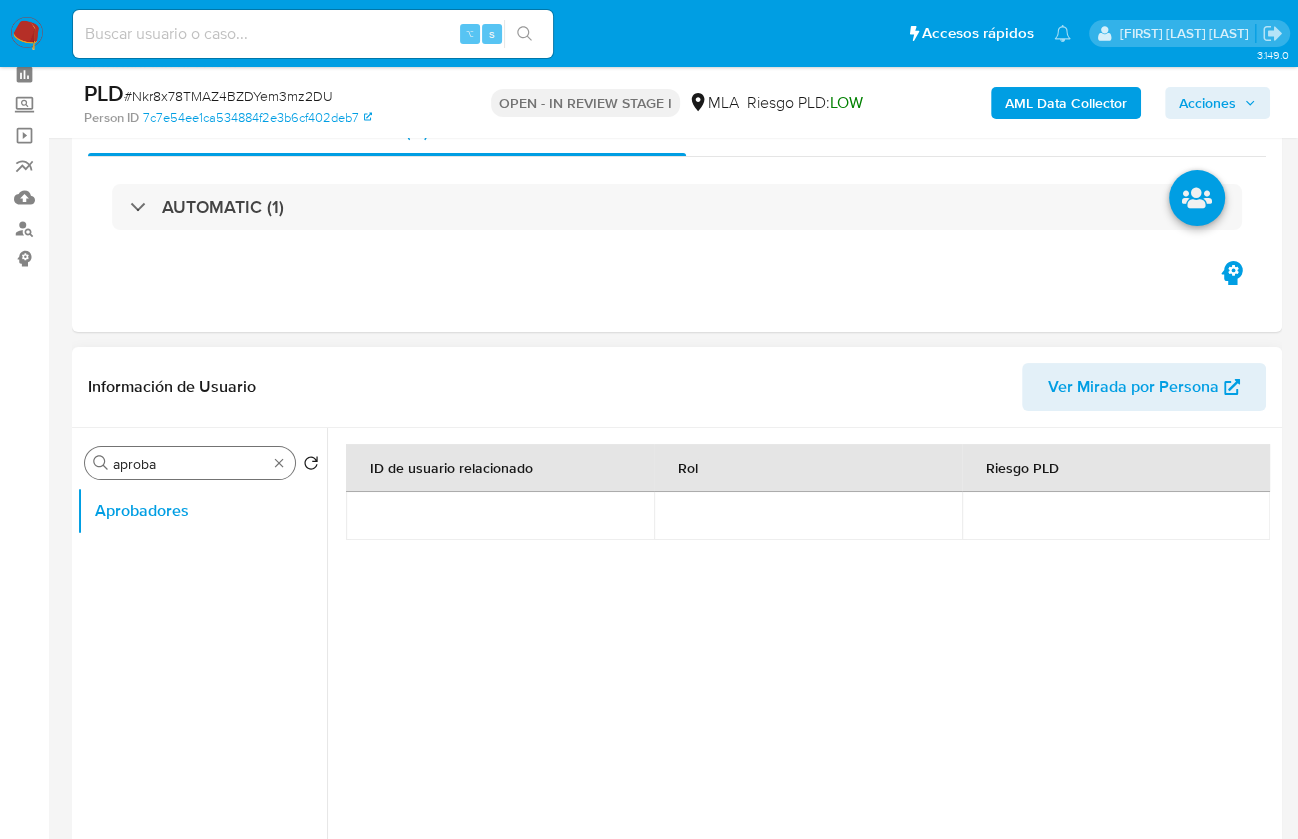 type 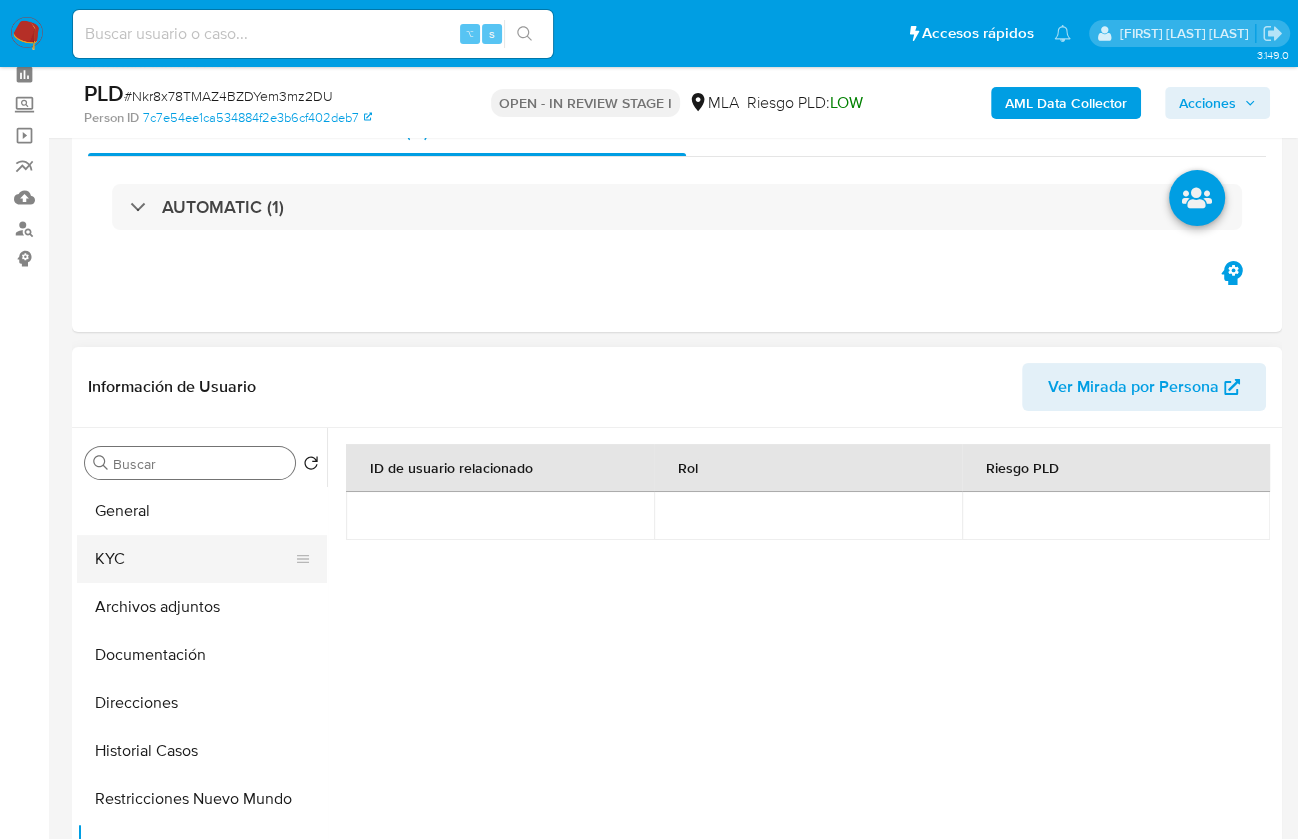 click on "KYC" at bounding box center [194, 559] 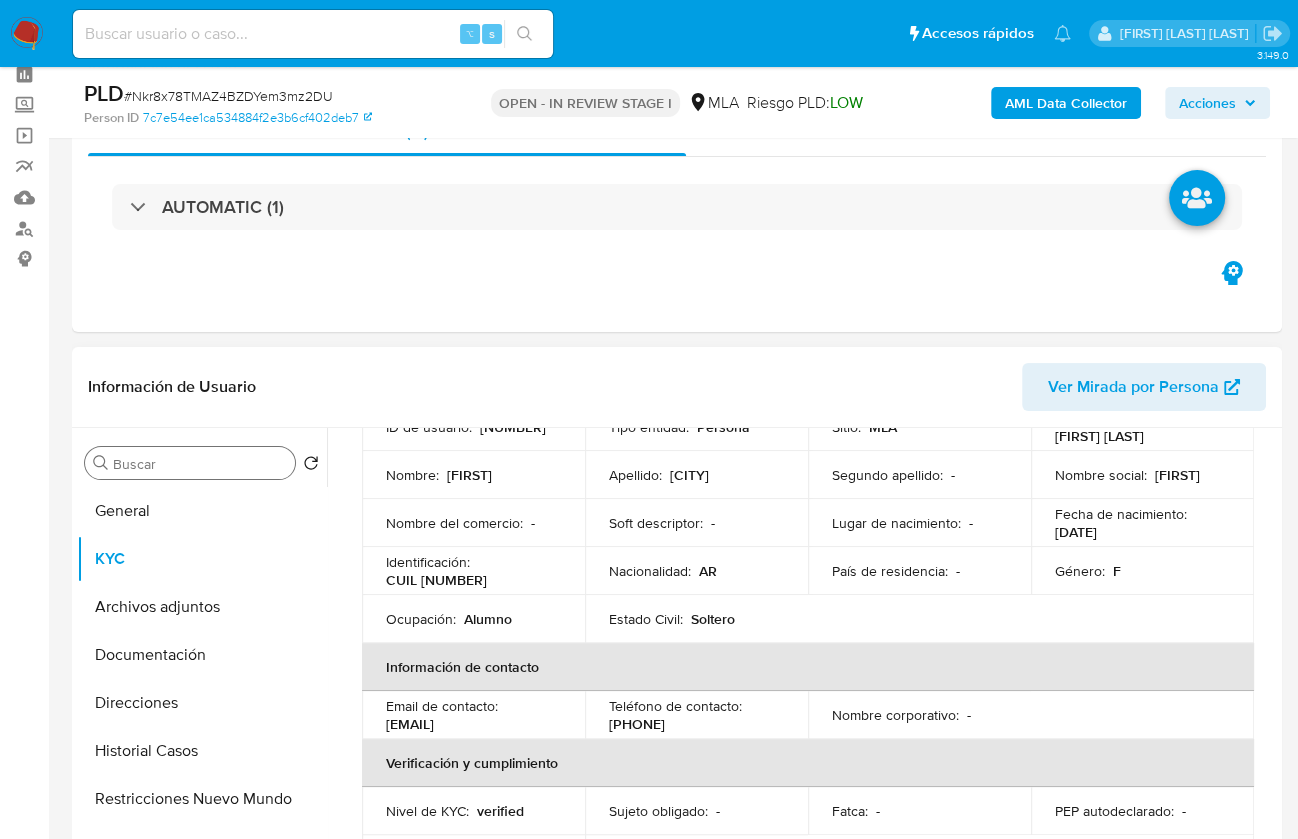 scroll, scrollTop: 169, scrollLeft: 0, axis: vertical 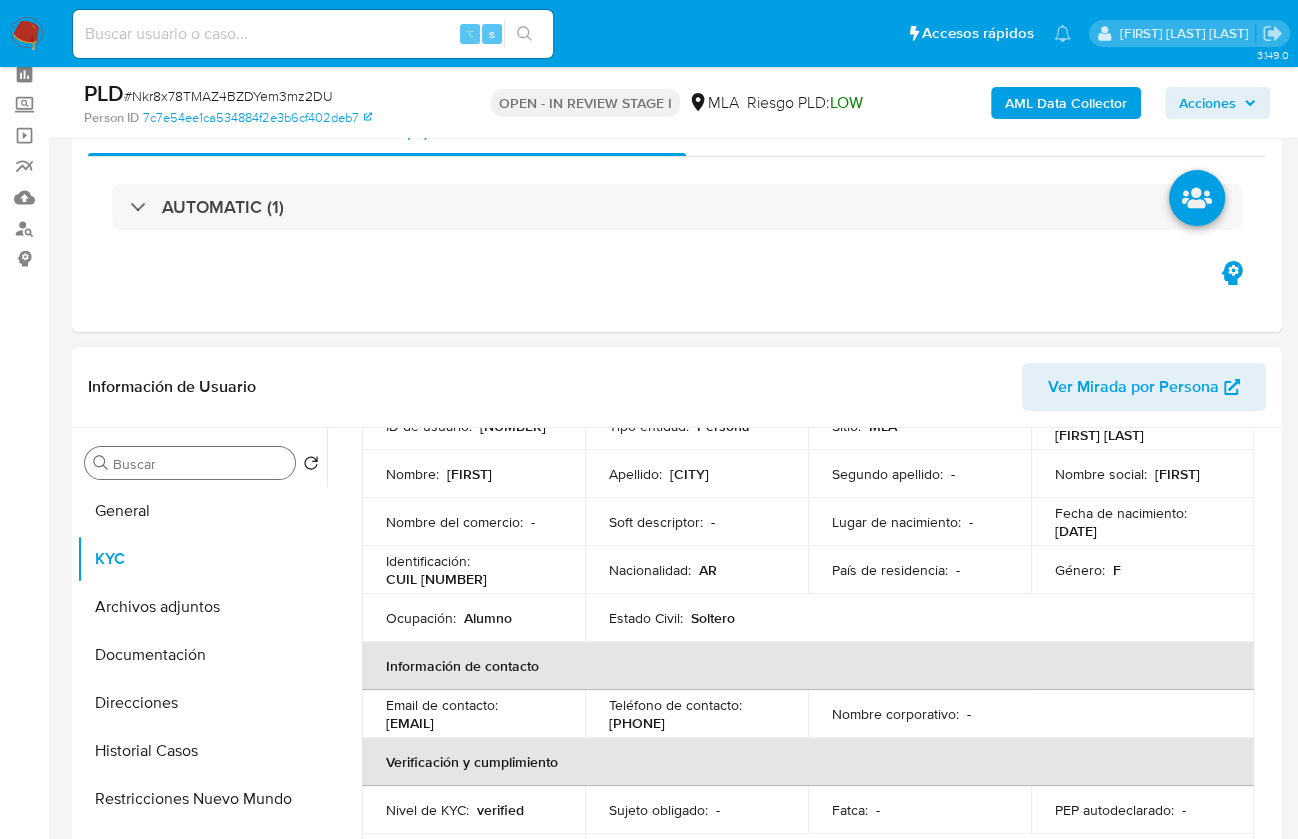 drag, startPoint x: 555, startPoint y: 728, endPoint x: 387, endPoint y: 724, distance: 168.0476 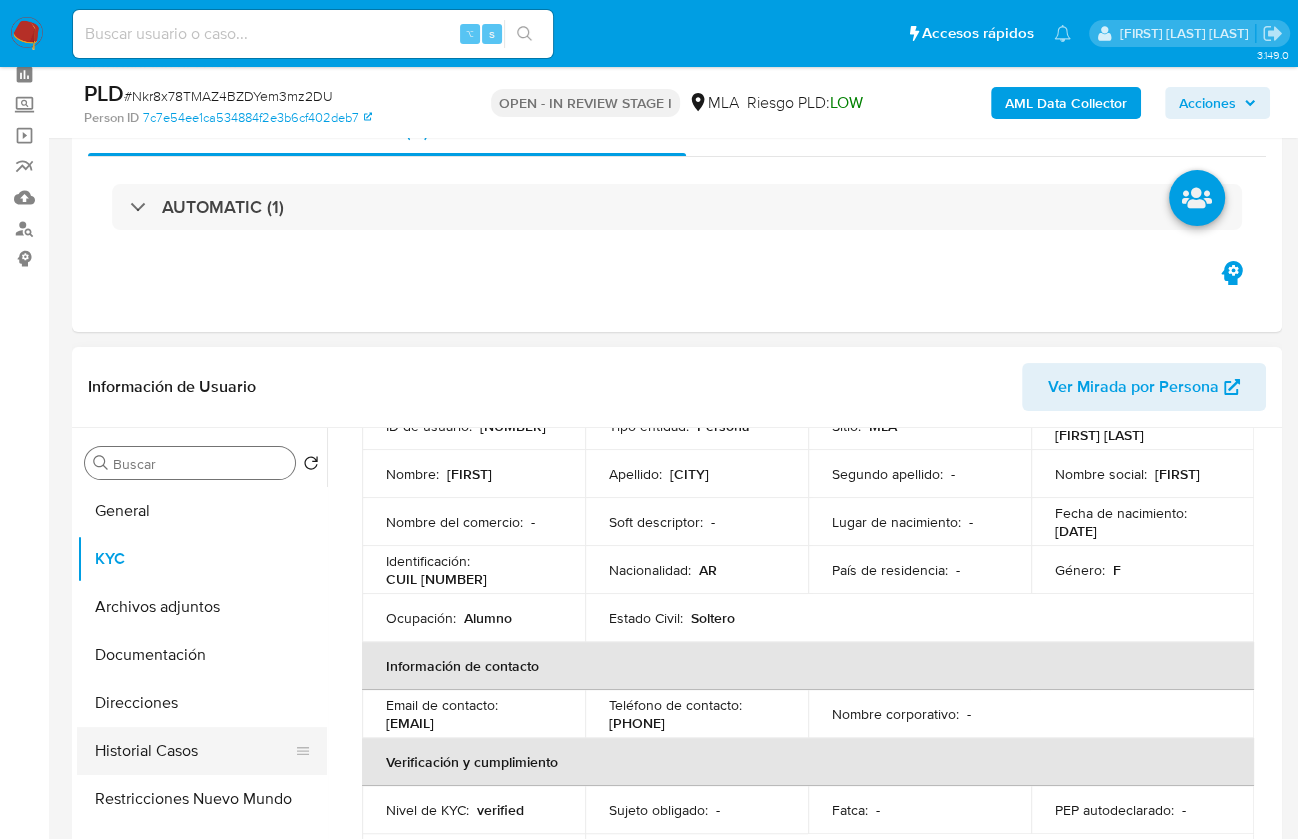 copy on "abruponce1811@gmail.com" 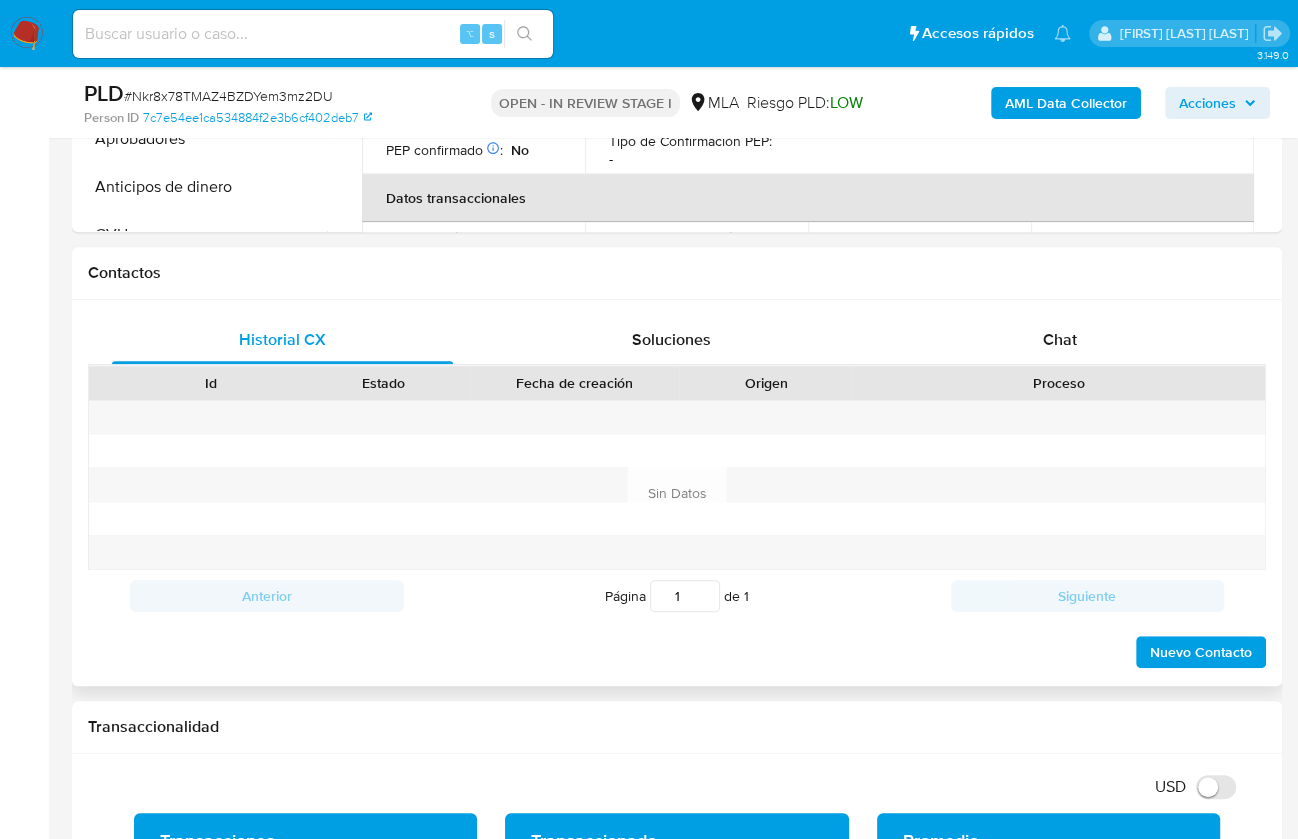 scroll, scrollTop: 921, scrollLeft: 0, axis: vertical 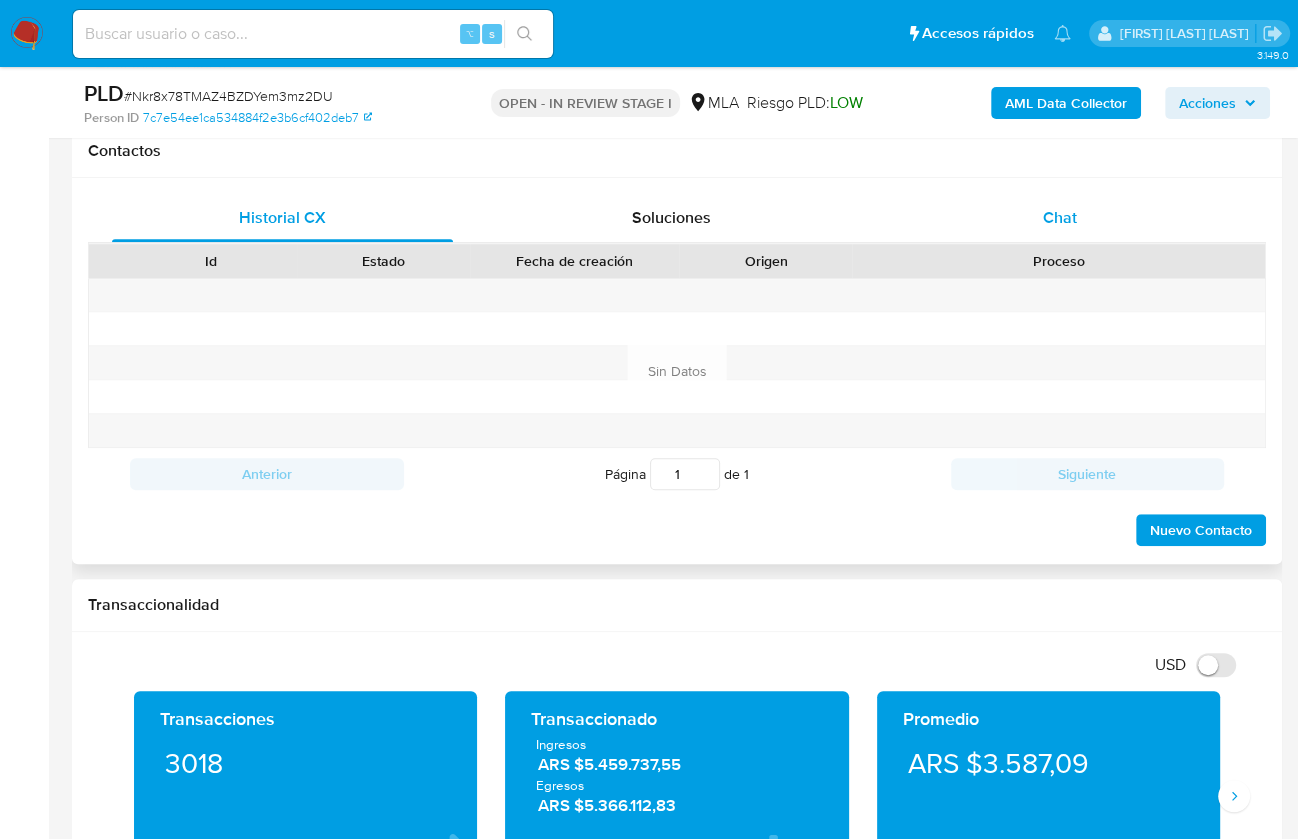 click on "Chat" at bounding box center [1059, 218] 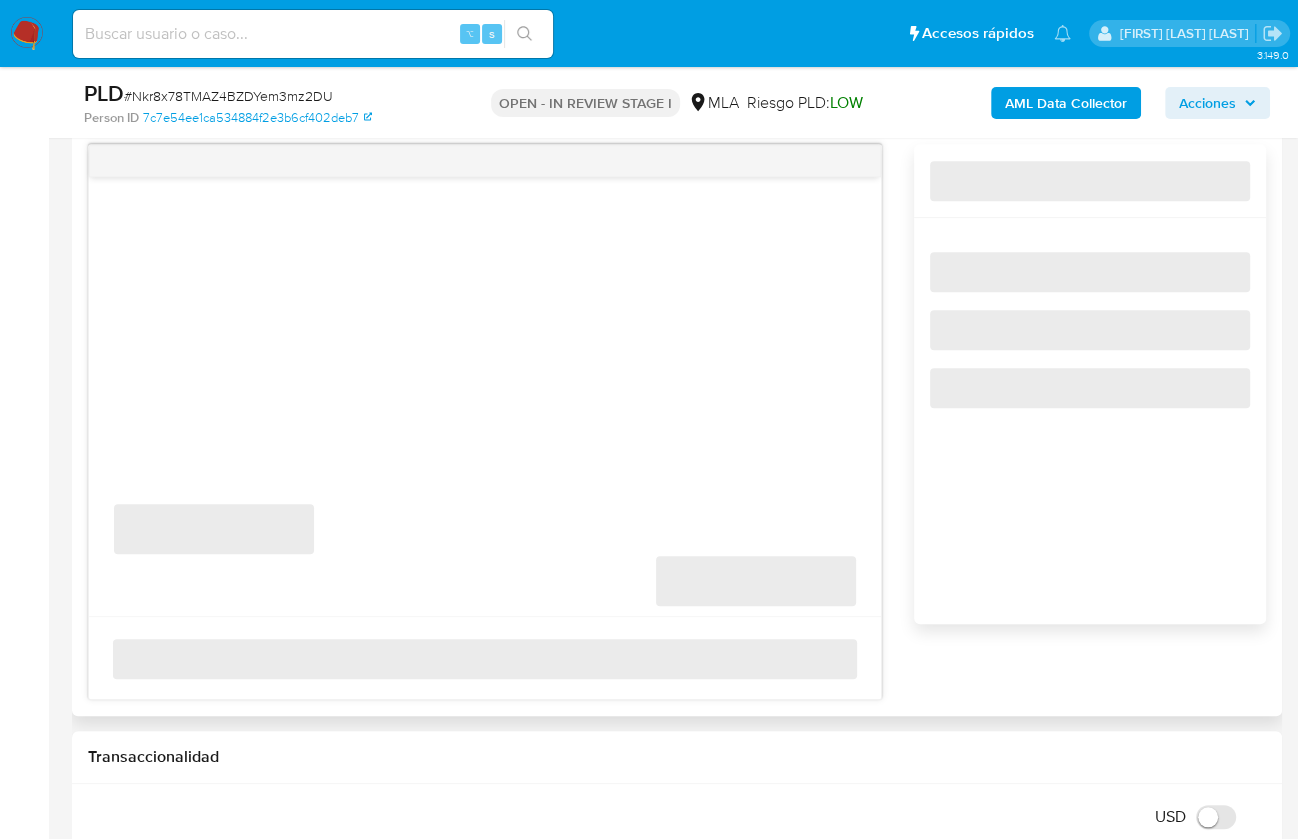 scroll, scrollTop: 1060, scrollLeft: 0, axis: vertical 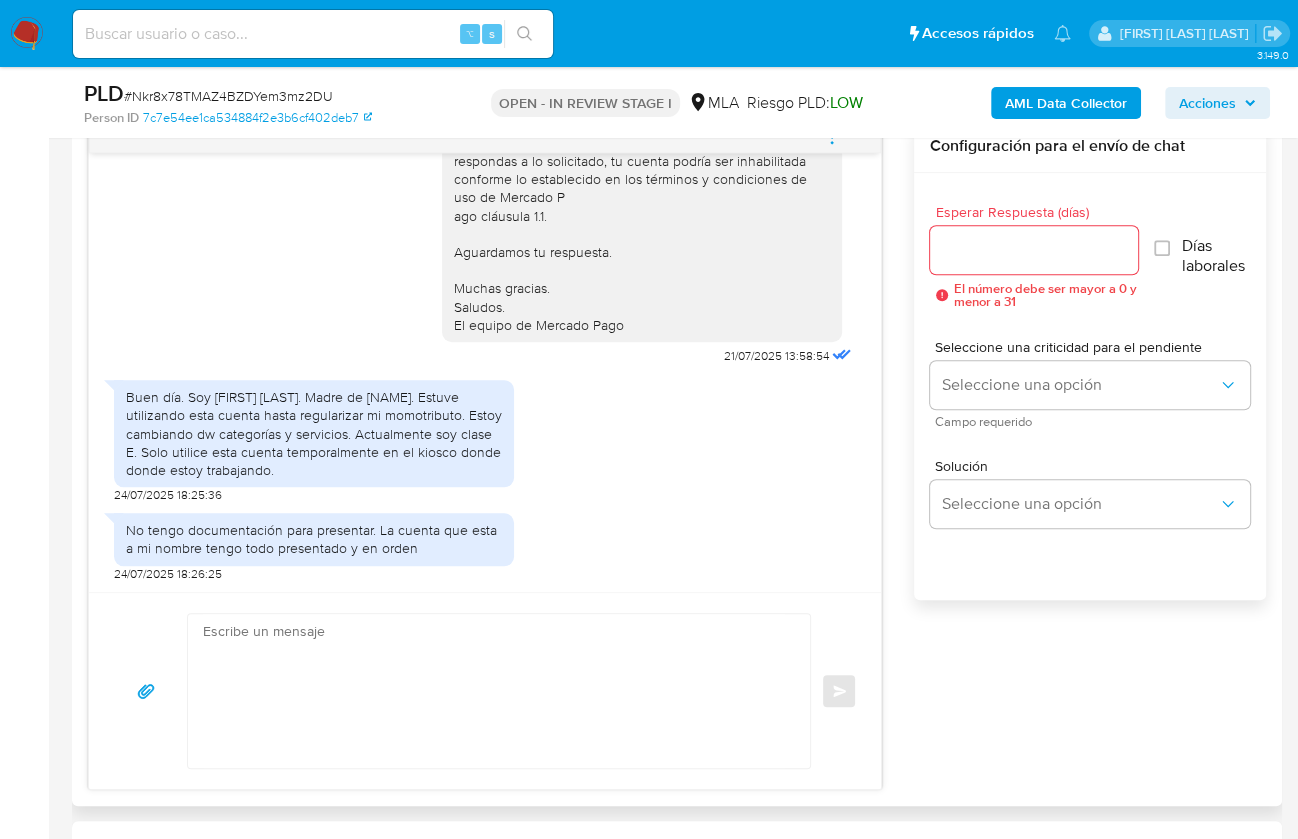 click at bounding box center [494, 691] 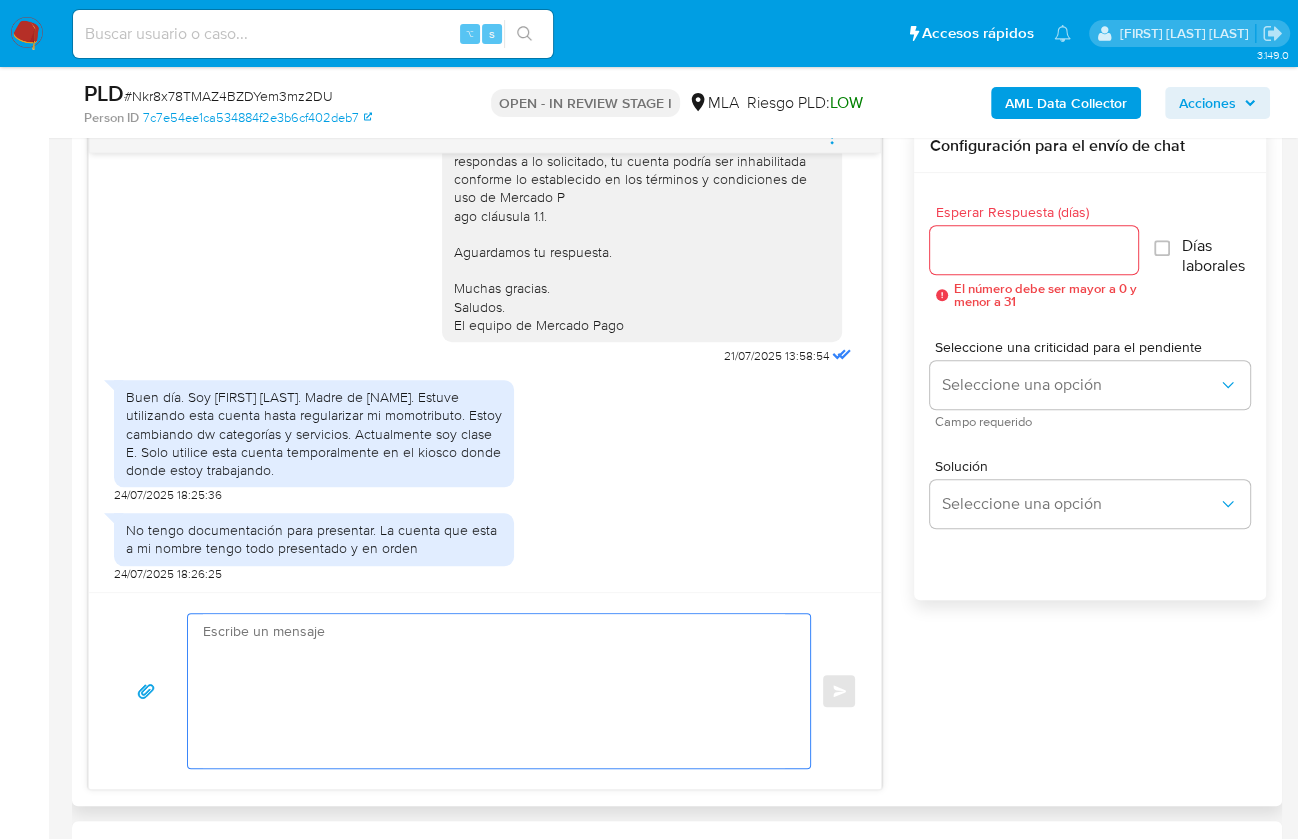 paste on "Hola Maria,
¡Gracias por tu respuesta!
Queremos informarte que el uso de la cuenta es personal y no se deben canalizar fondos de terceros. Te recomendamos que, para evitar posibles suspensiones, evites realizar dicha operatoria en la cuenta del menor.
Saludos, Equipo de Mercado Pago." 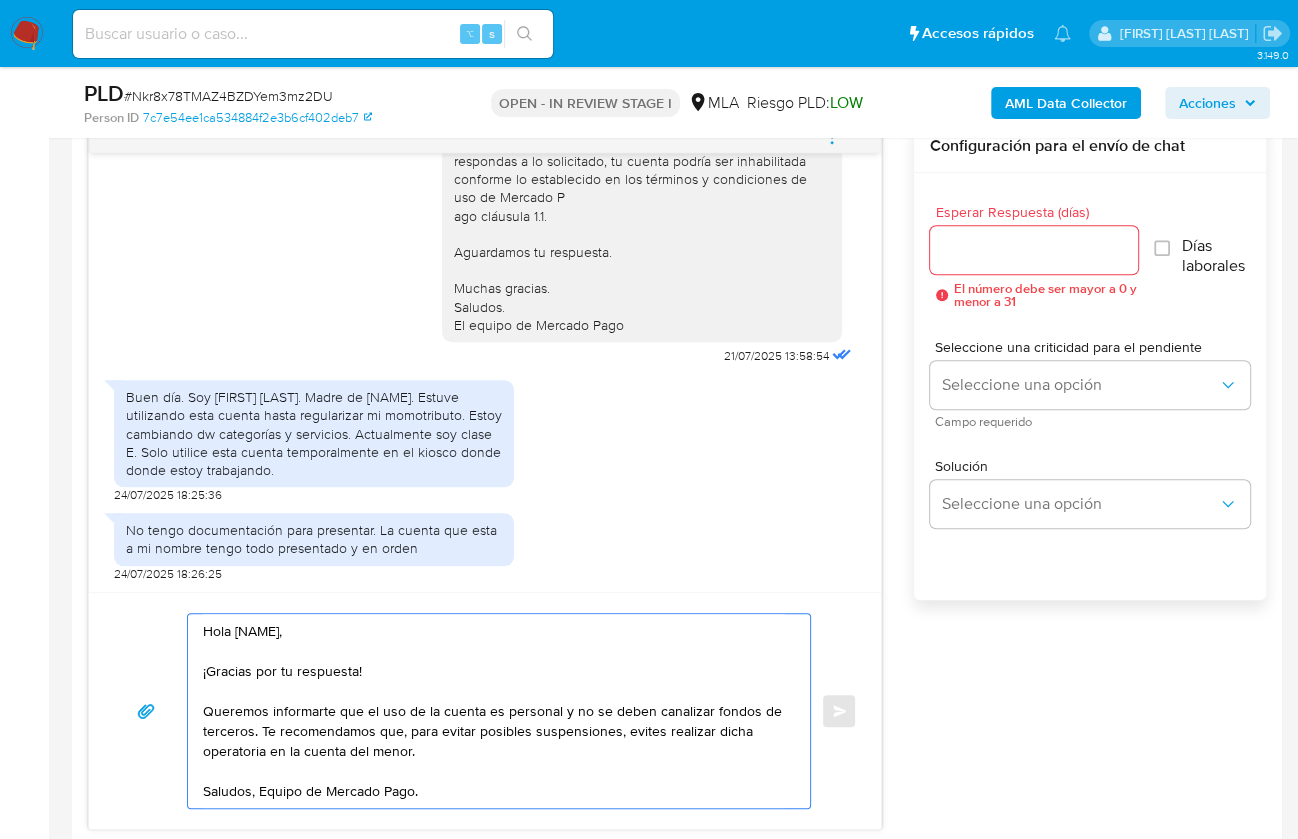 type on "Hola Maria,
¡Gracias por tu respuesta!
Queremos informarte que el uso de la cuenta es personal y no se deben canalizar fondos de terceros. Te recomendamos que, para evitar posibles suspensiones, evites realizar dicha operatoria en la cuenta del menor.
Saludos, Equipo de Mercado Pago." 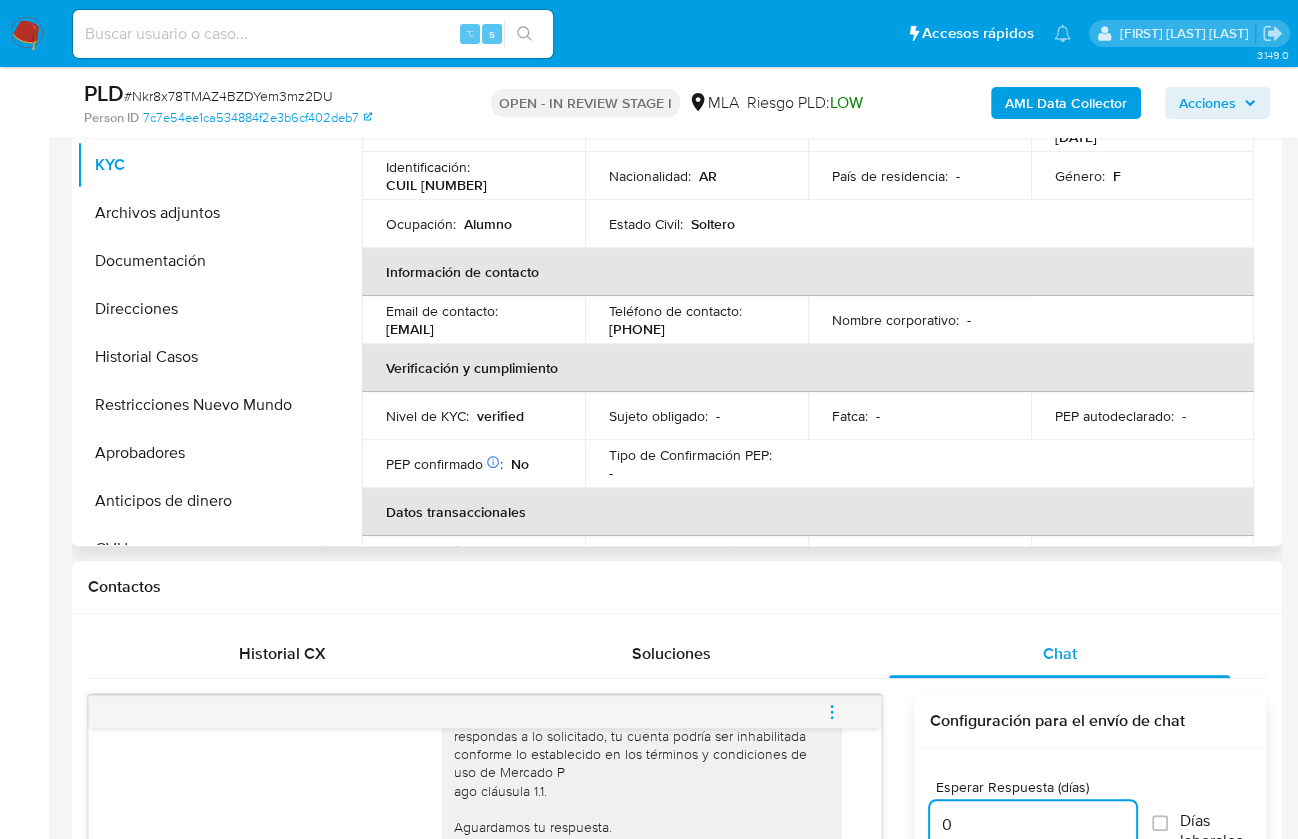 scroll, scrollTop: 483, scrollLeft: 0, axis: vertical 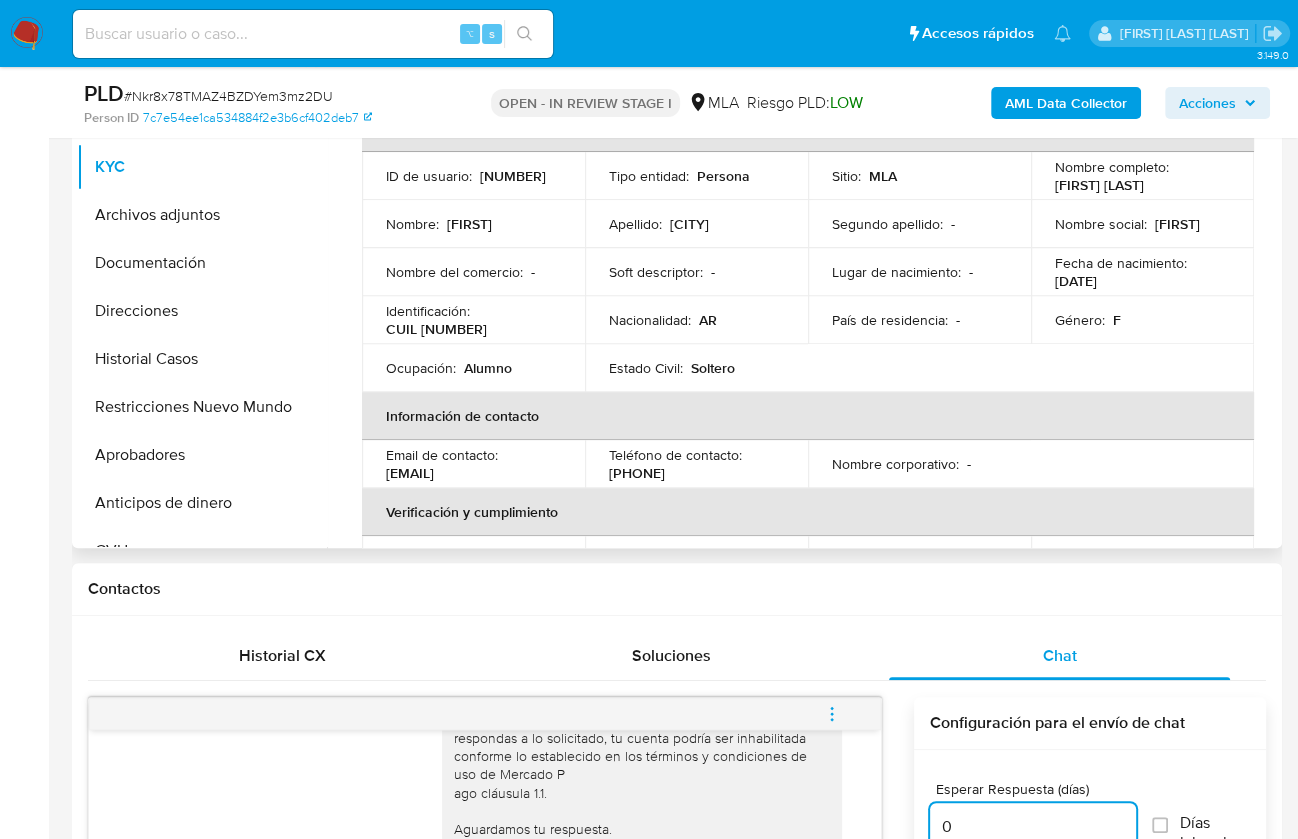 type on "0" 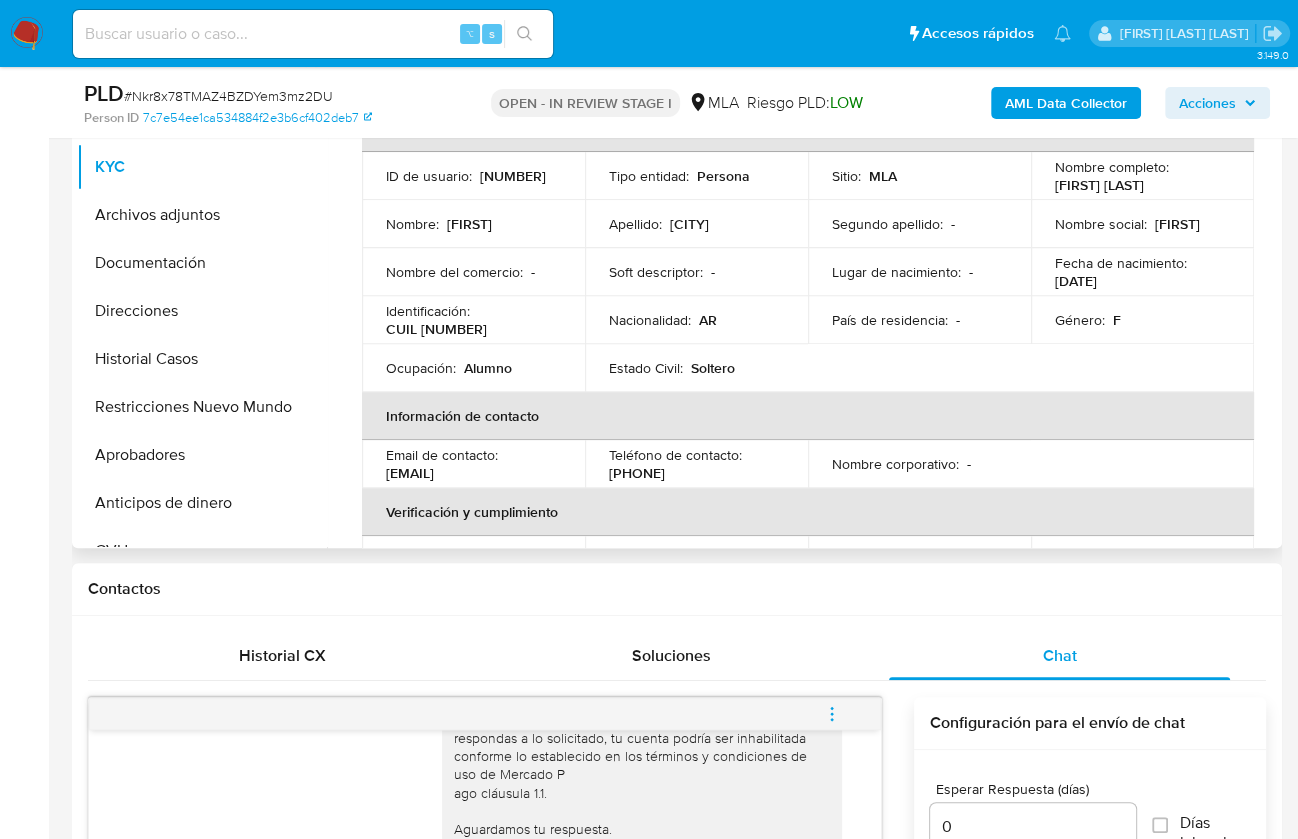 click on "[NUMBER]" at bounding box center [513, 176] 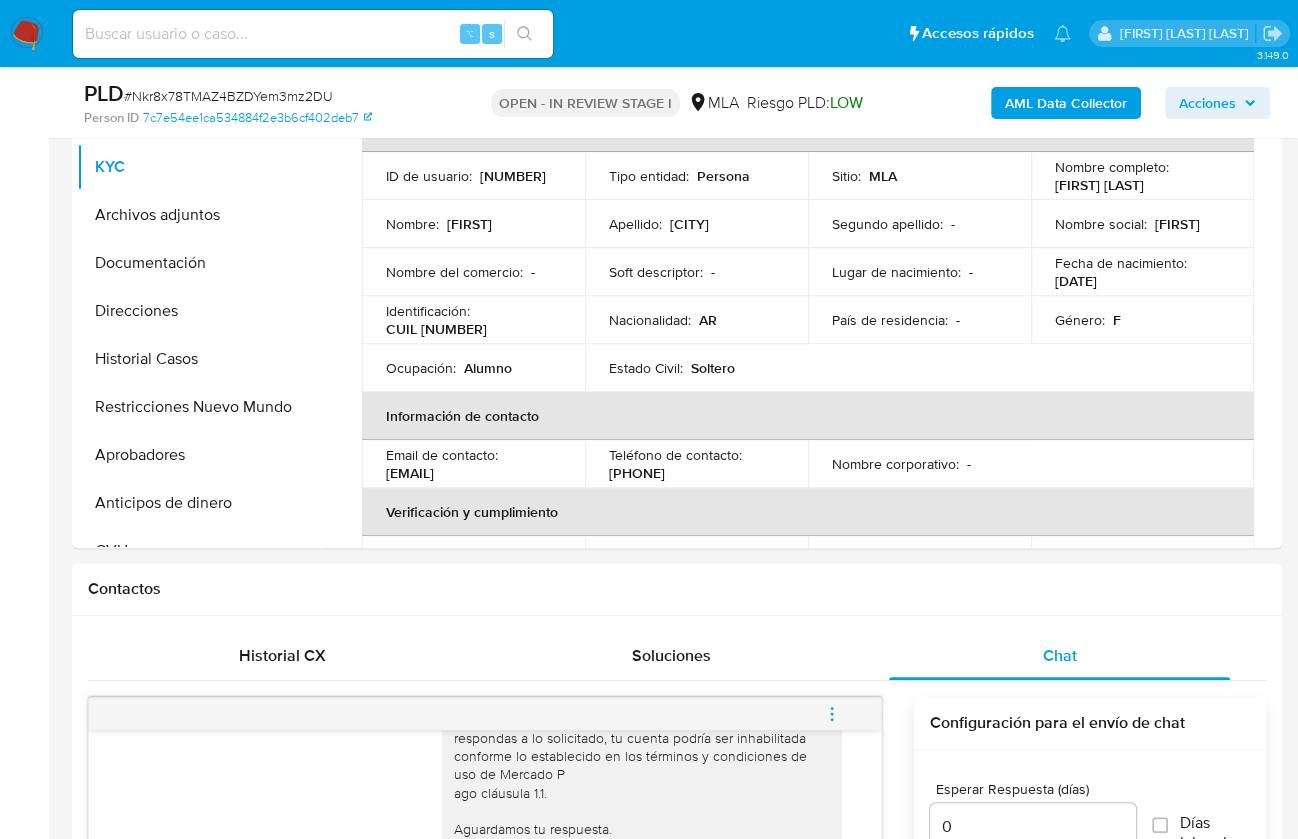 copy on "1688175140" 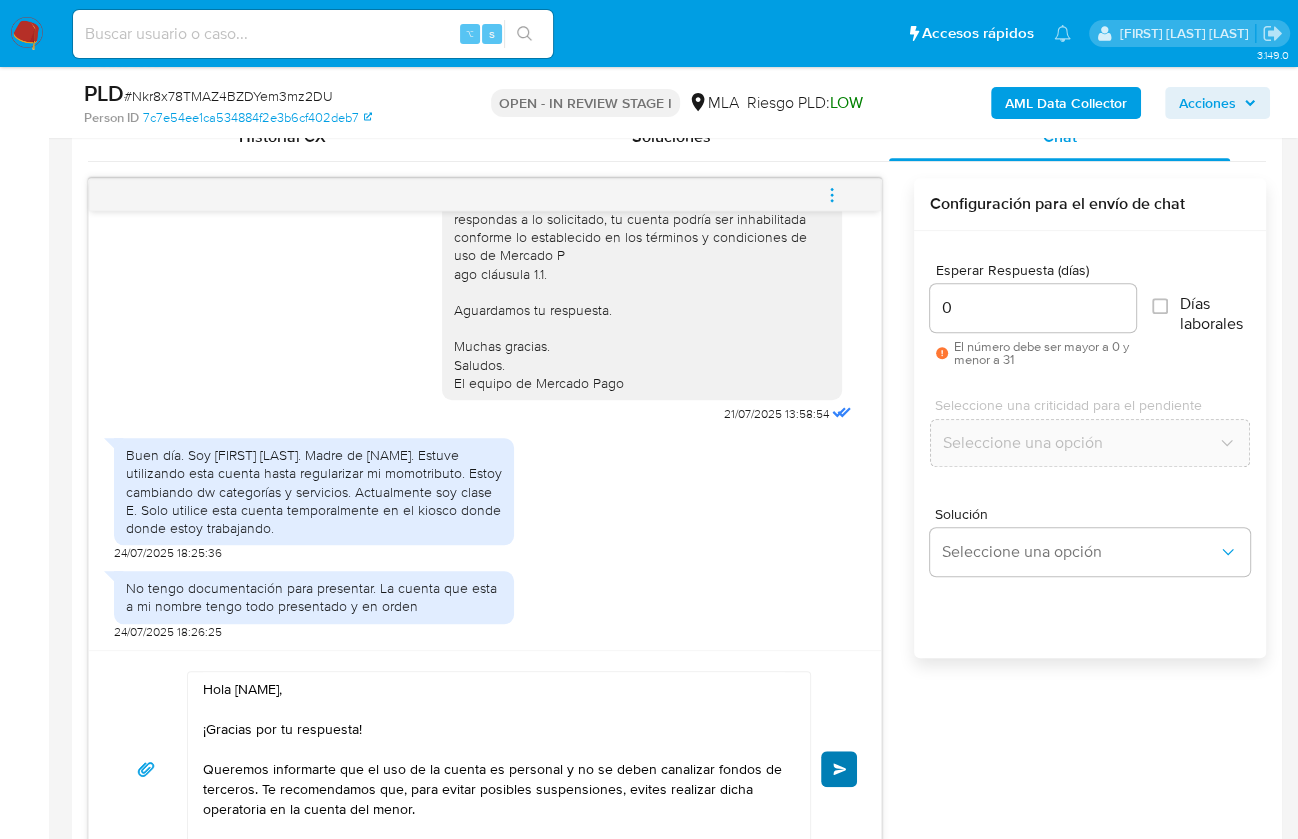 scroll, scrollTop: 1067, scrollLeft: 0, axis: vertical 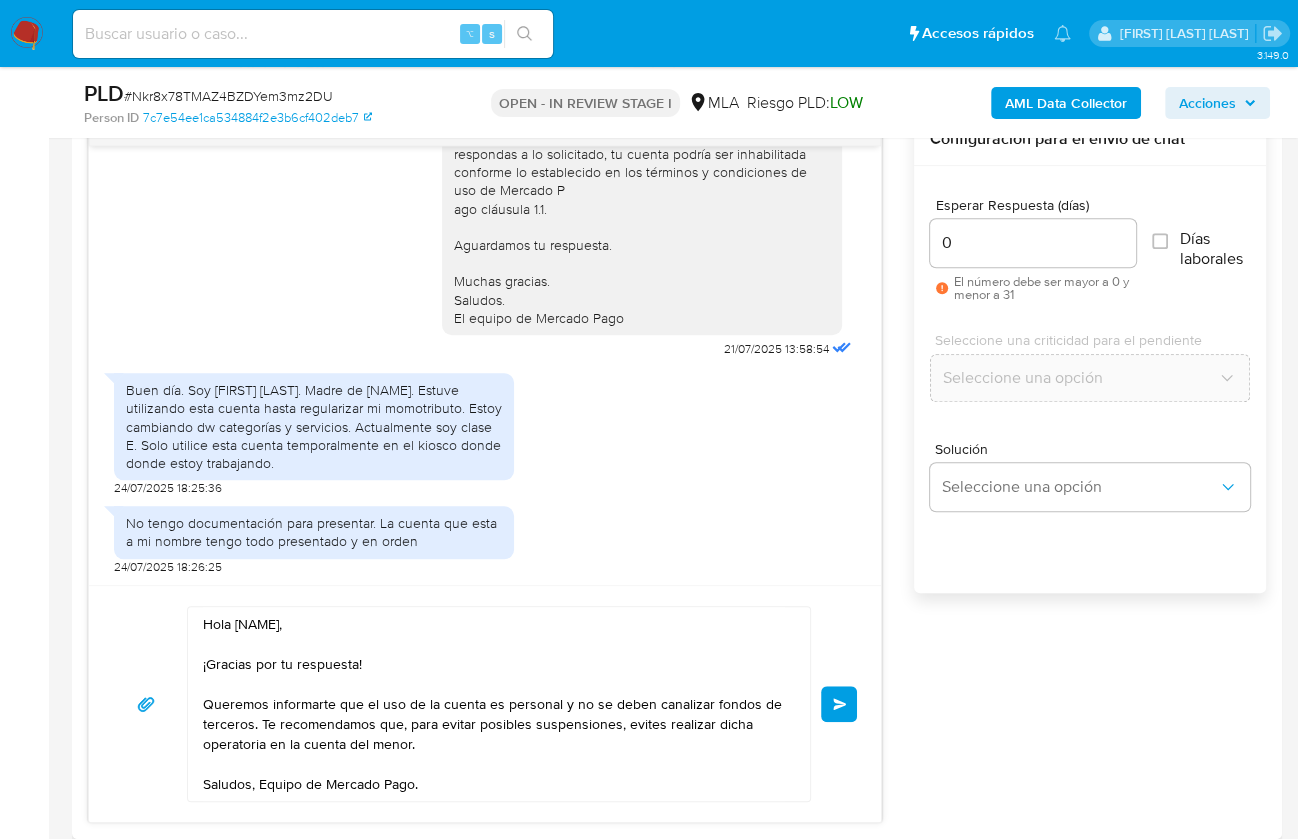 click on "Enviar" at bounding box center [839, 704] 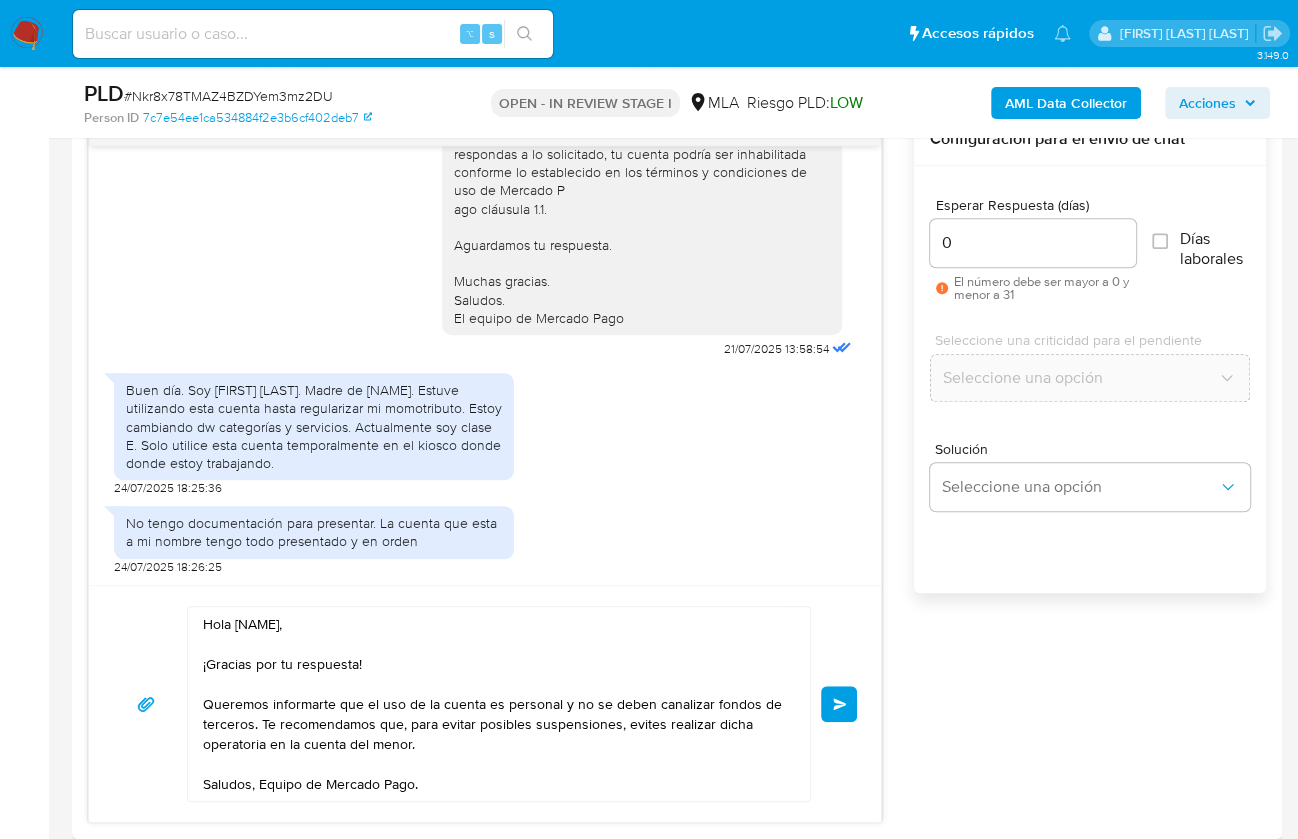 type 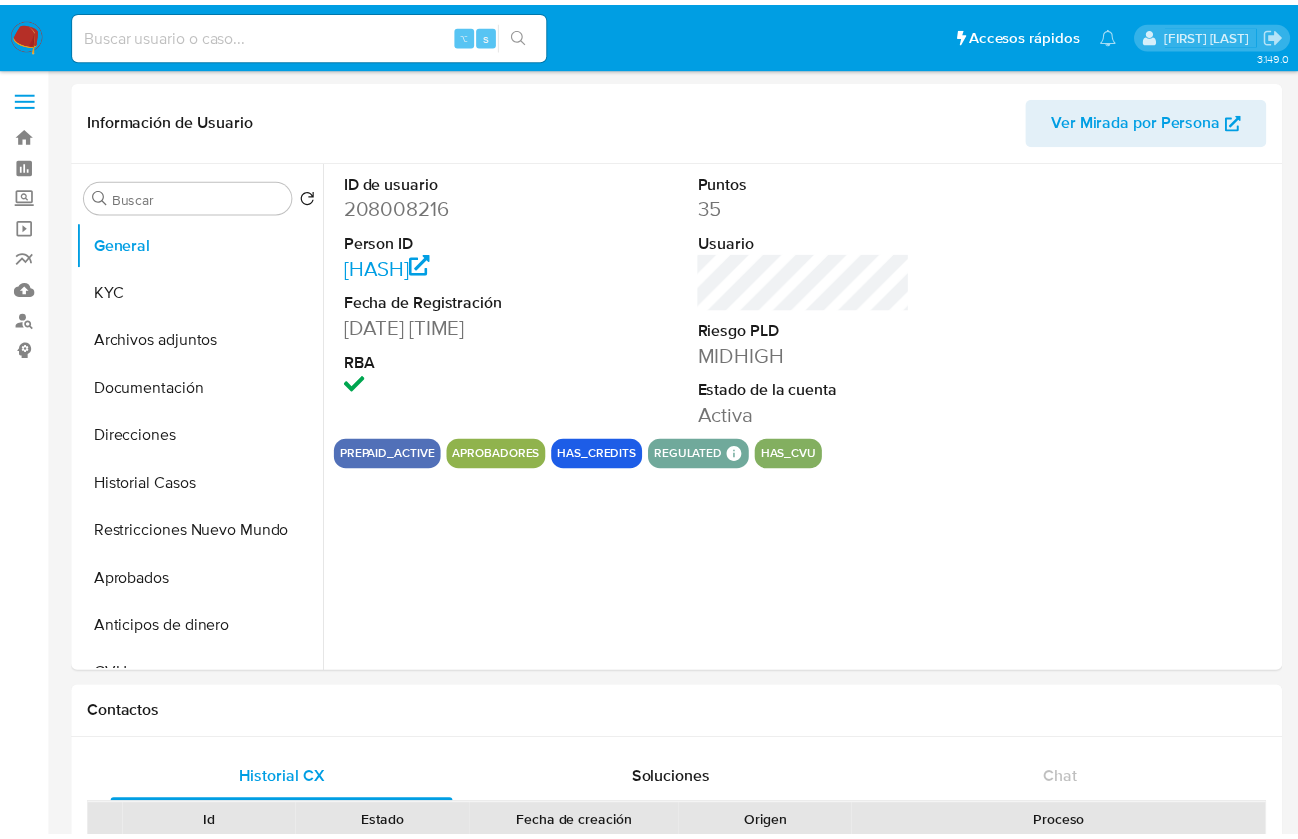 scroll, scrollTop: 0, scrollLeft: 0, axis: both 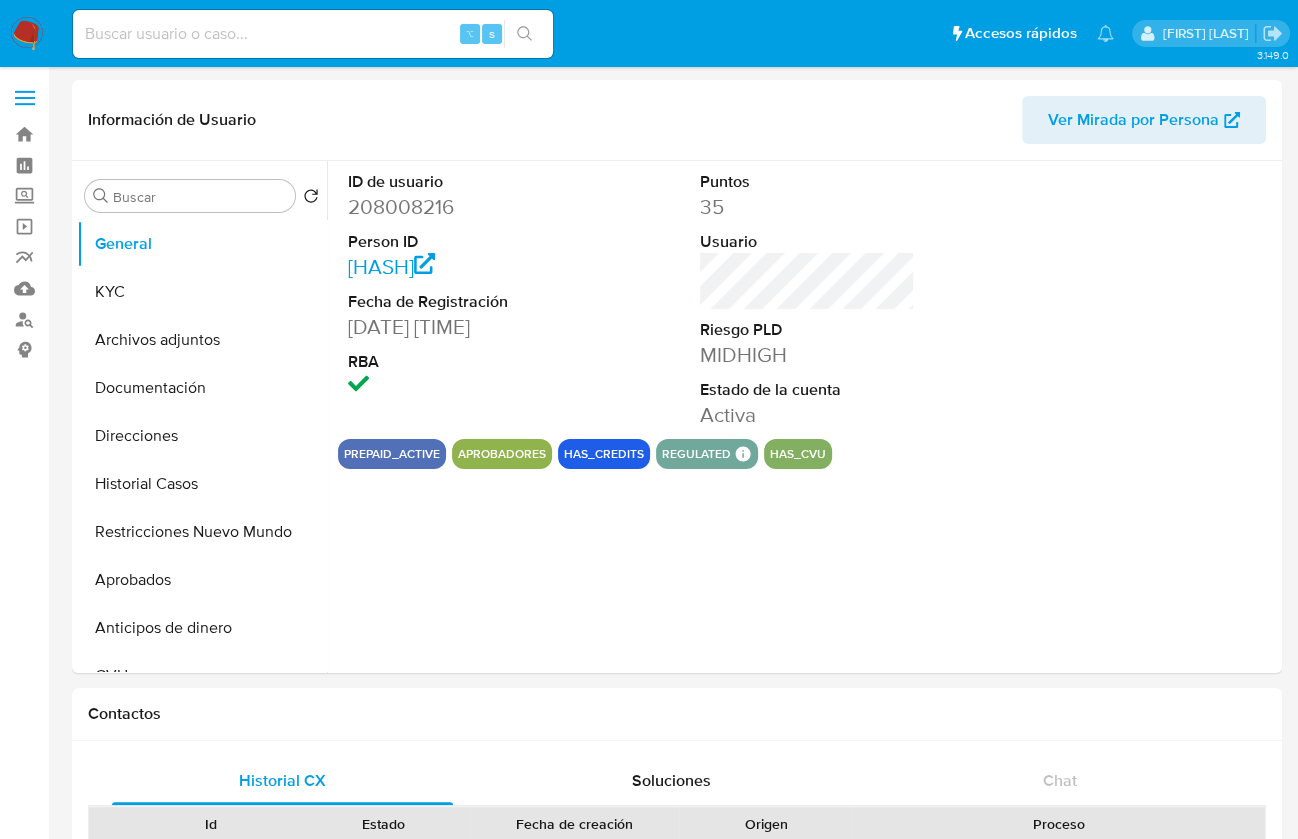 select on "10" 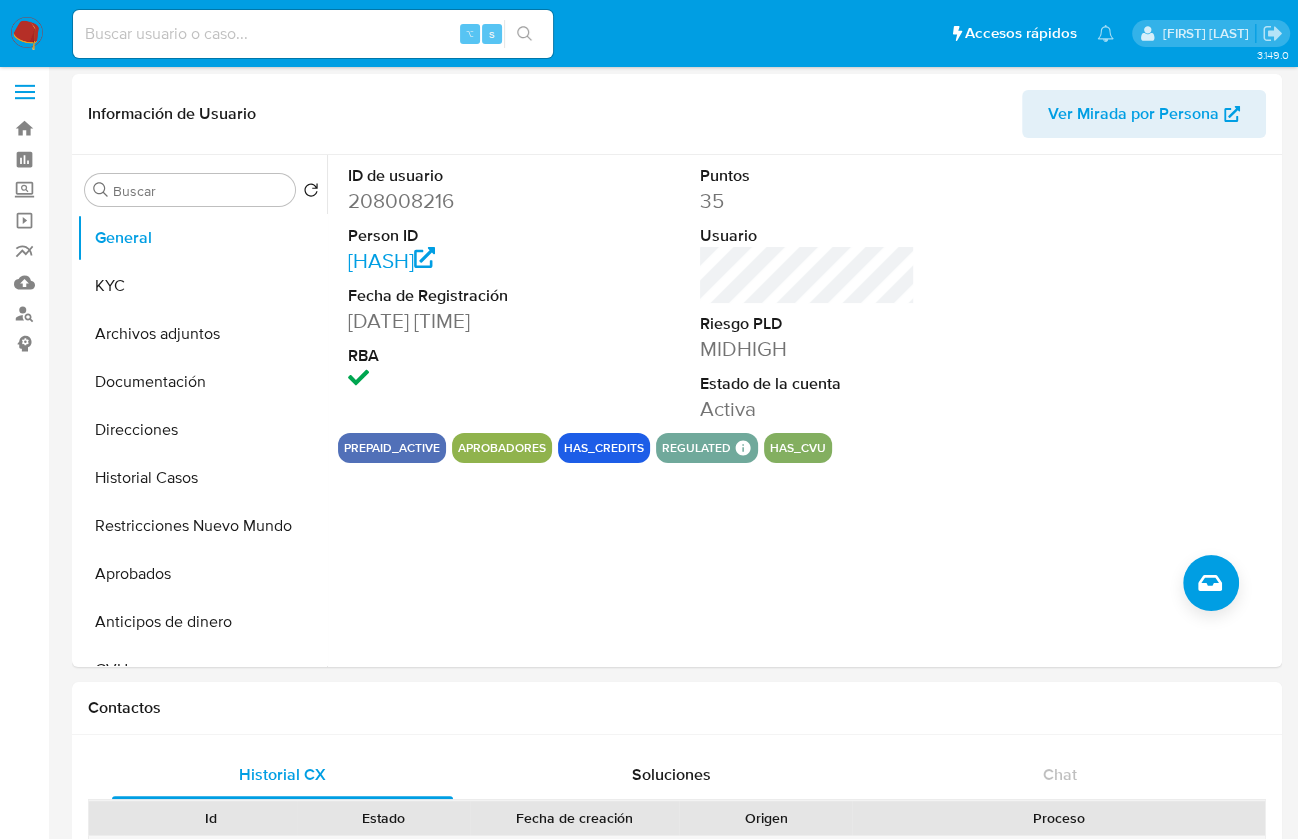 scroll, scrollTop: 373, scrollLeft: 0, axis: vertical 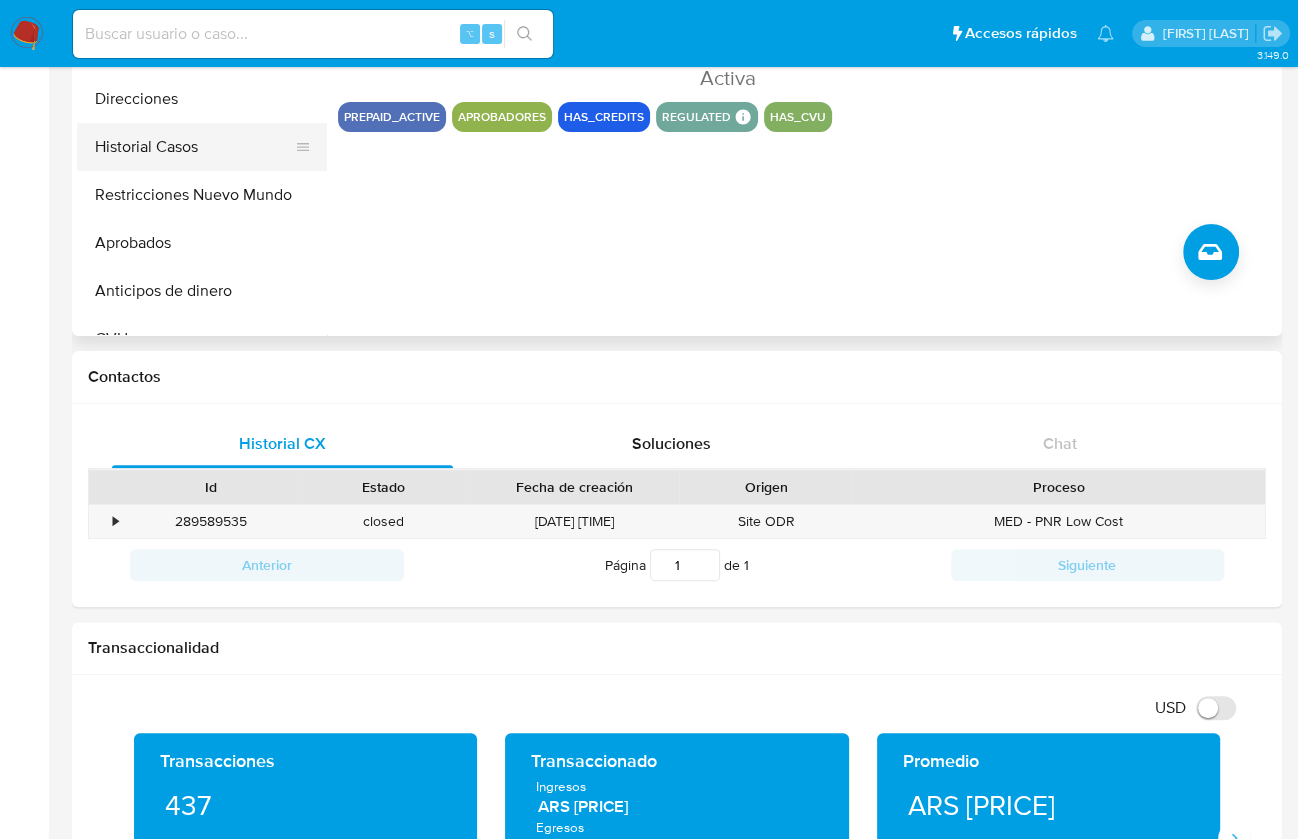 click on "Historial Casos" at bounding box center (194, 147) 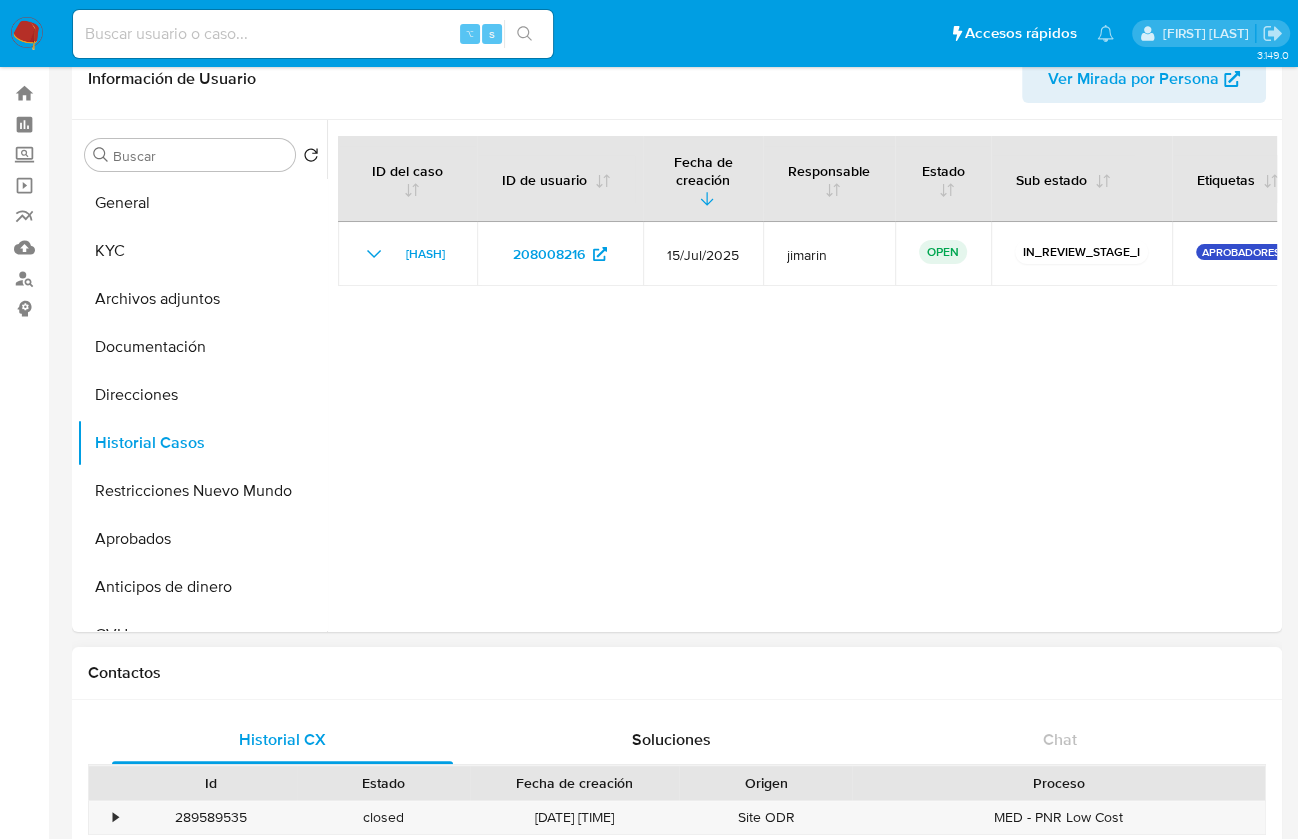 scroll, scrollTop: 39, scrollLeft: 0, axis: vertical 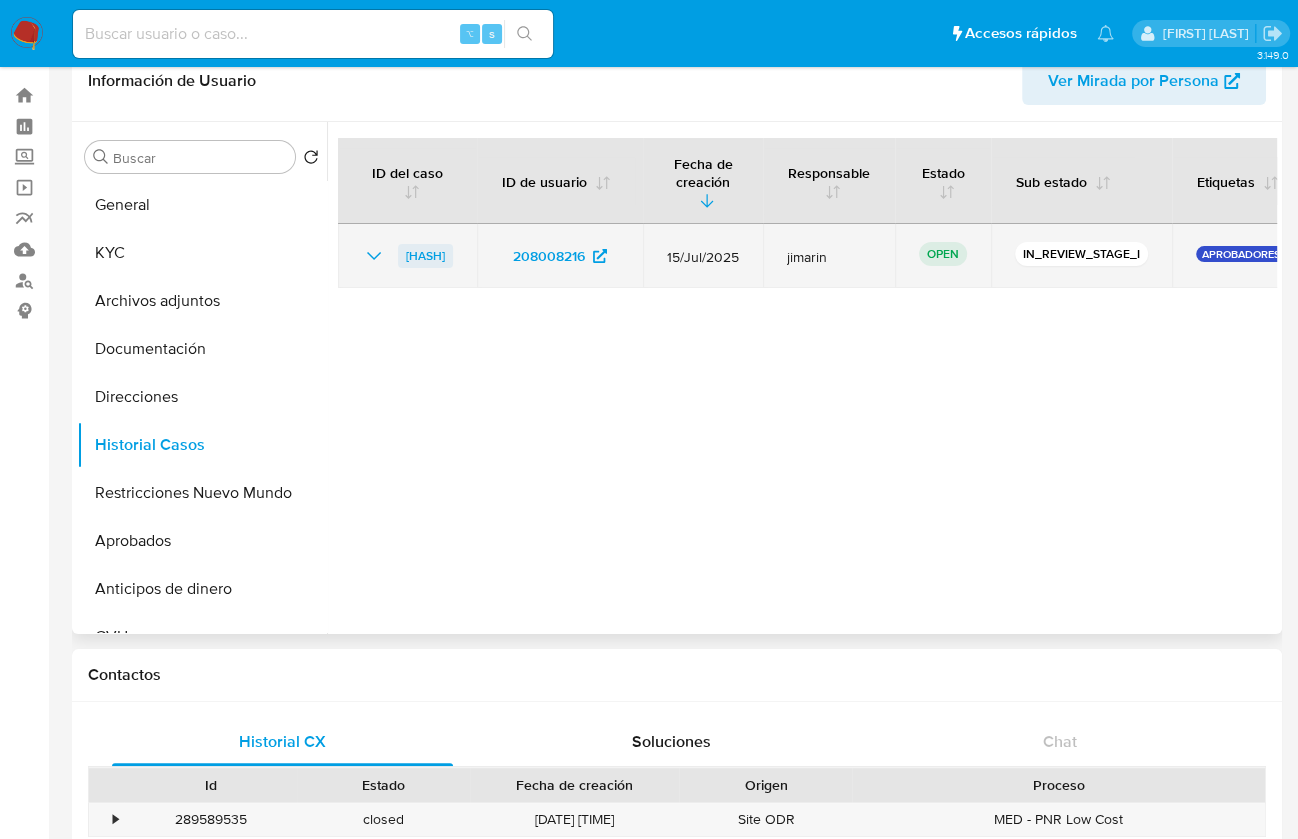 click on "[ALPHANUMERIC_STRING]" at bounding box center (425, 256) 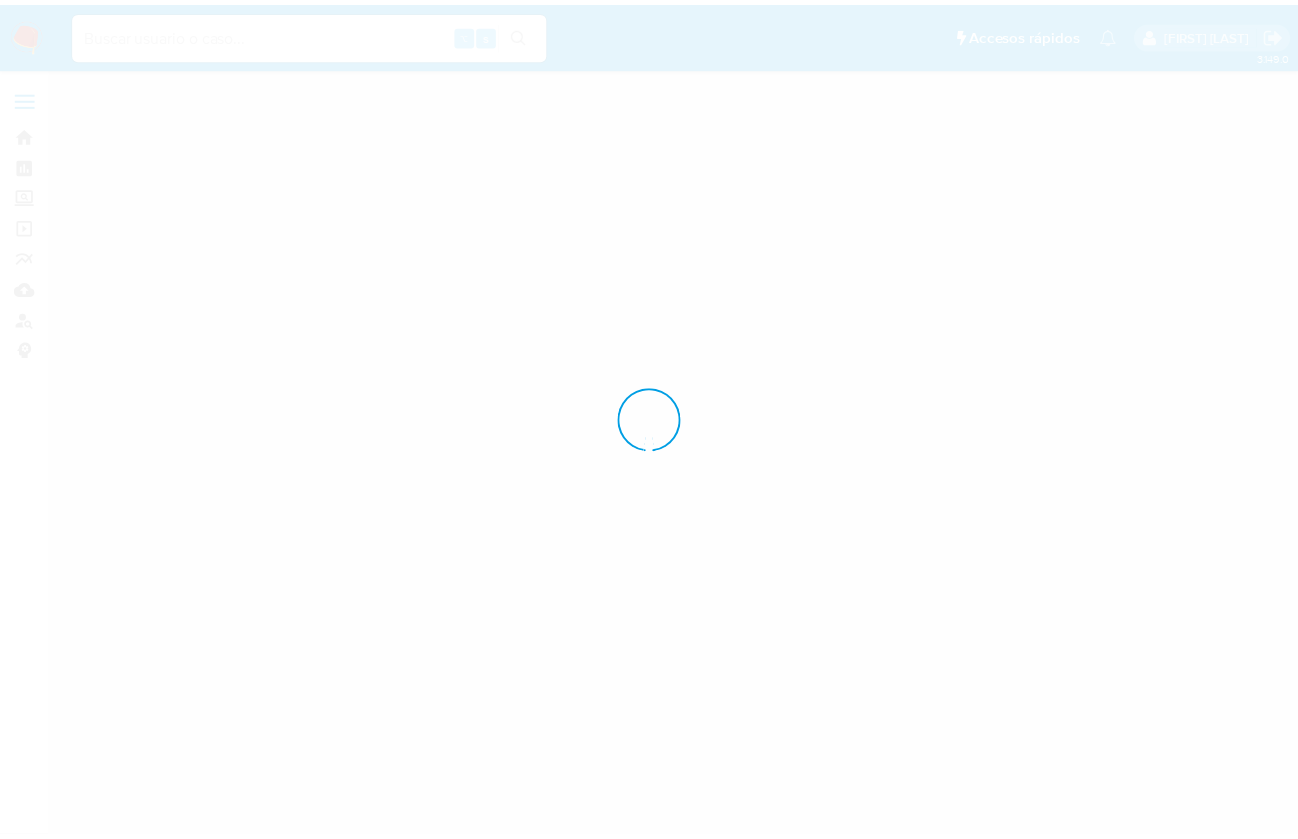 scroll, scrollTop: 0, scrollLeft: 0, axis: both 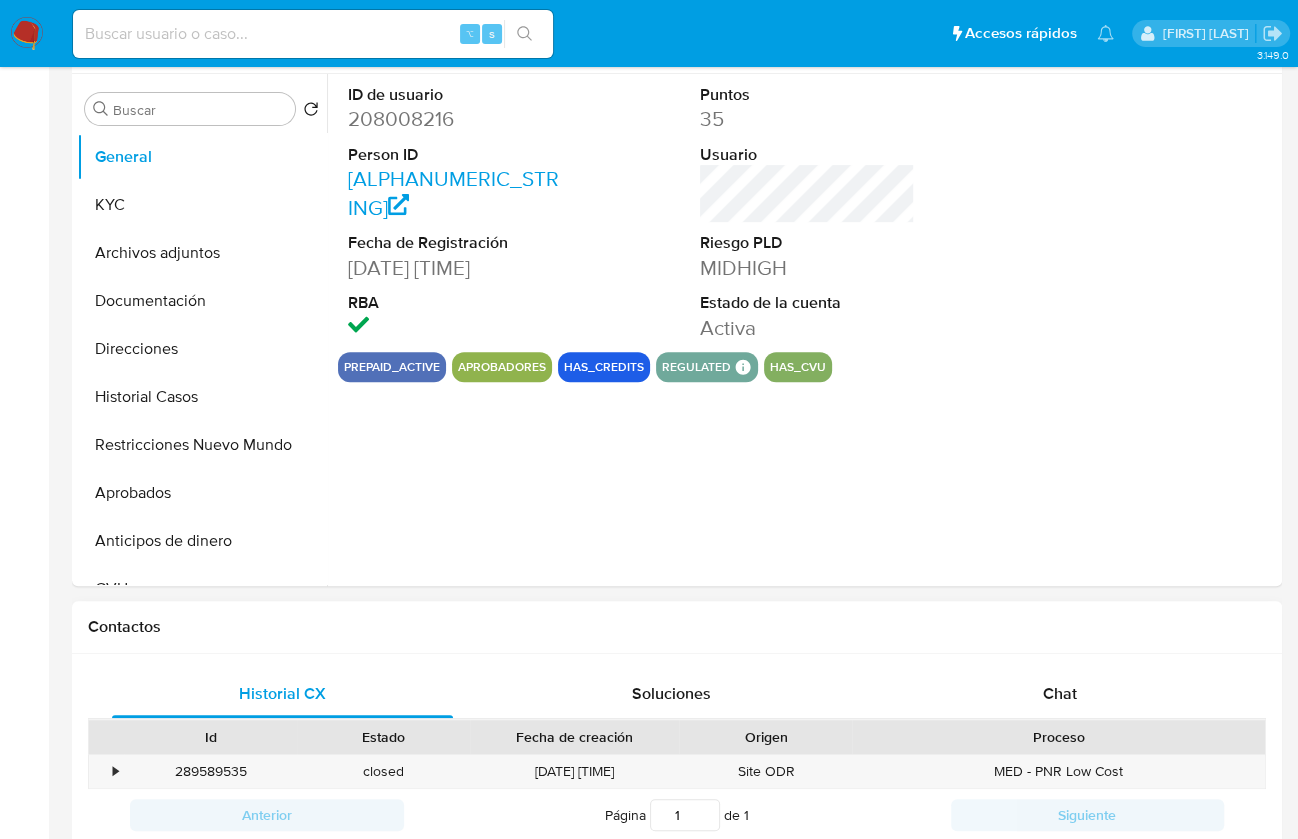 select on "10" 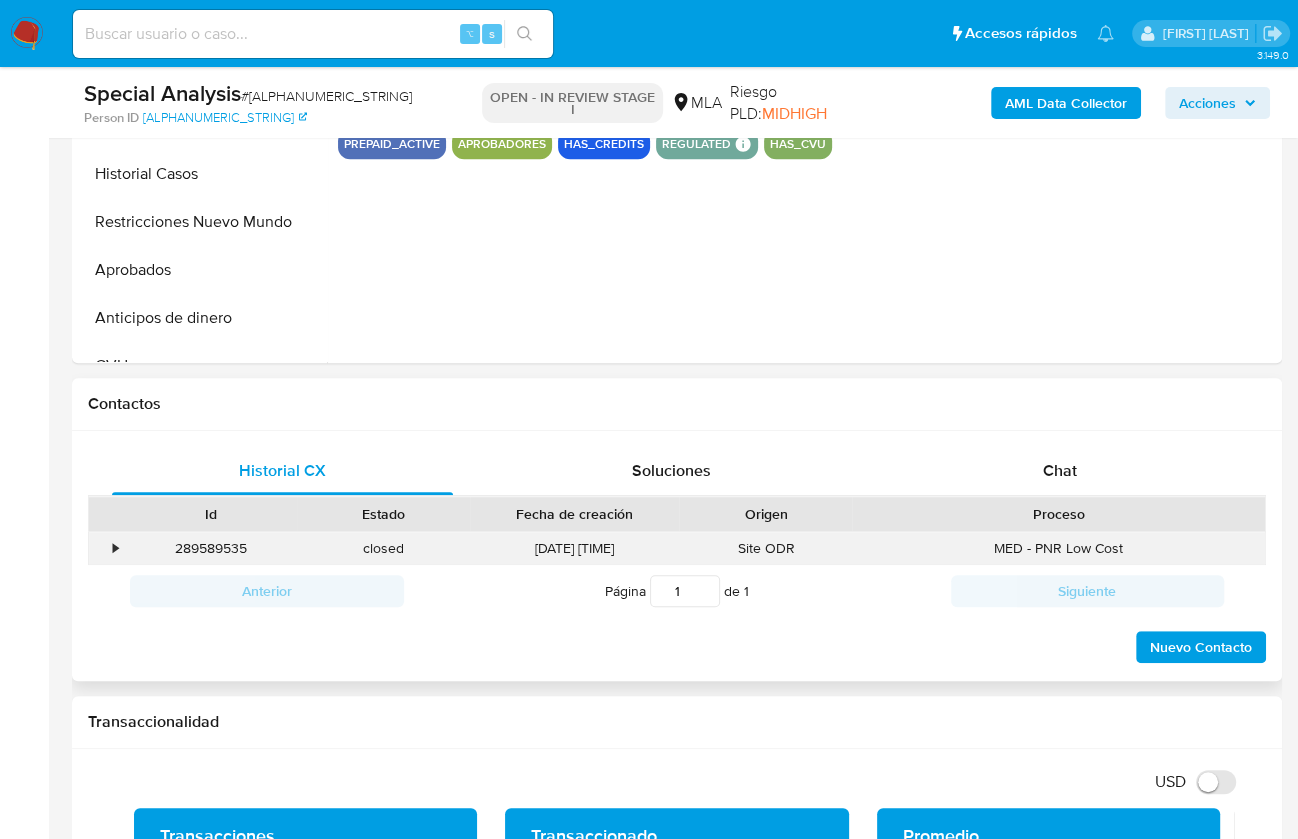 scroll, scrollTop: 676, scrollLeft: 0, axis: vertical 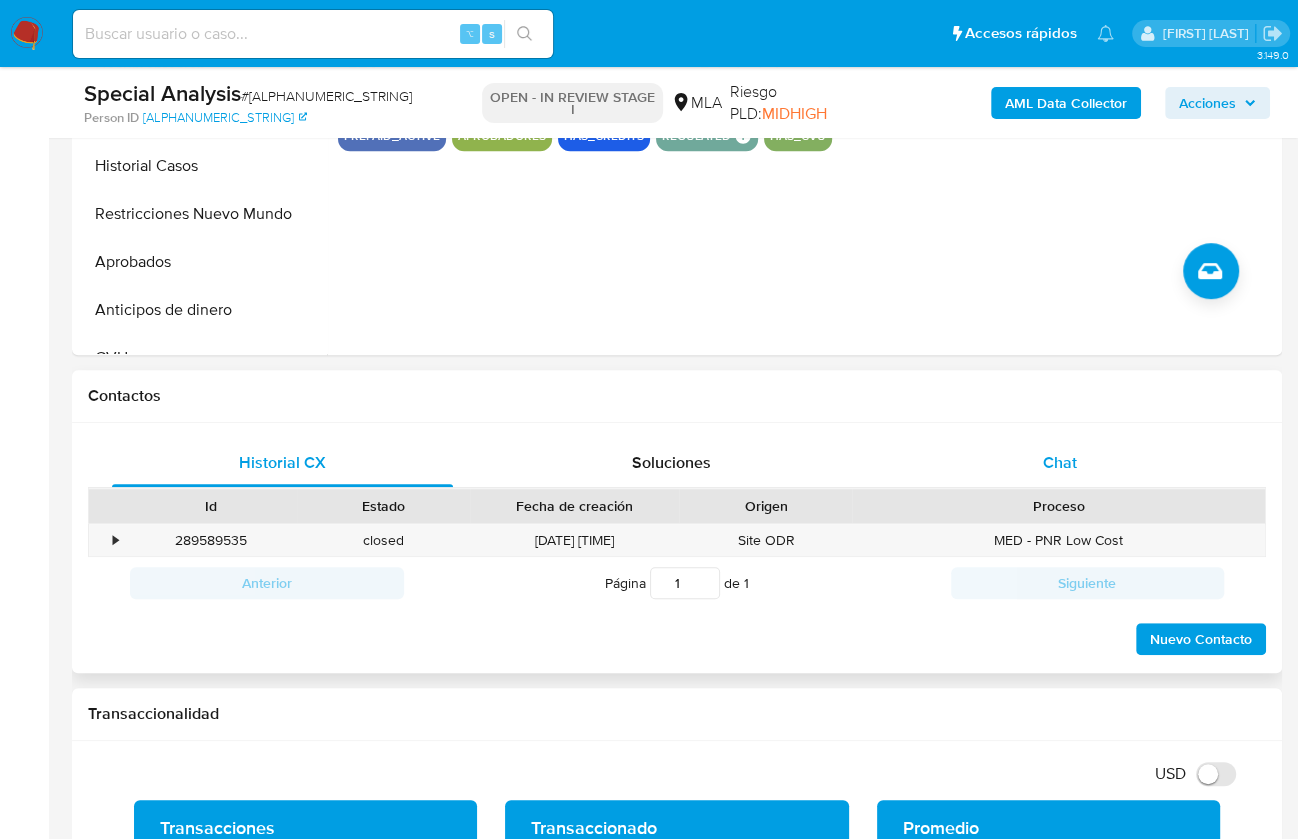 click on "Chat" at bounding box center [1059, 463] 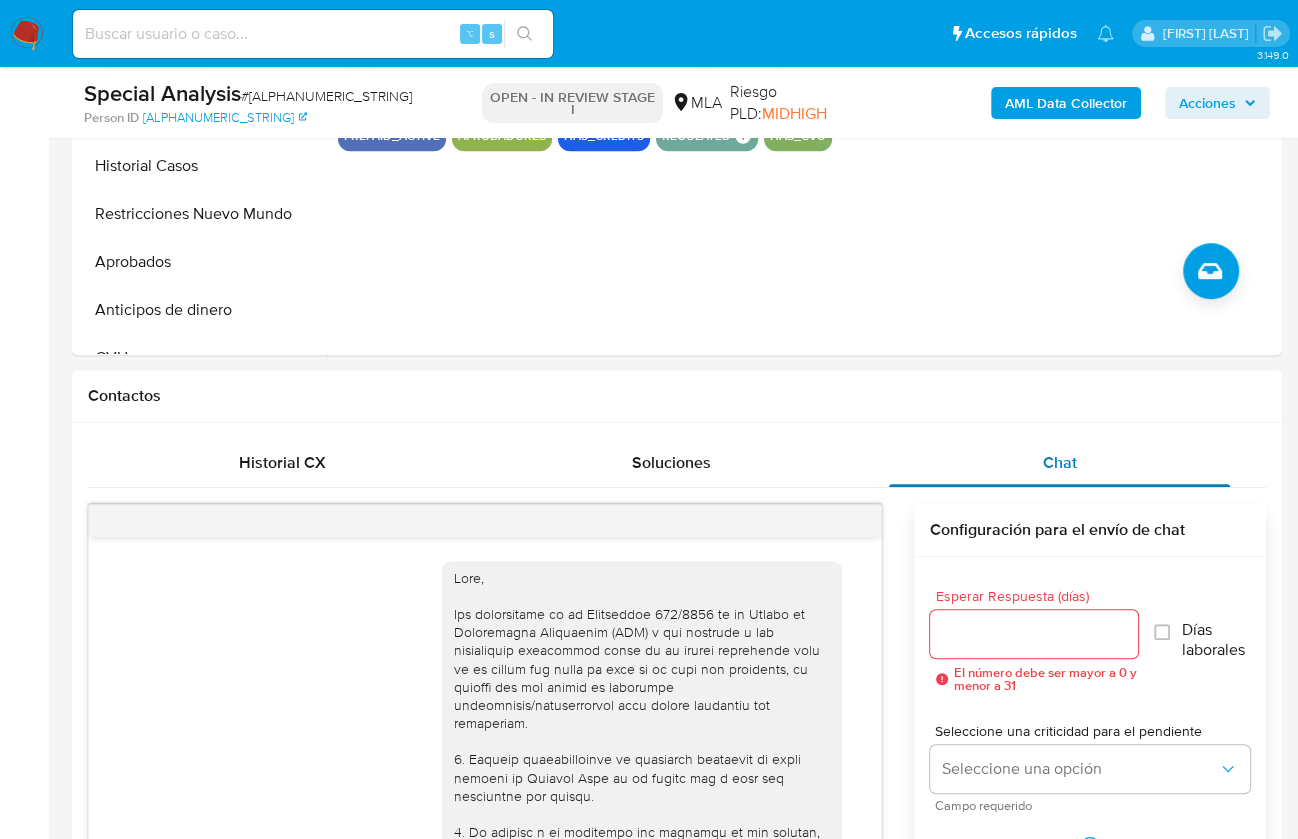scroll, scrollTop: 882, scrollLeft: 0, axis: vertical 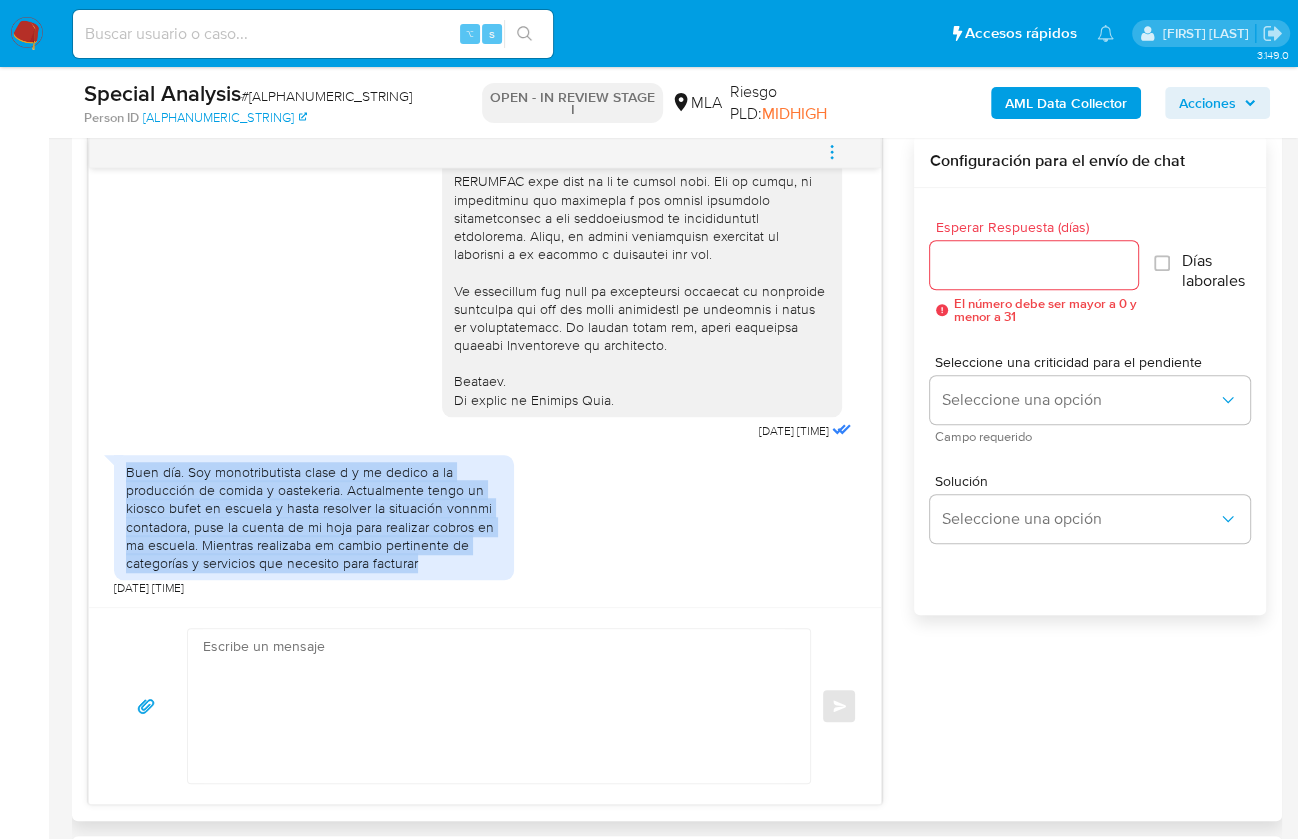 drag, startPoint x: 419, startPoint y: 565, endPoint x: 129, endPoint y: 474, distance: 303.94244 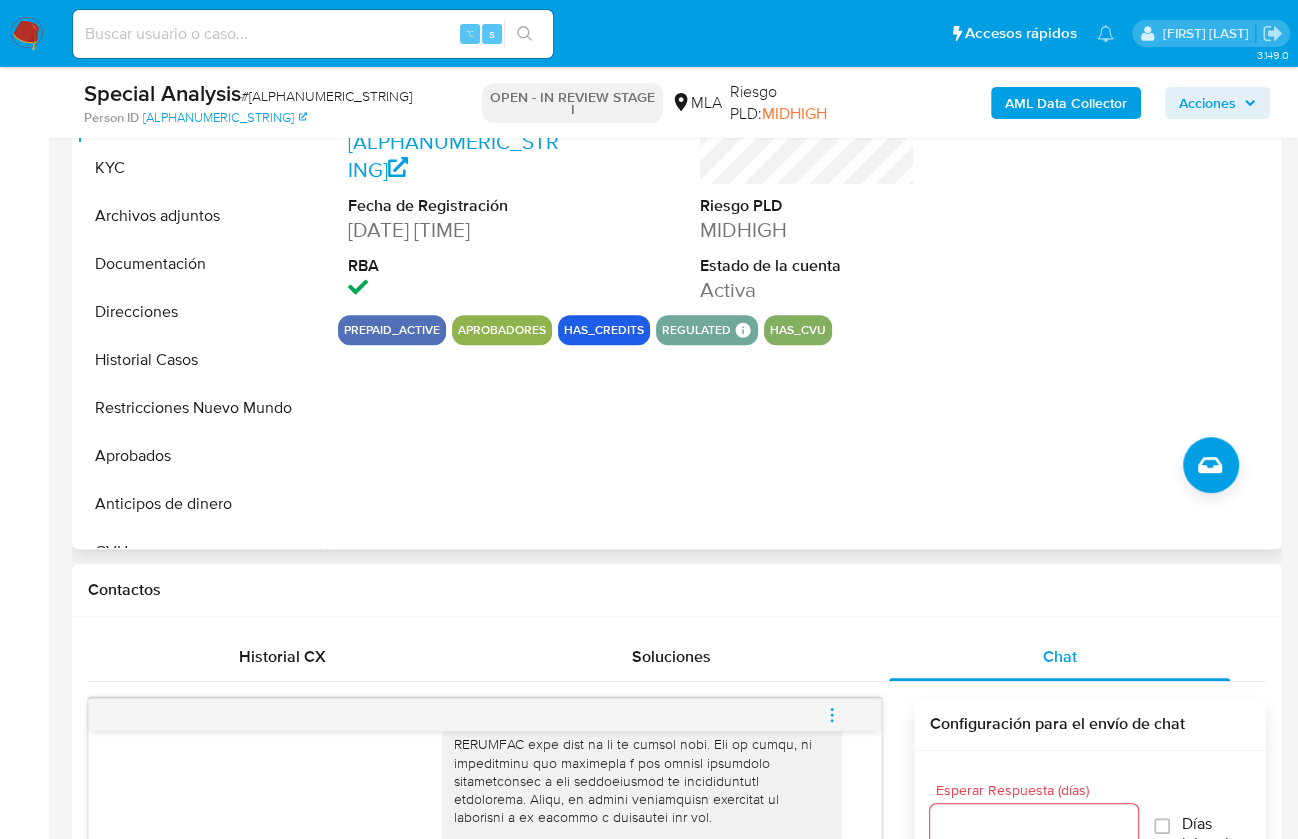 scroll, scrollTop: 382, scrollLeft: 0, axis: vertical 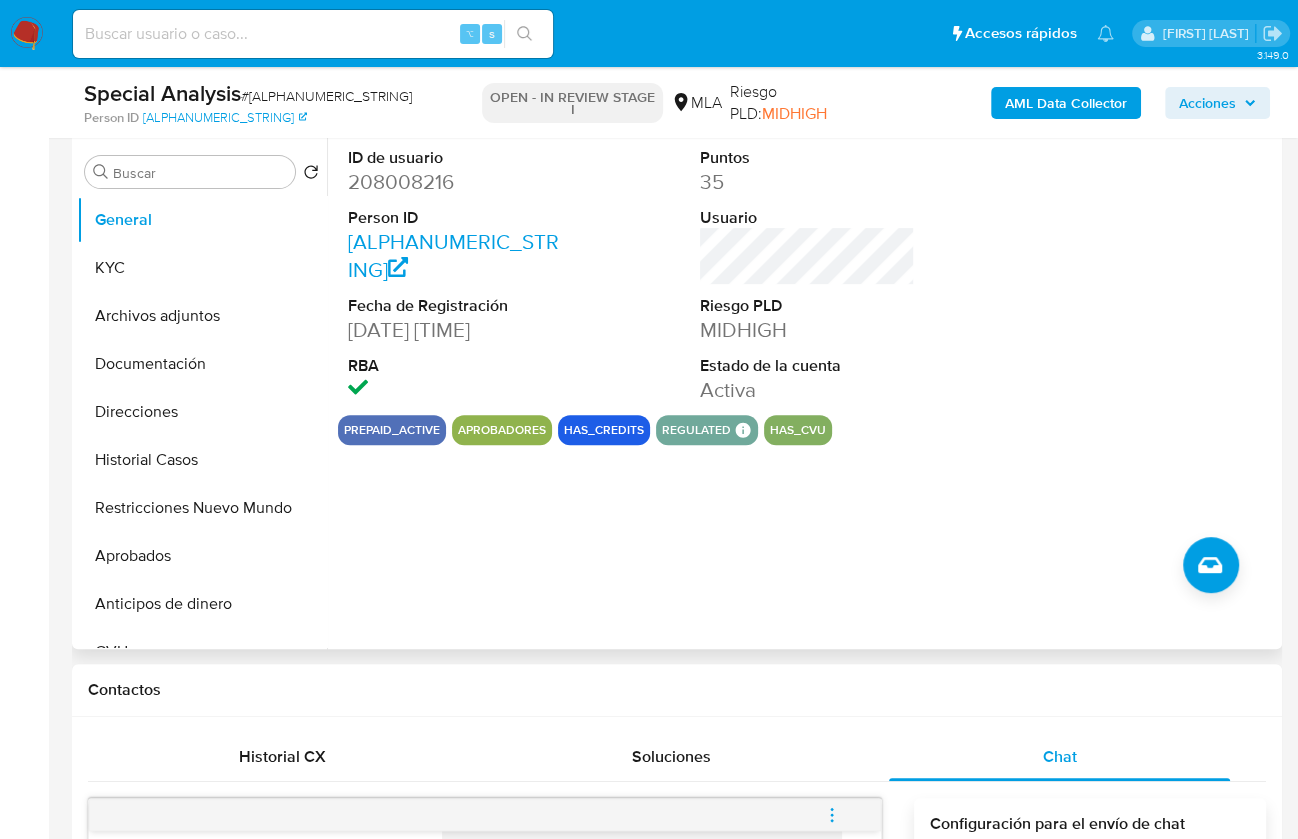 click on "208008216" at bounding box center (455, 182) 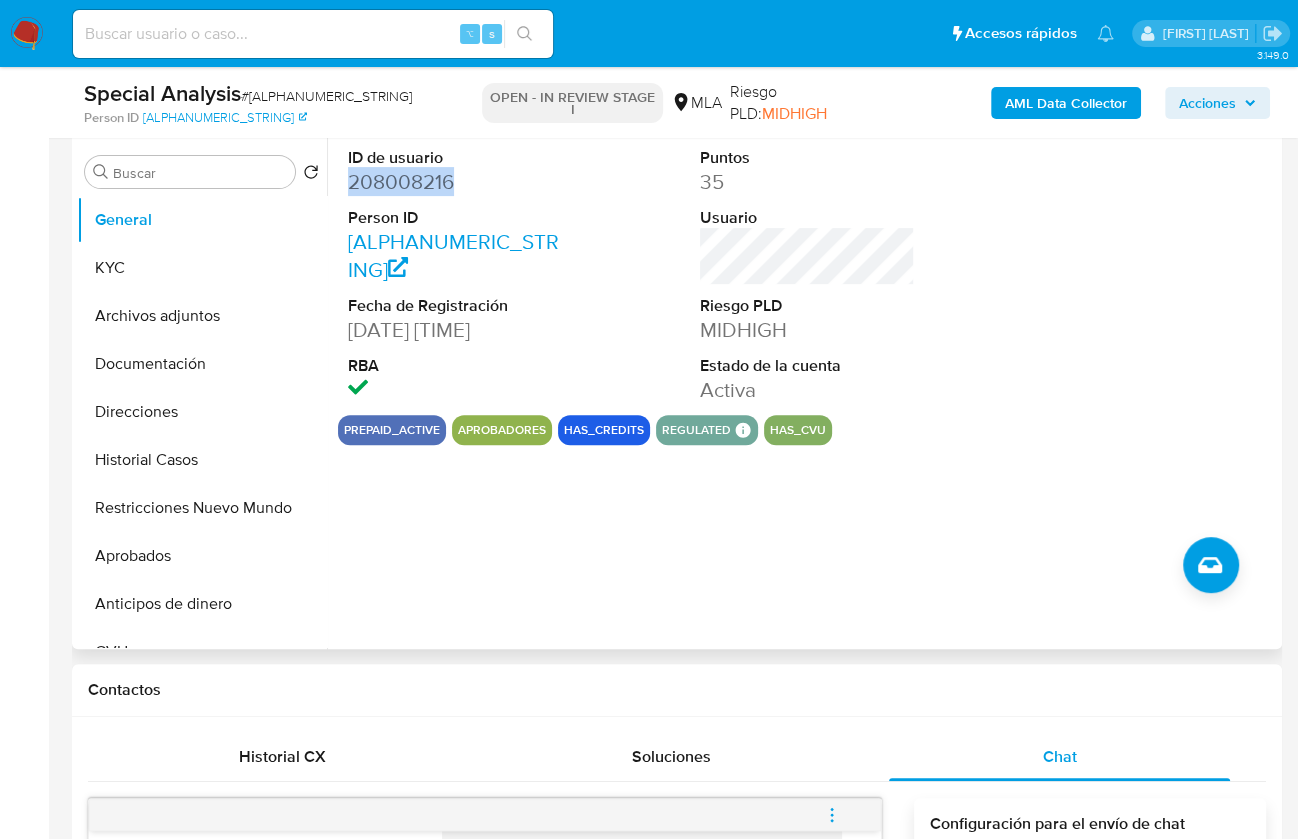 click on "208008216" at bounding box center [455, 182] 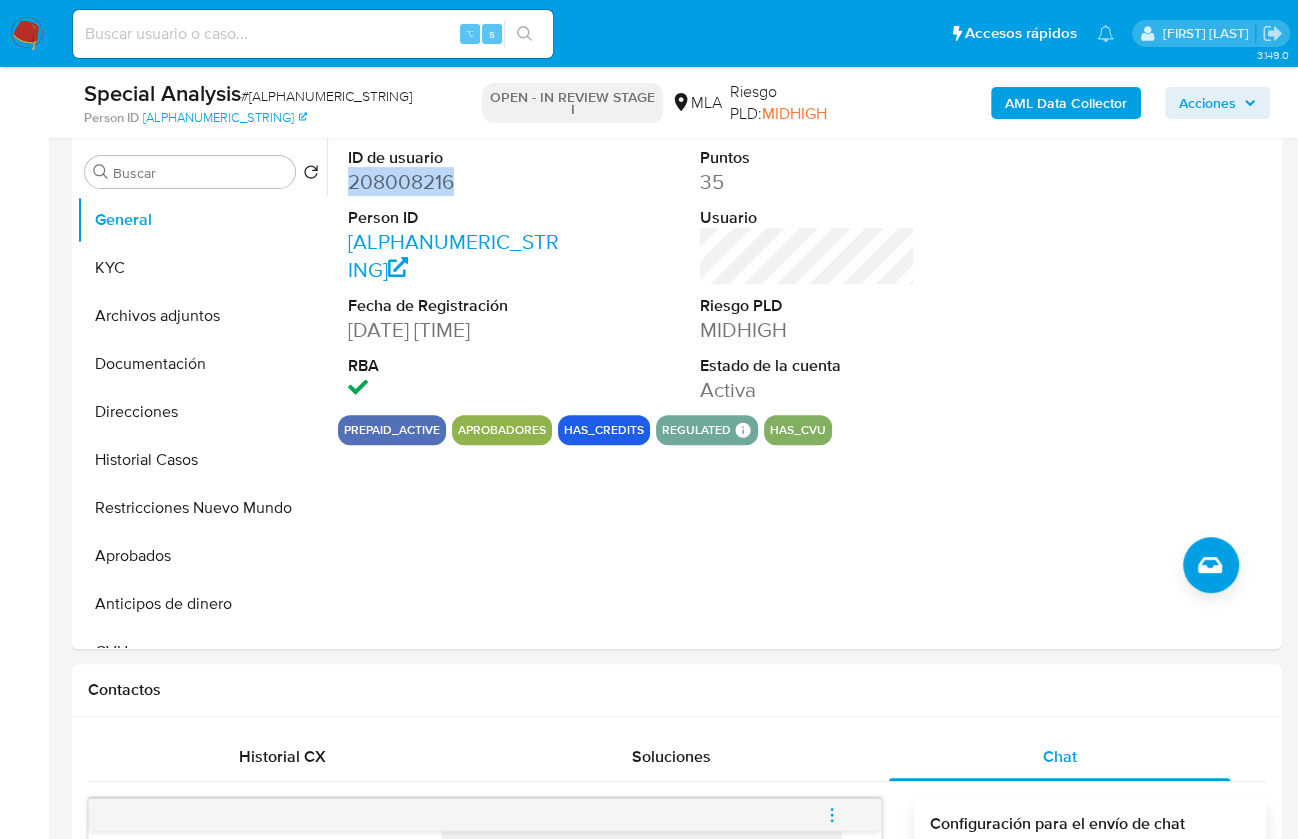 copy on "208008216" 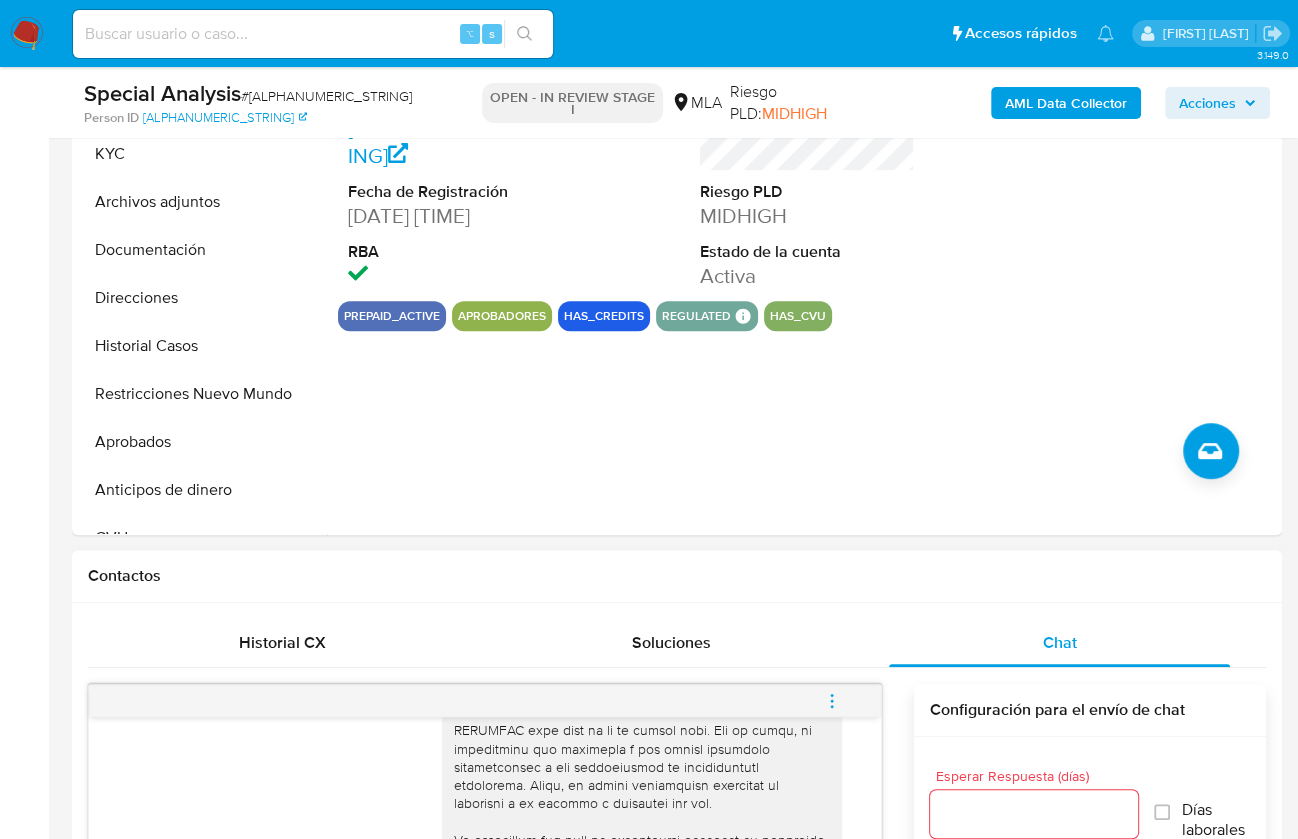 scroll, scrollTop: 952, scrollLeft: 0, axis: vertical 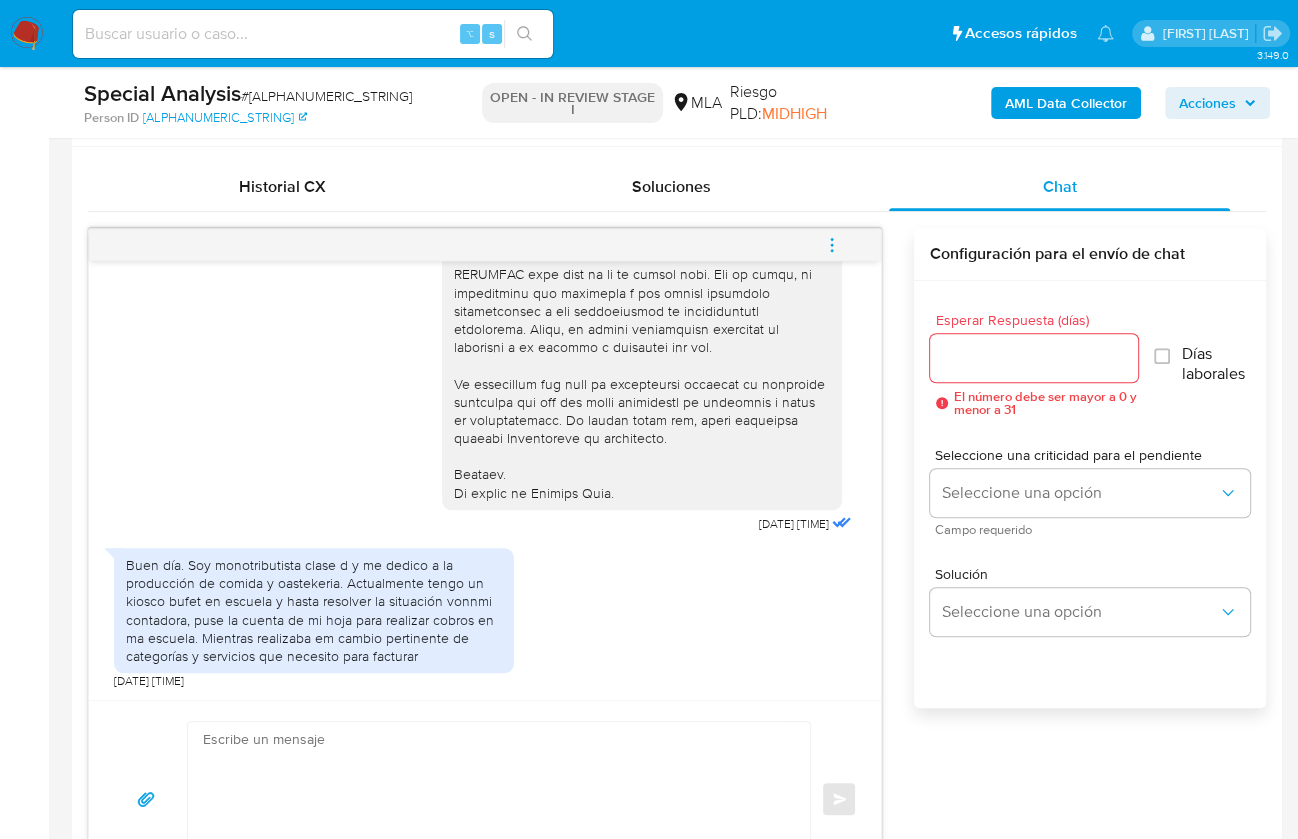 click at bounding box center (494, 799) 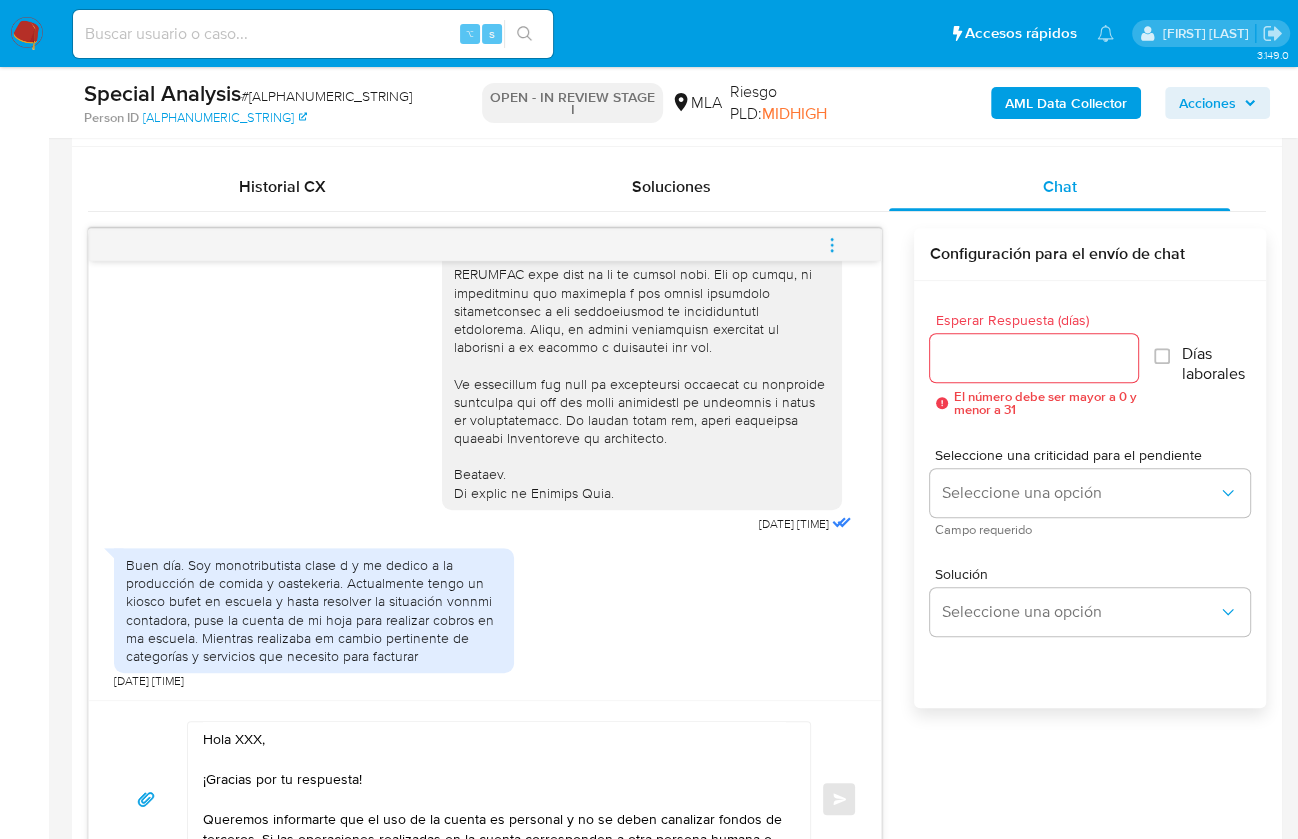 scroll, scrollTop: 27, scrollLeft: 0, axis: vertical 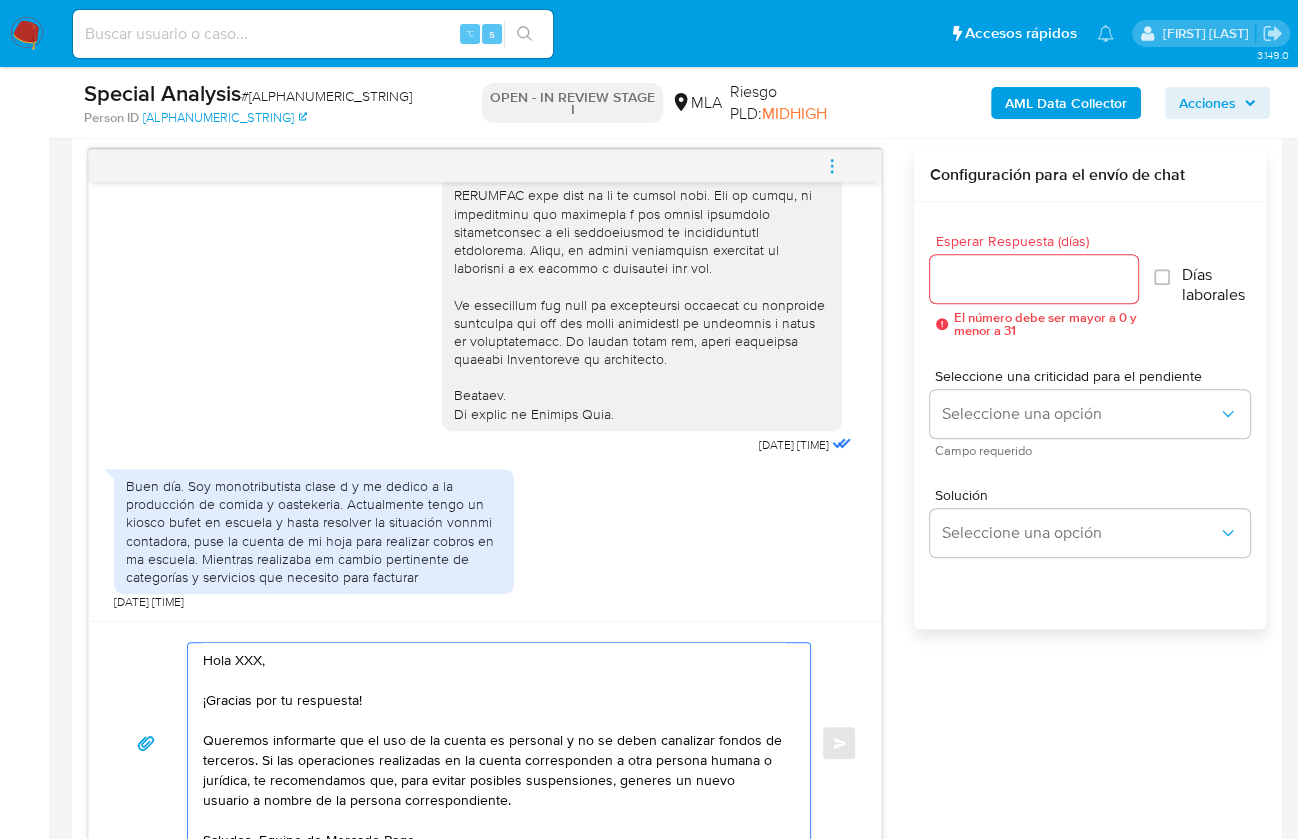 click on "Hola XXX,
¡Gracias por tu respuesta!
Queremos informarte que el uso de la cuenta es personal y no se deben canalizar fondos de terceros. Si las operaciones realizadas en la cuenta corresponden a otra persona humana o jurídica, te recomendamos que, para evitar posibles suspensiones, generes un nuevo usuario a nombre de la persona correspondiente.
Saludos, Equipo de Mercado Pago." at bounding box center [494, 743] 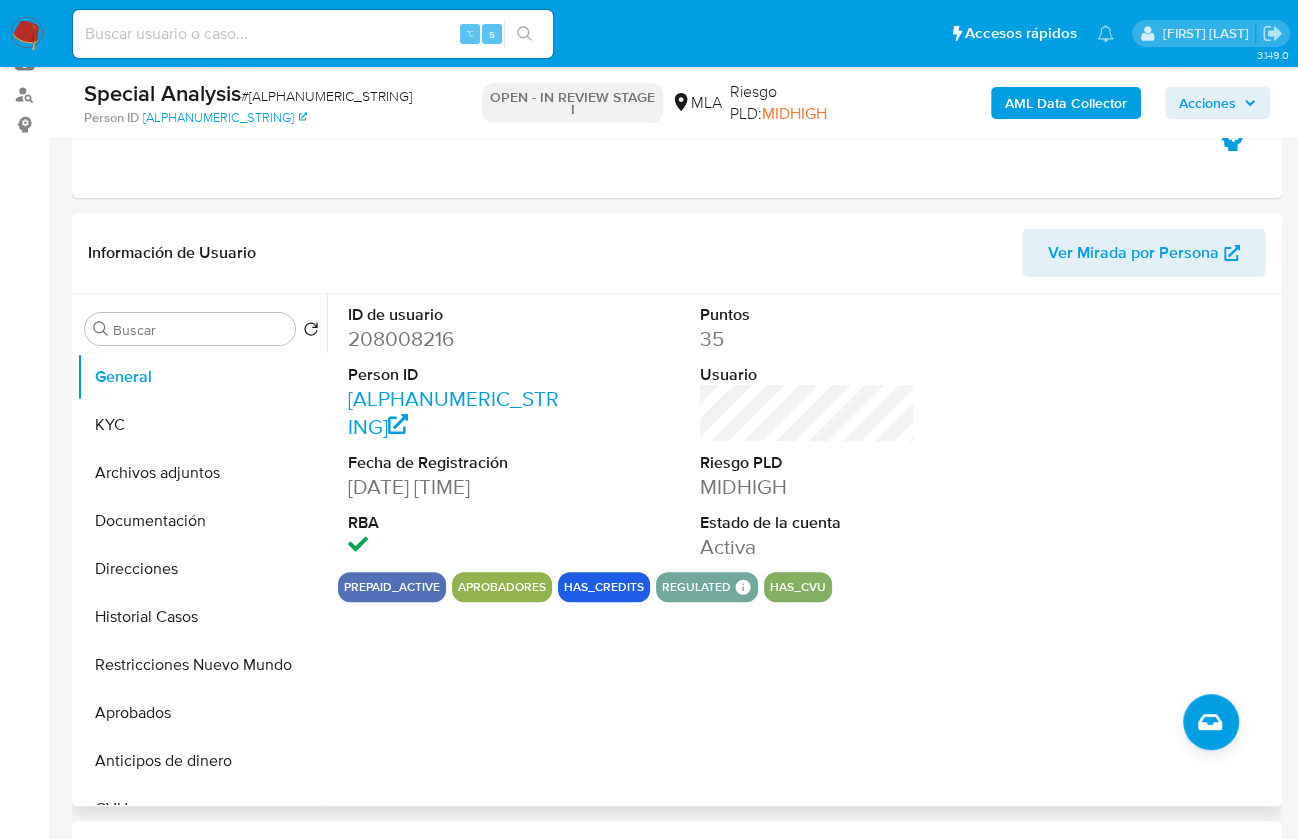 scroll, scrollTop: 172, scrollLeft: 0, axis: vertical 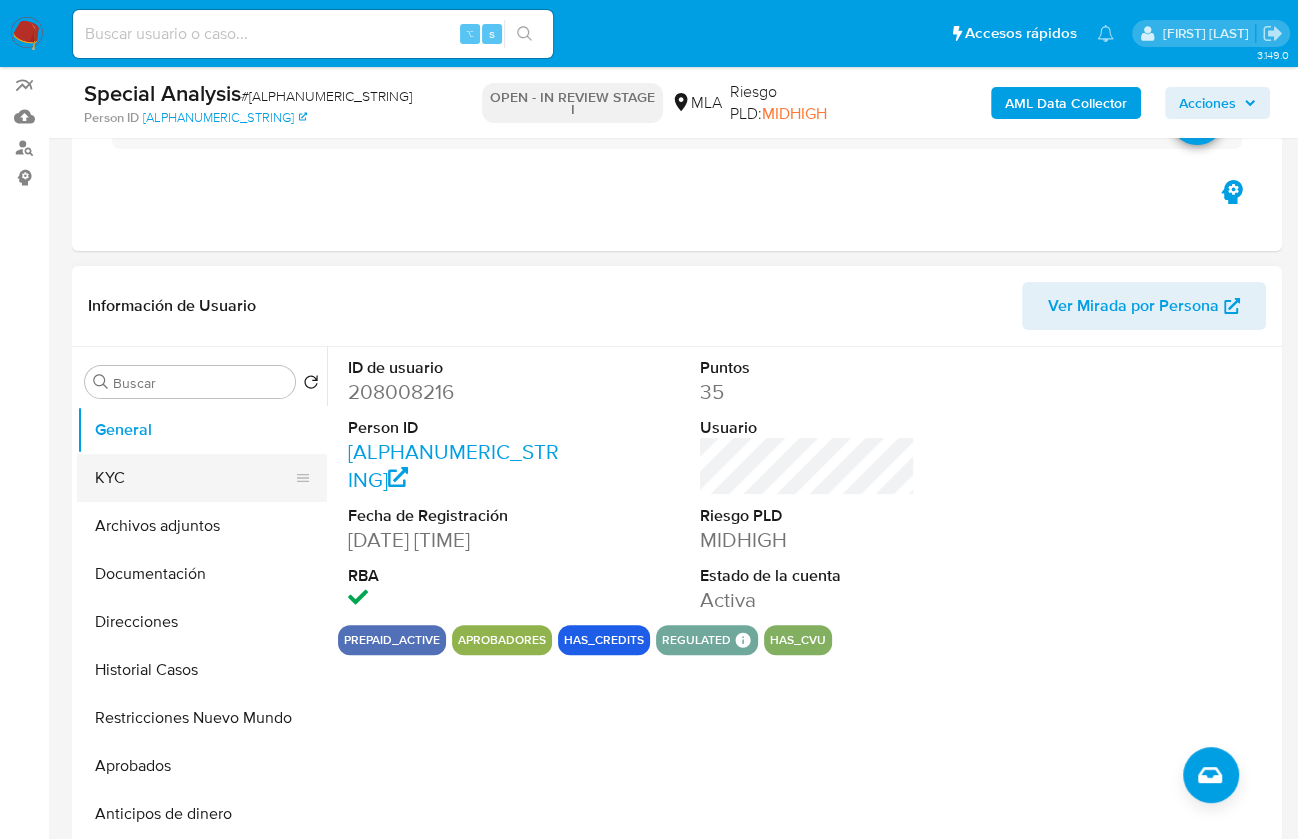 click on "KYC" at bounding box center [194, 478] 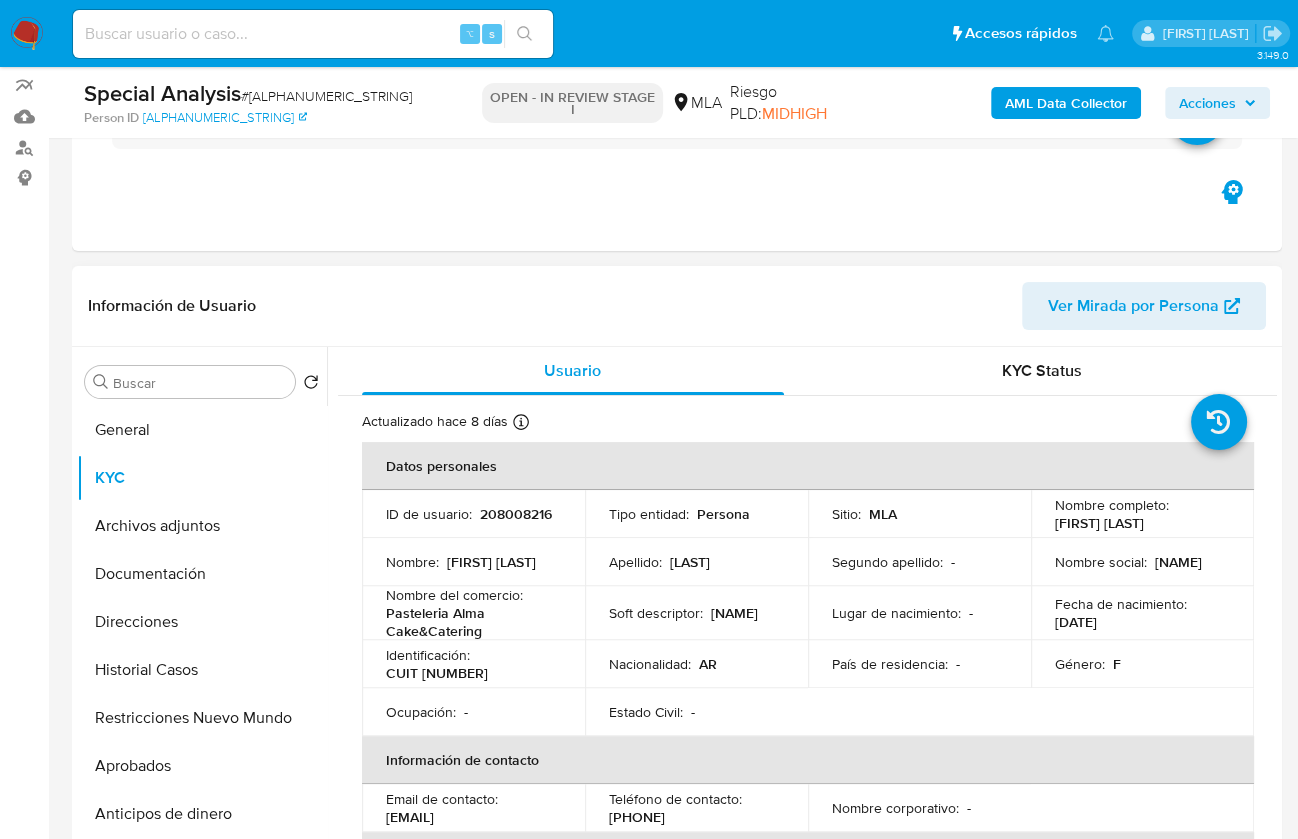 click on "[FIRST] [MIDDLE] [LAST]" at bounding box center [1099, 523] 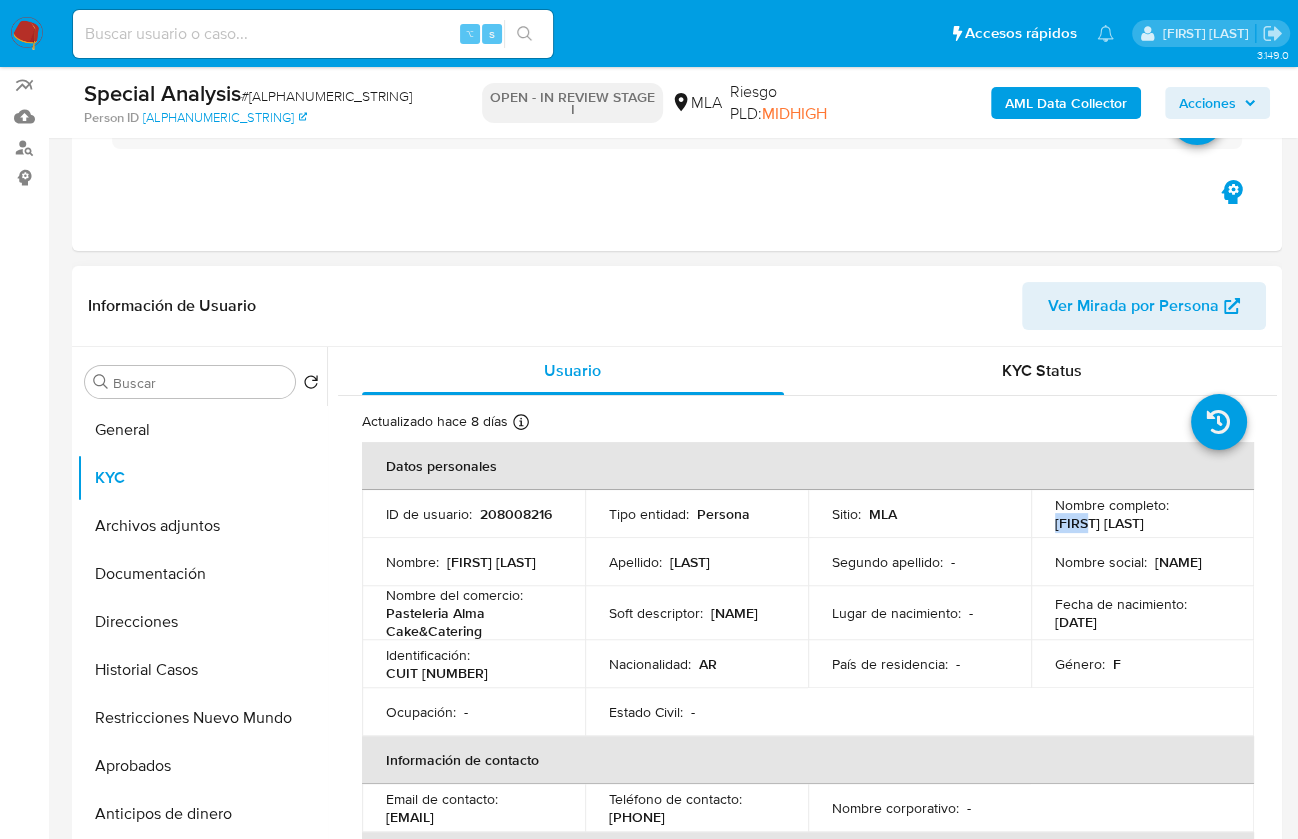 click on "[FIRST] [MIDDLE] [LAST]" at bounding box center [1099, 523] 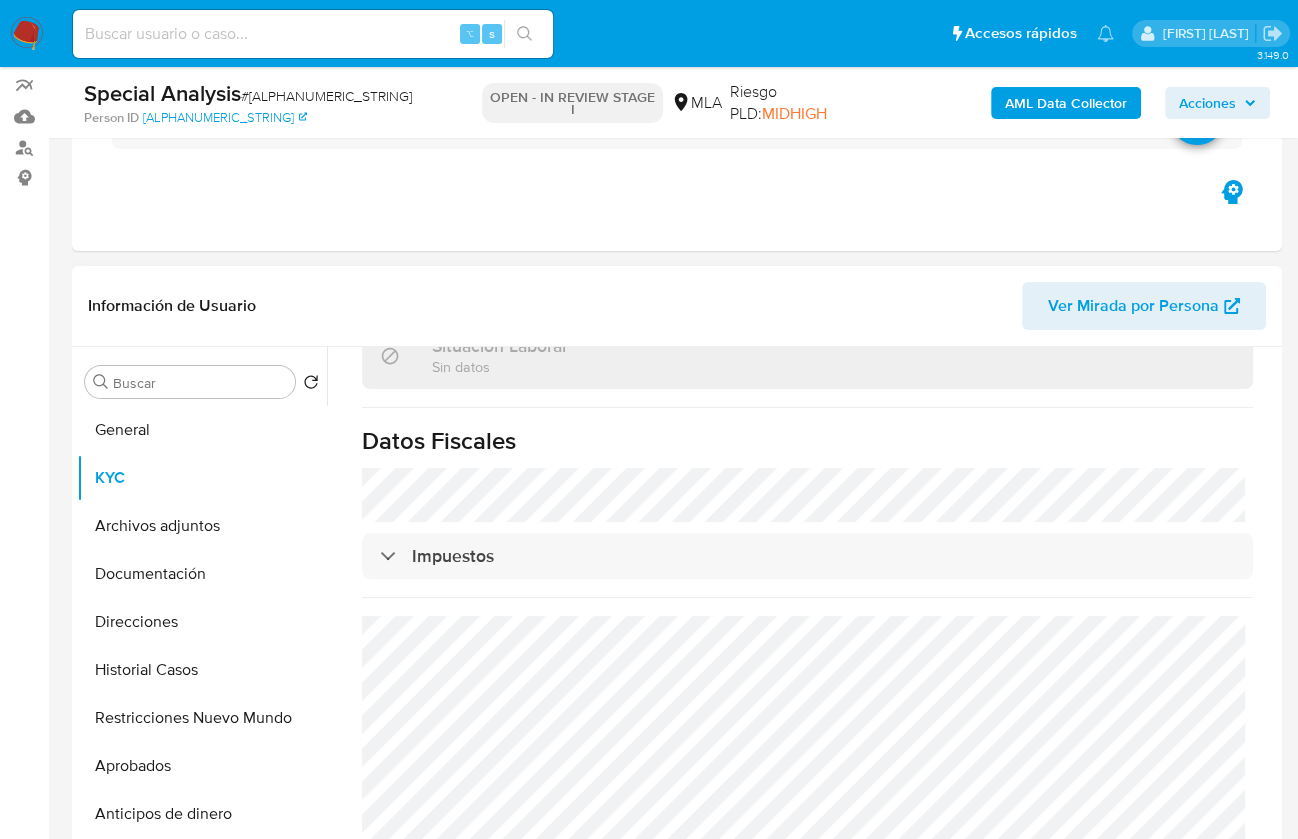 scroll, scrollTop: 1108, scrollLeft: 0, axis: vertical 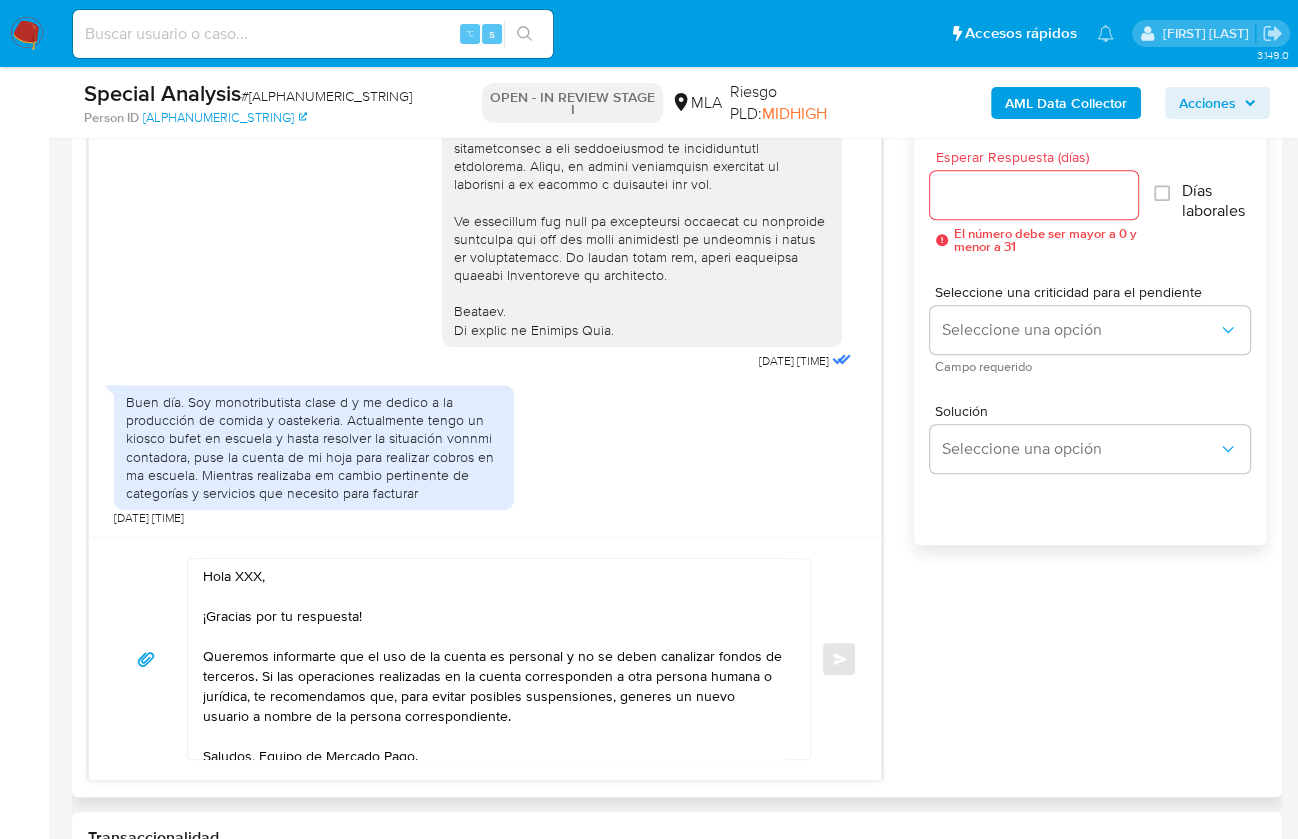 click on "Hola XXX,
¡Gracias por tu respuesta!
Queremos informarte que el uso de la cuenta es personal y no se deben canalizar fondos de terceros. Si las operaciones realizadas en la cuenta corresponden a otra persona humana o jurídica, te recomendamos que, para evitar posibles suspensiones, generes un nuevo usuario a nombre de la persona correspondiente.
Saludos, Equipo de Mercado Pago." at bounding box center (494, 659) 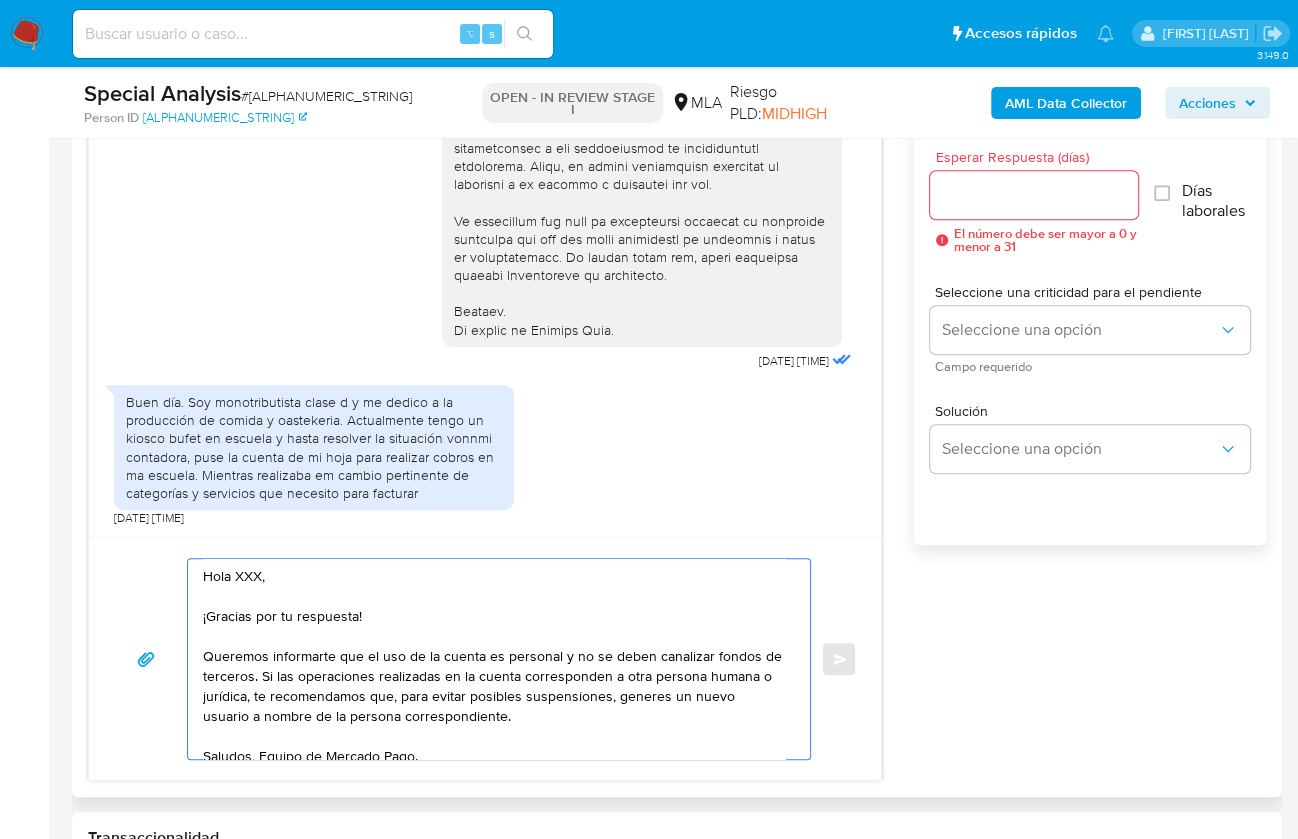 paste on "Maria" 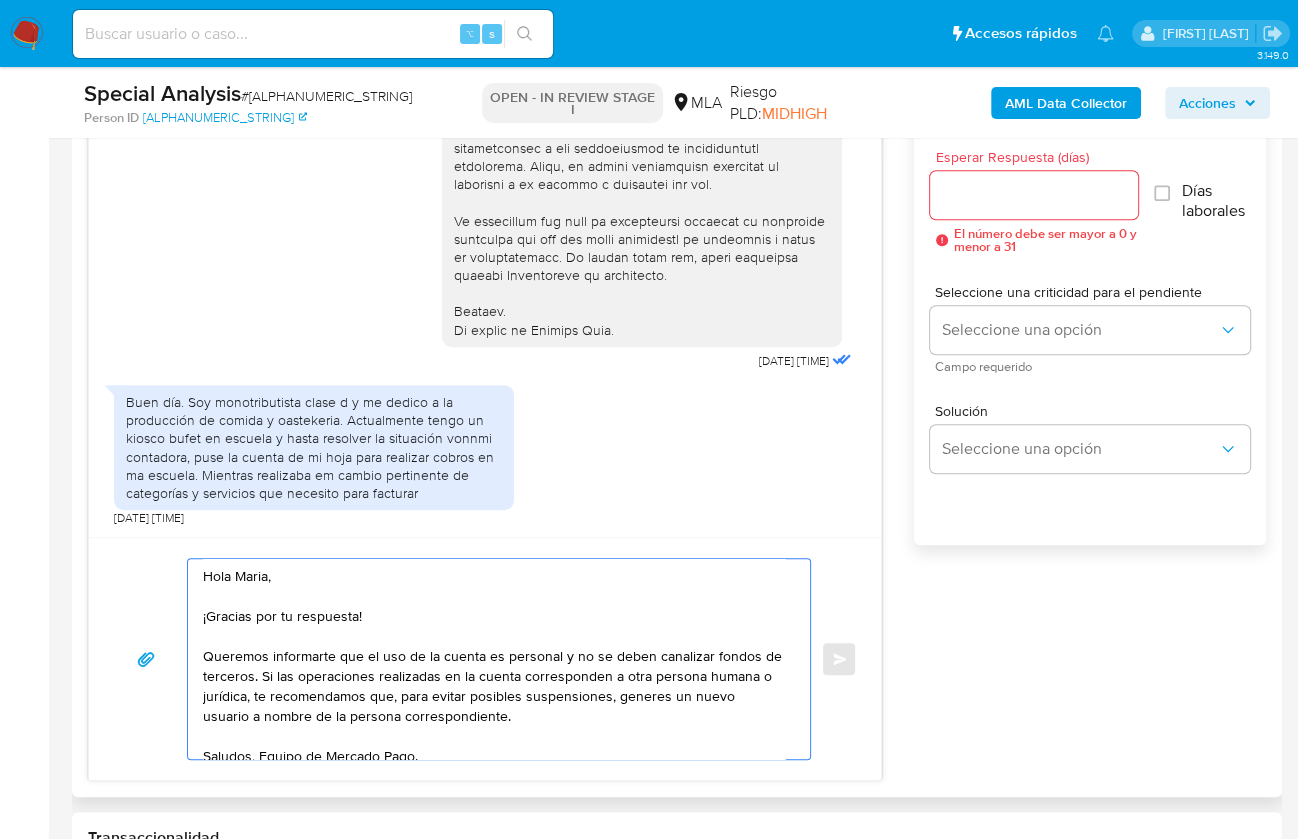 drag, startPoint x: 555, startPoint y: 715, endPoint x: 197, endPoint y: 651, distance: 363.6757 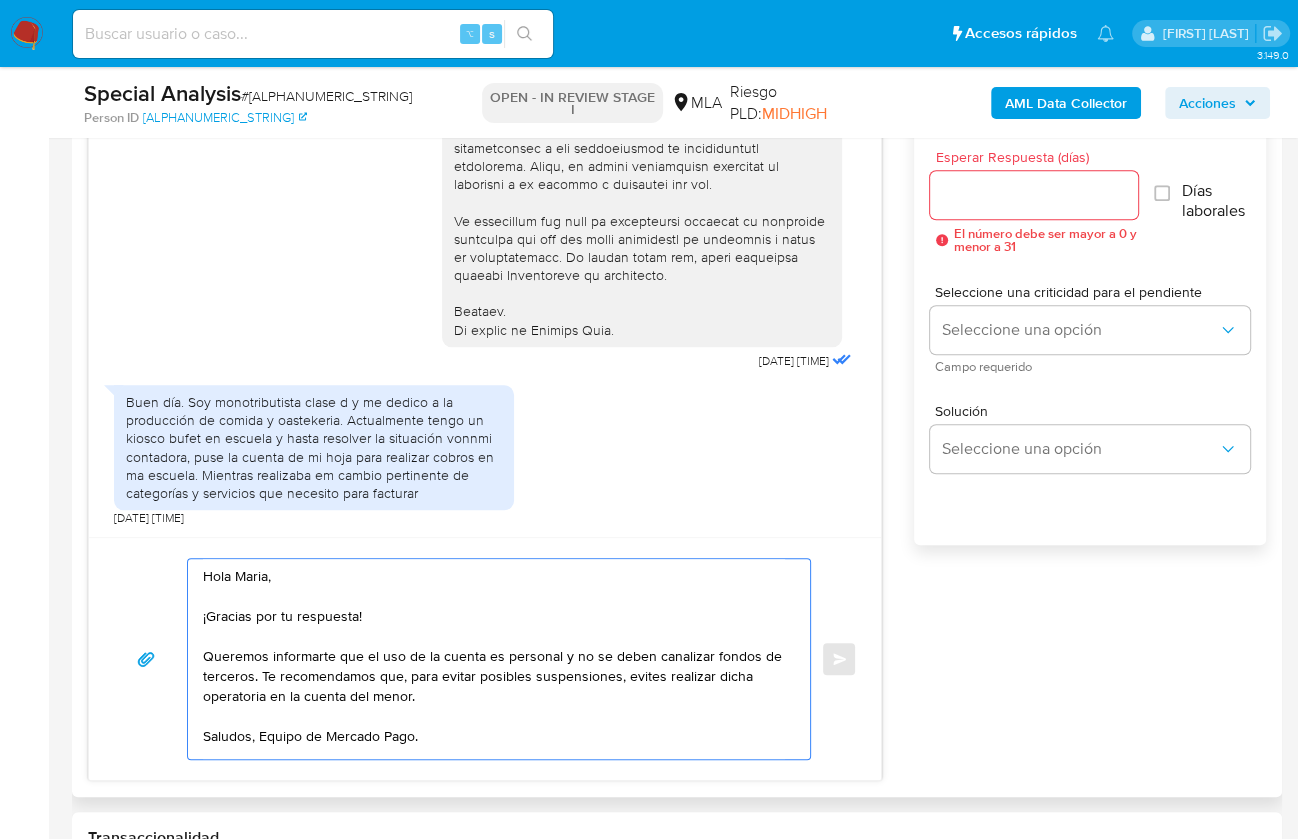 scroll, scrollTop: 13, scrollLeft: 0, axis: vertical 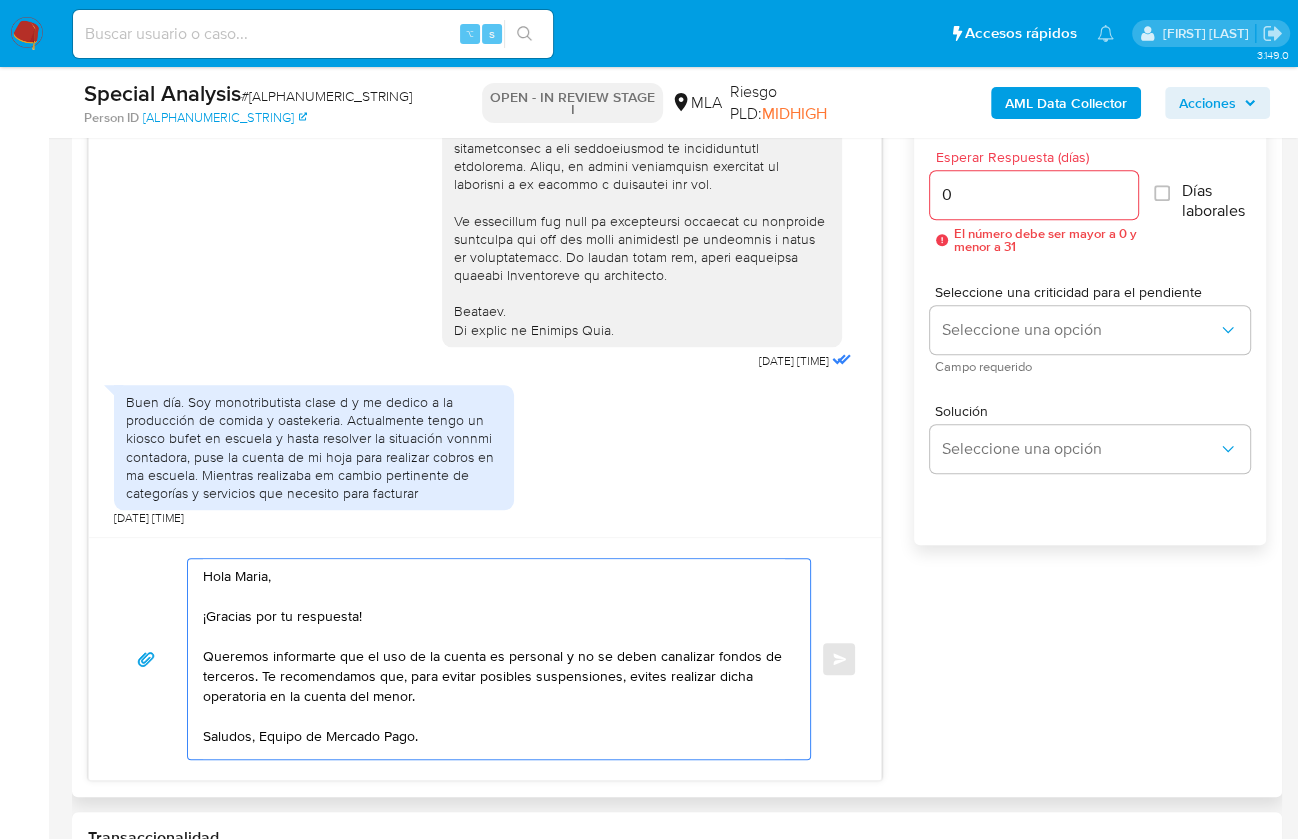 click on "0" at bounding box center (1034, 195) 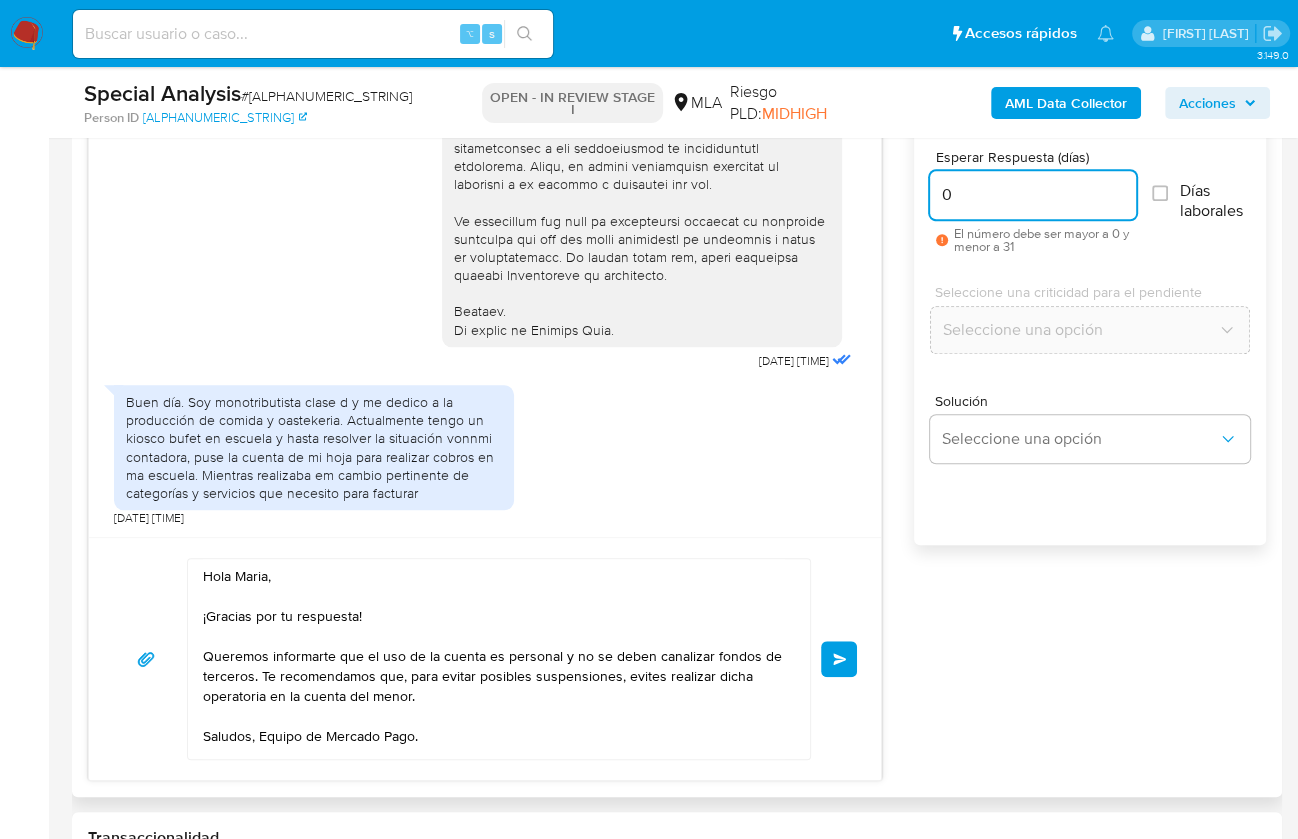 click on "0" at bounding box center [1033, 195] 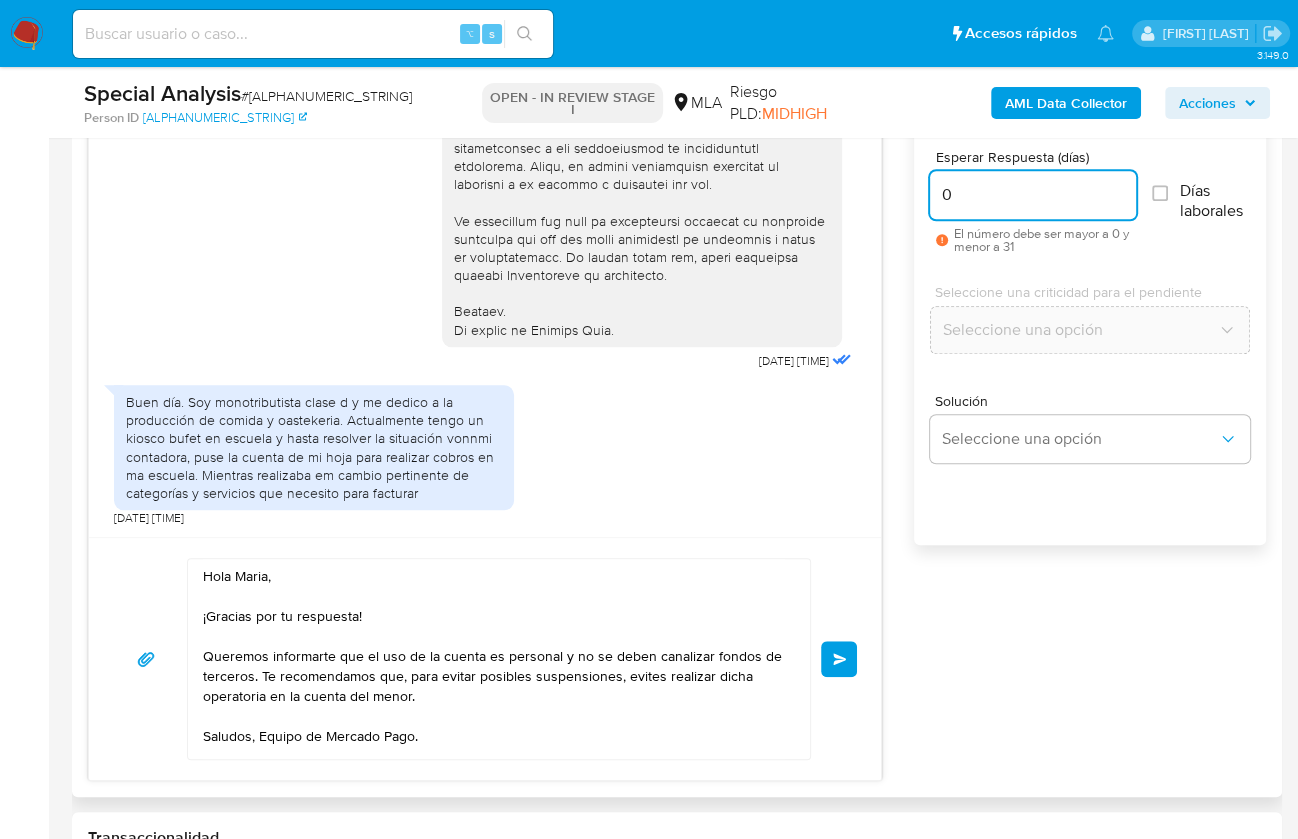 click on "Enviar" at bounding box center (839, 659) 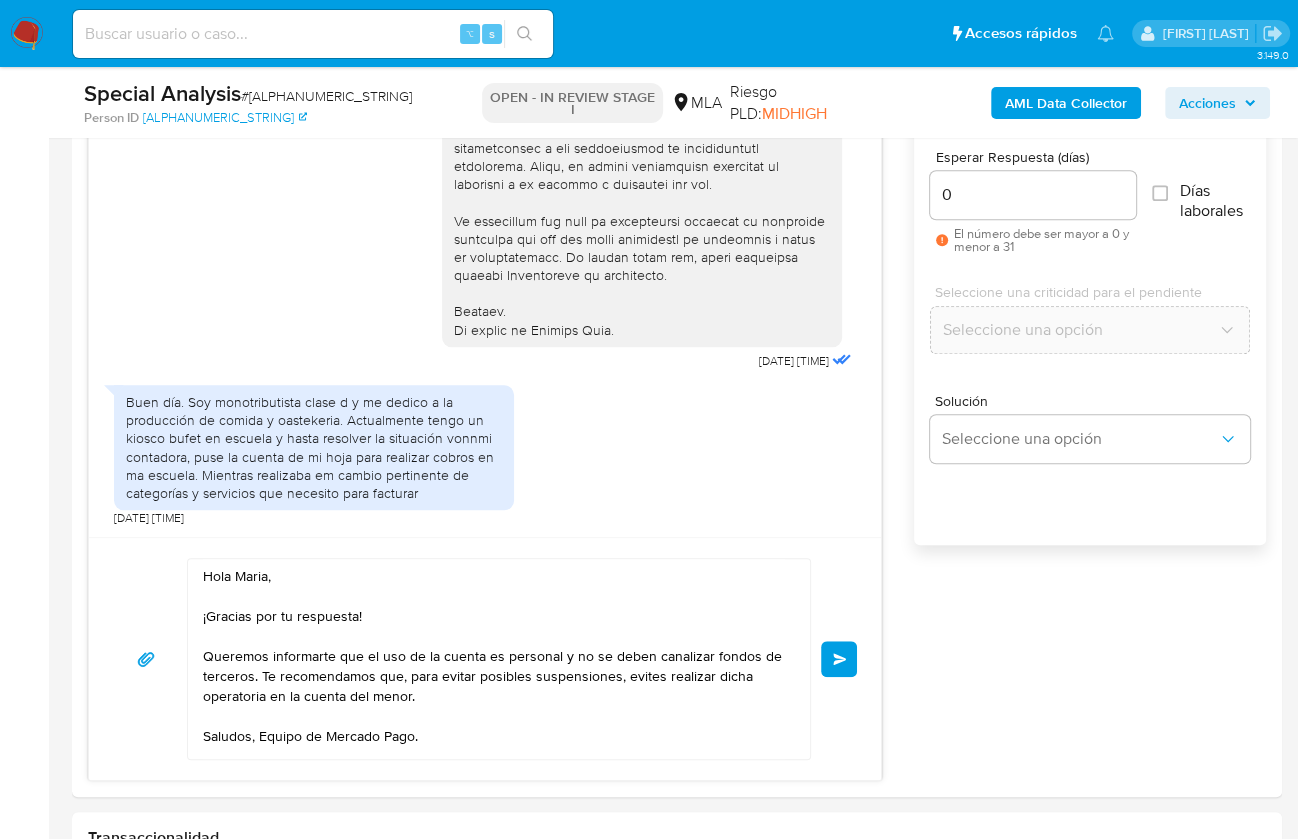 type 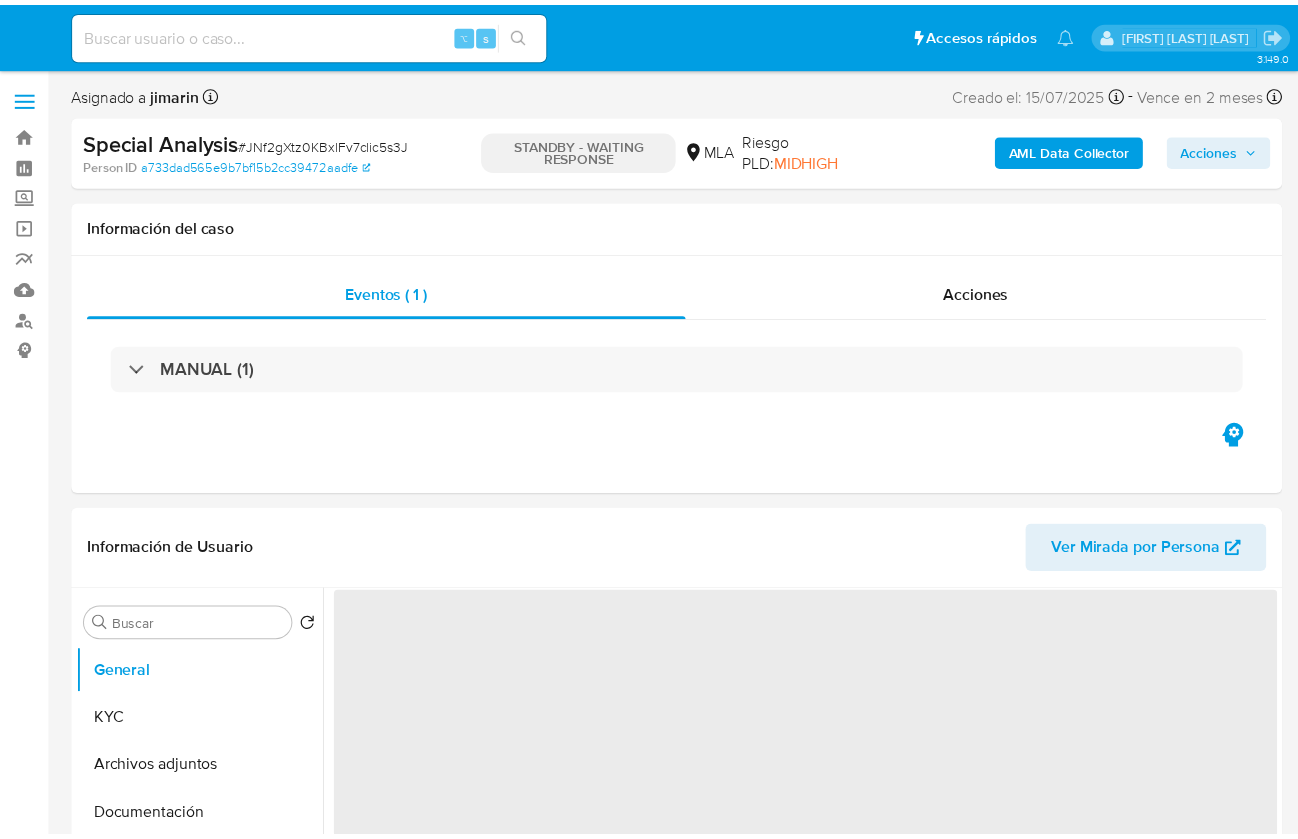 scroll, scrollTop: 0, scrollLeft: 0, axis: both 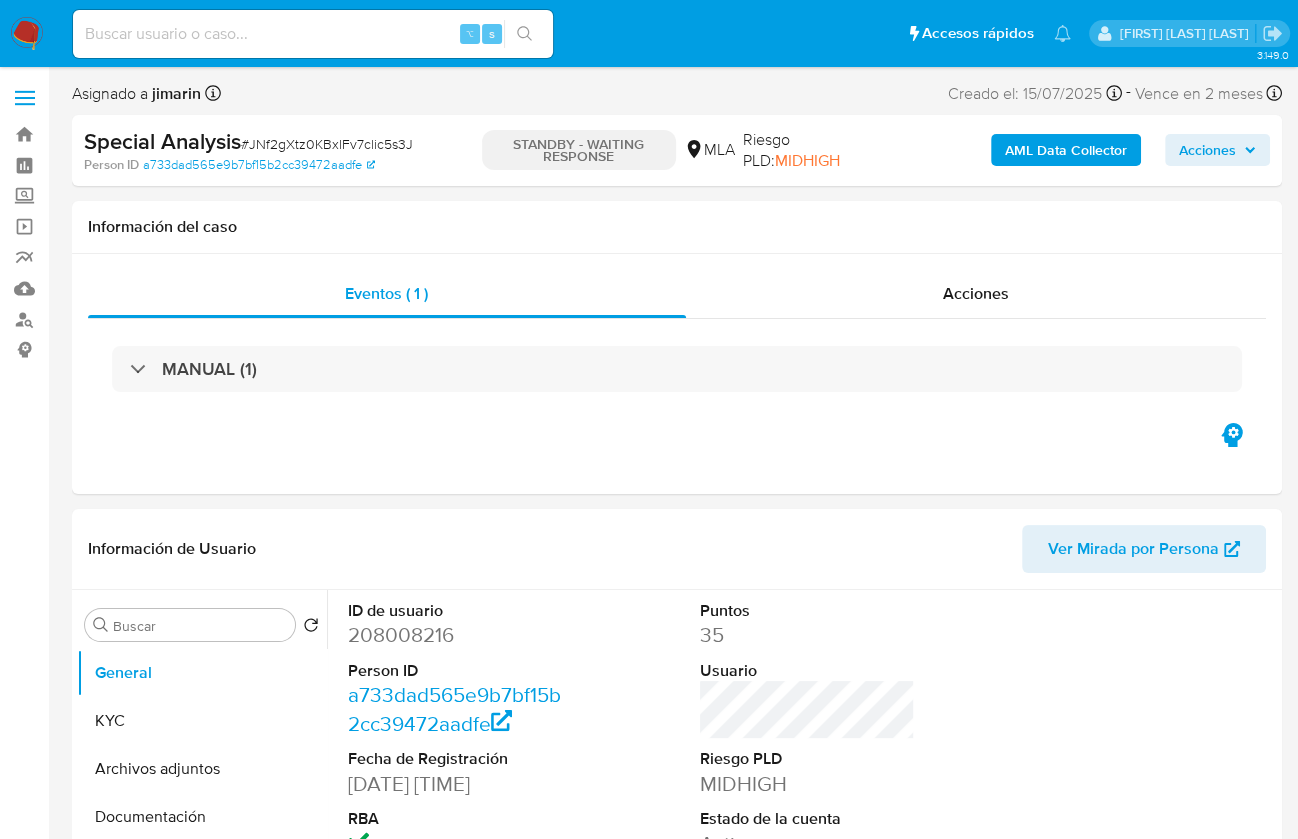 select on "10" 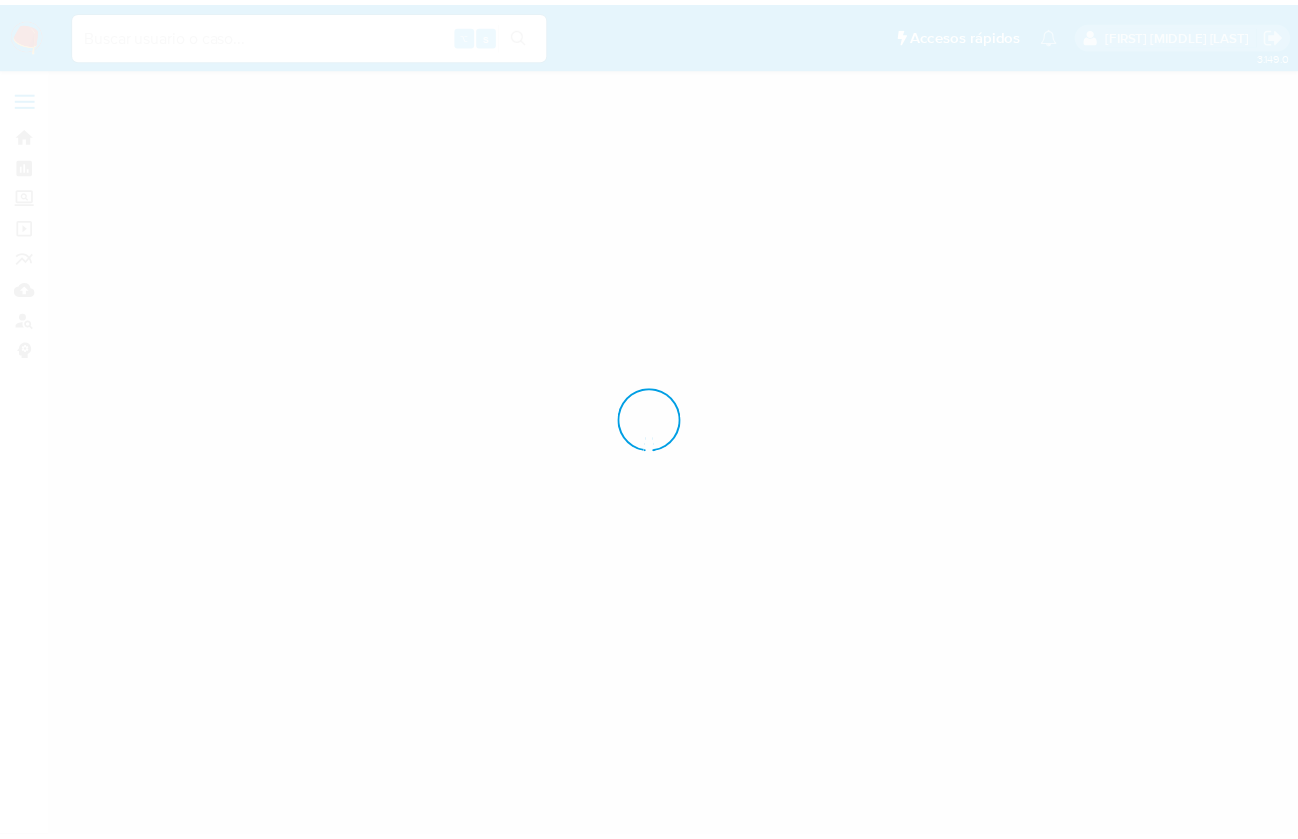 scroll, scrollTop: 0, scrollLeft: 0, axis: both 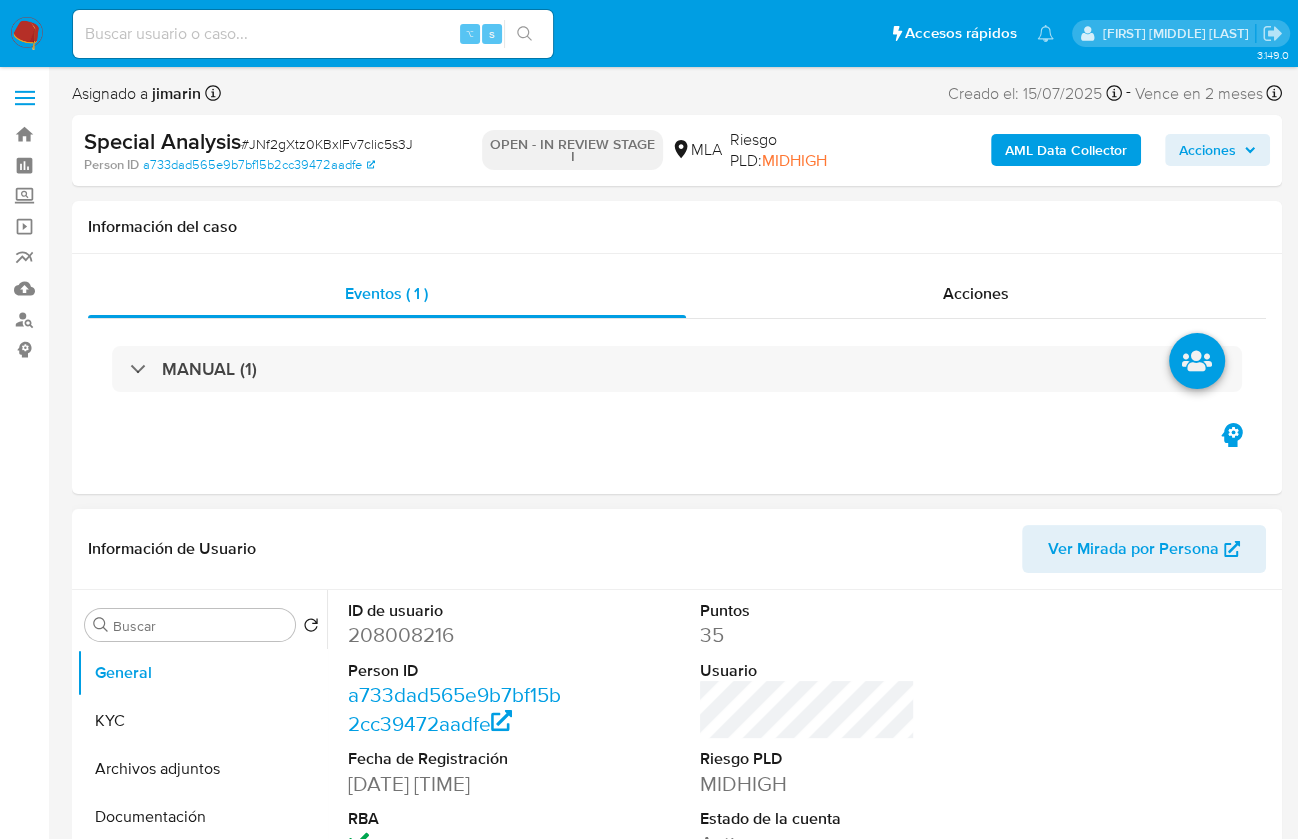 select on "10" 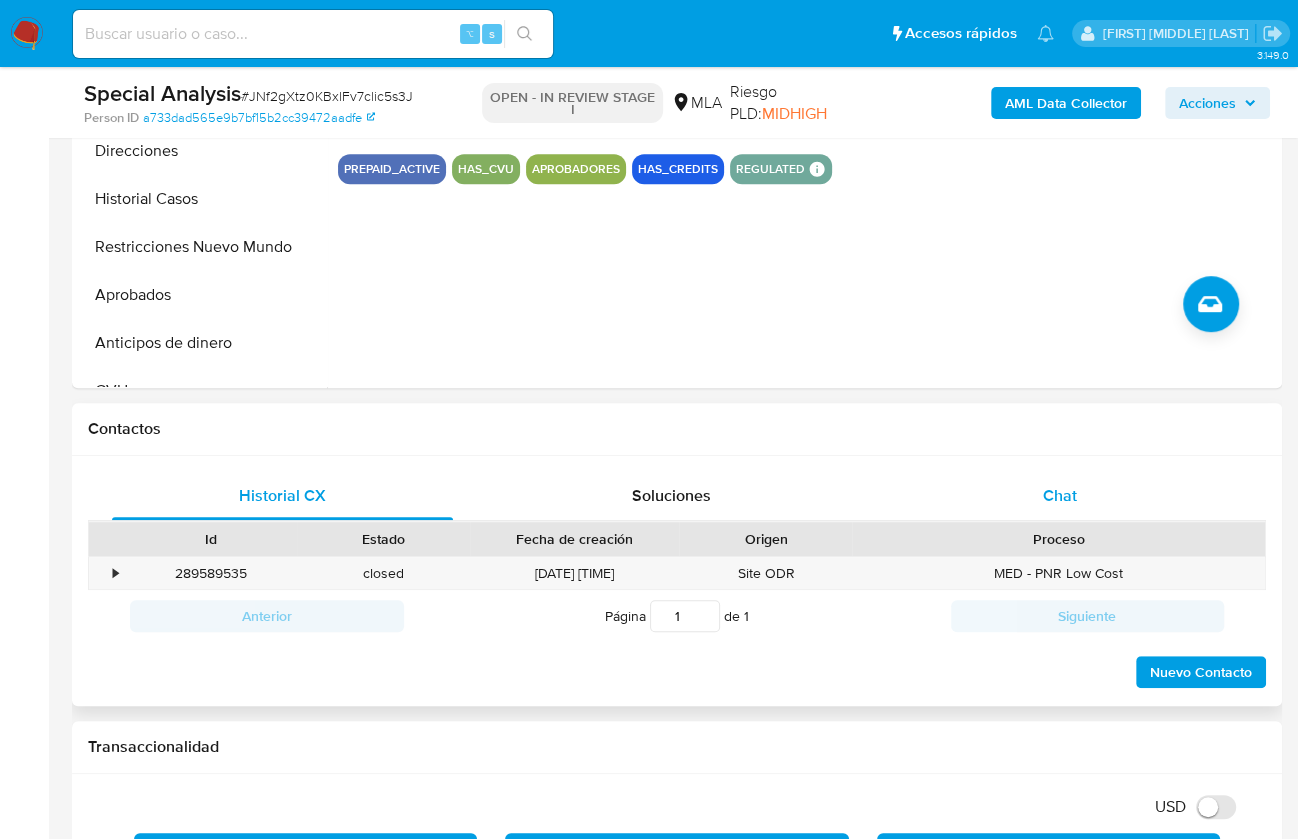 click on "Chat" at bounding box center [1059, 496] 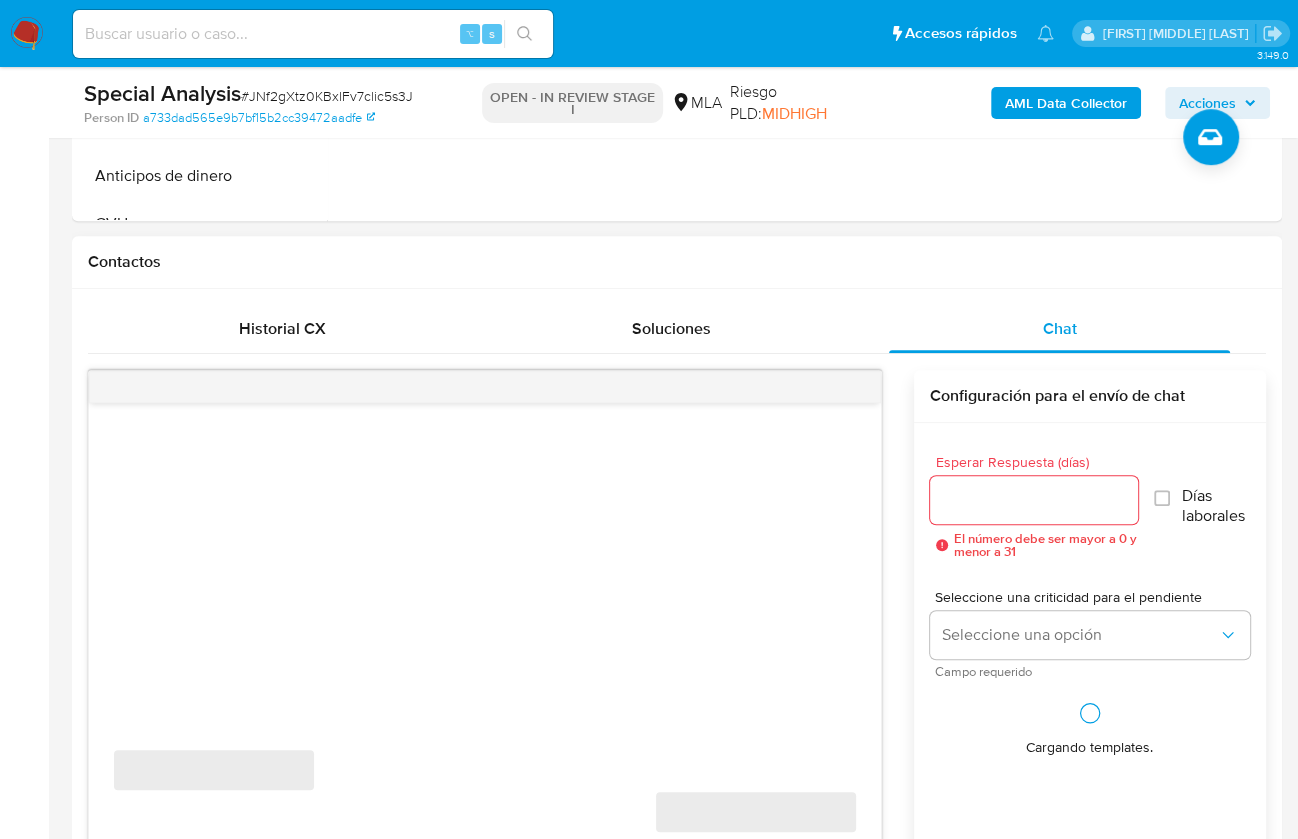 scroll, scrollTop: 813, scrollLeft: 0, axis: vertical 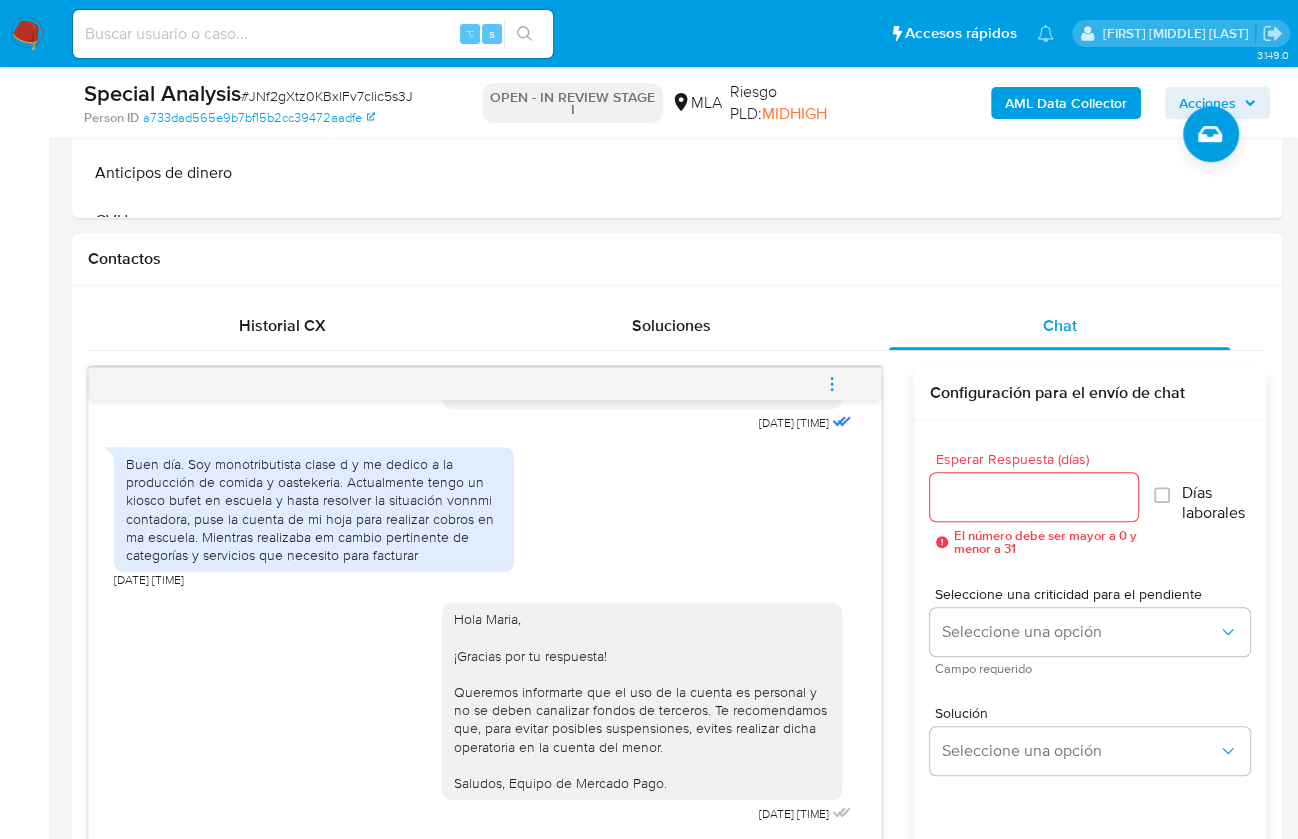 click at bounding box center (832, 384) 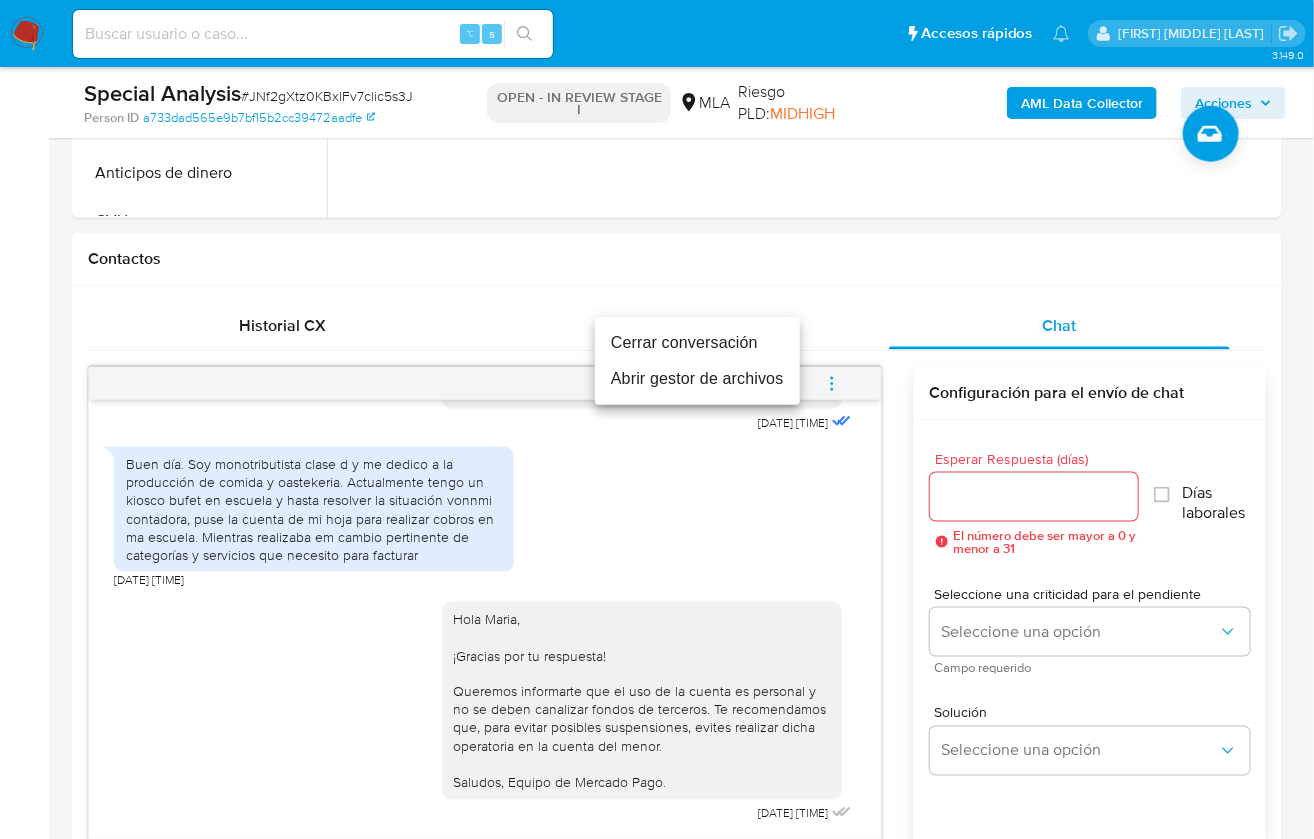 click on "Cerrar conversación" at bounding box center [697, 343] 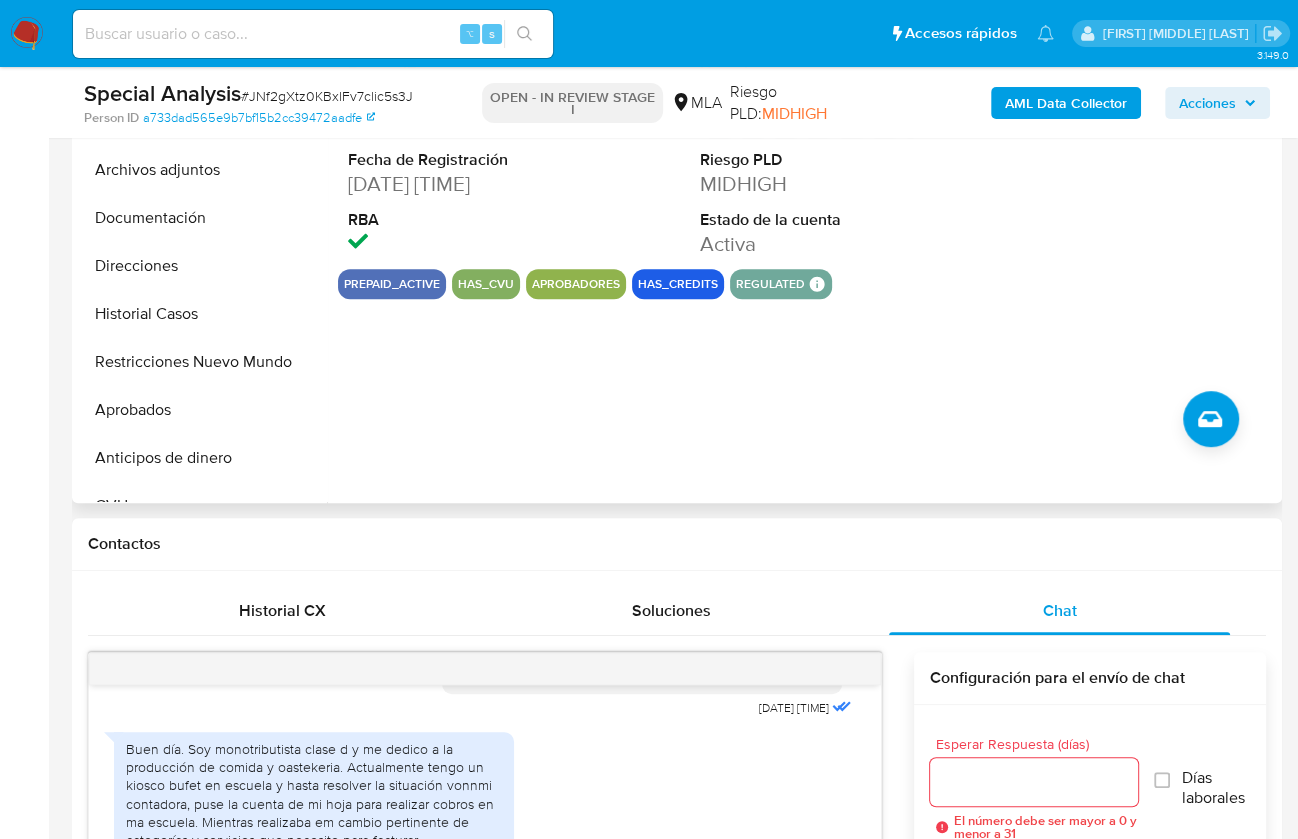 scroll, scrollTop: 901, scrollLeft: 0, axis: vertical 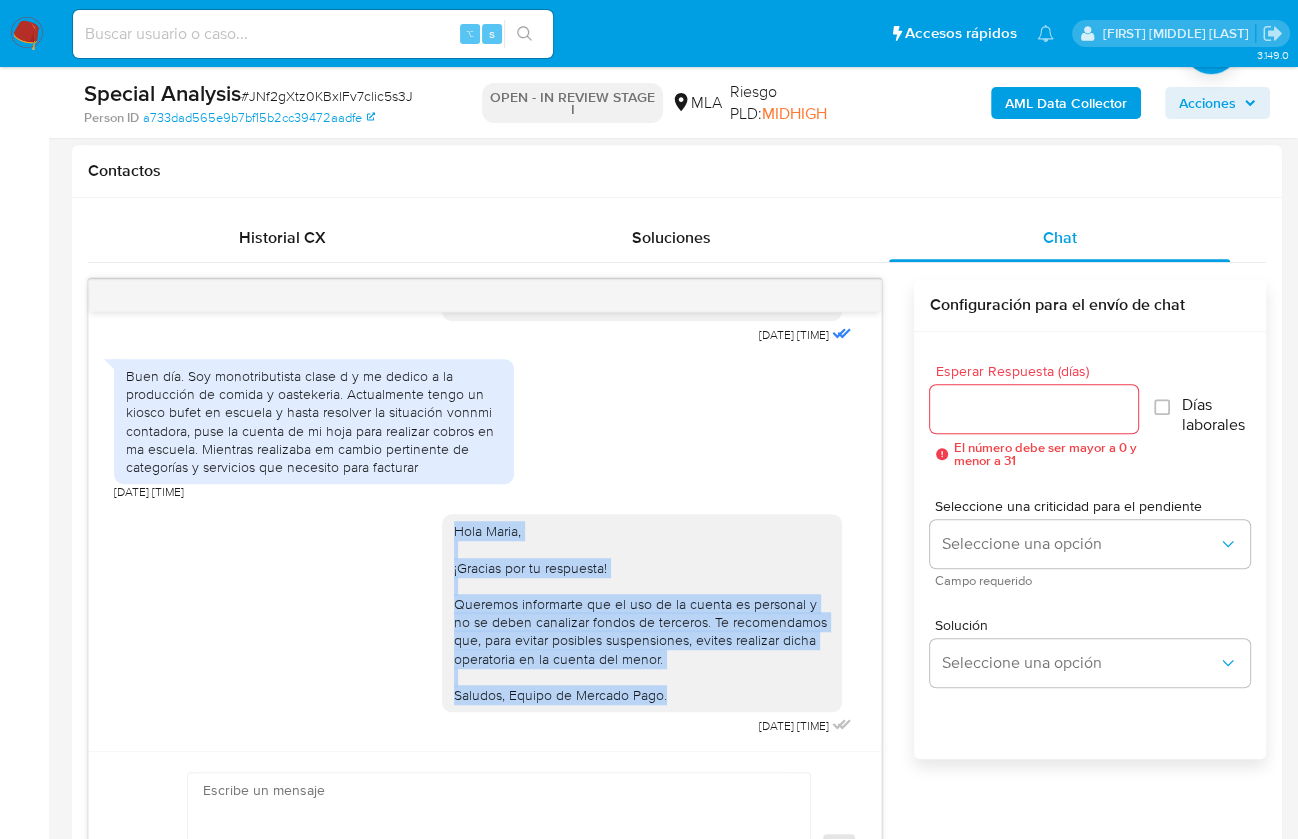 drag, startPoint x: 643, startPoint y: 696, endPoint x: 435, endPoint y: 536, distance: 262.41953 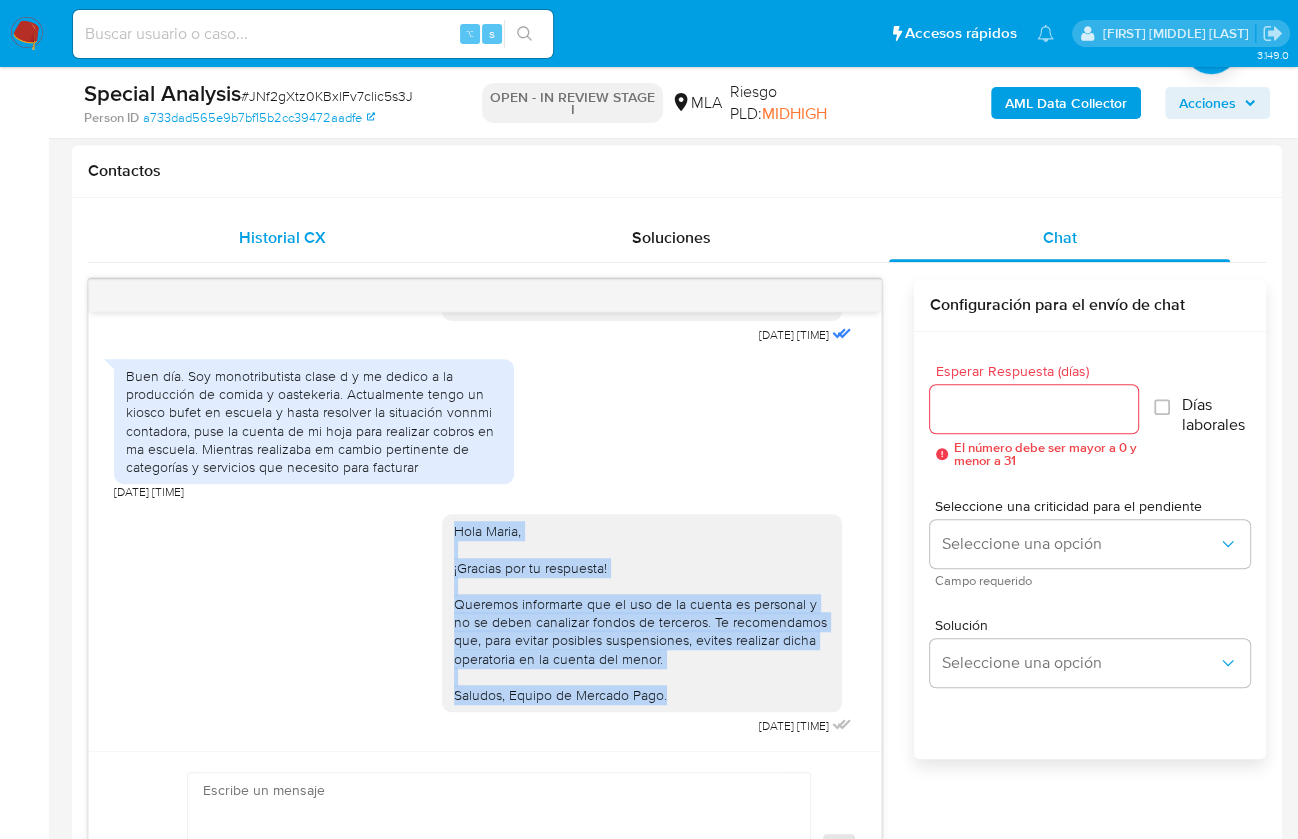 copy on "Hola Maria,
¡Gracias por tu respuesta!
Queremos informarte que el uso de la cuenta es personal y no se deben canalizar fondos de terceros. Te recomendamos que, para evitar posibles suspensiones, evites realizar dicha operatoria en la cuenta del menor.
Saludos, Equipo de Mercado Pago." 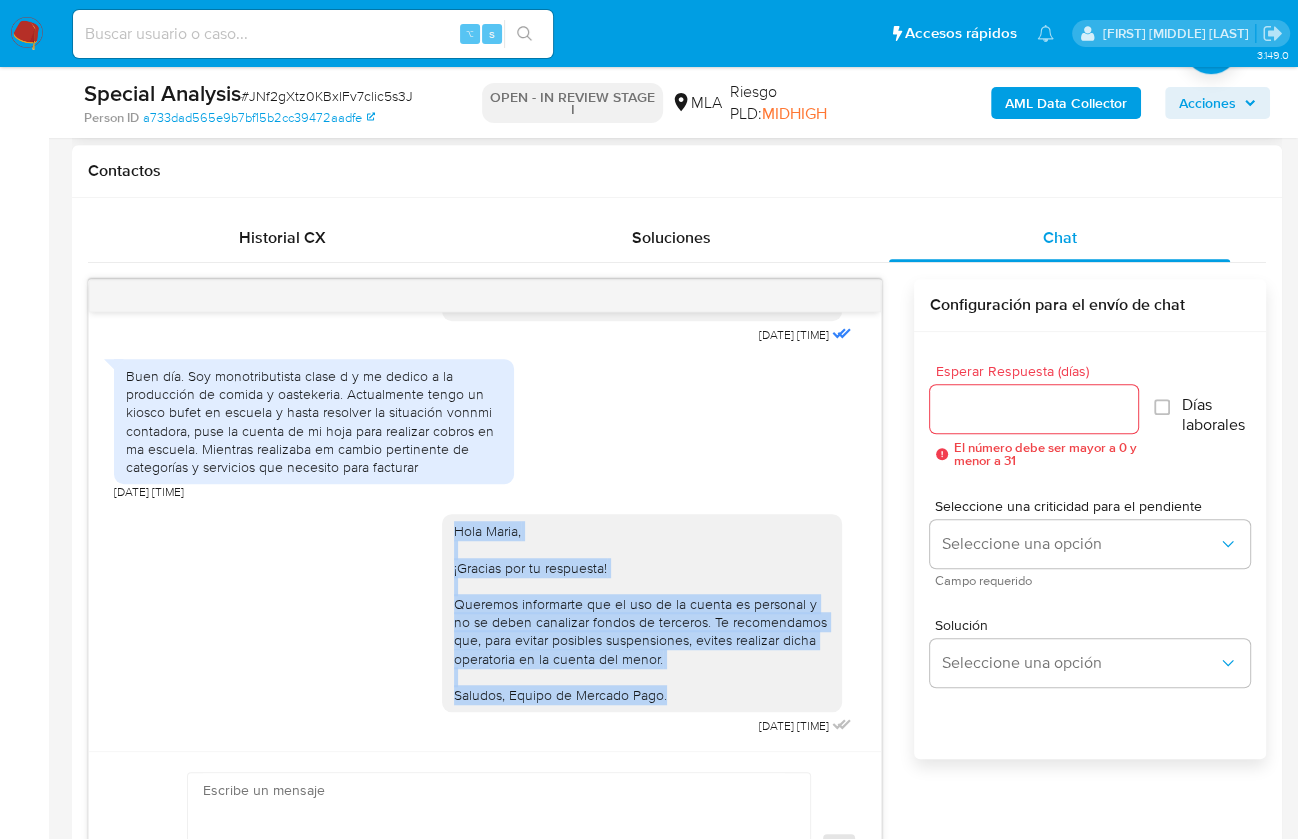scroll, scrollTop: 297, scrollLeft: 0, axis: vertical 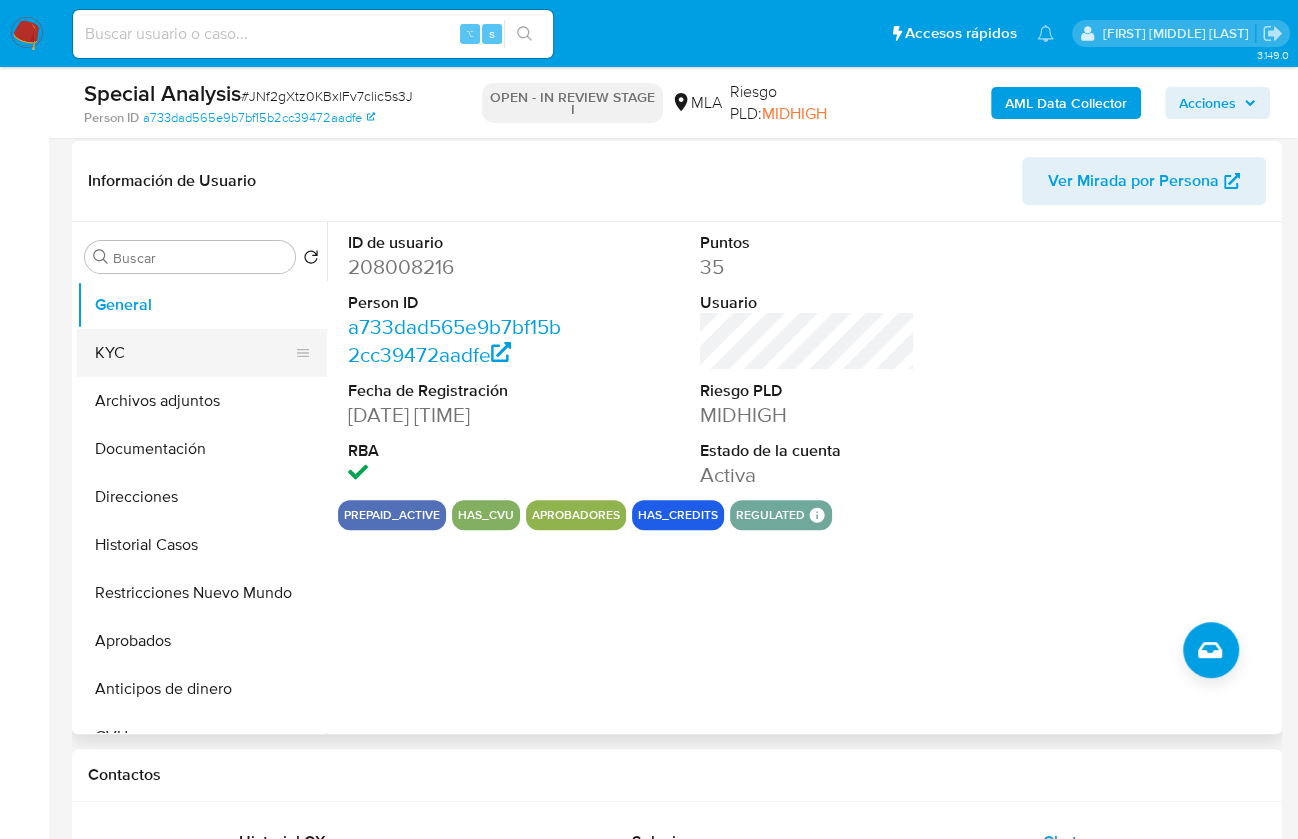 click on "KYC" at bounding box center [194, 353] 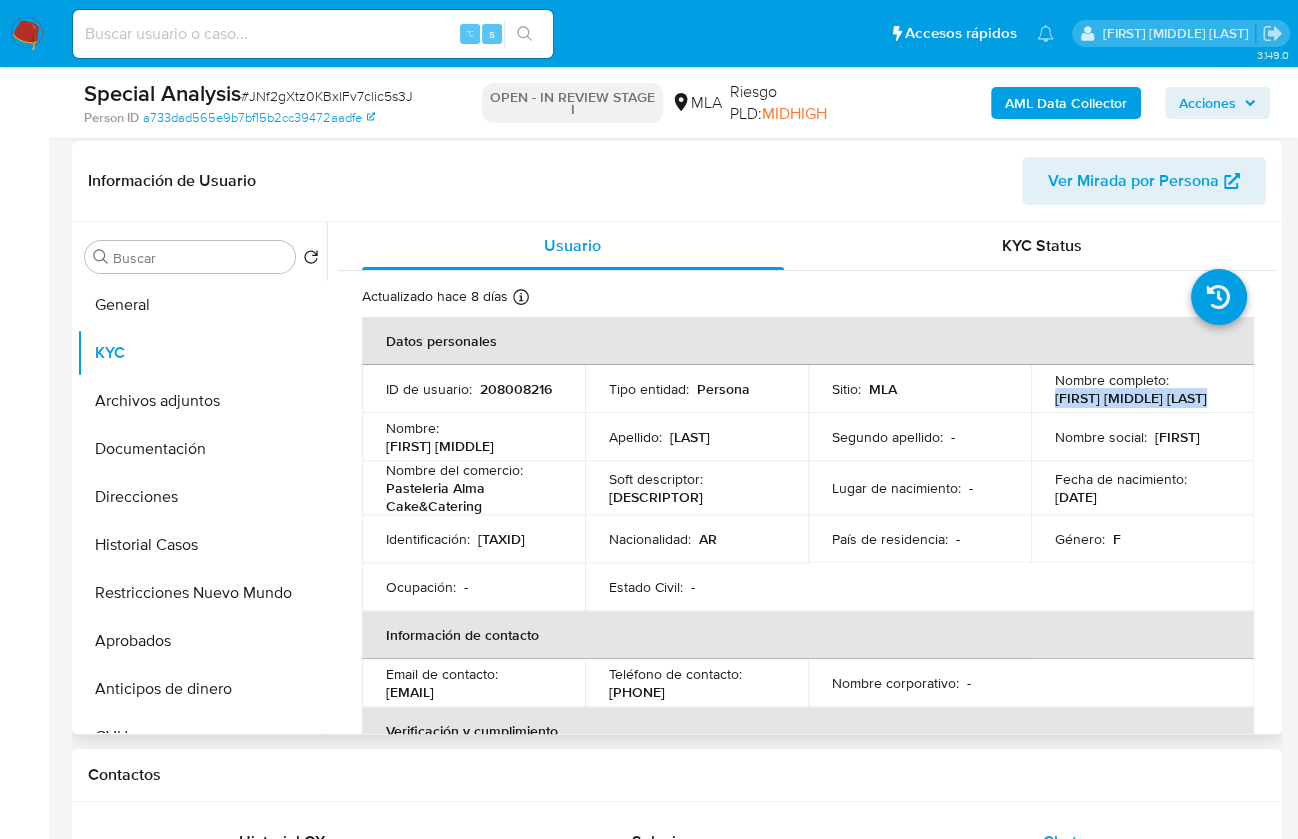 drag, startPoint x: 1050, startPoint y: 400, endPoint x: 1206, endPoint y: 403, distance: 156.02884 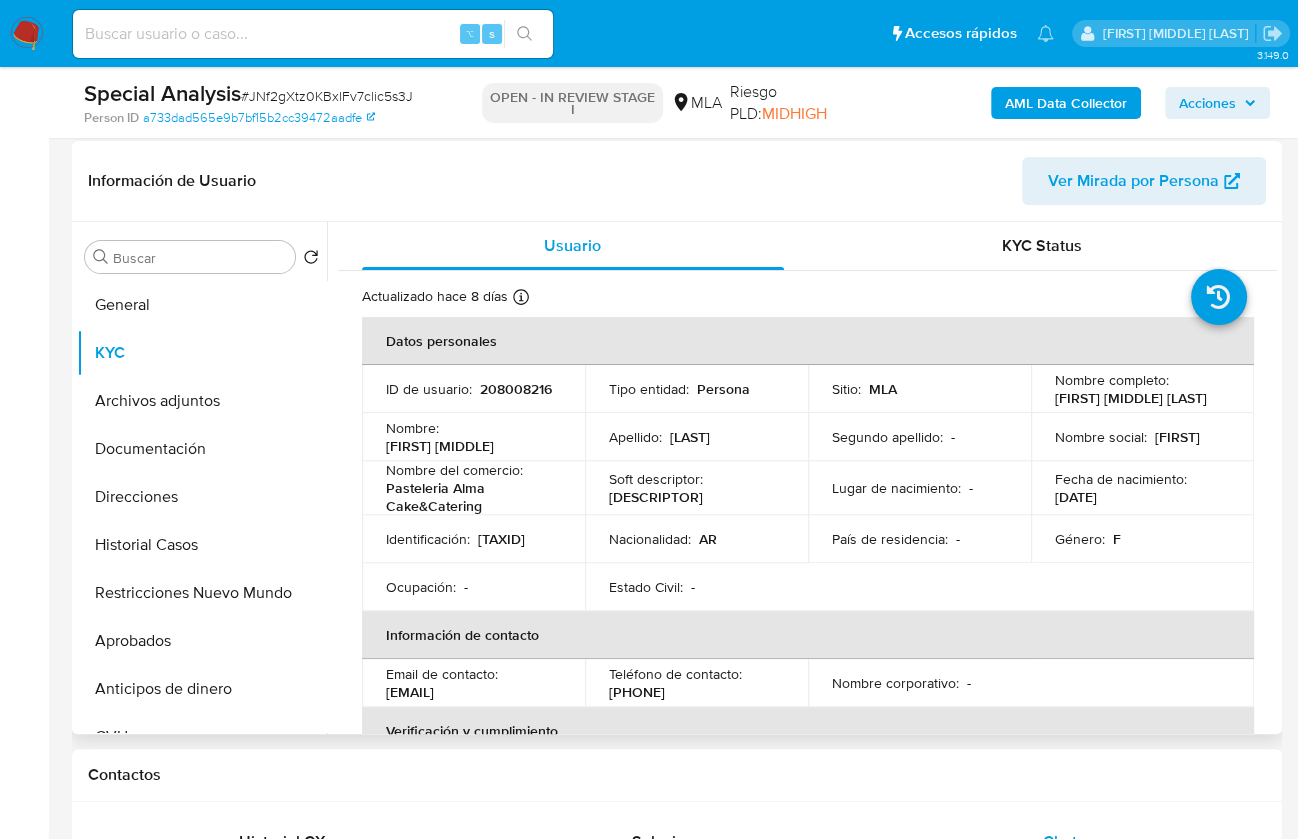 click on "CUIT 27264651943" at bounding box center (501, 539) 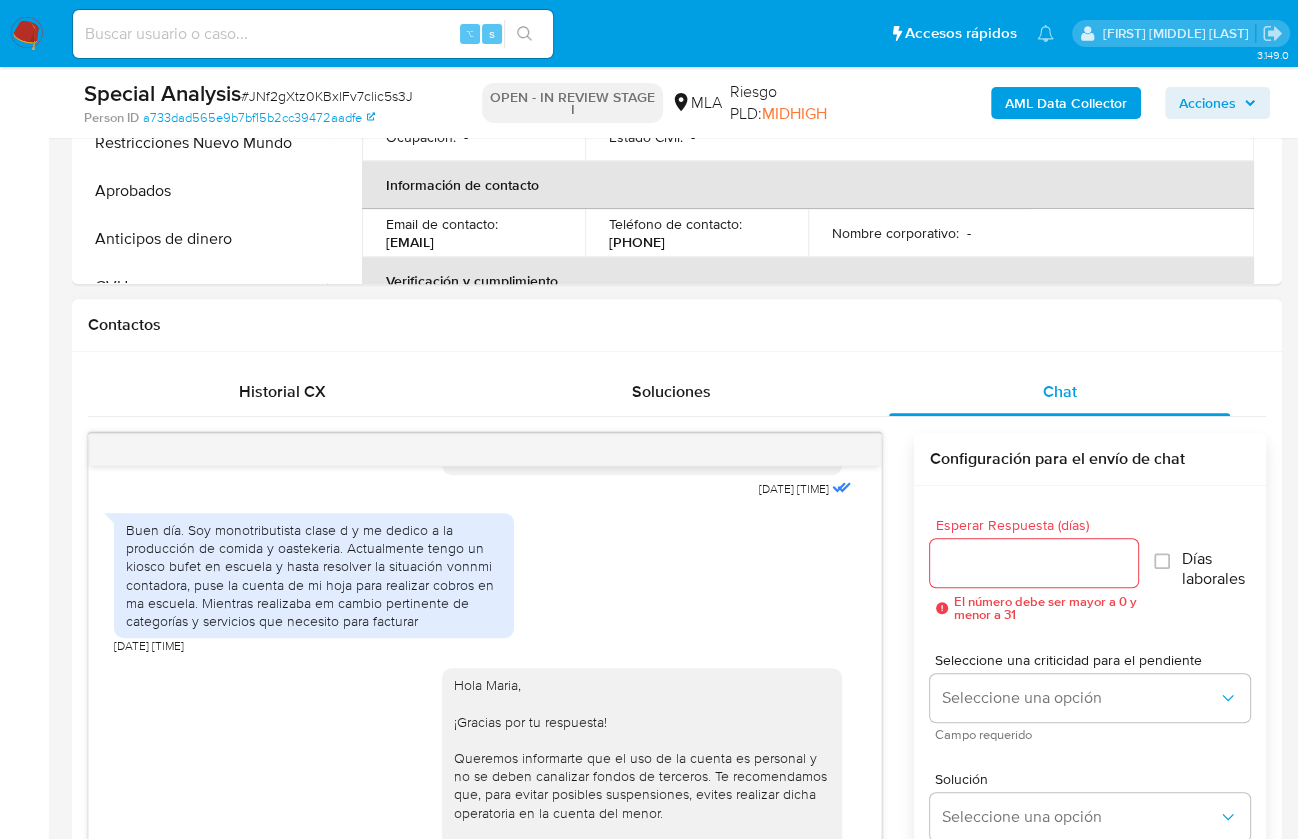 scroll, scrollTop: 928, scrollLeft: 0, axis: vertical 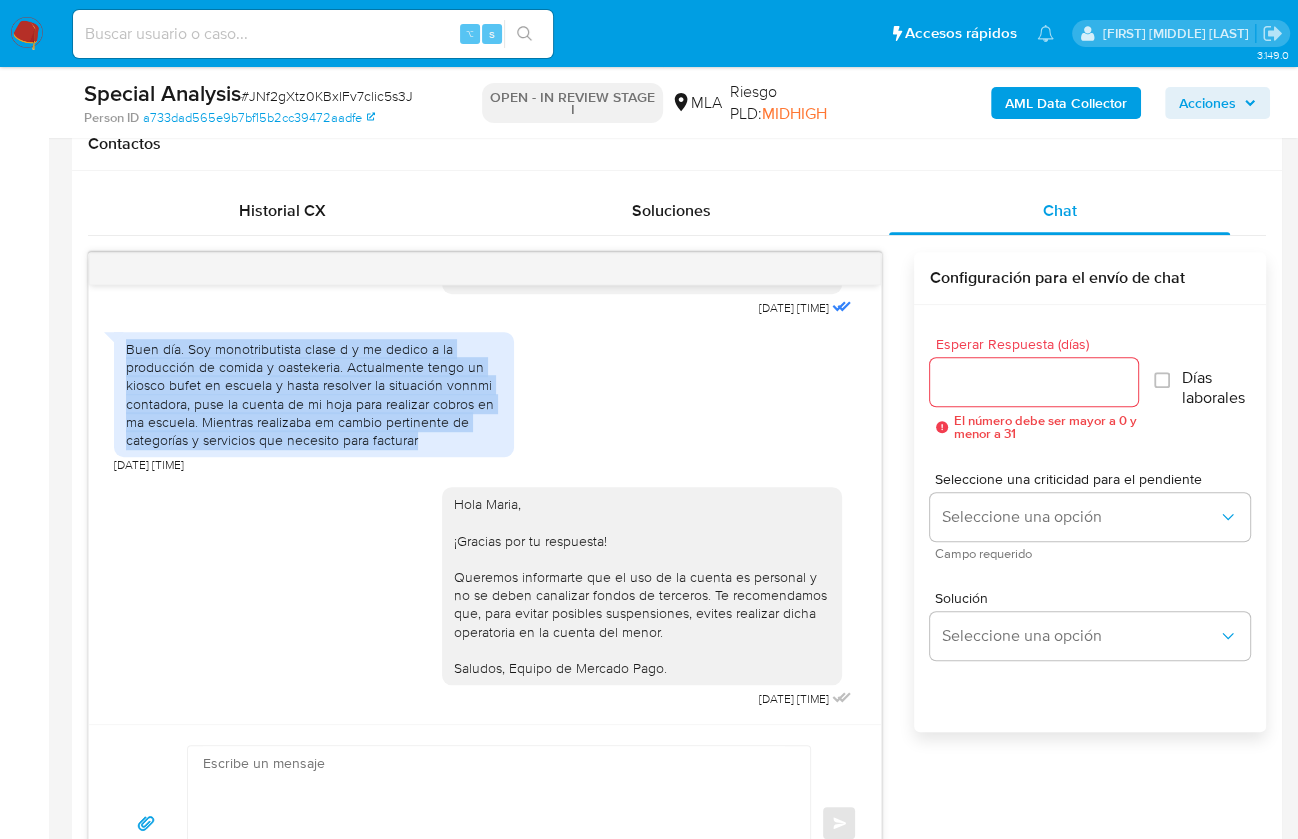 drag, startPoint x: 255, startPoint y: 408, endPoint x: 122, endPoint y: 351, distance: 144.69969 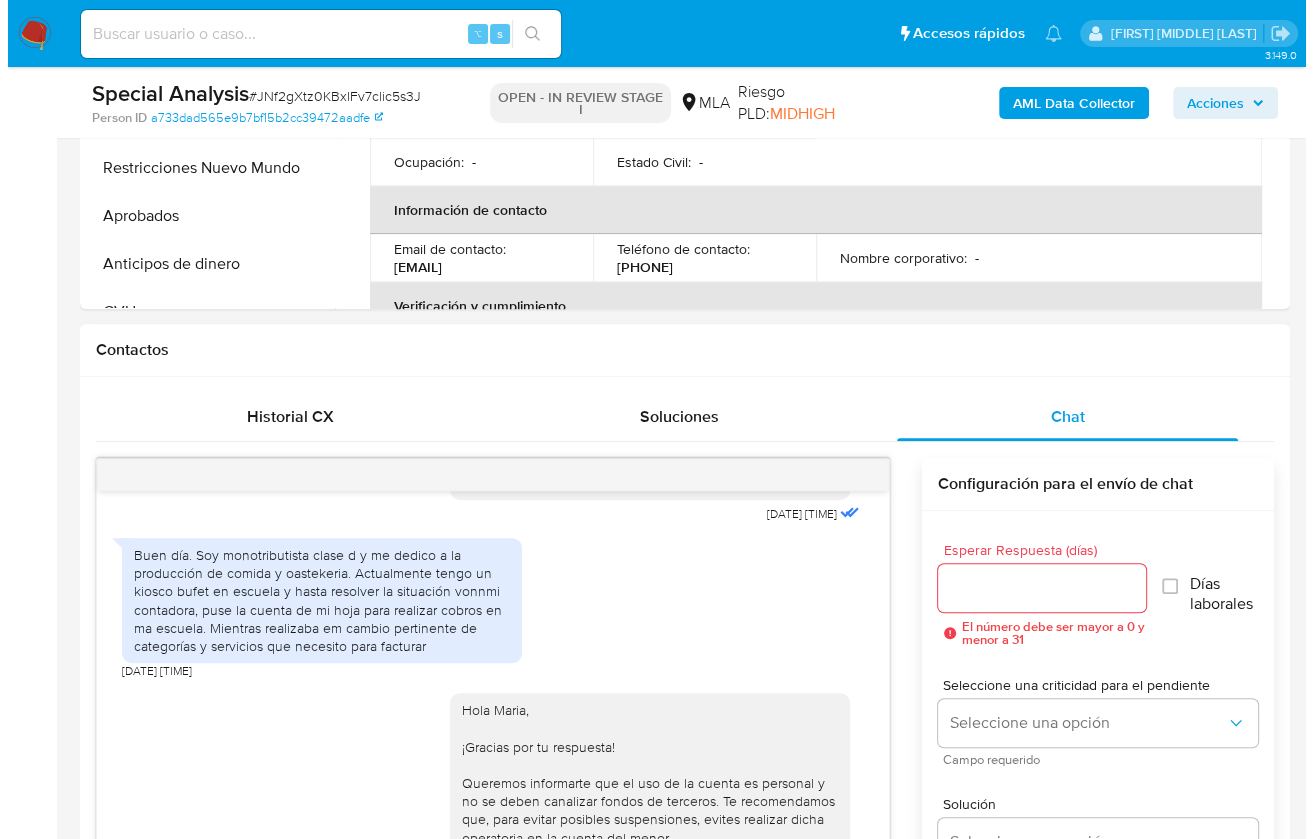 scroll, scrollTop: 342, scrollLeft: 0, axis: vertical 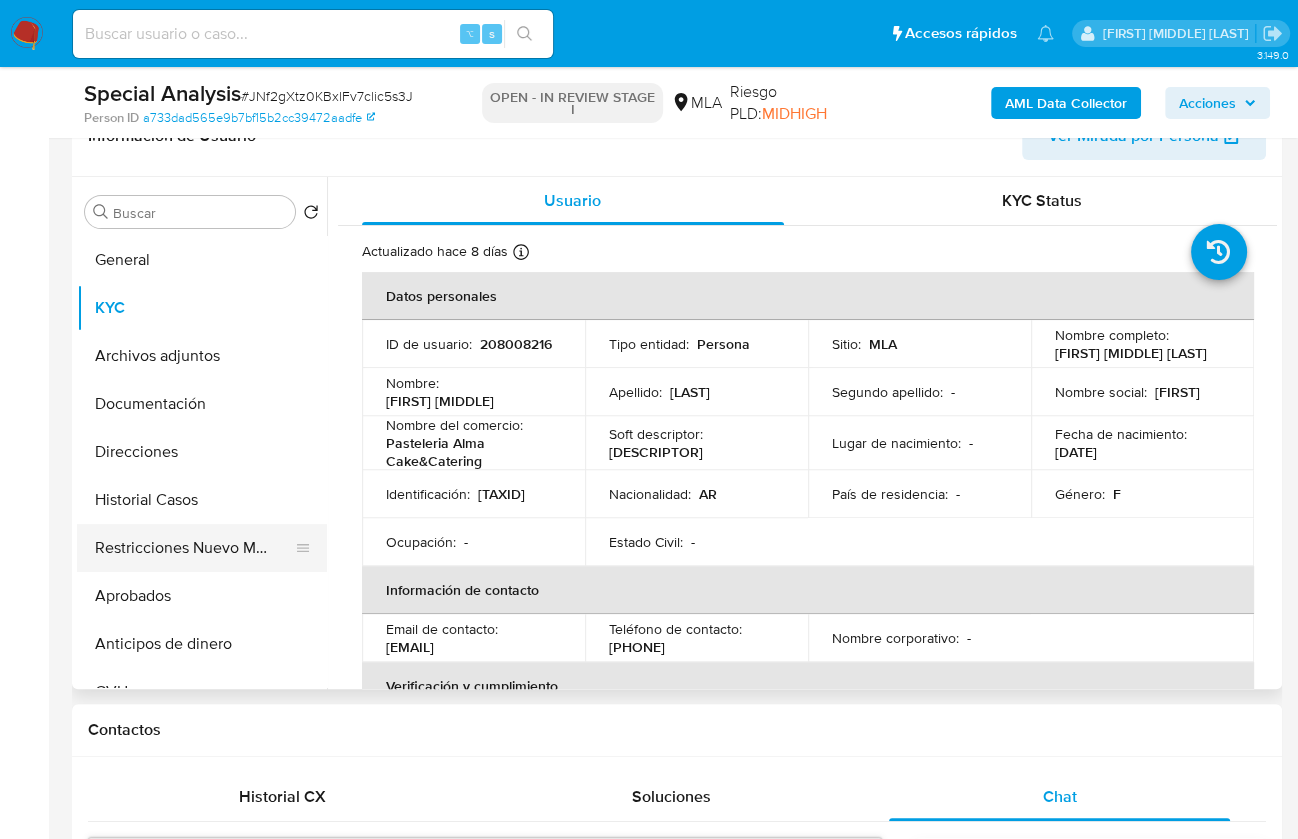 click on "Restricciones Nuevo Mundo" at bounding box center (194, 548) 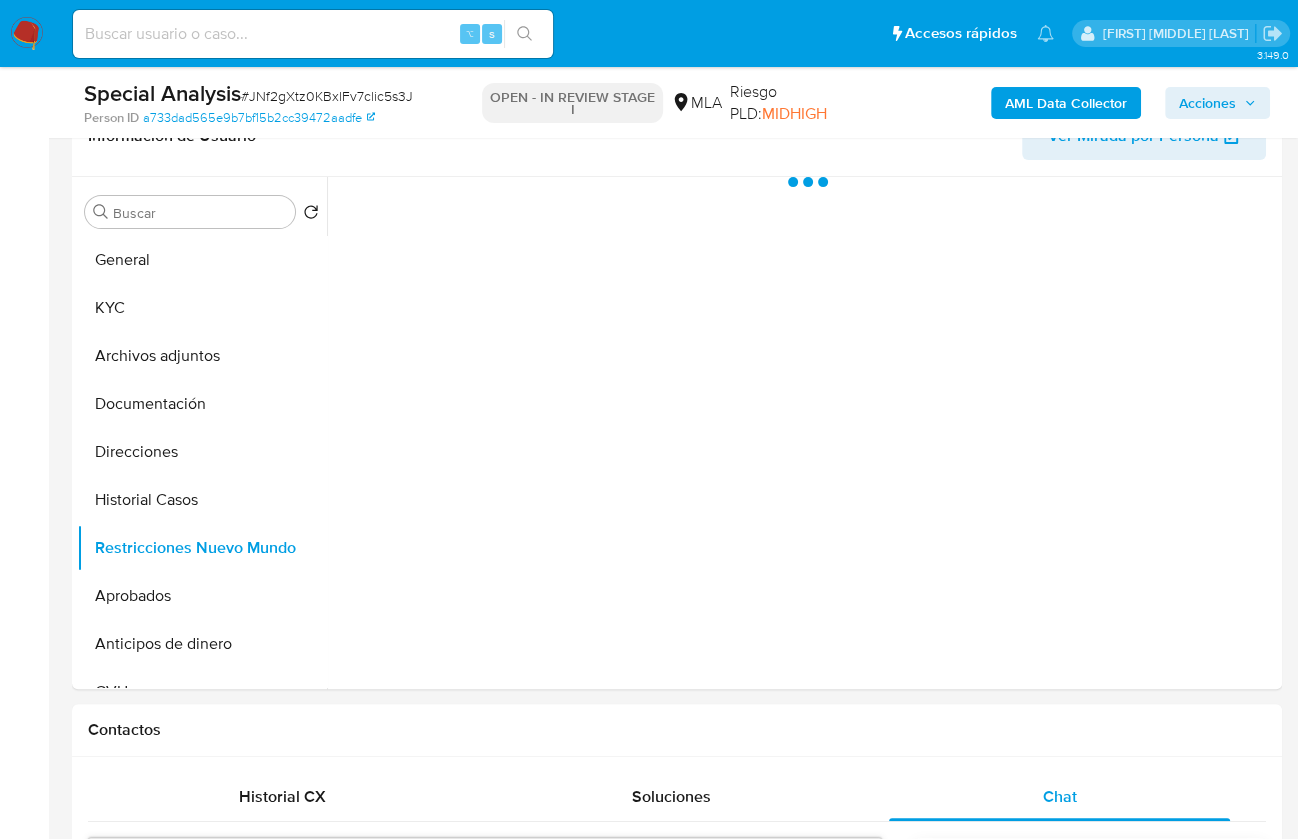 click on "AML Data Collector" at bounding box center (1066, 103) 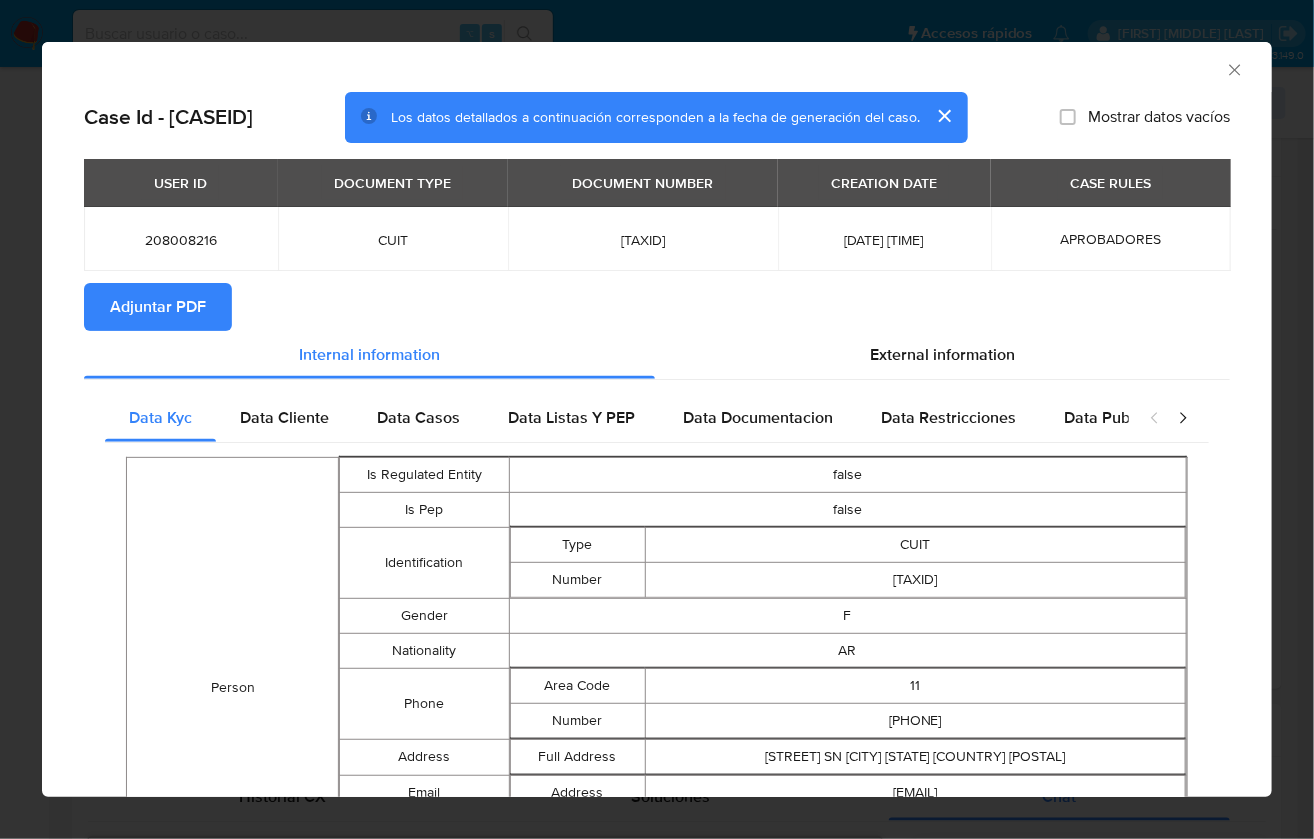 click on "Adjuntar PDF" at bounding box center (158, 307) 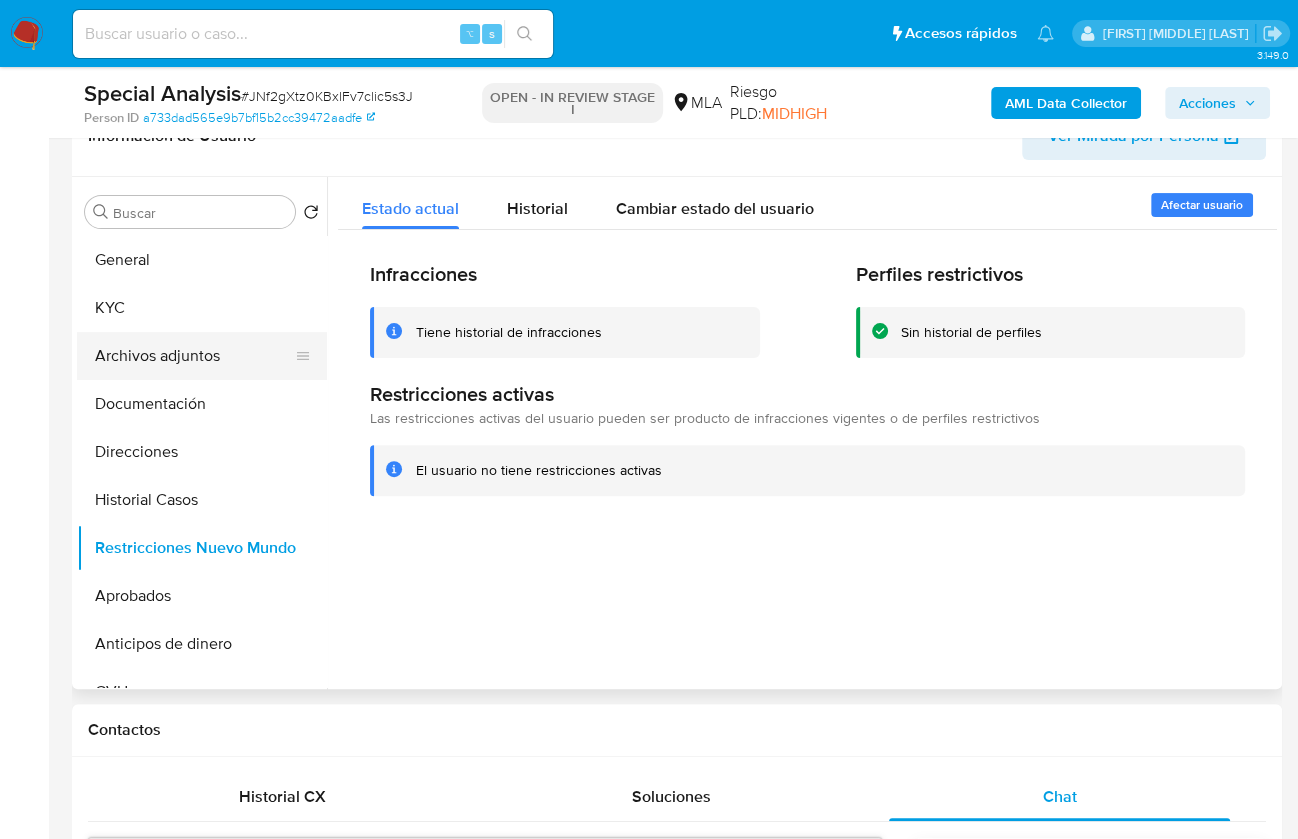 click on "Archivos adjuntos" at bounding box center (194, 356) 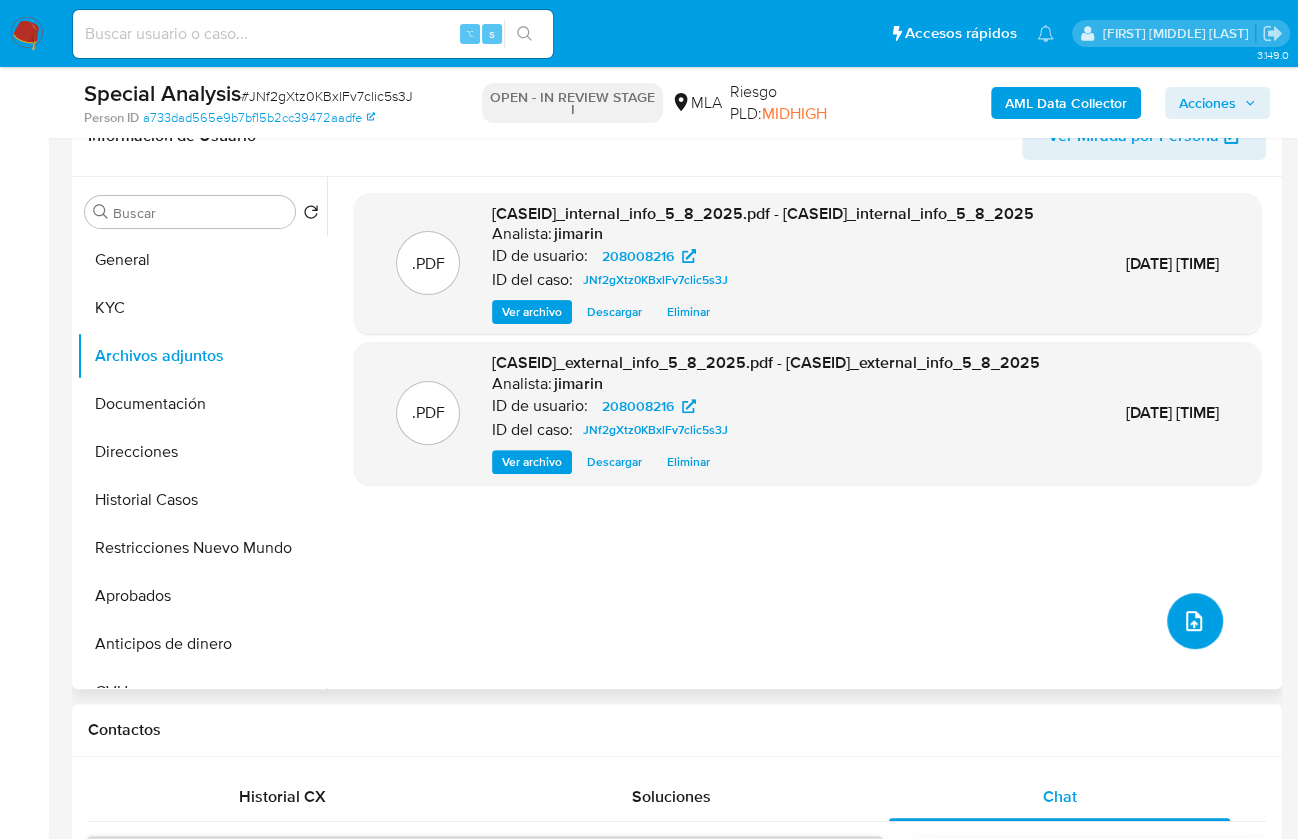 click at bounding box center [1195, 621] 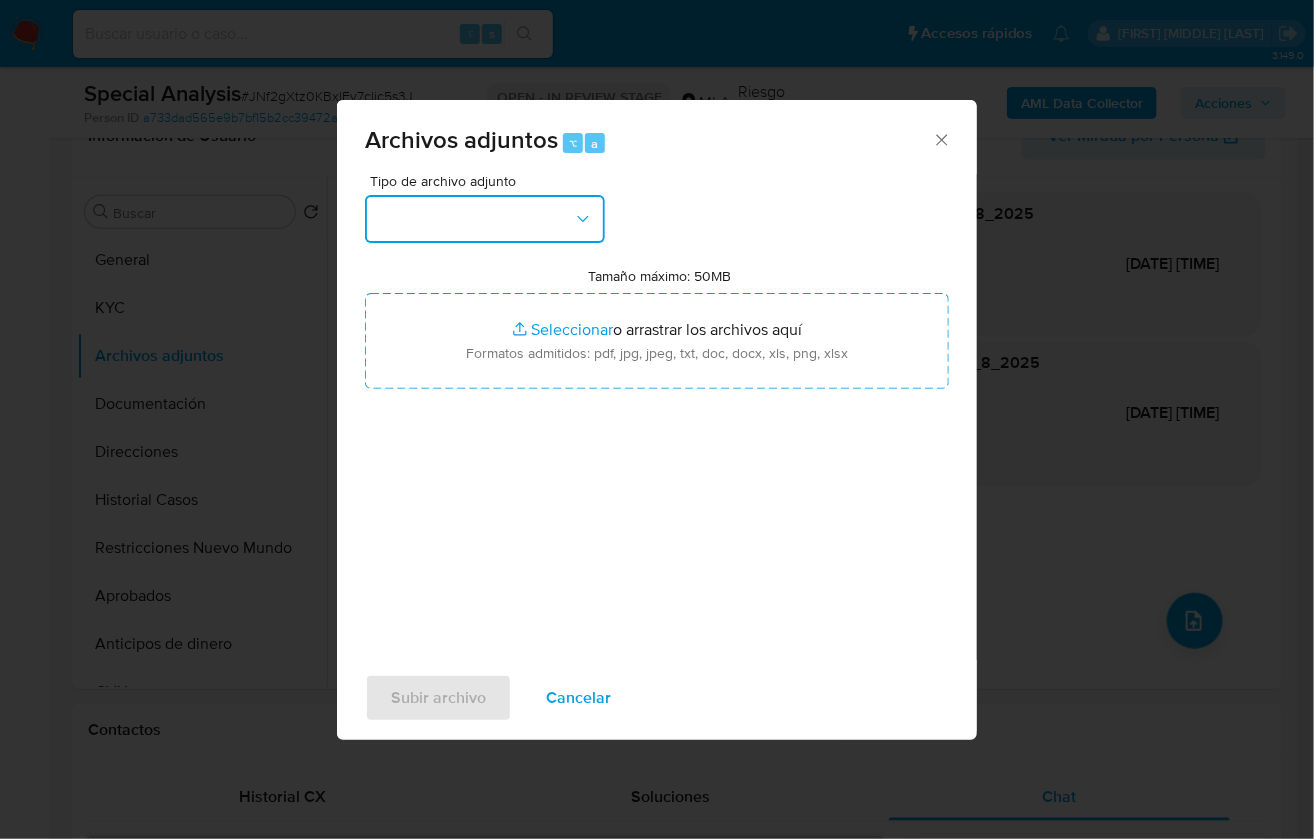 click at bounding box center (485, 219) 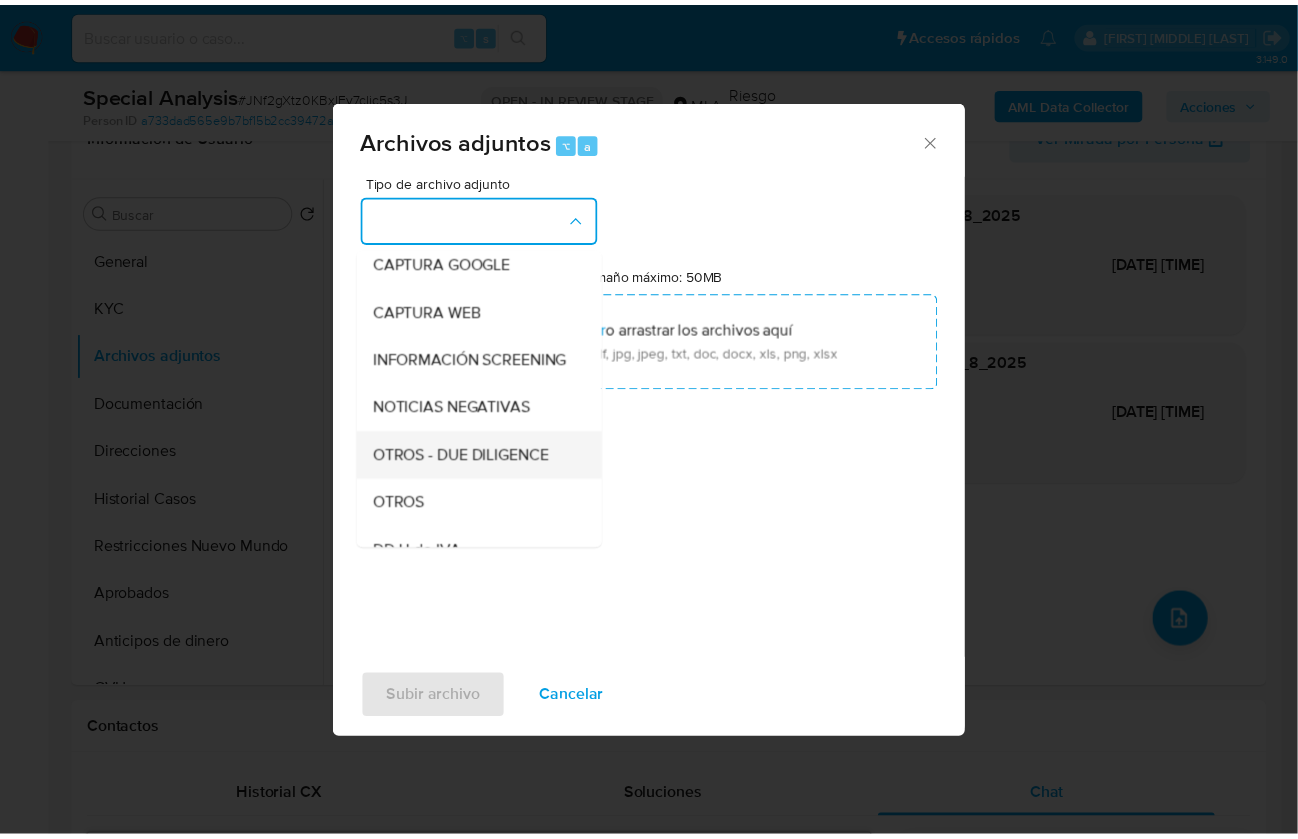 scroll, scrollTop: 205, scrollLeft: 0, axis: vertical 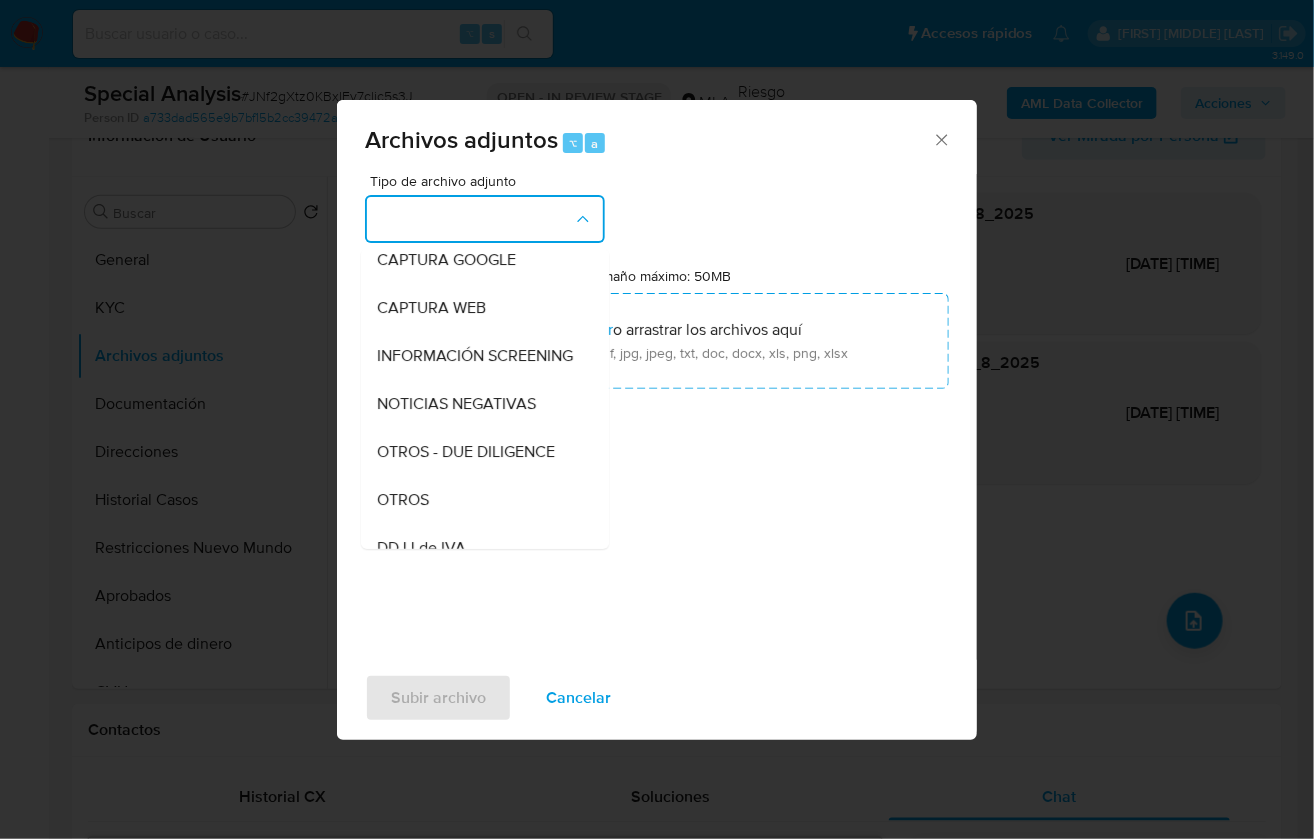 drag, startPoint x: 435, startPoint y: 498, endPoint x: 414, endPoint y: 501, distance: 21.213203 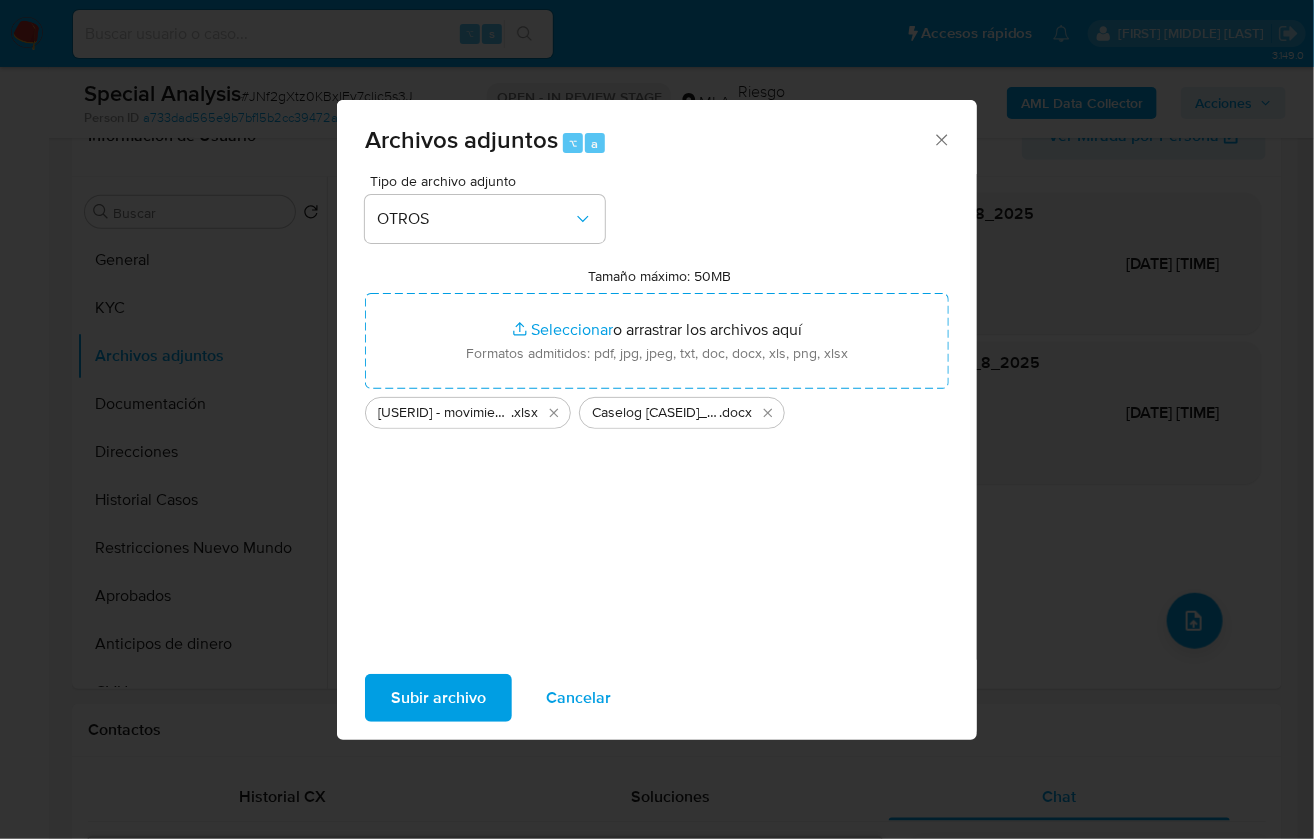 click on "Subir archivo" at bounding box center (438, 698) 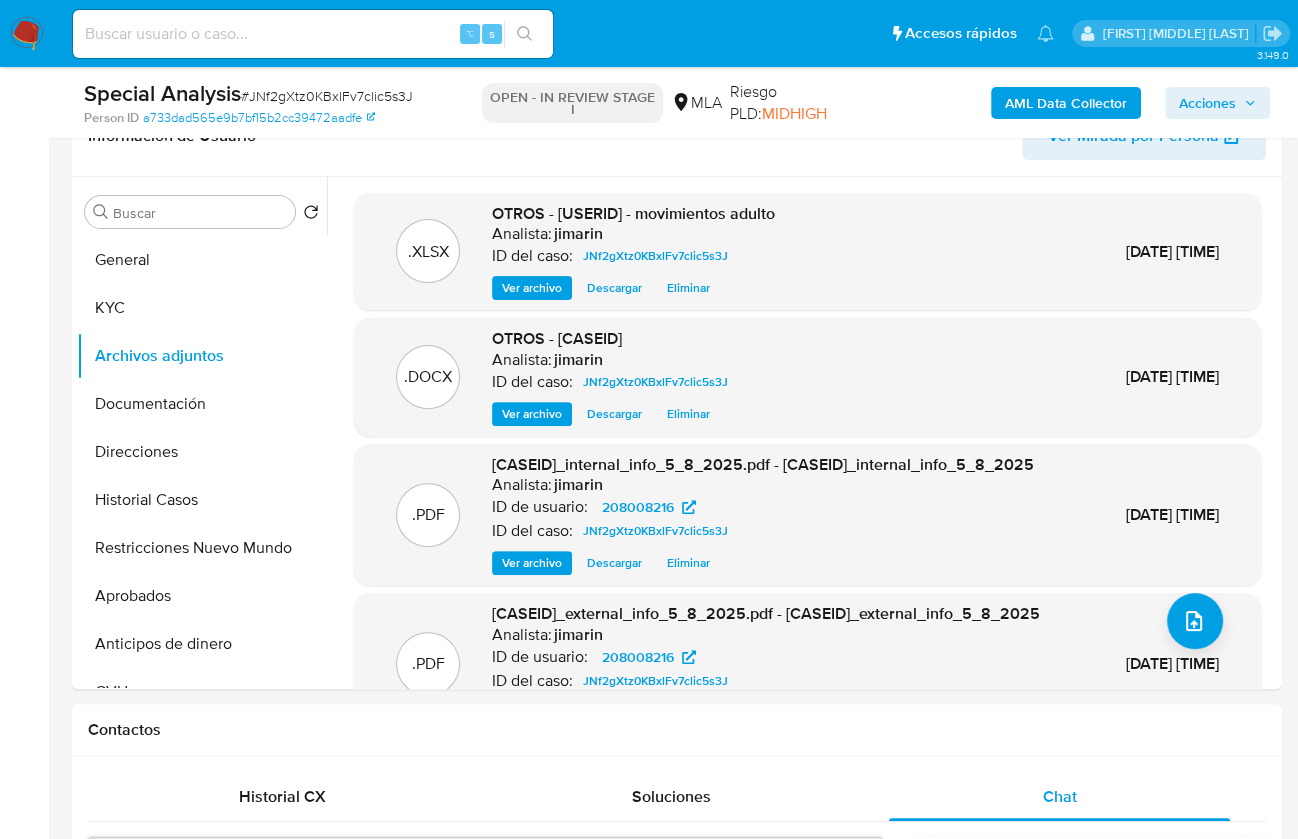 click on "Acciones" at bounding box center (1217, 103) 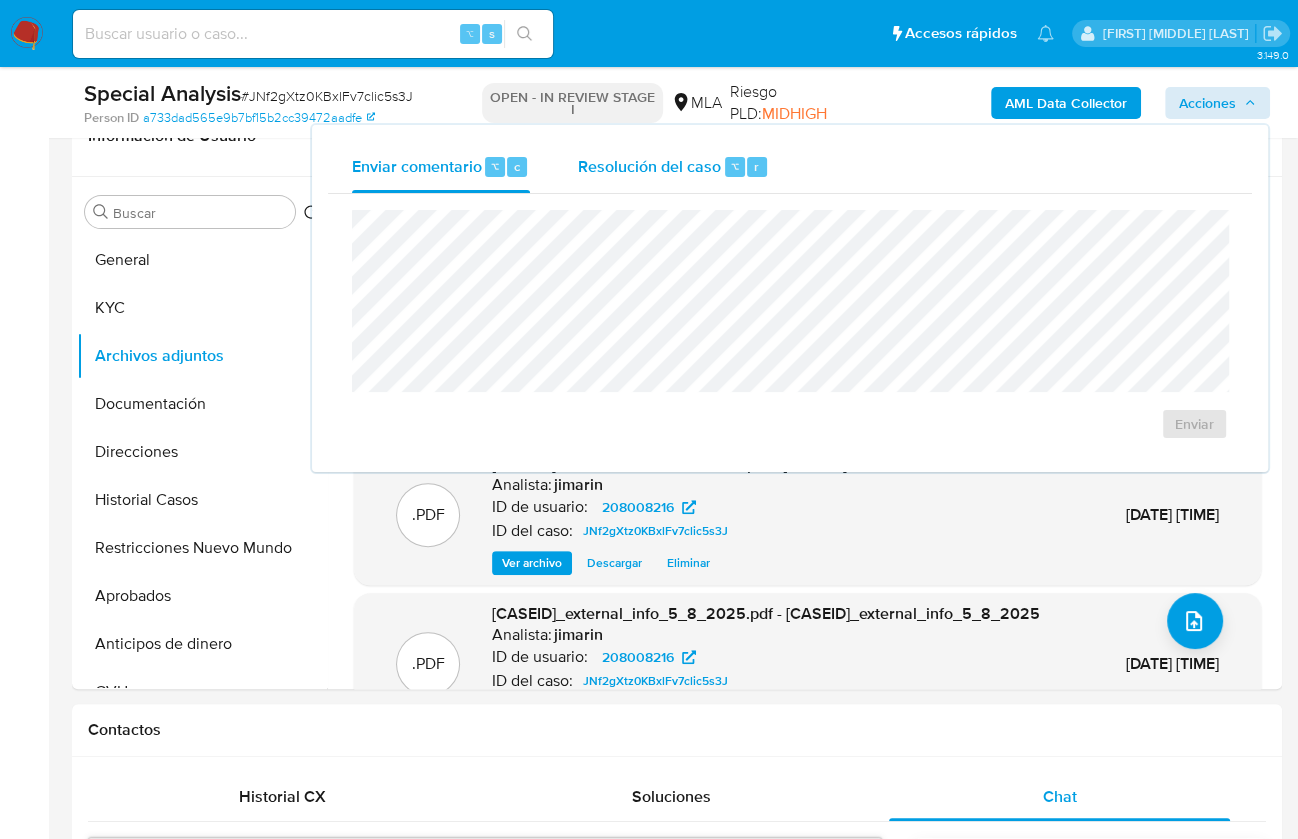 click on "Resolución del caso" at bounding box center (649, 165) 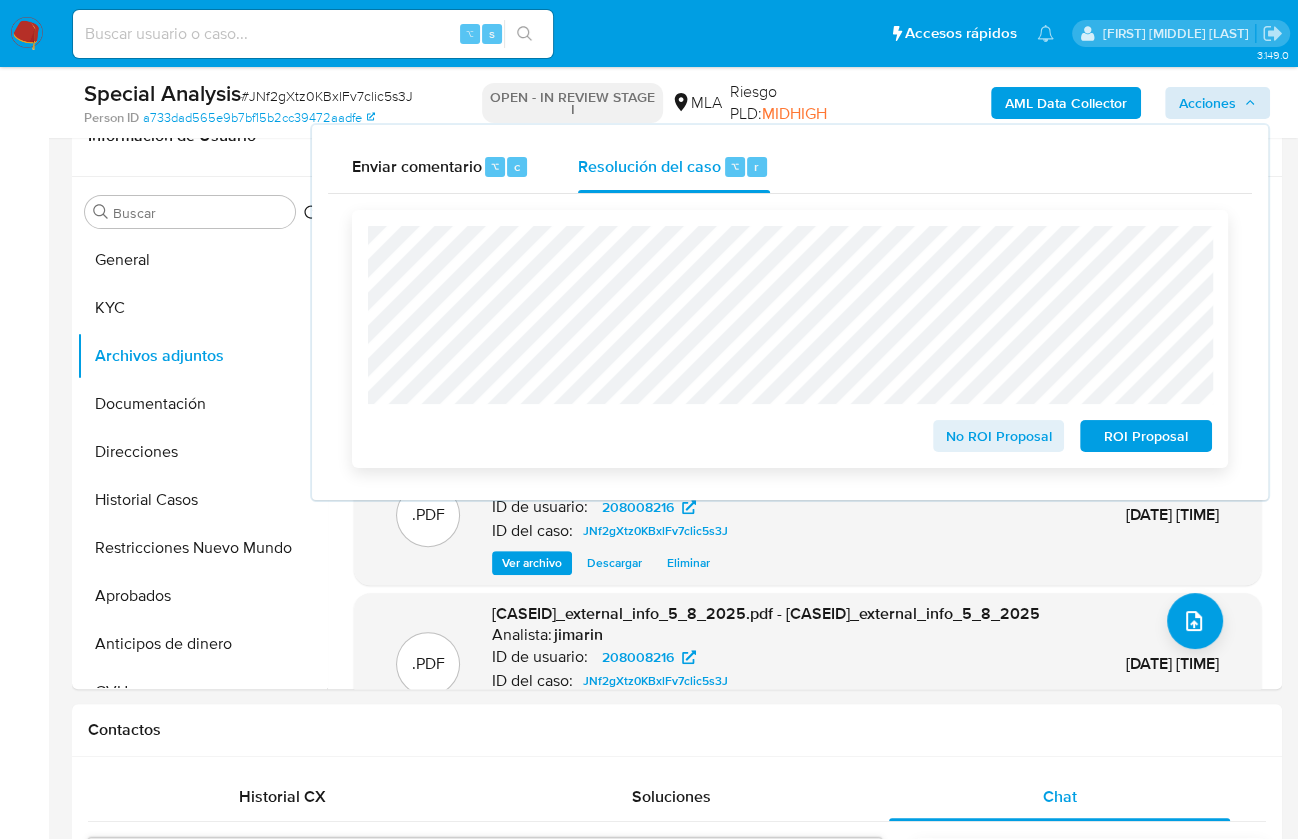 click on "No ROI Proposal" at bounding box center (999, 436) 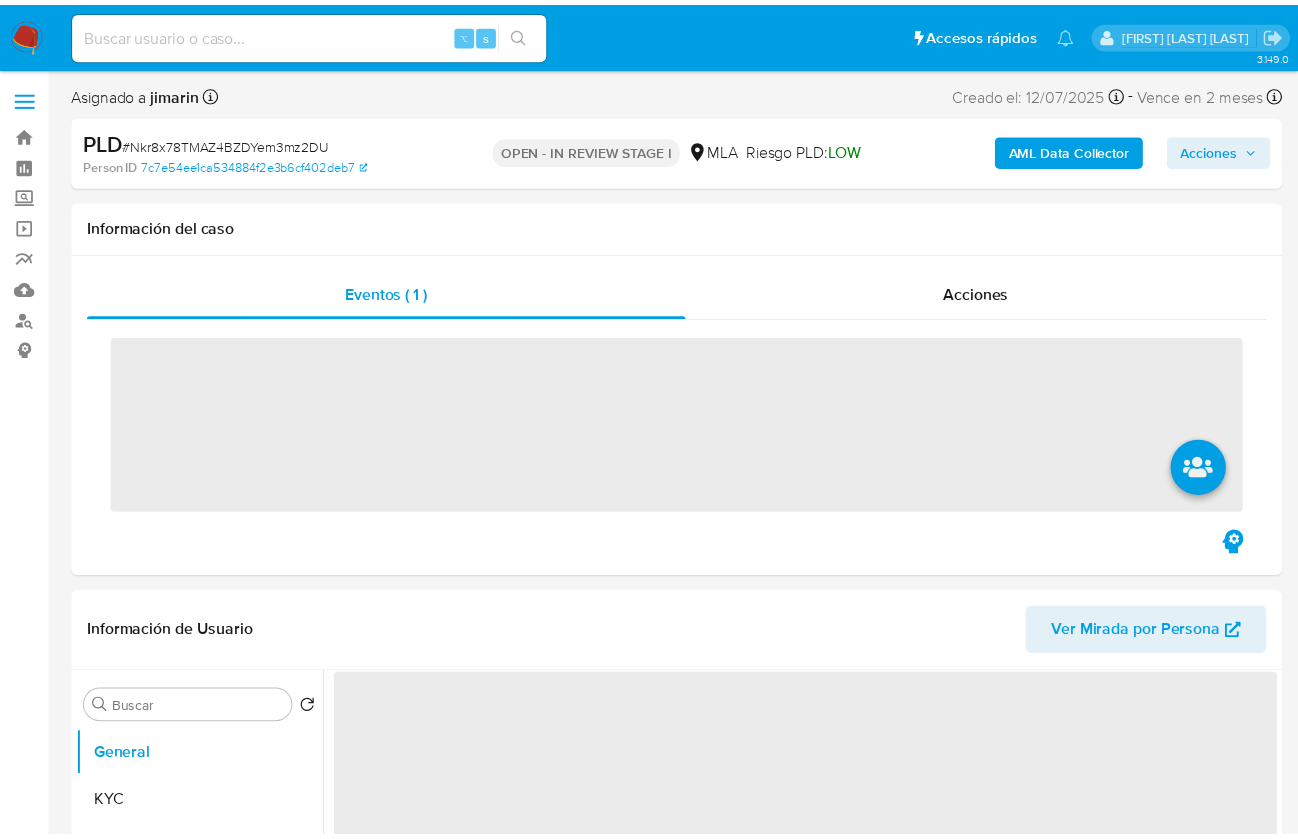 scroll, scrollTop: 0, scrollLeft: 0, axis: both 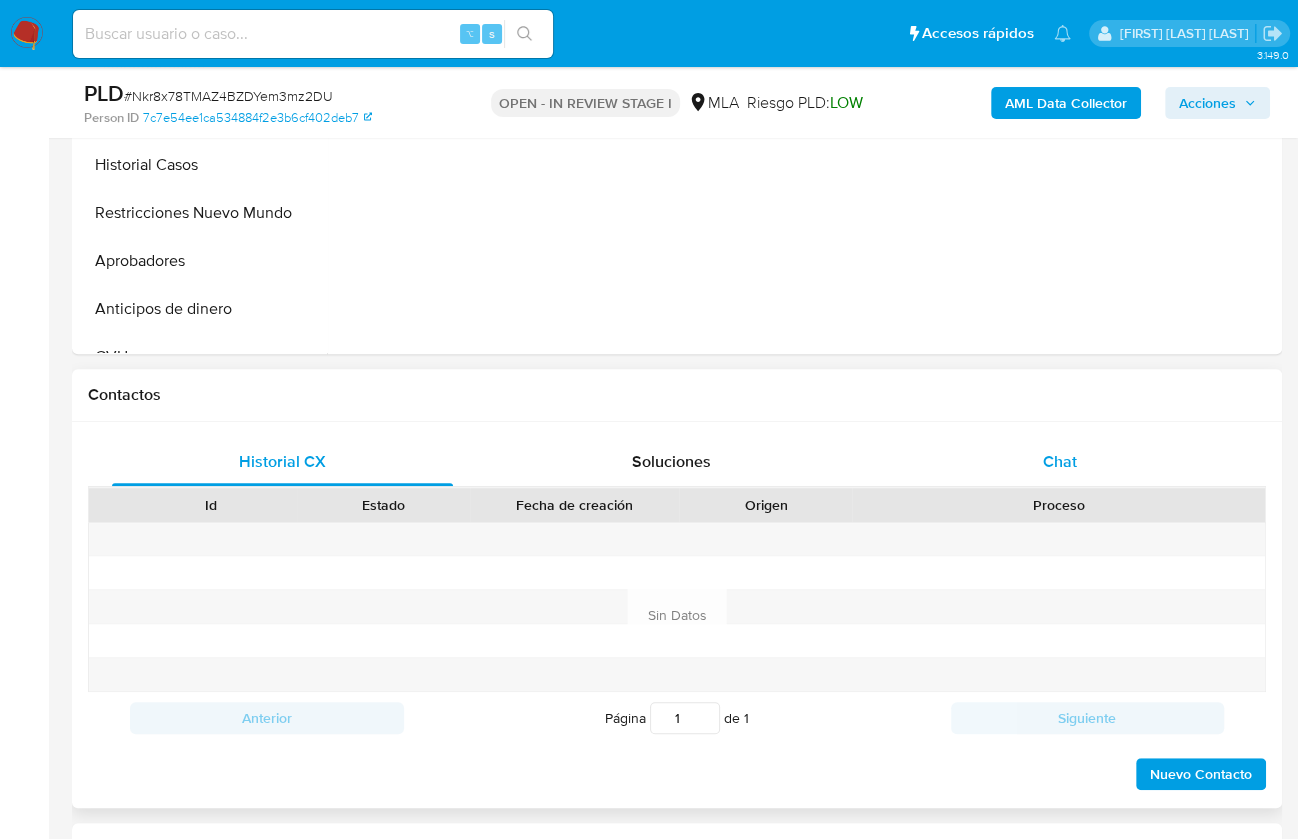 click on "Chat" at bounding box center (1059, 462) 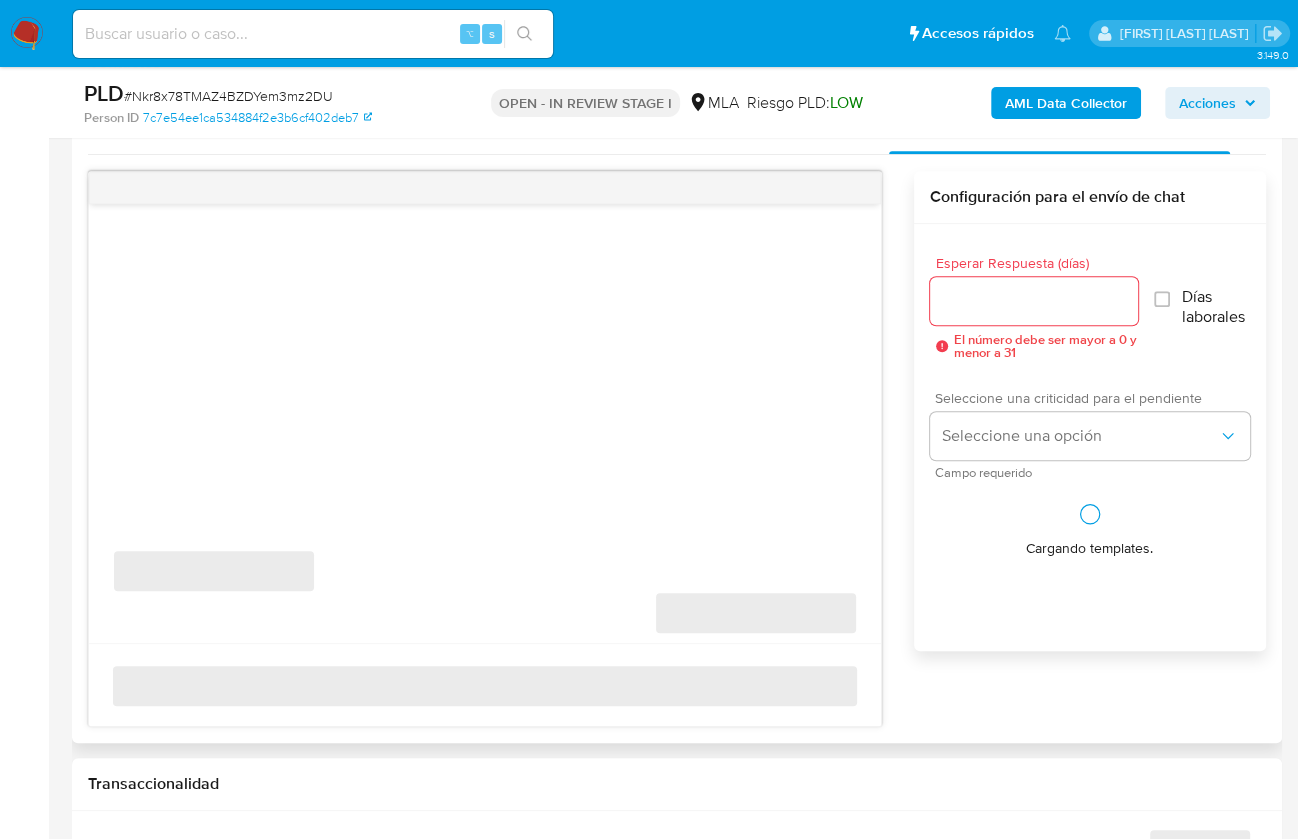 scroll, scrollTop: 1012, scrollLeft: 0, axis: vertical 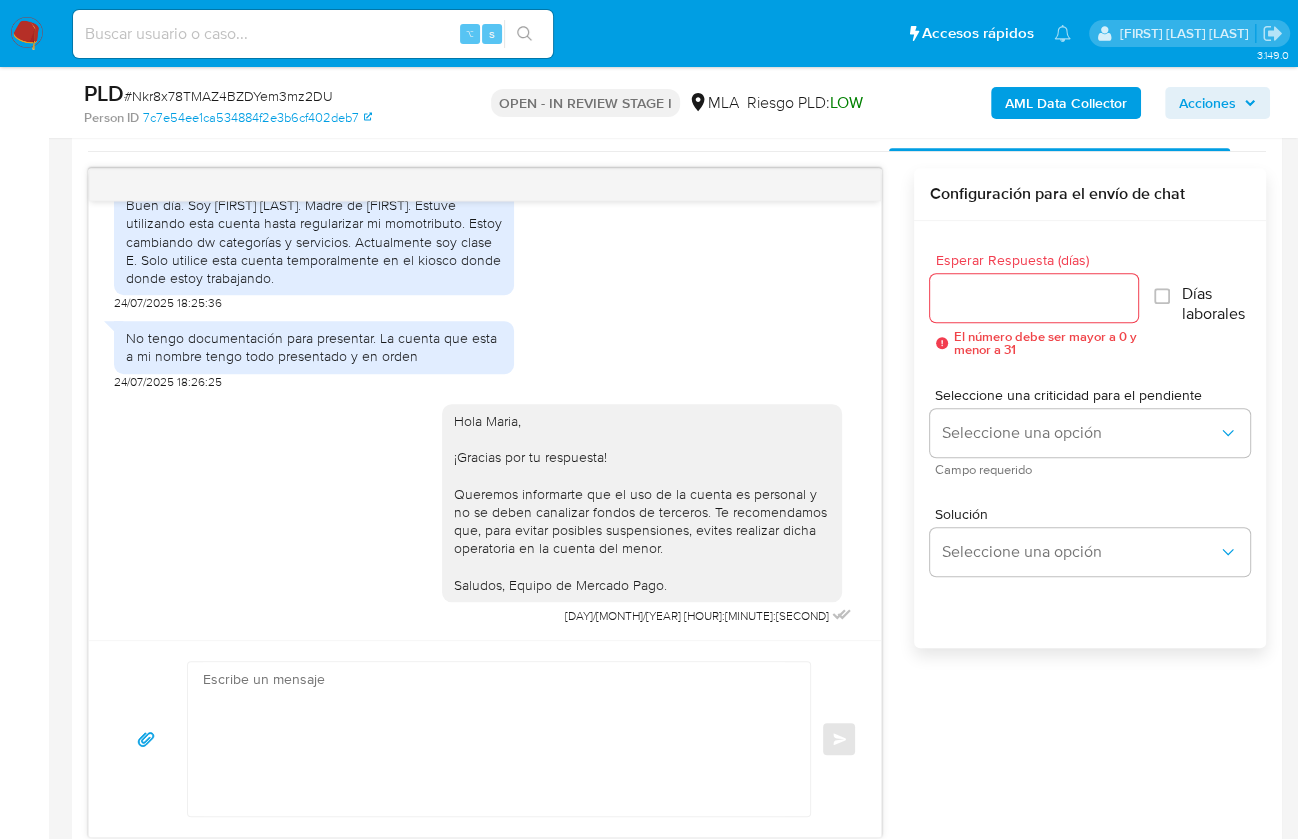 select on "10" 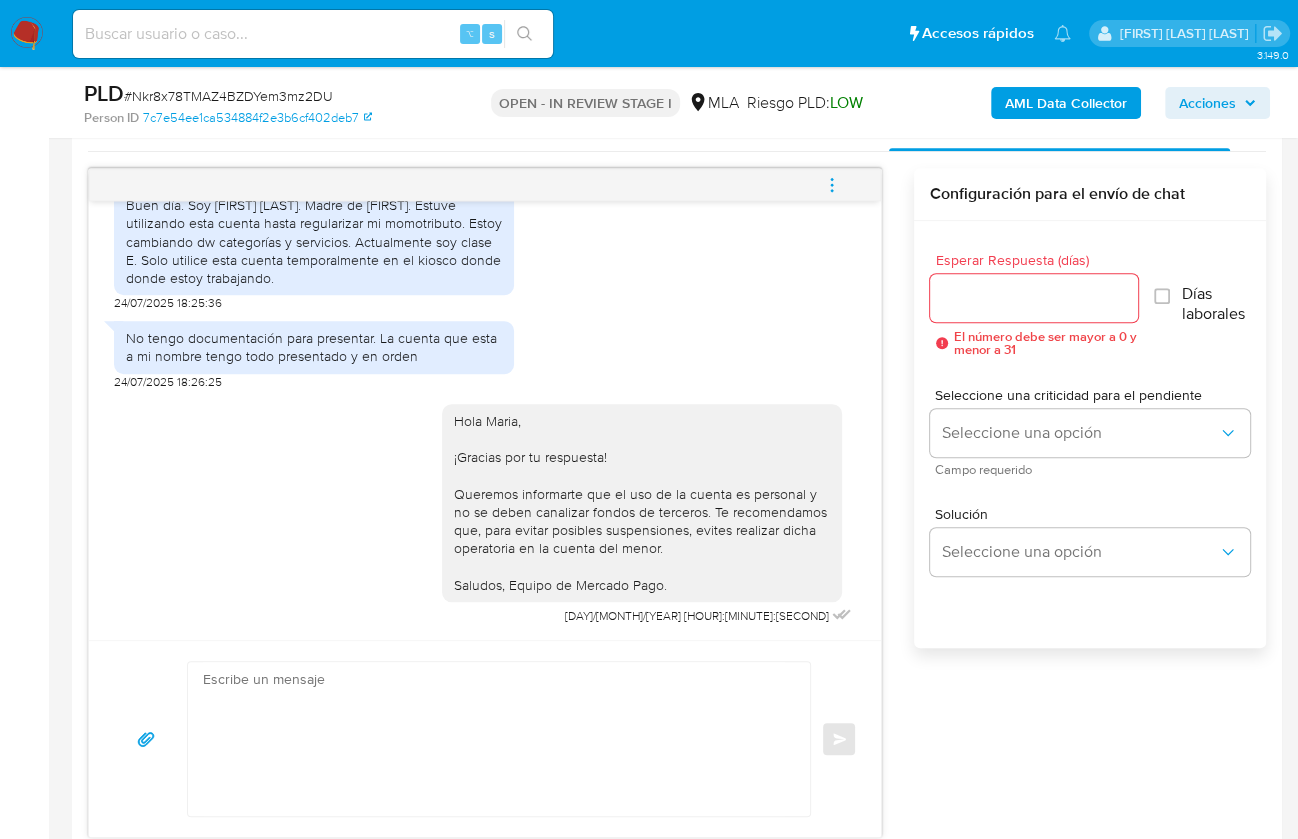 click at bounding box center (832, 185) 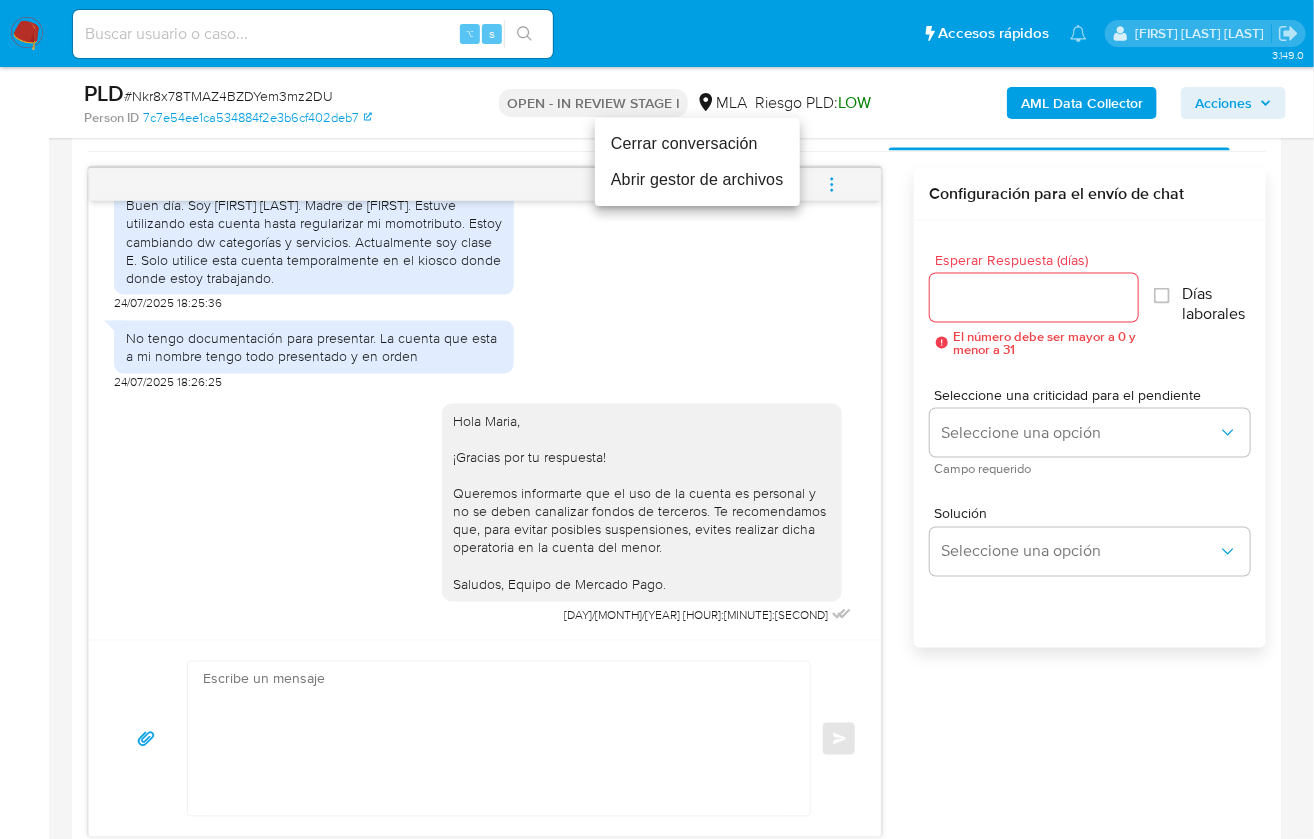 click on "Cerrar conversación" at bounding box center [697, 144] 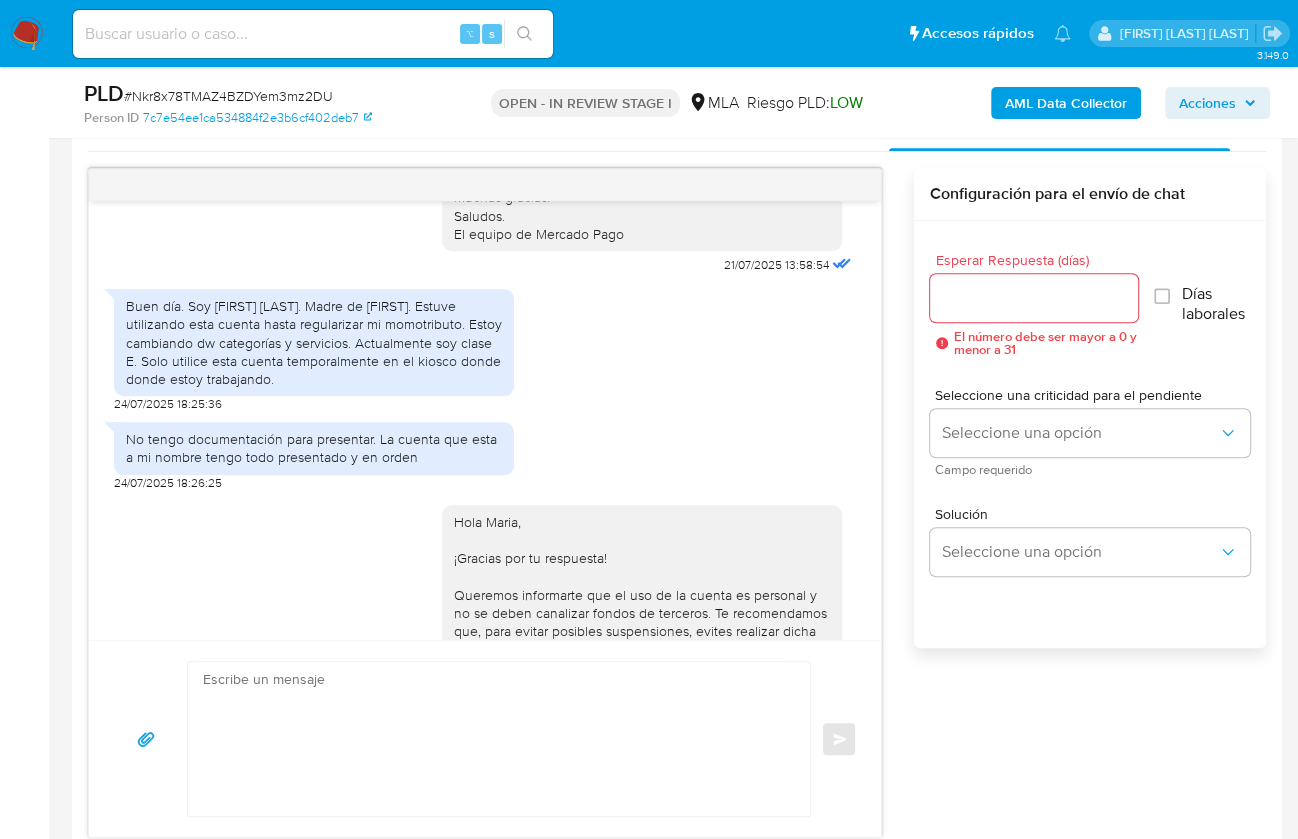 scroll, scrollTop: 1217, scrollLeft: 0, axis: vertical 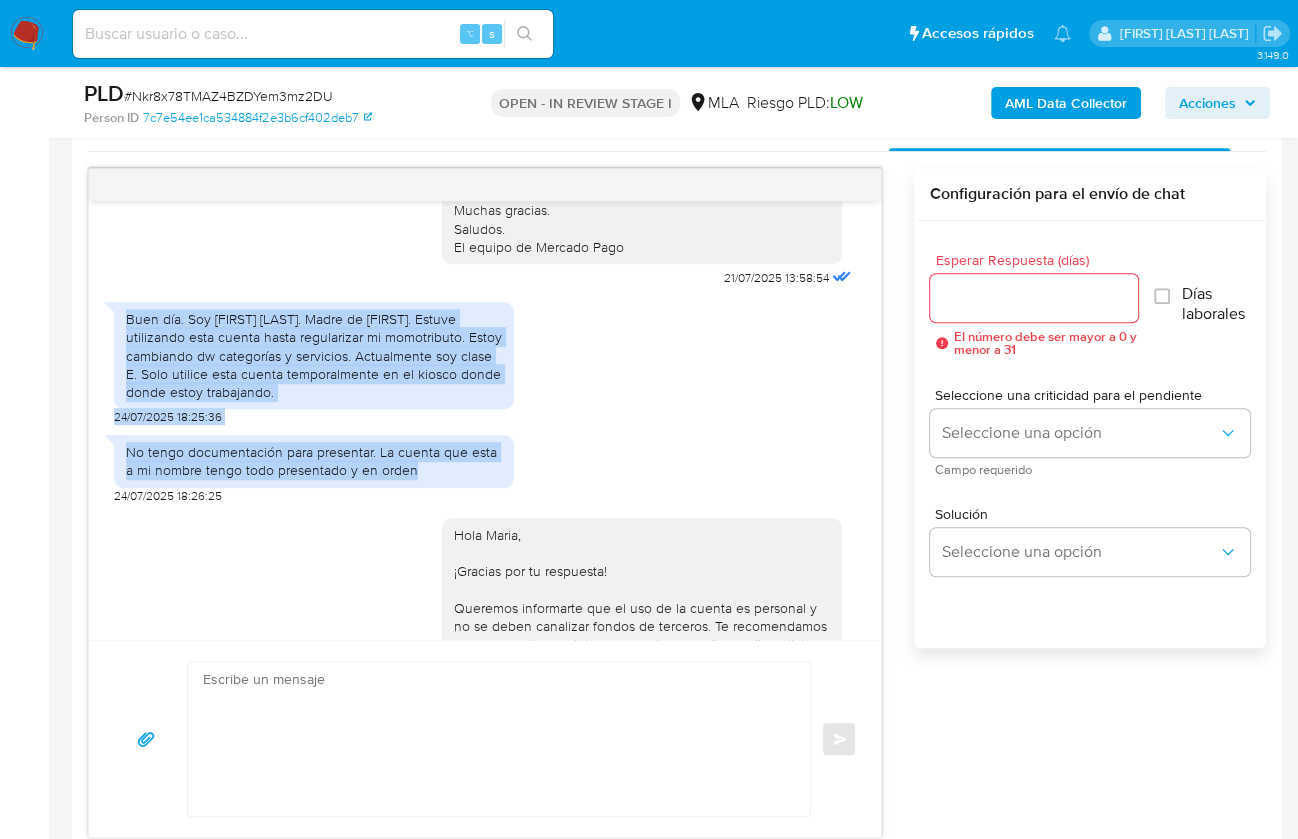 drag, startPoint x: 415, startPoint y: 505, endPoint x: 116, endPoint y: 354, distance: 334.96567 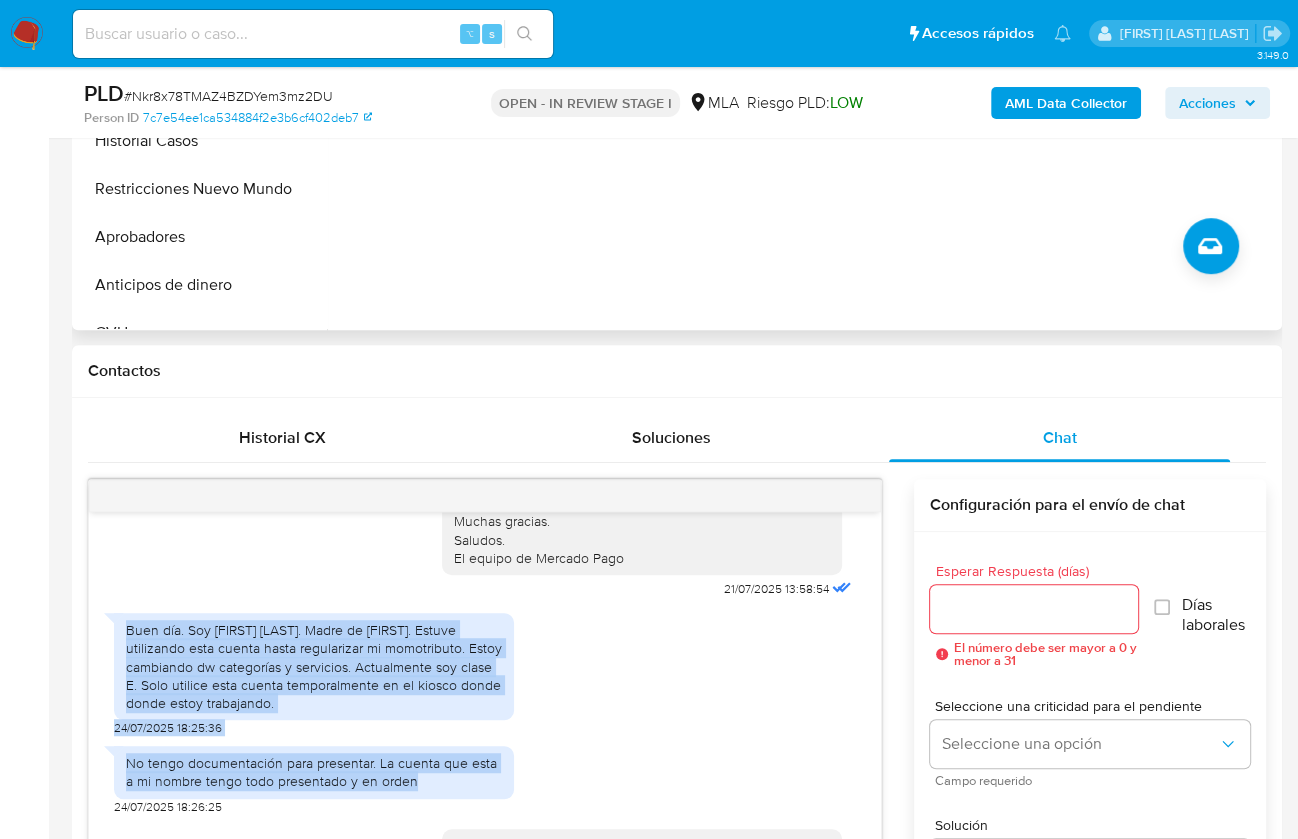 scroll, scrollTop: 412, scrollLeft: 0, axis: vertical 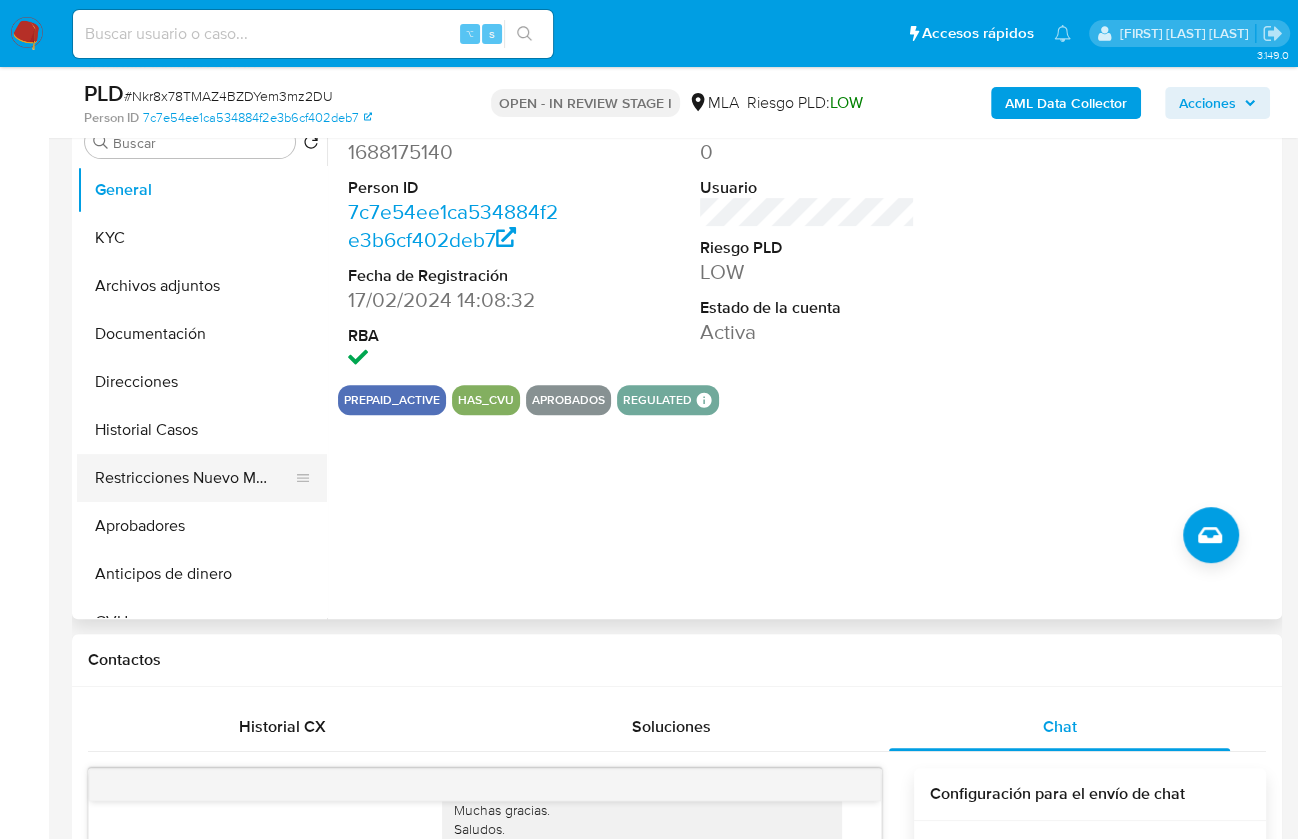 click on "Restricciones Nuevo Mundo" at bounding box center [194, 478] 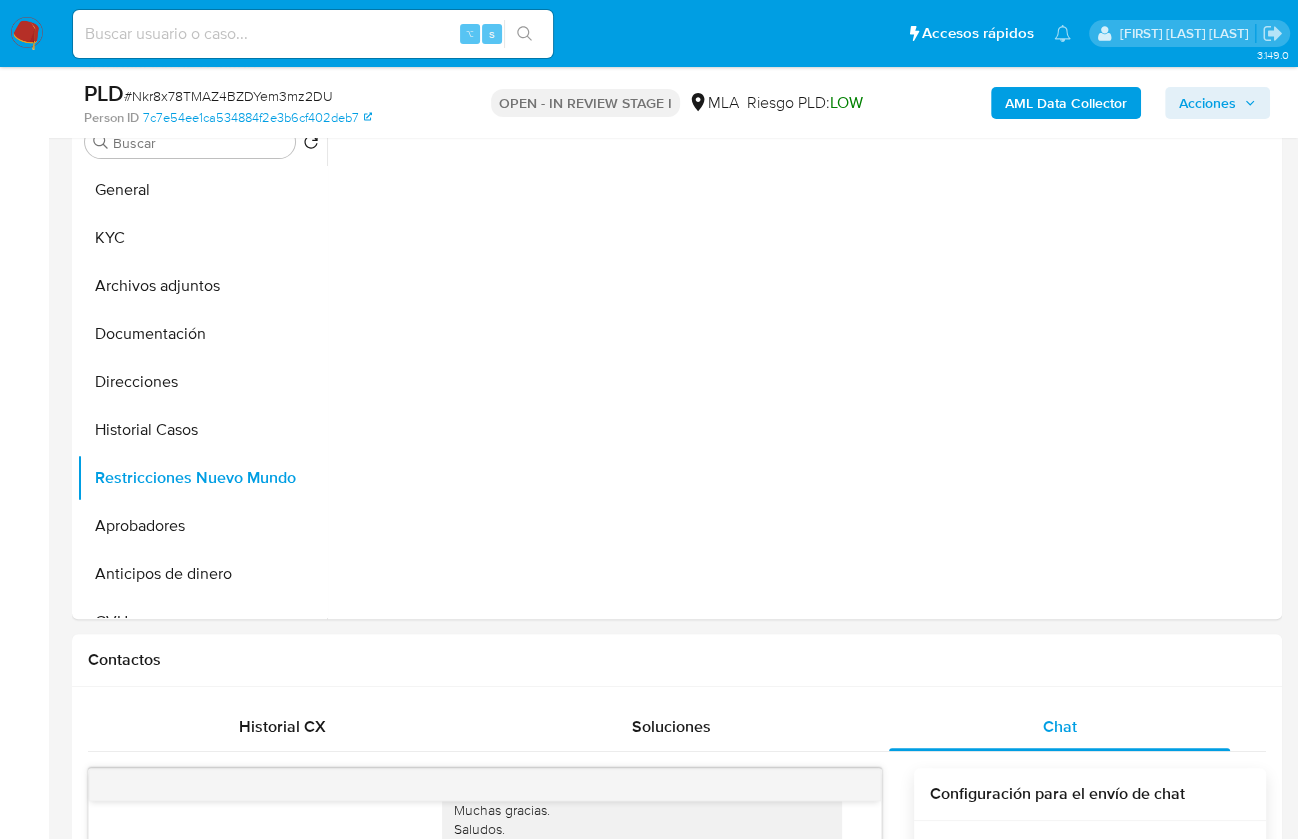 click on "AML Data Collector" at bounding box center [1066, 103] 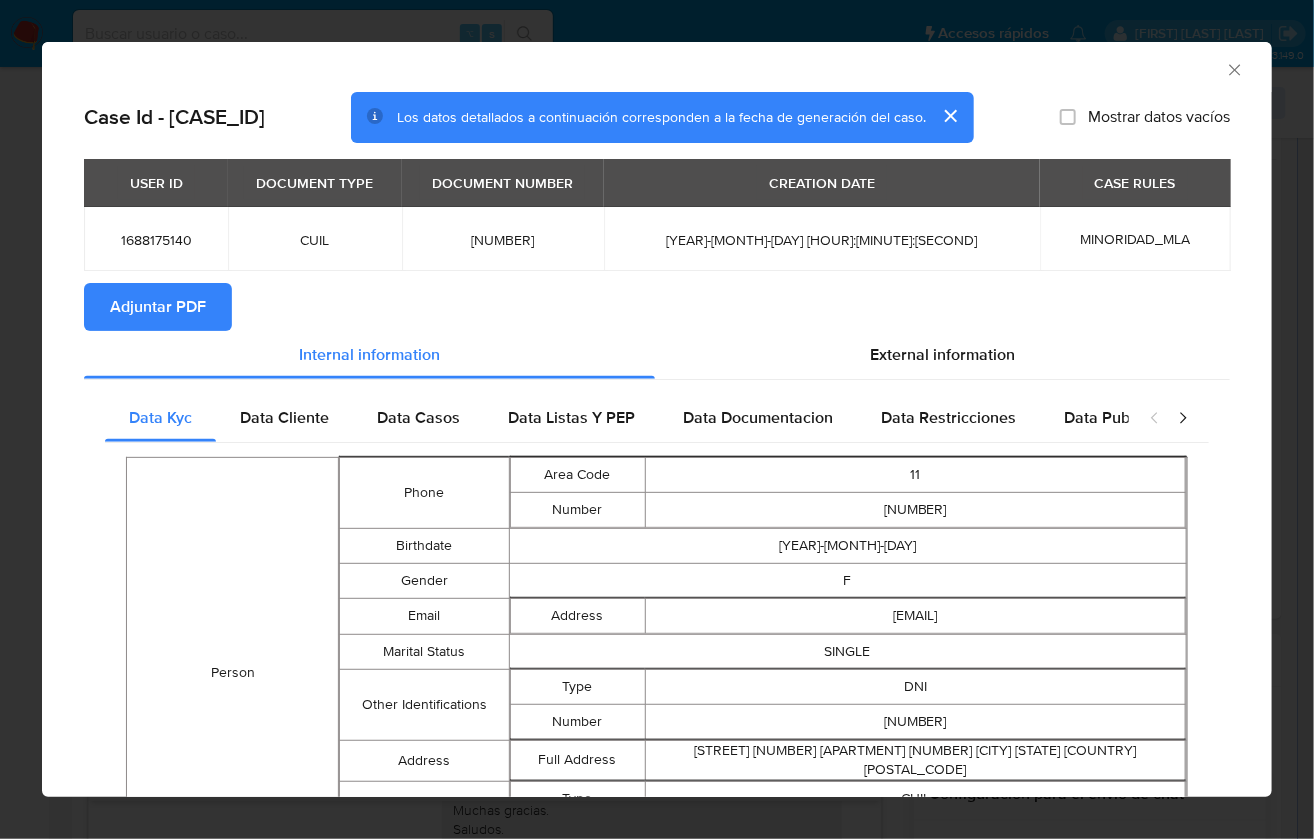 click on "Adjuntar PDF" at bounding box center (158, 307) 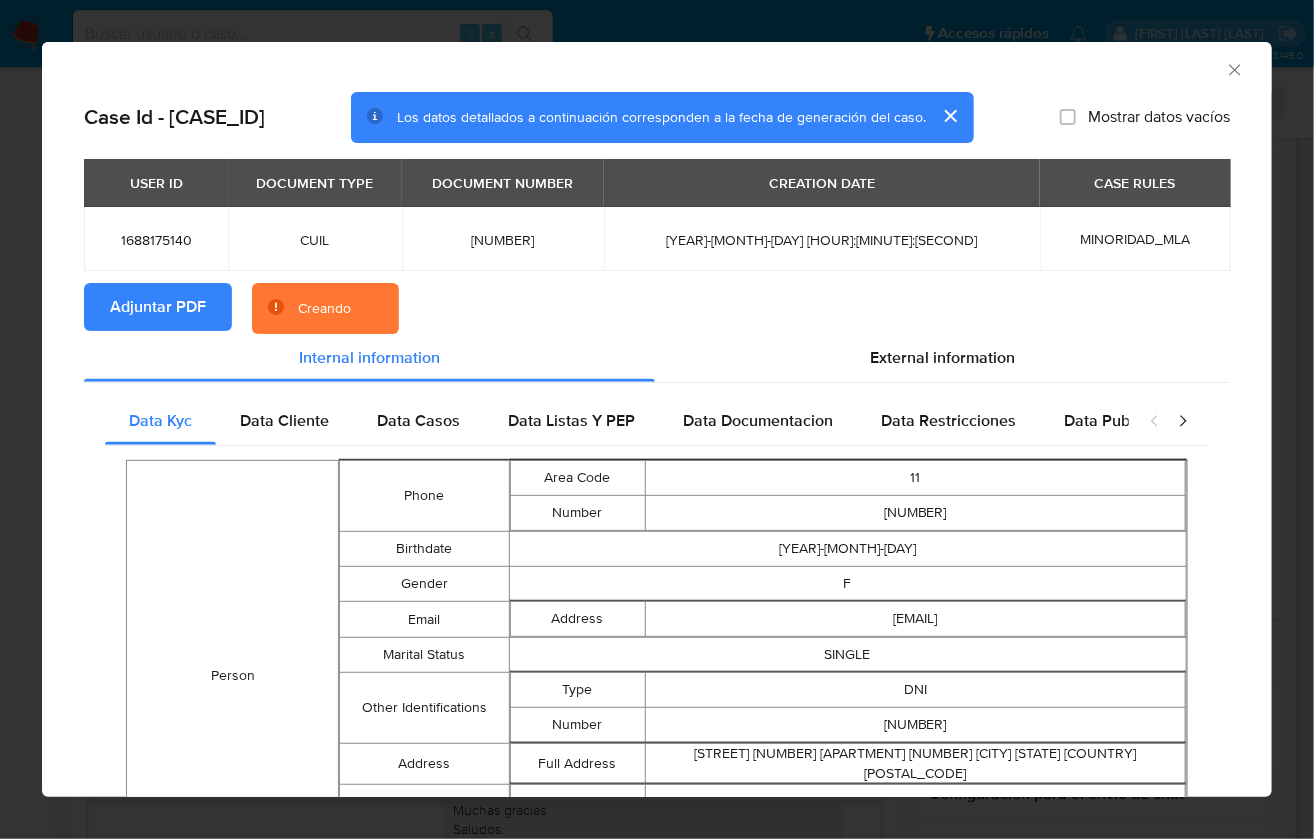 click on "AML Data Collector" at bounding box center (640, 67) 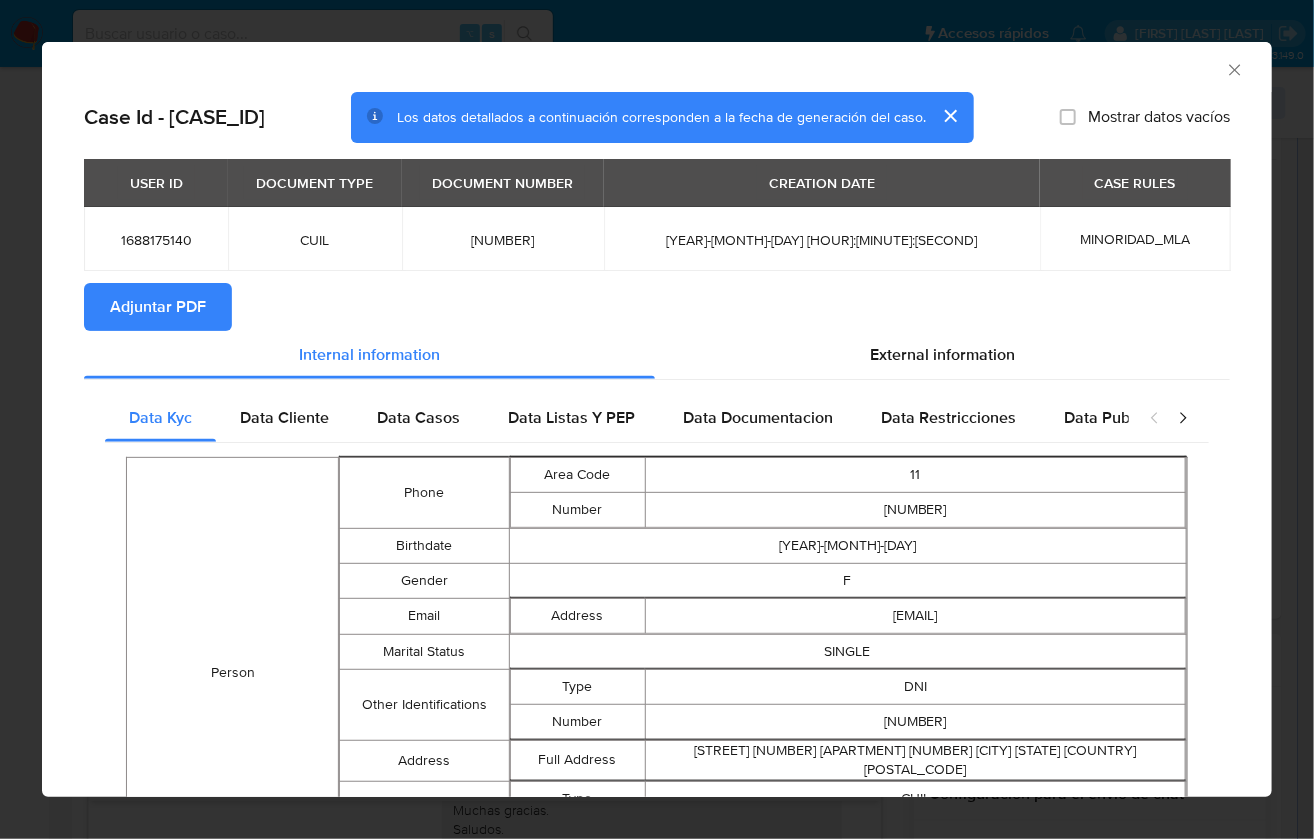 click 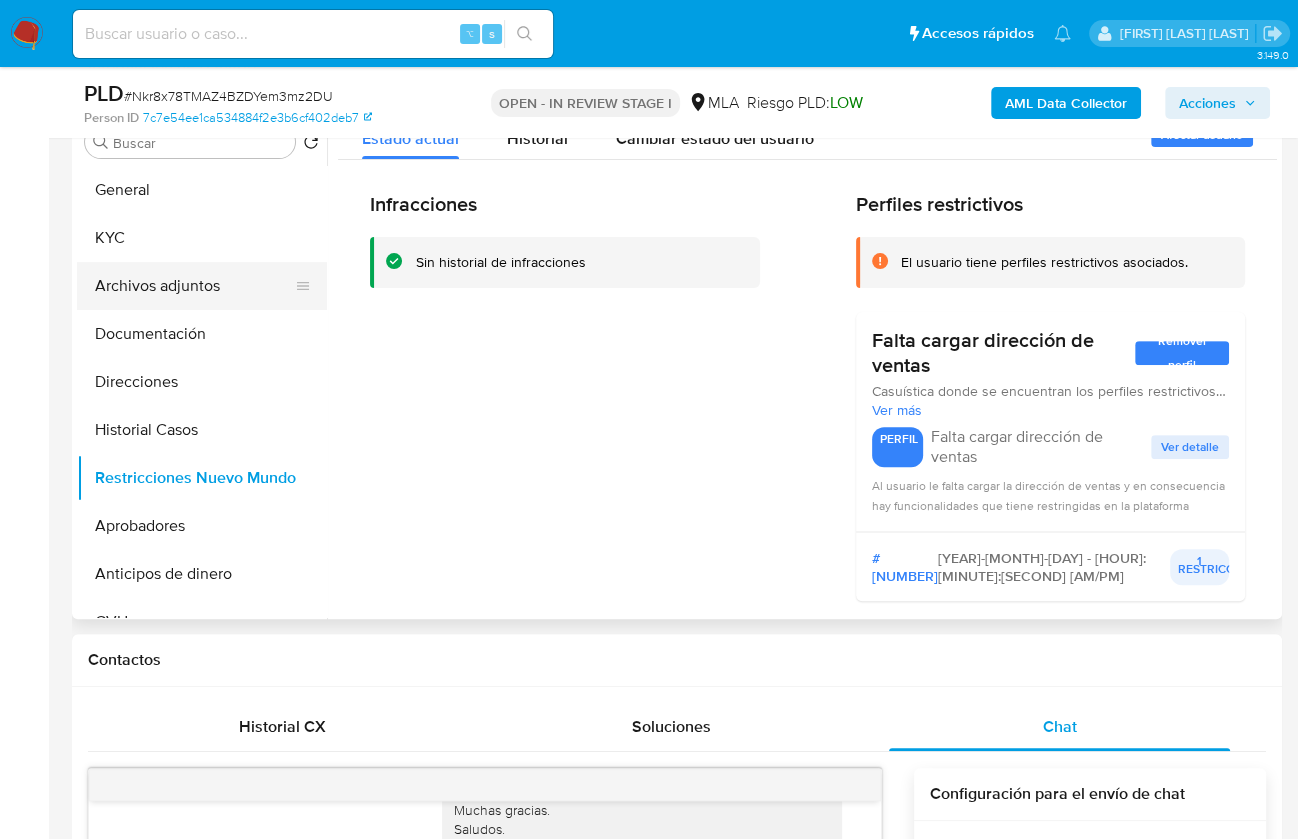 click on "Archivos adjuntos" at bounding box center [194, 286] 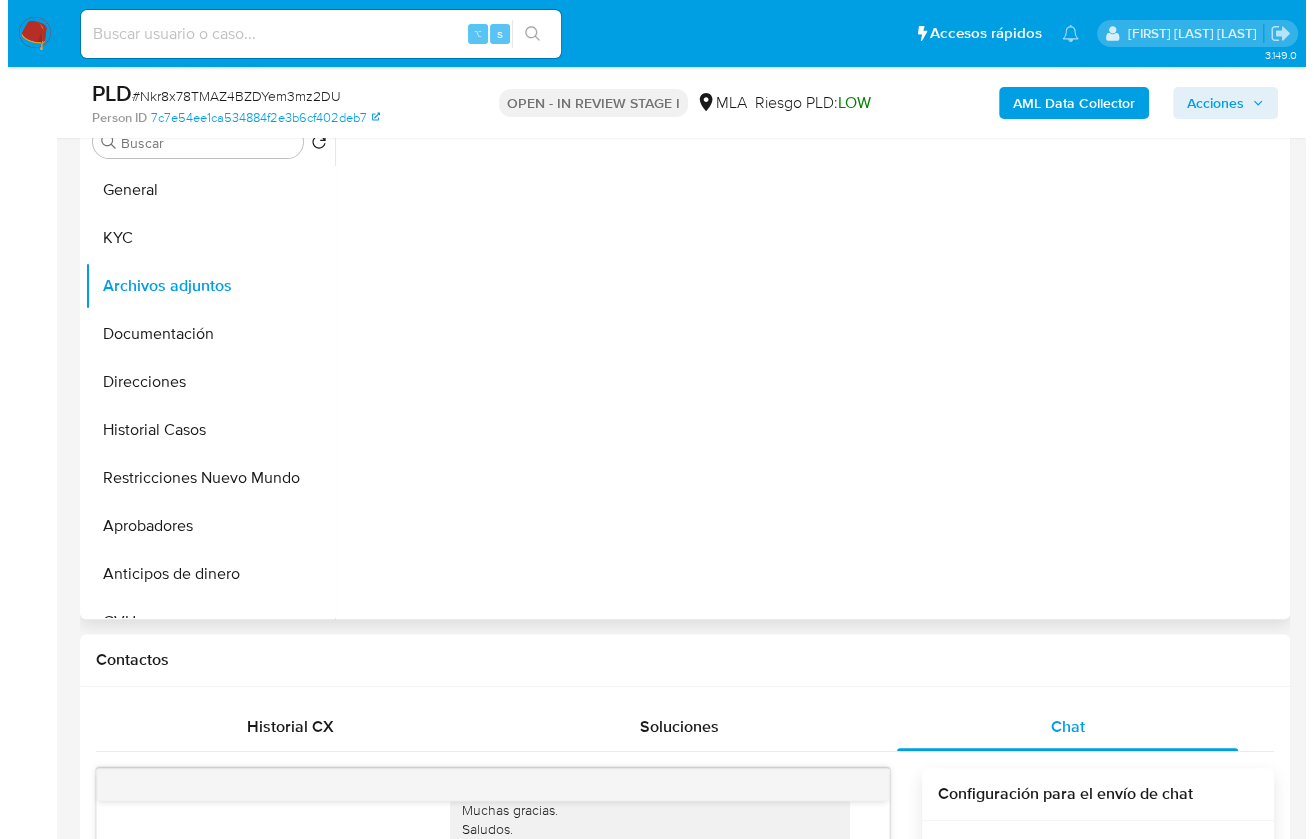 scroll, scrollTop: 270, scrollLeft: 0, axis: vertical 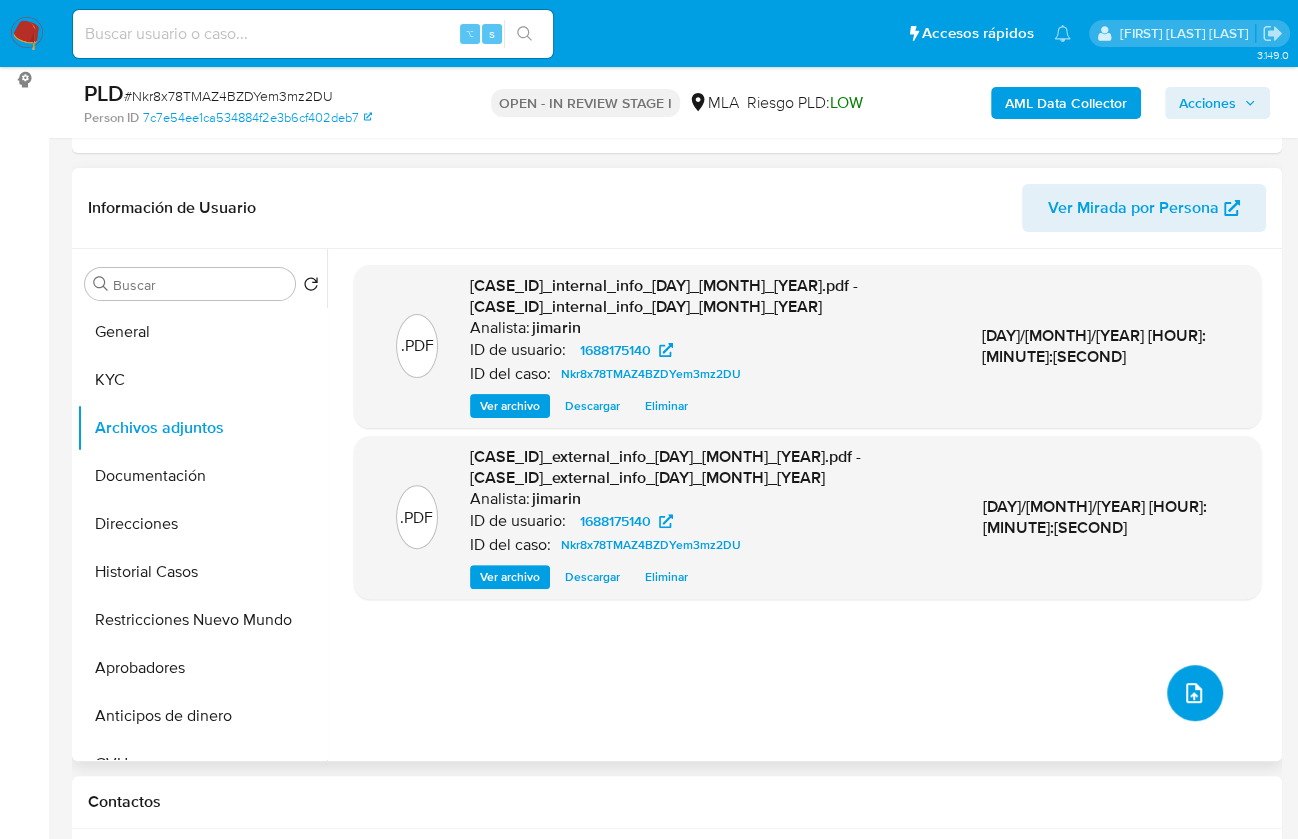 click at bounding box center (1195, 693) 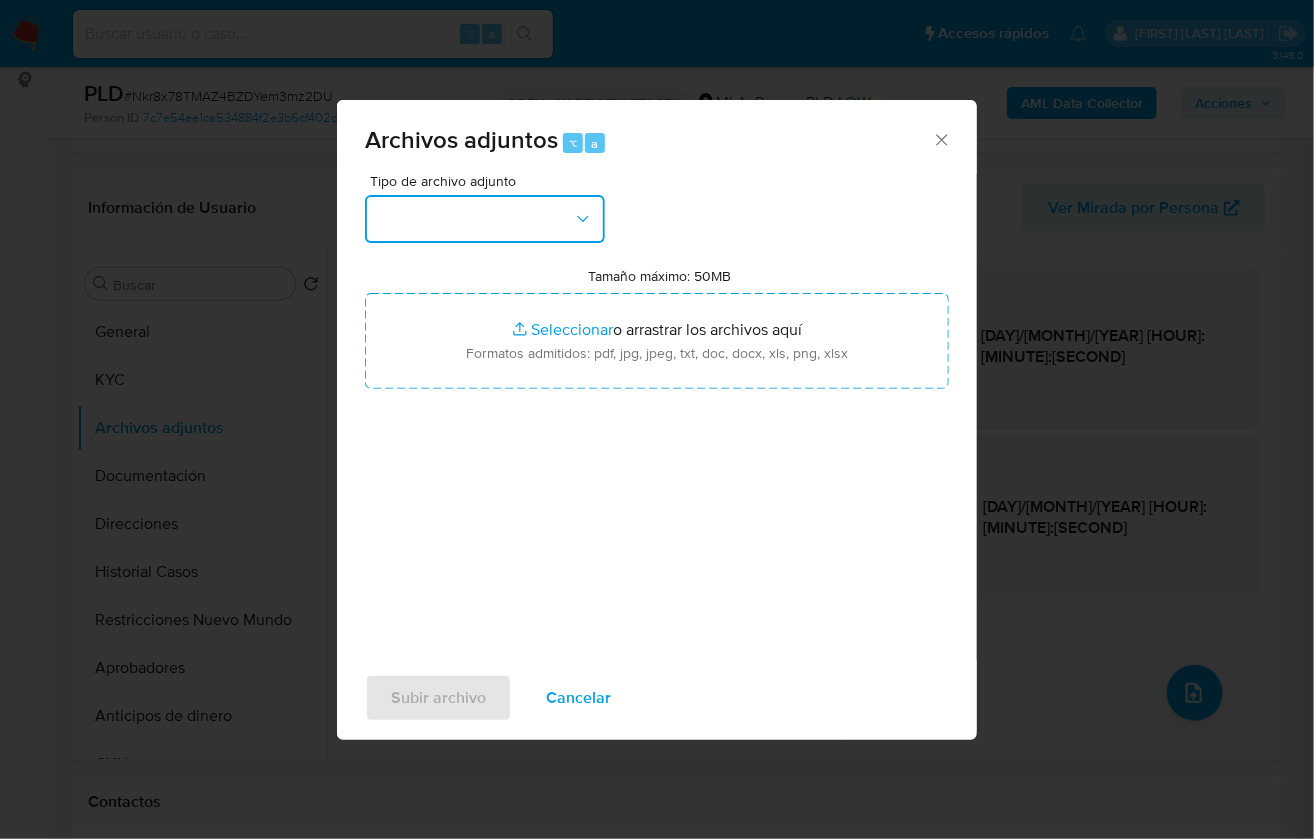 click at bounding box center [485, 219] 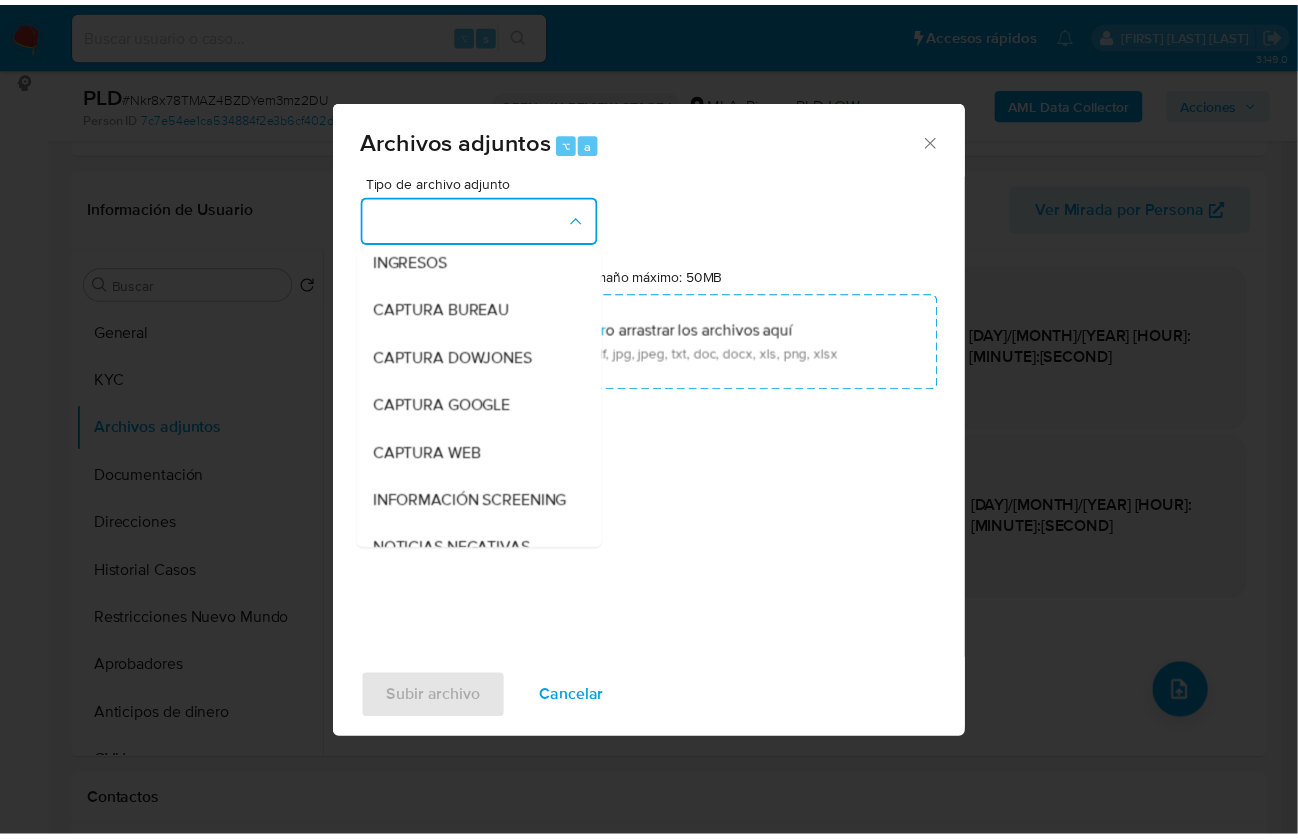 scroll, scrollTop: 338, scrollLeft: 0, axis: vertical 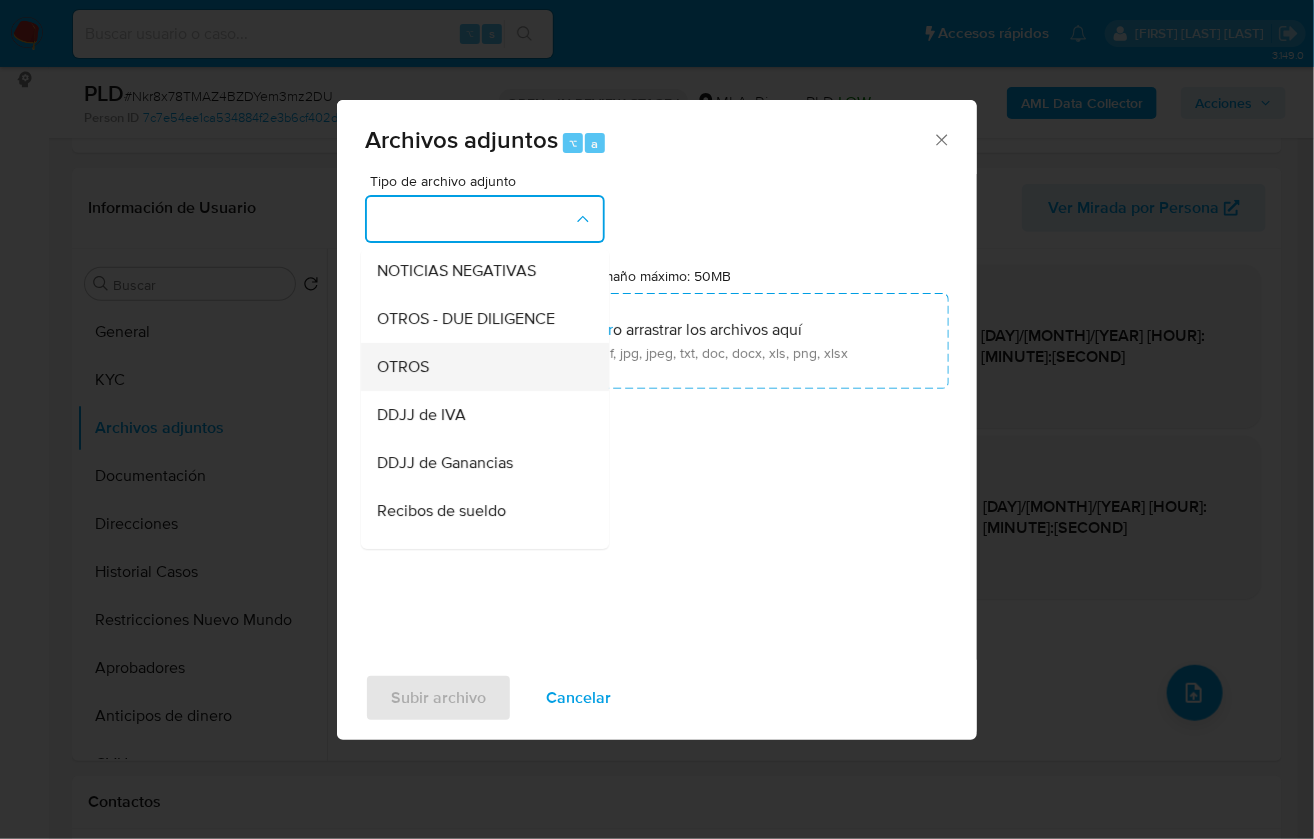 click on "OTROS" at bounding box center (403, 367) 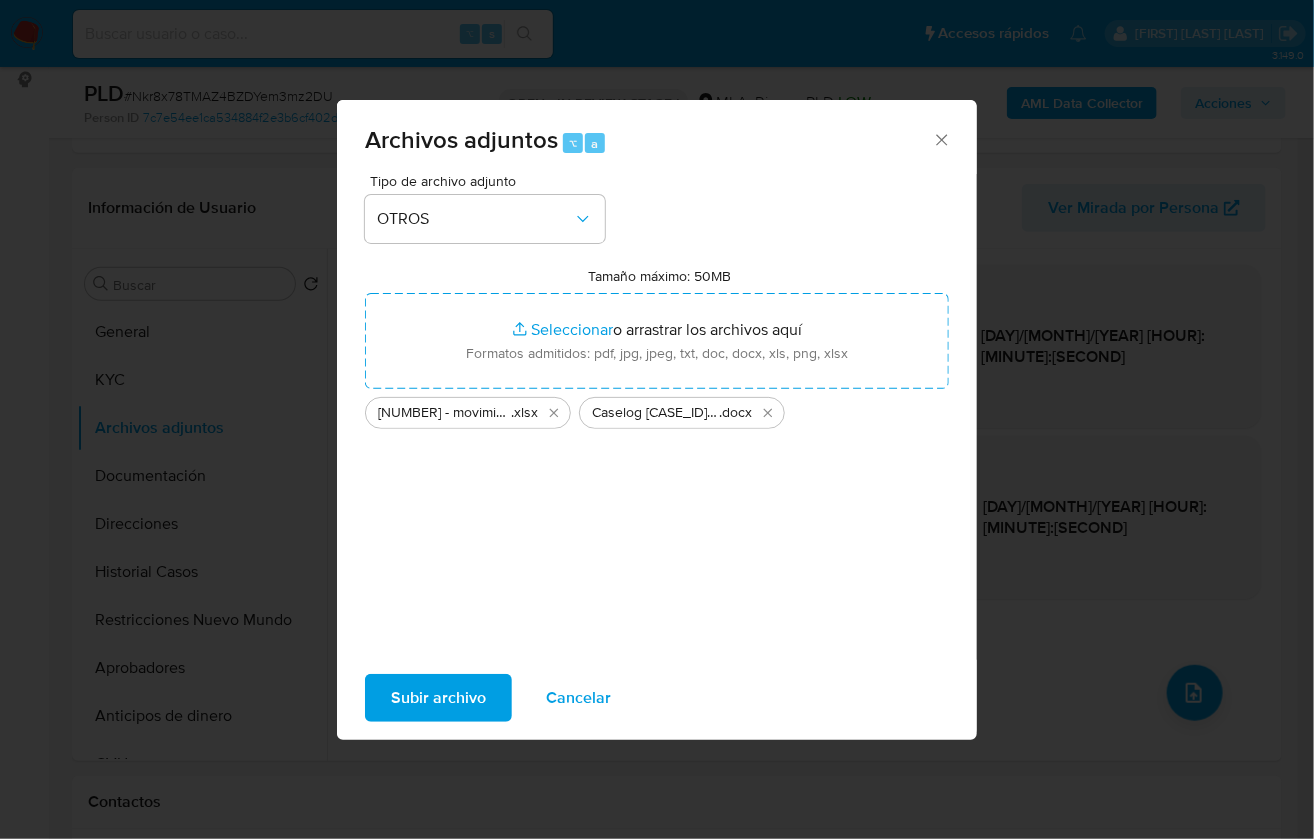 click on "Subir archivo" at bounding box center (438, 698) 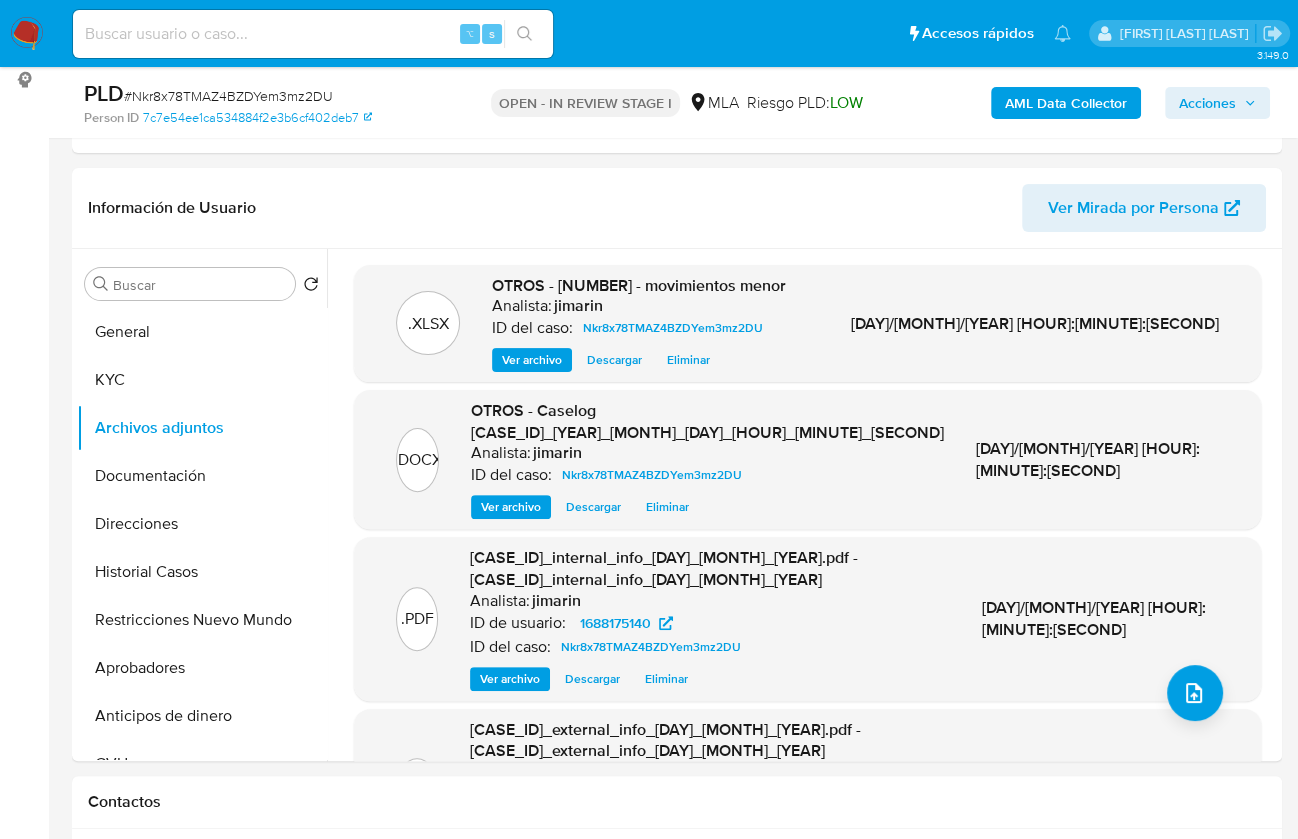 click on "Acciones" at bounding box center [1207, 103] 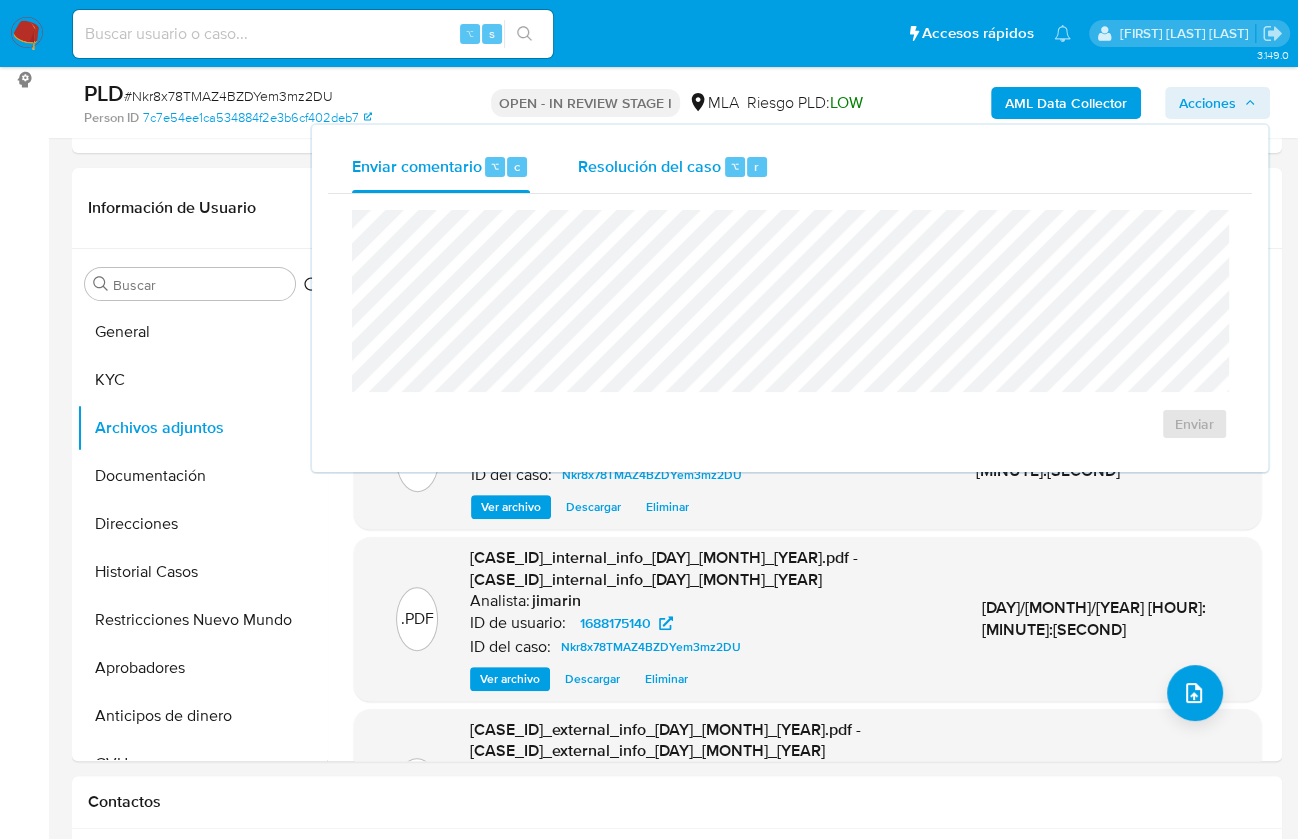 click on "Resolución del caso" at bounding box center (649, 165) 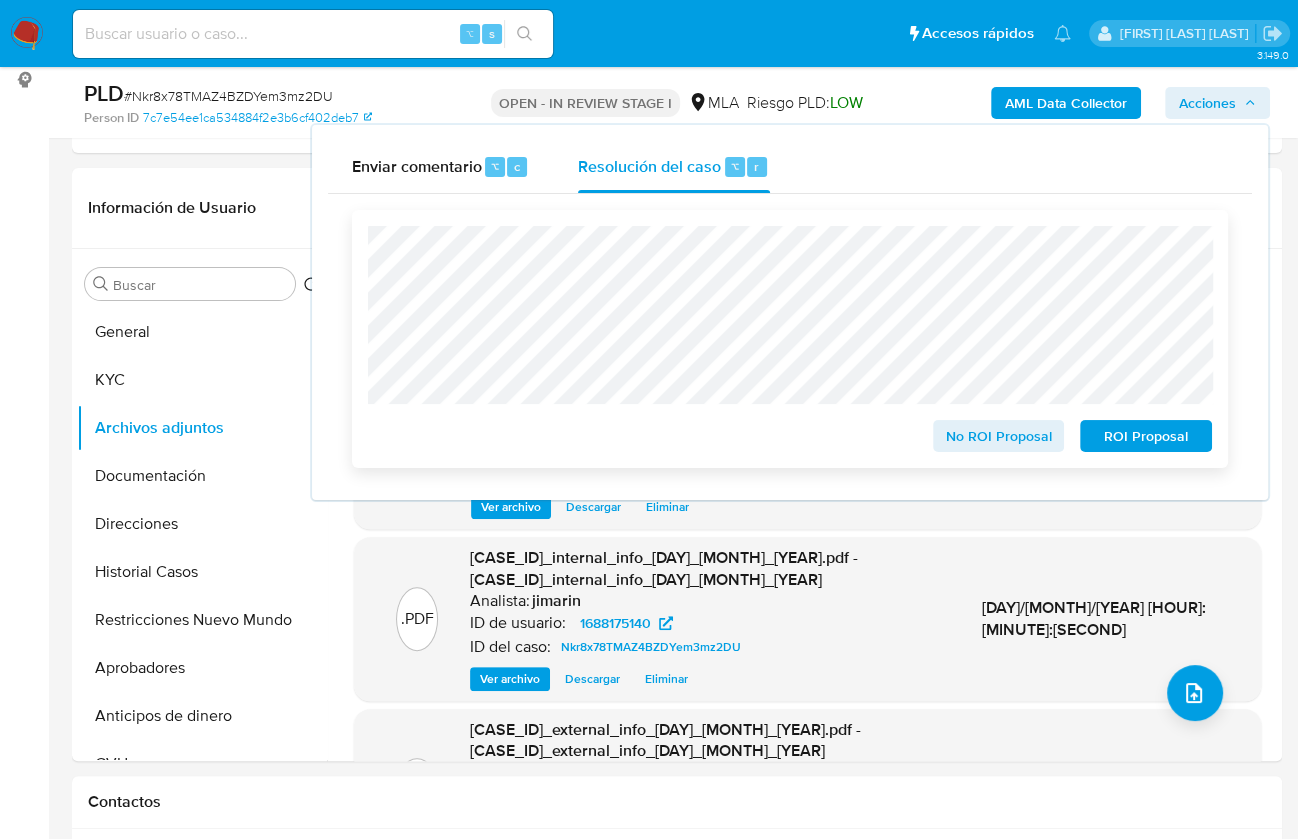 click on "No ROI Proposal" at bounding box center (999, 436) 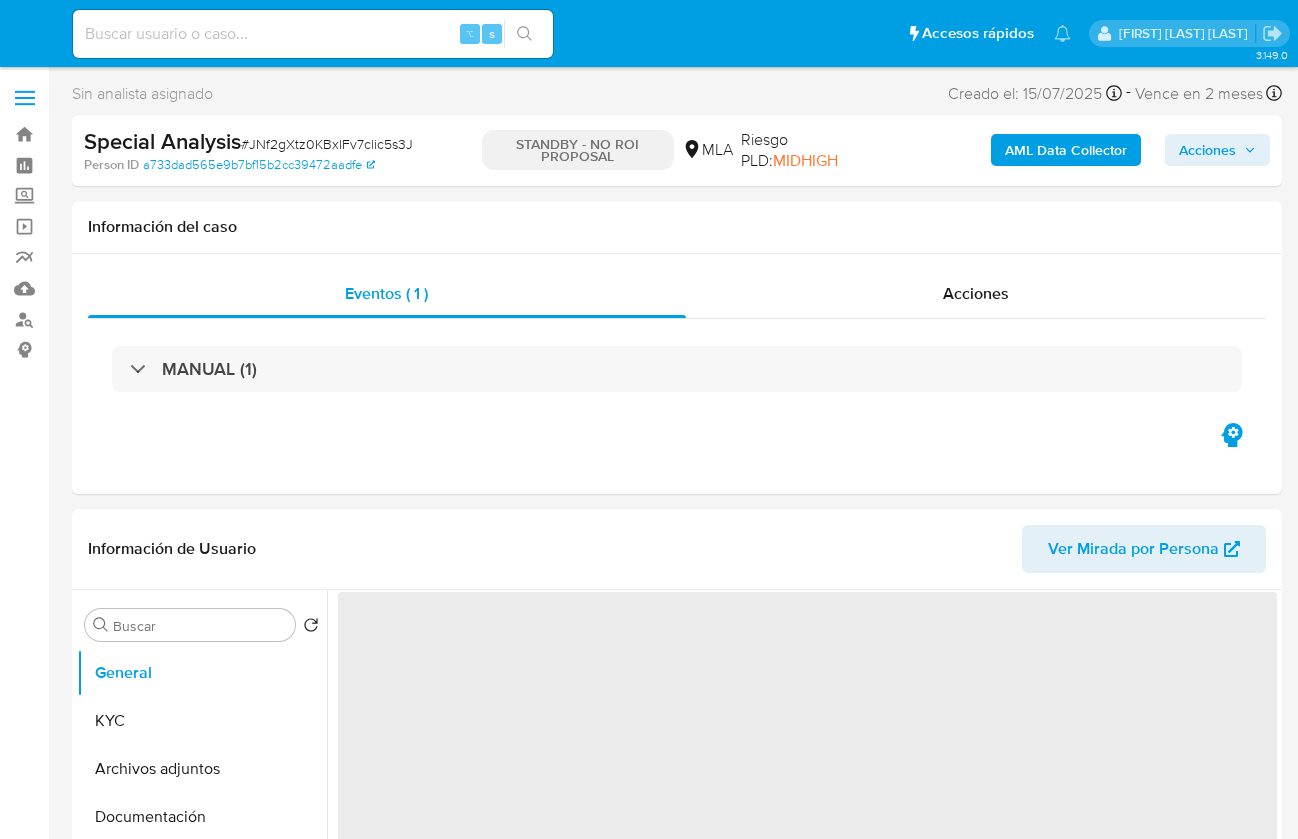 select on "10" 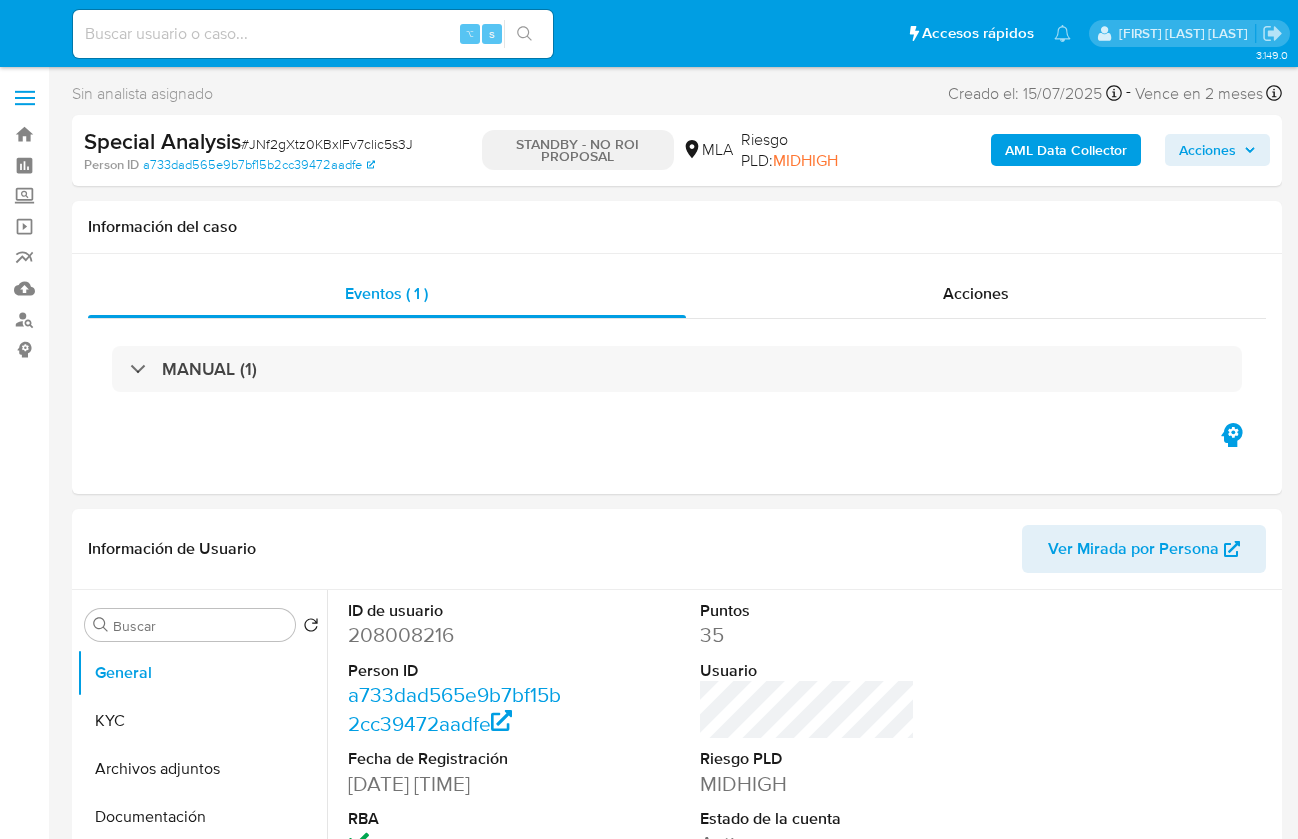 scroll, scrollTop: 0, scrollLeft: 0, axis: both 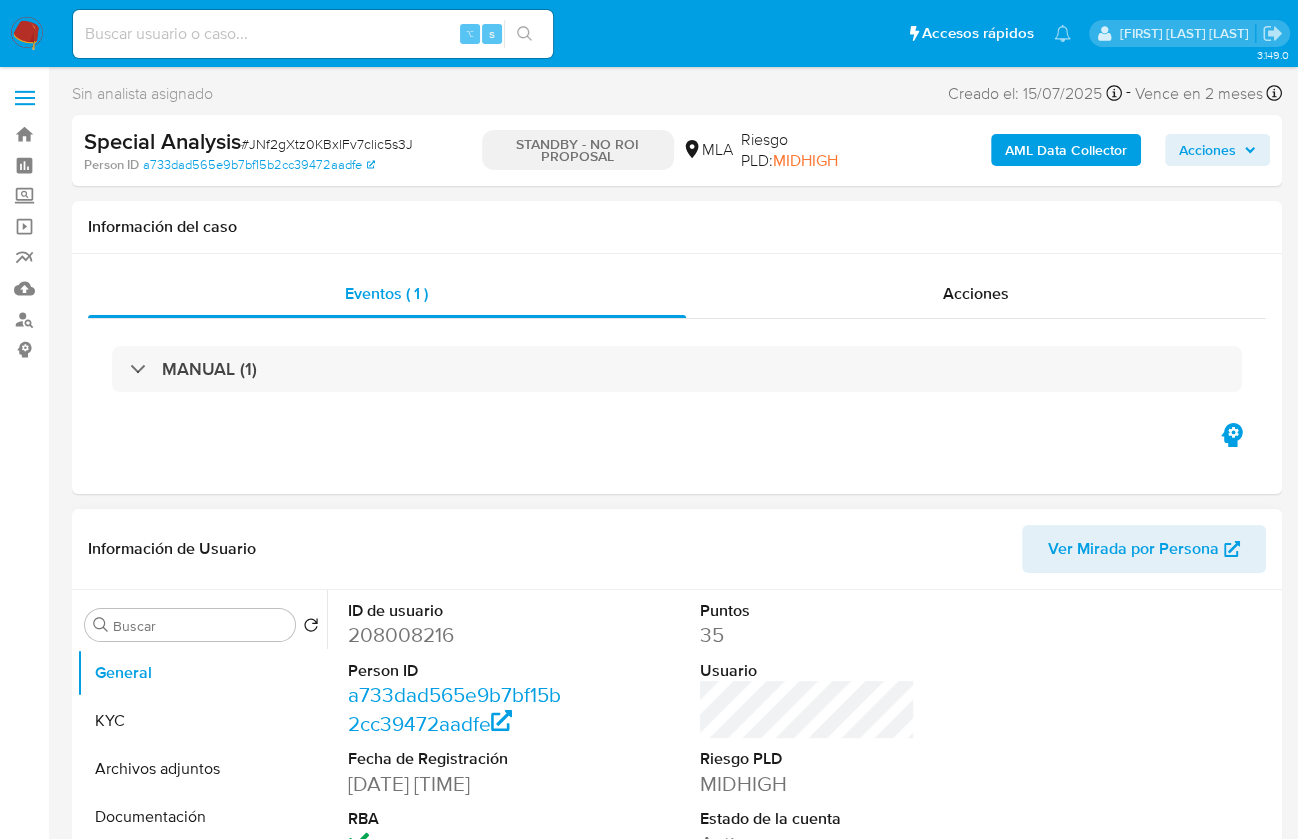click on "208008216" at bounding box center (455, 635) 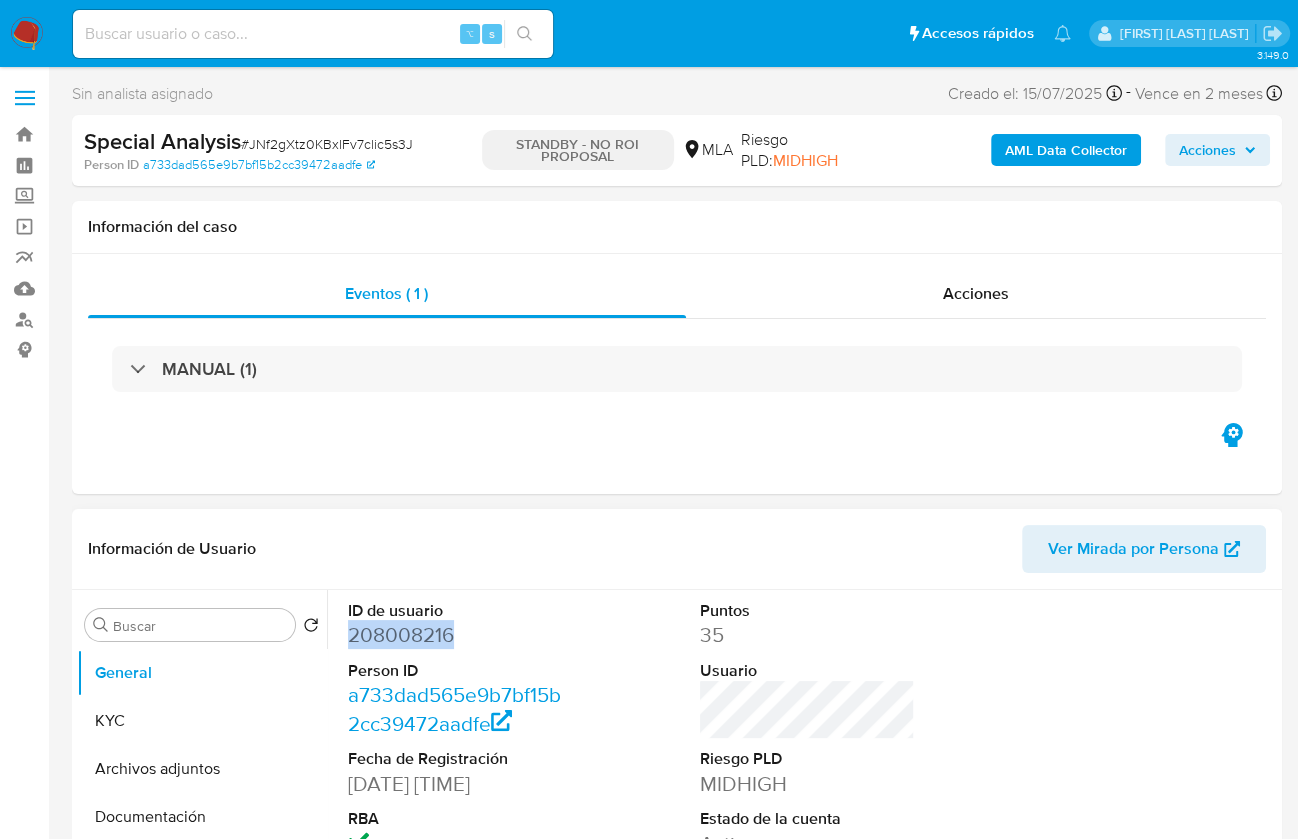click on "208008216" at bounding box center [455, 635] 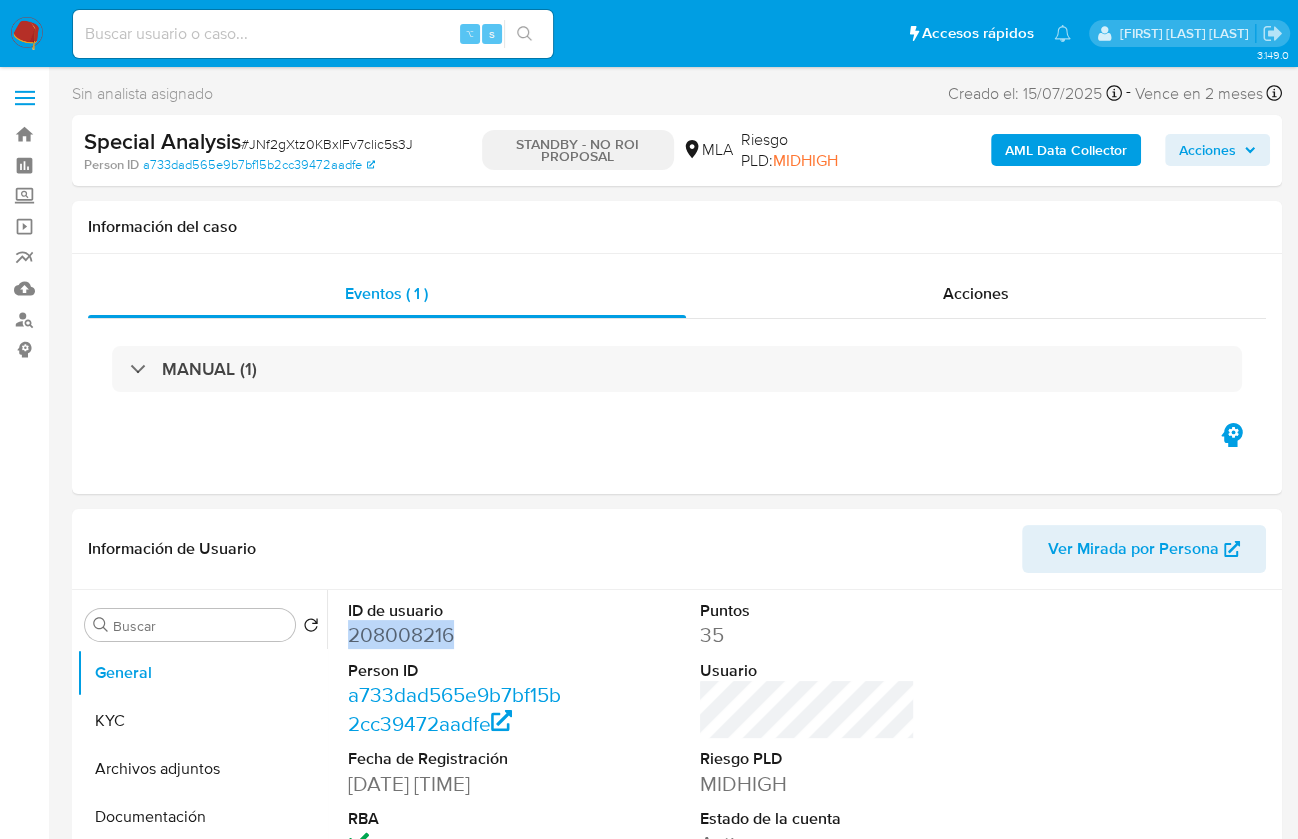 copy on "208008216" 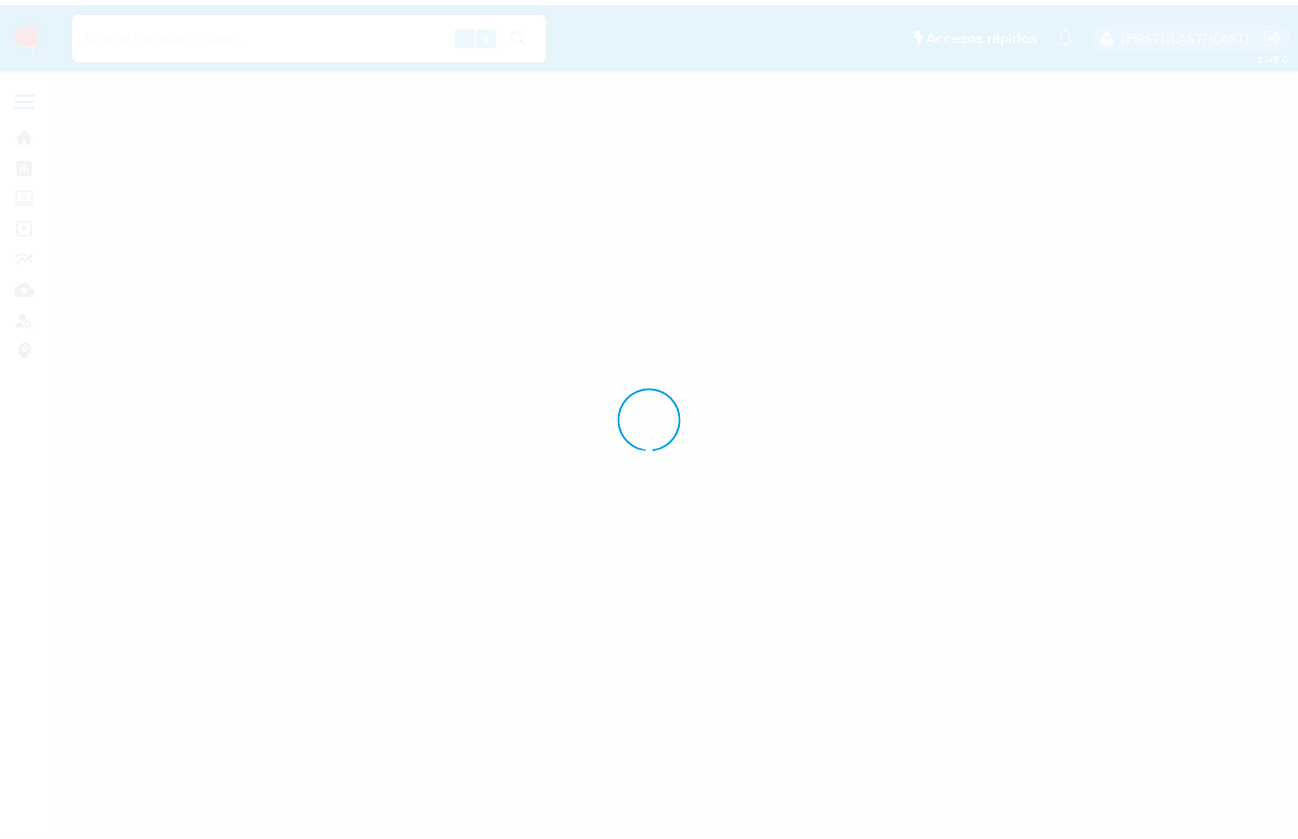 scroll, scrollTop: 0, scrollLeft: 0, axis: both 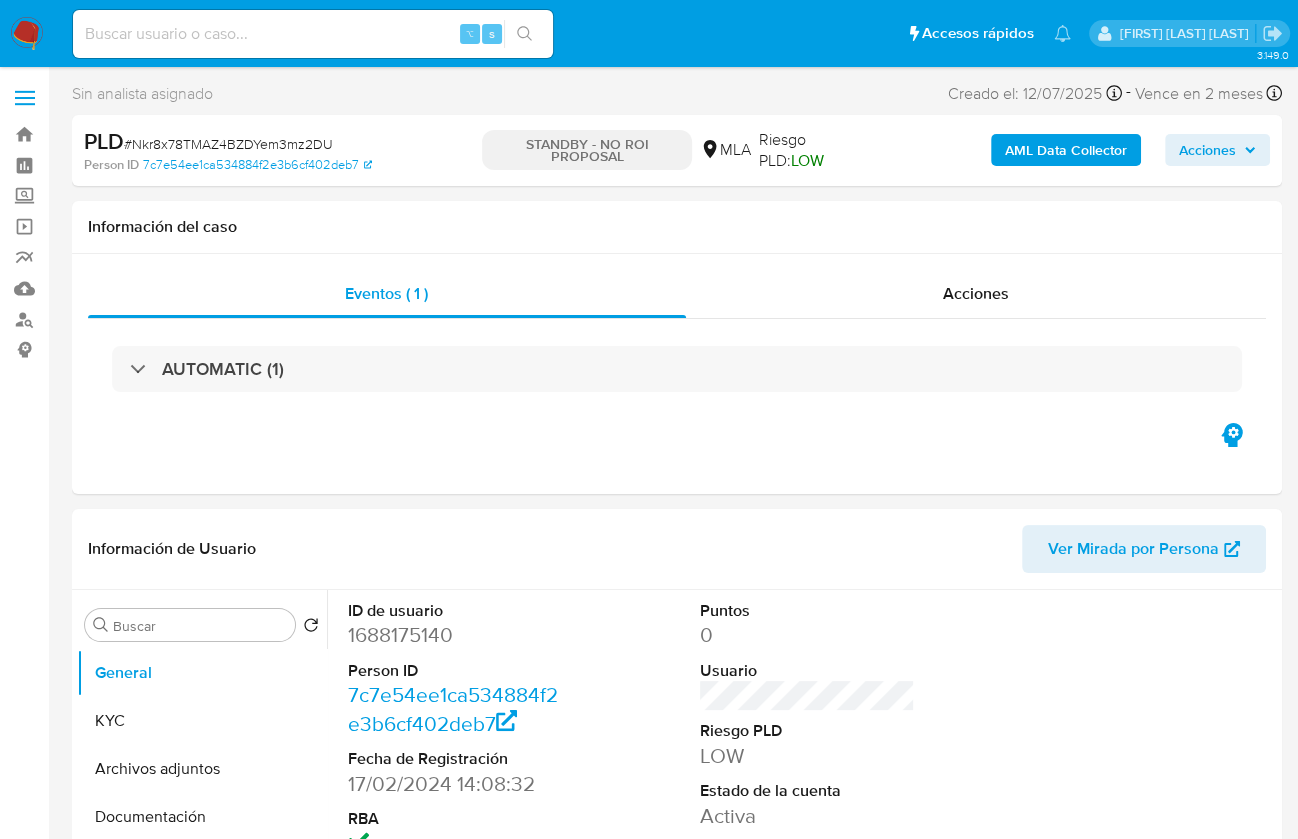 select on "10" 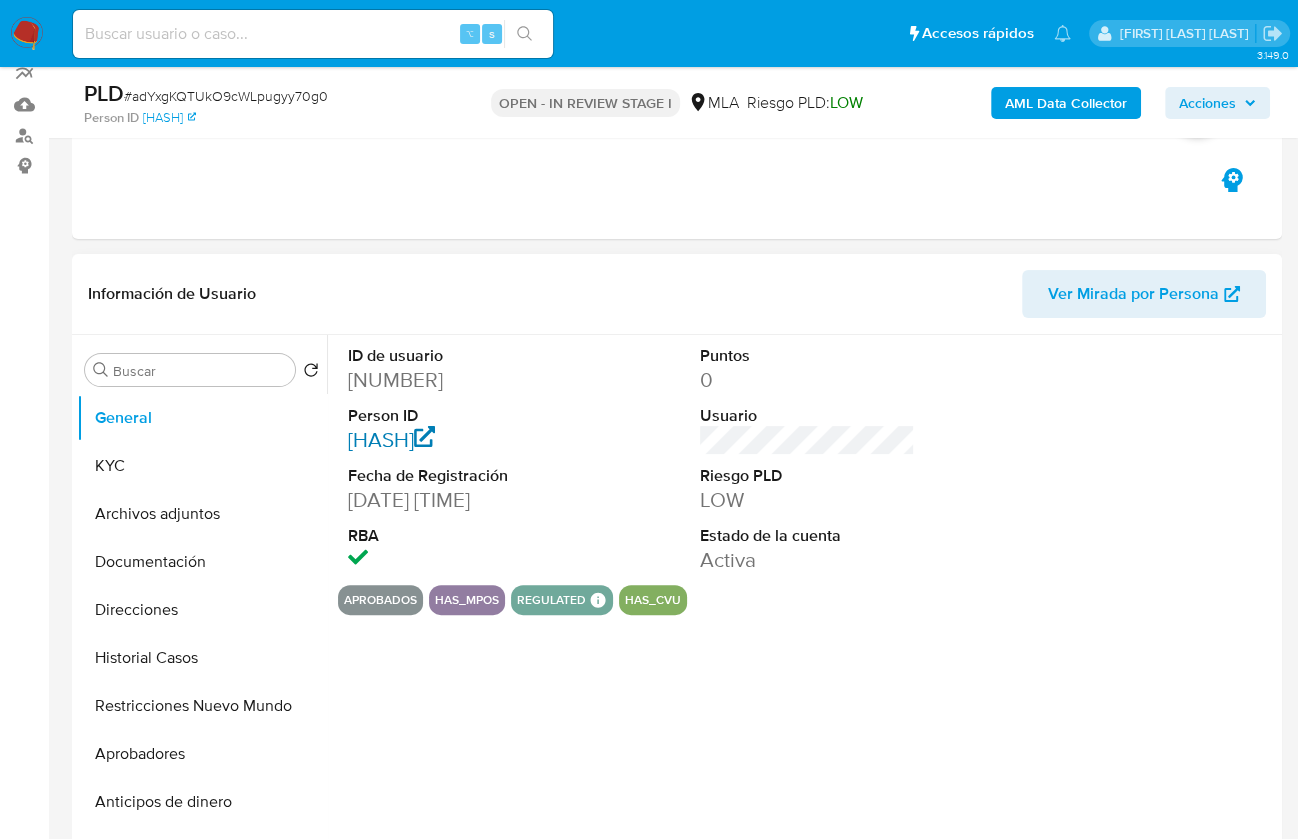 scroll, scrollTop: 257, scrollLeft: 0, axis: vertical 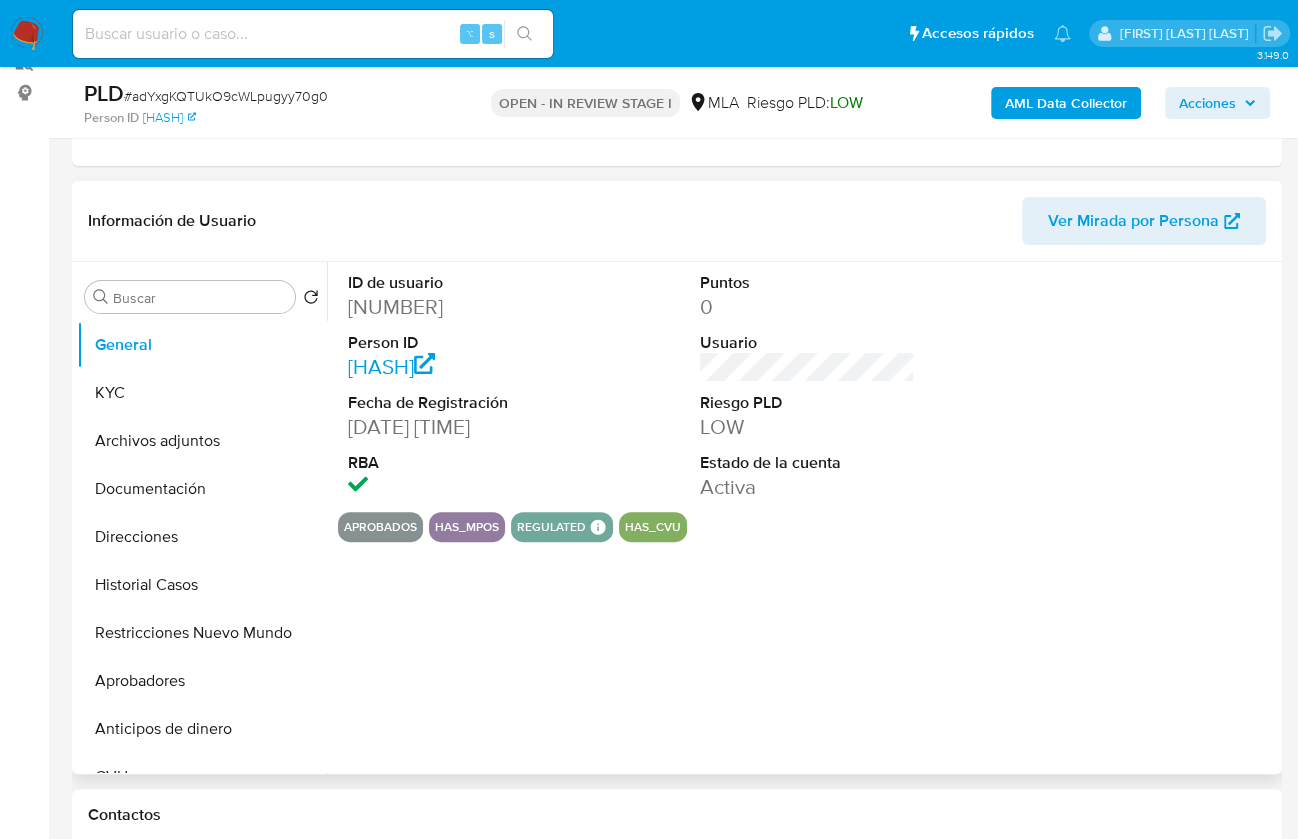 select on "10" 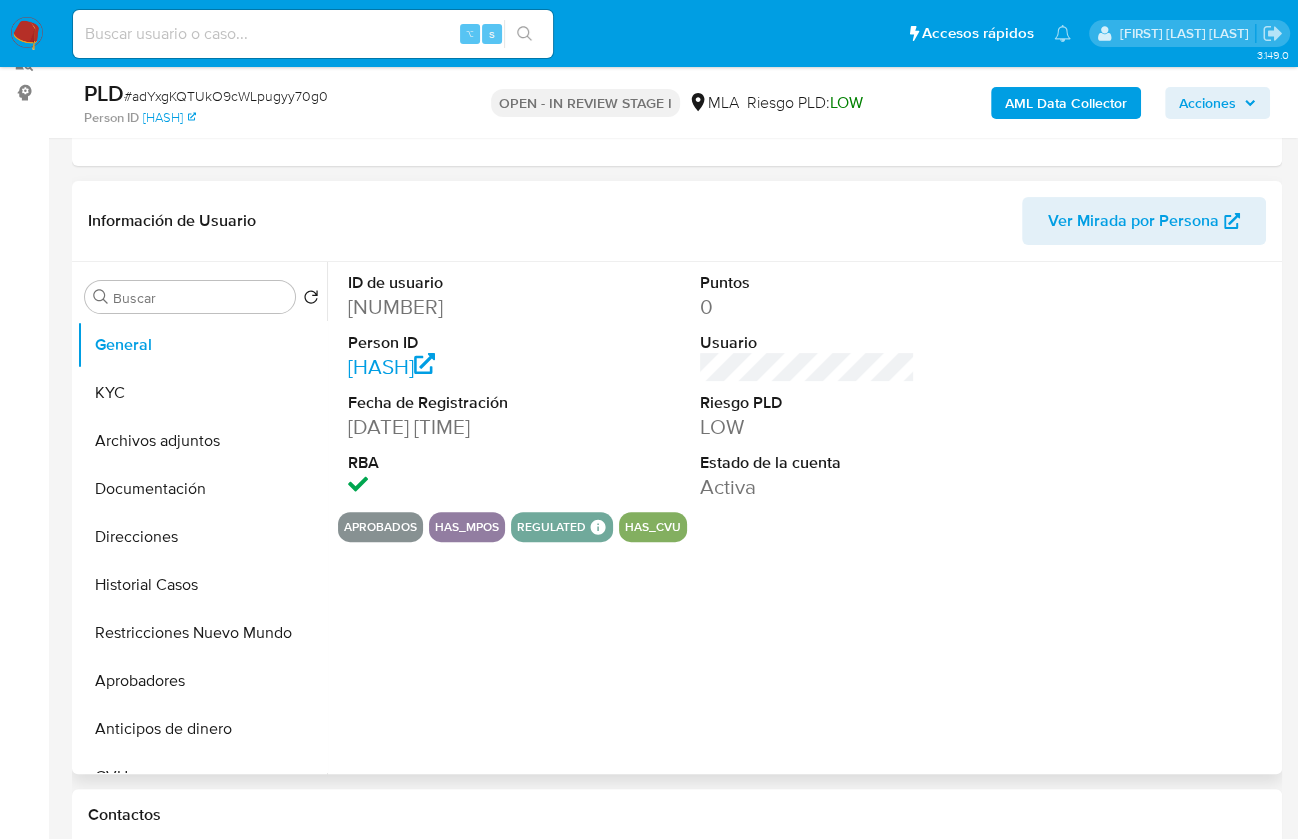 click on "[NUMBER]" at bounding box center [455, 307] 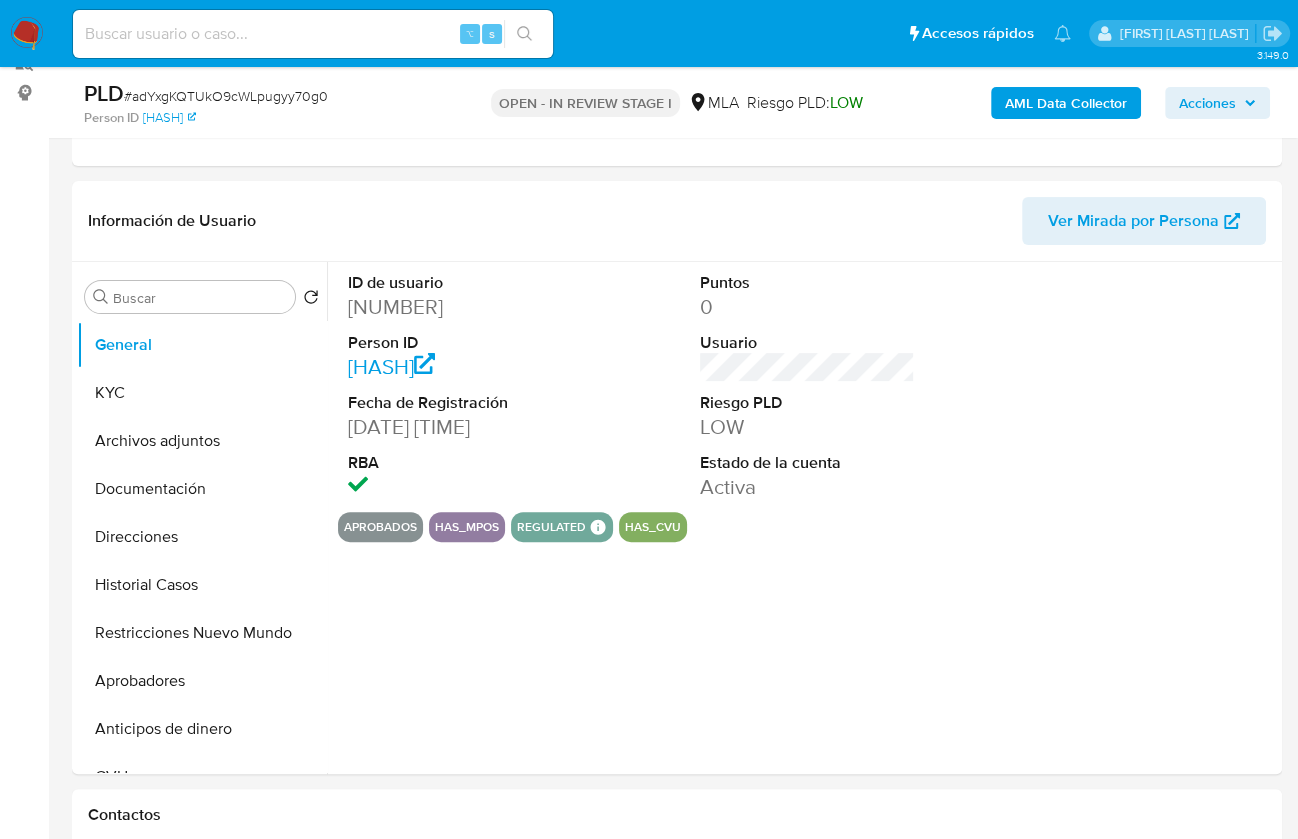 copy on "[NUMBER]" 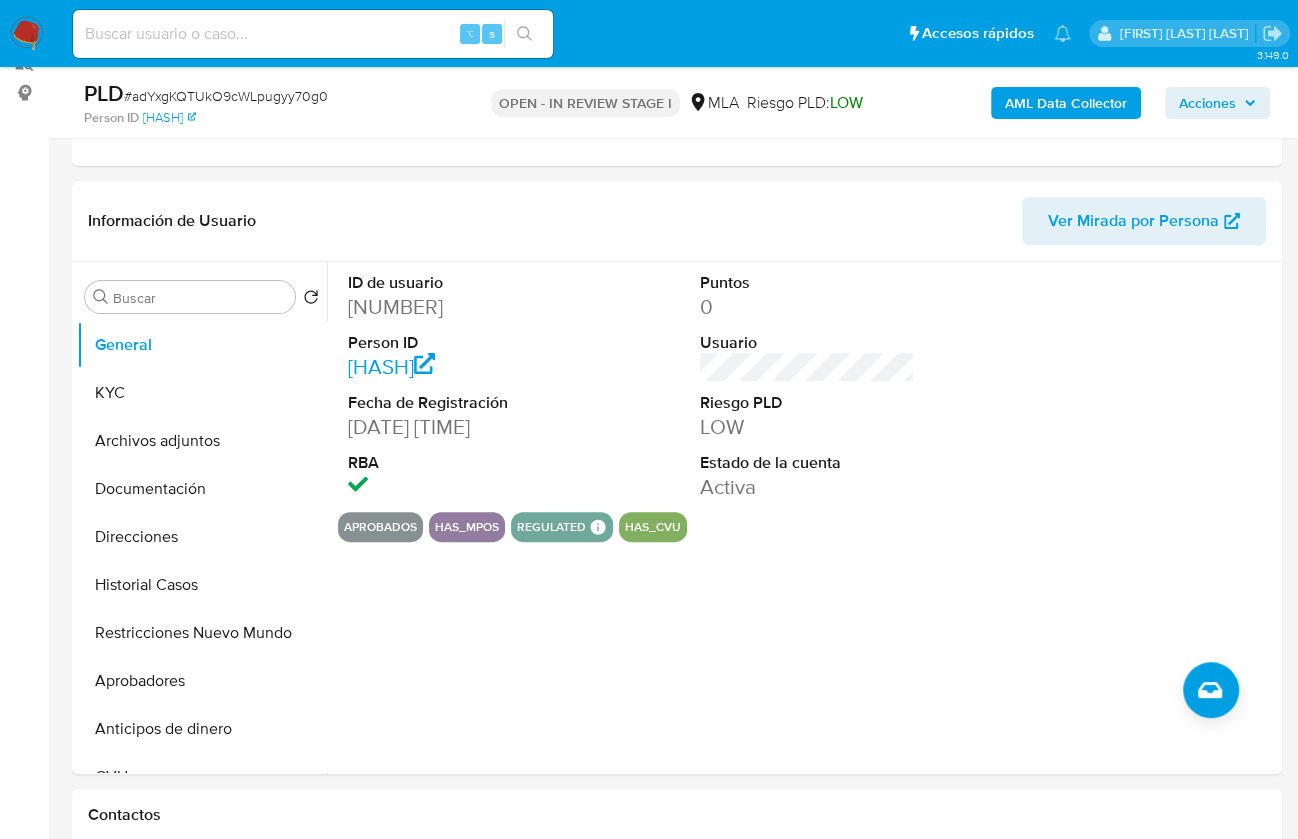 click on "[HASH]" at bounding box center [226, 96] 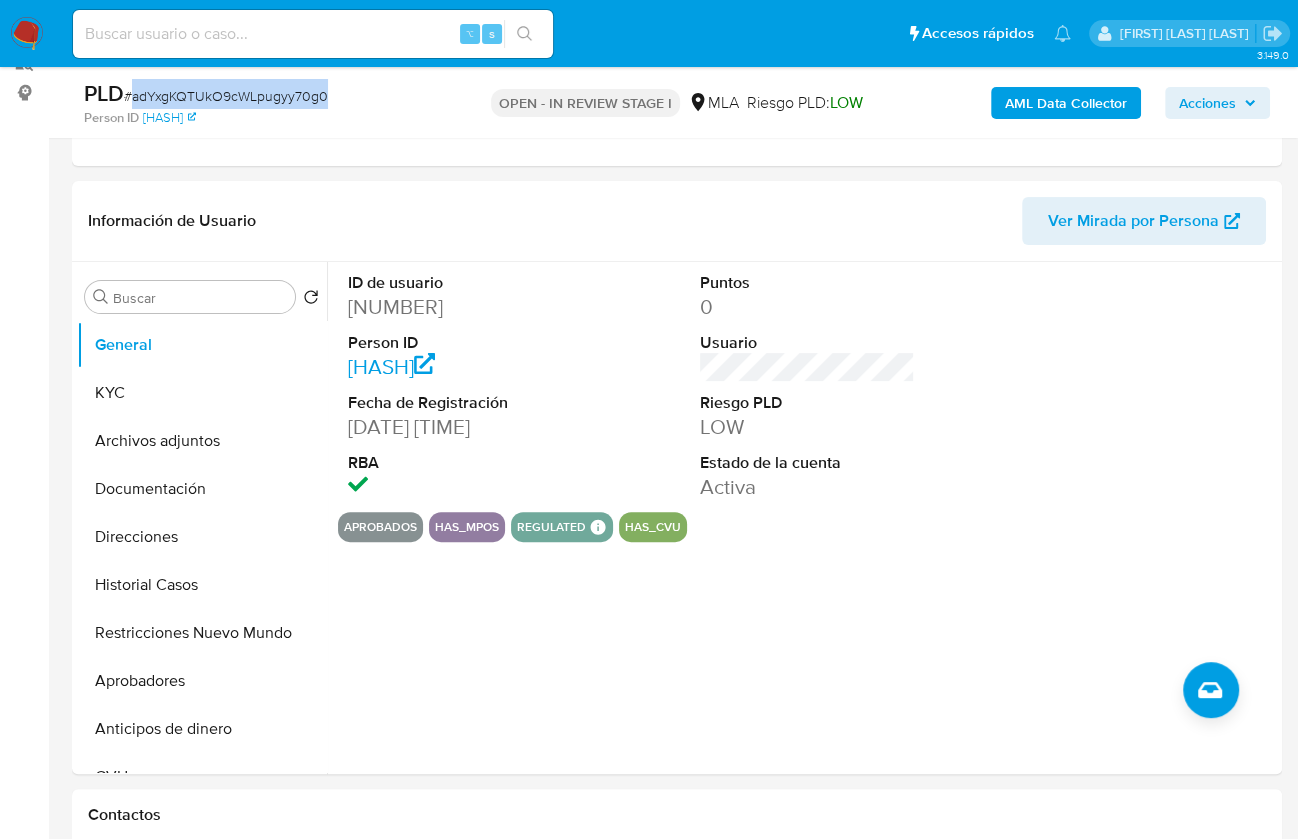 click on "[HASH]" at bounding box center [226, 96] 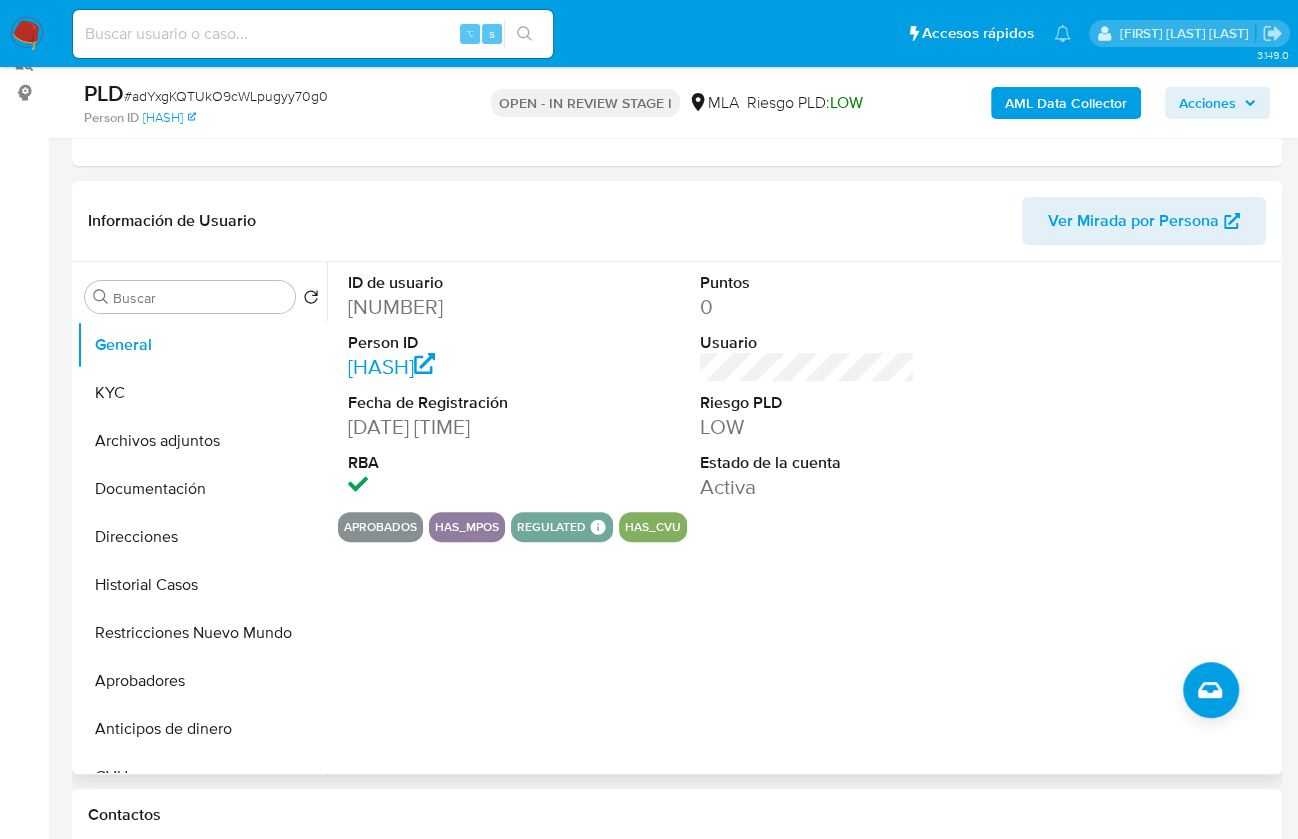click on "[NUMBER]" at bounding box center [455, 307] 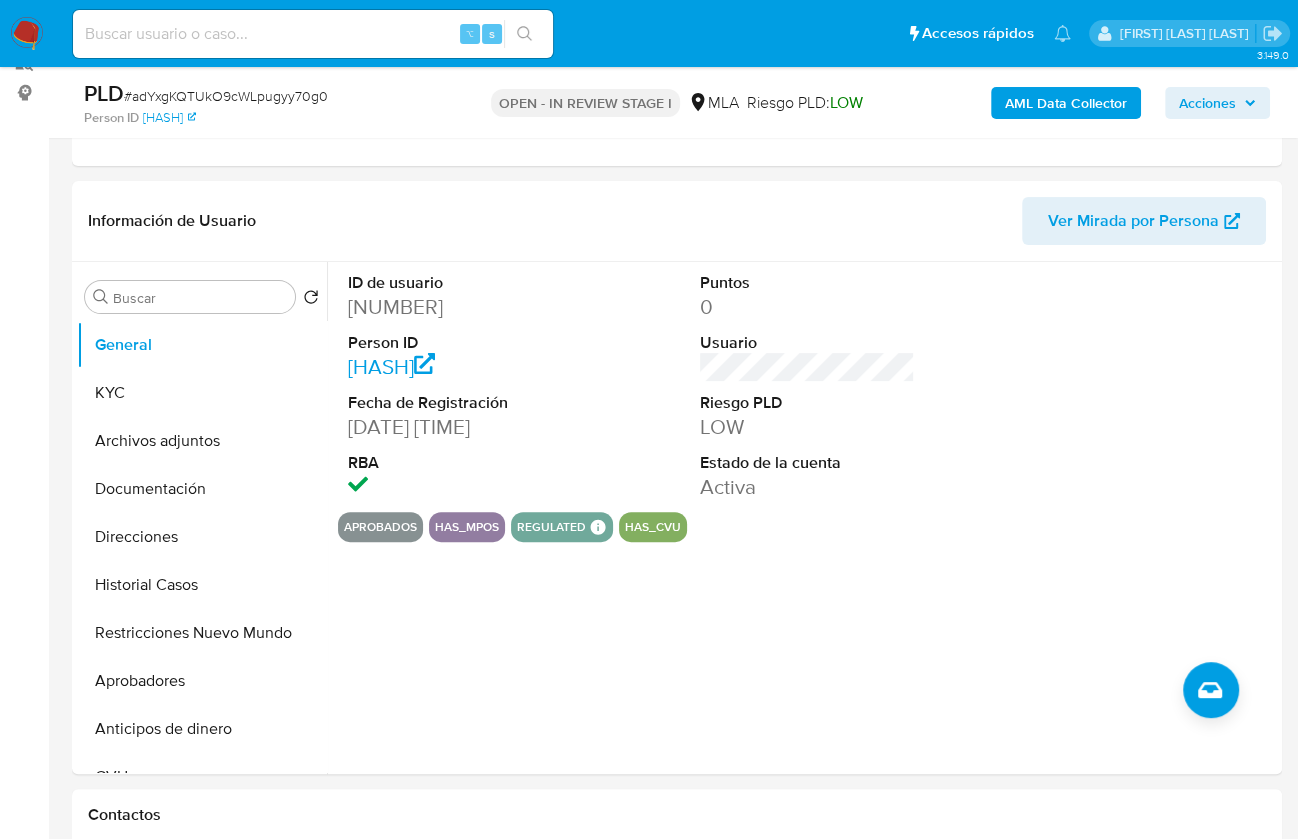 copy on "[NUMBER]" 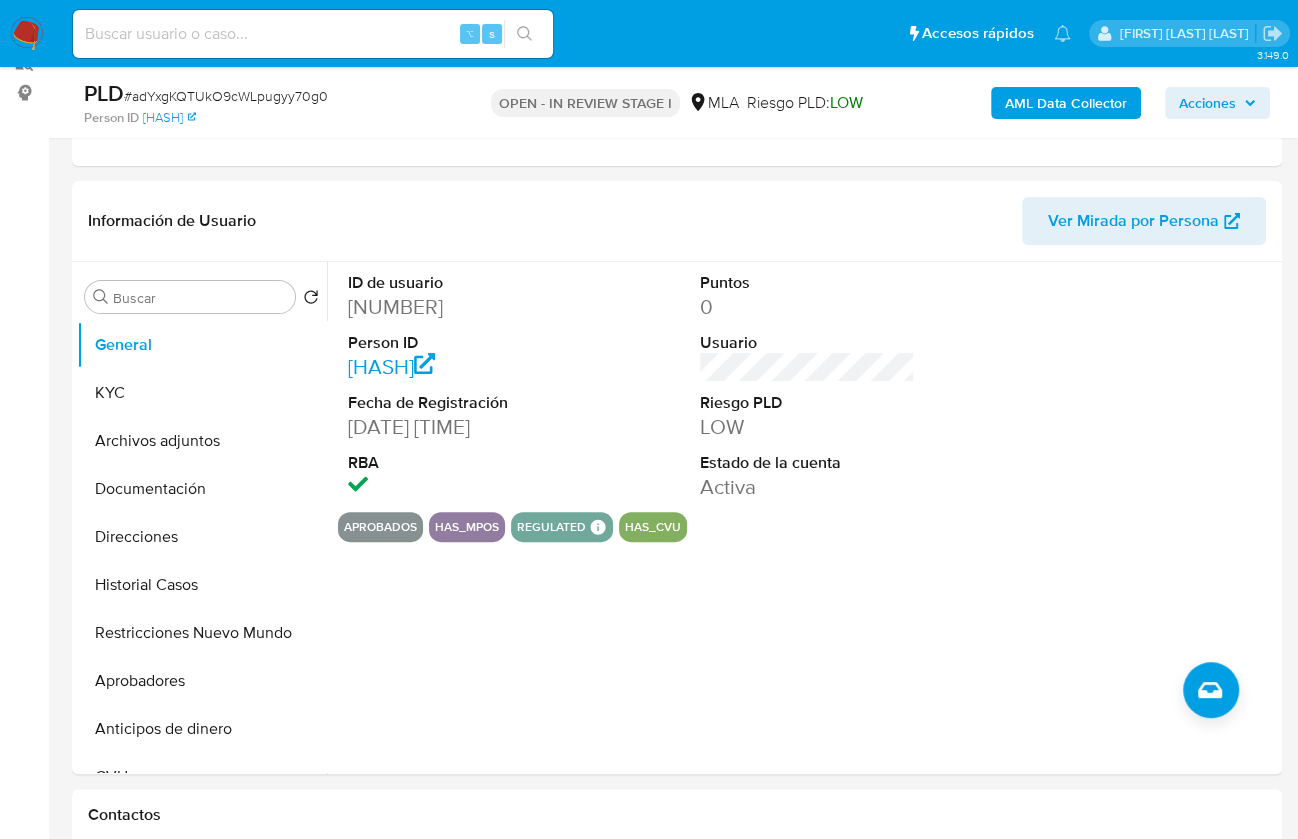 copy on "[NUMBER]" 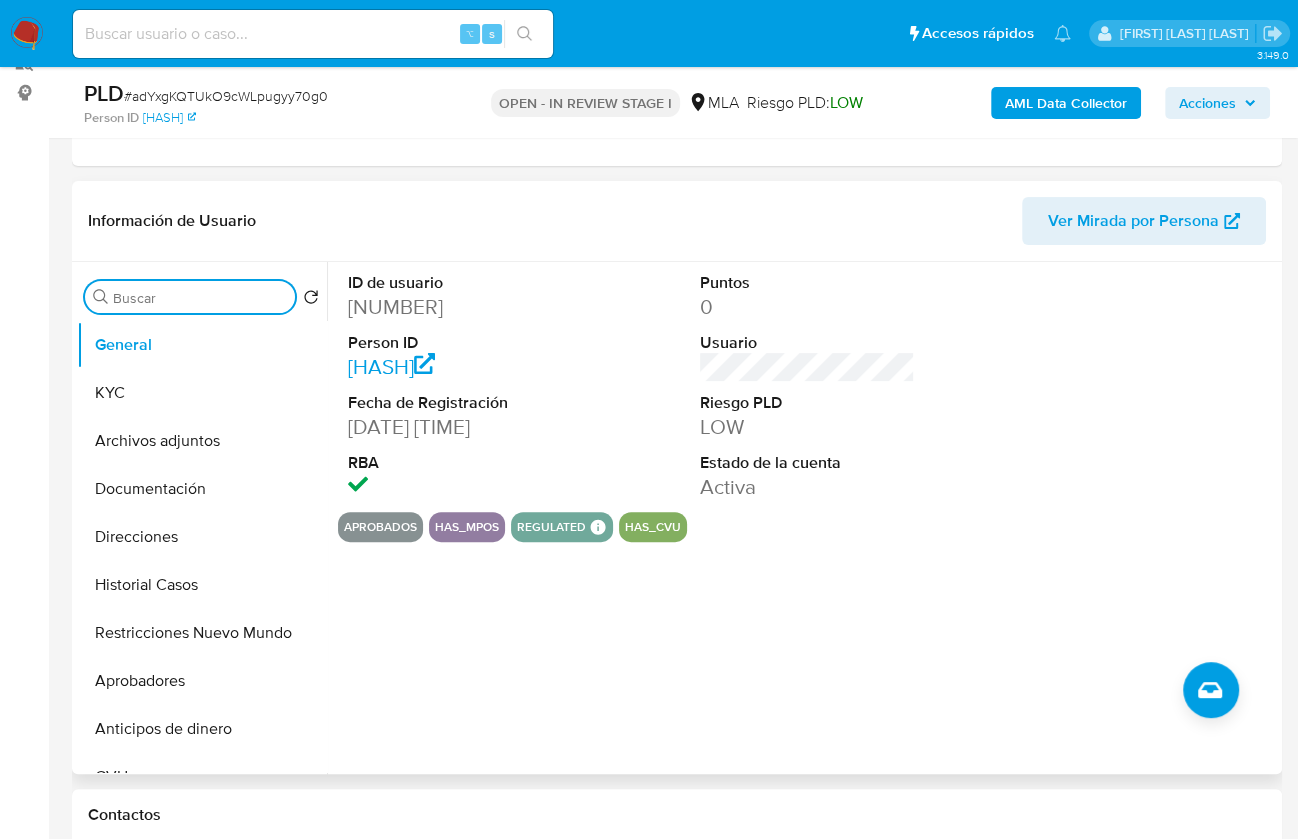 click on "Buscar" at bounding box center (200, 298) 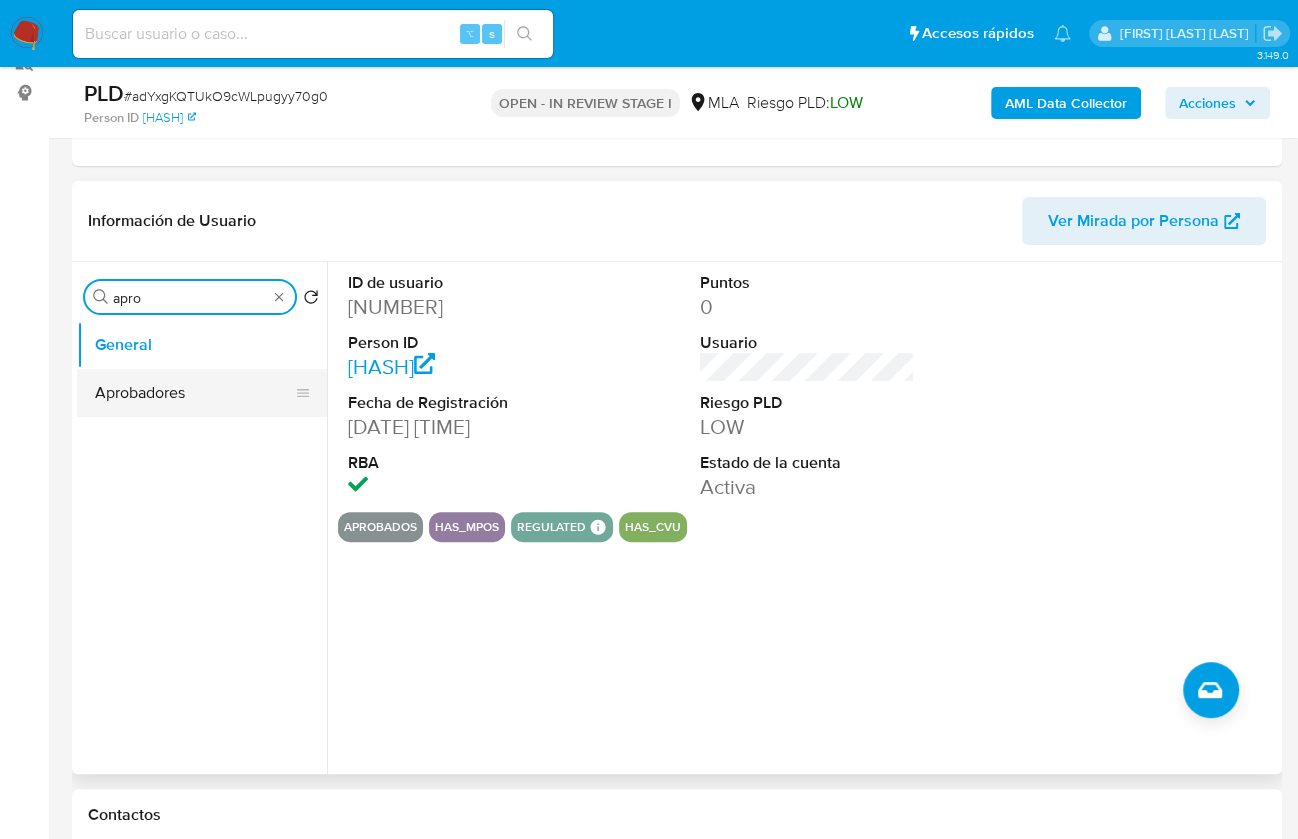 type on "apro" 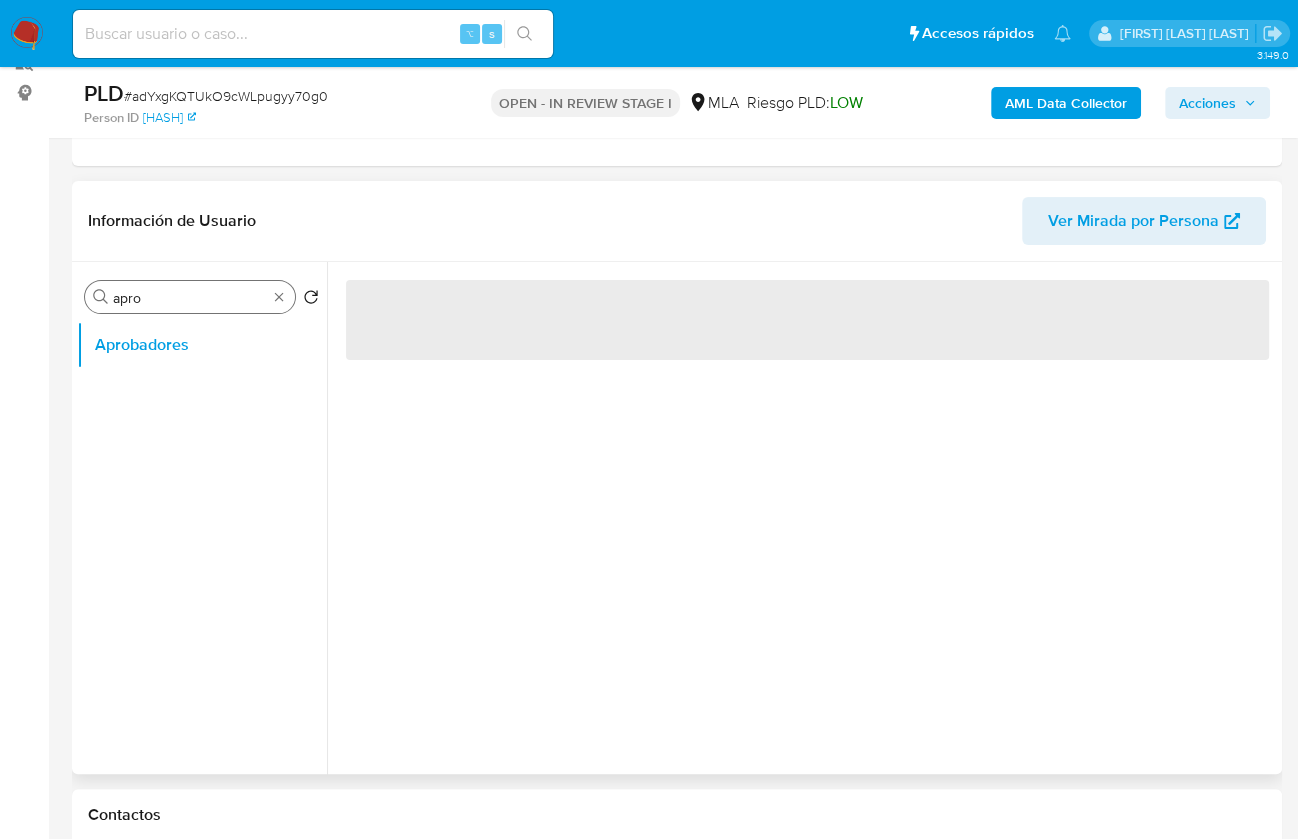 type 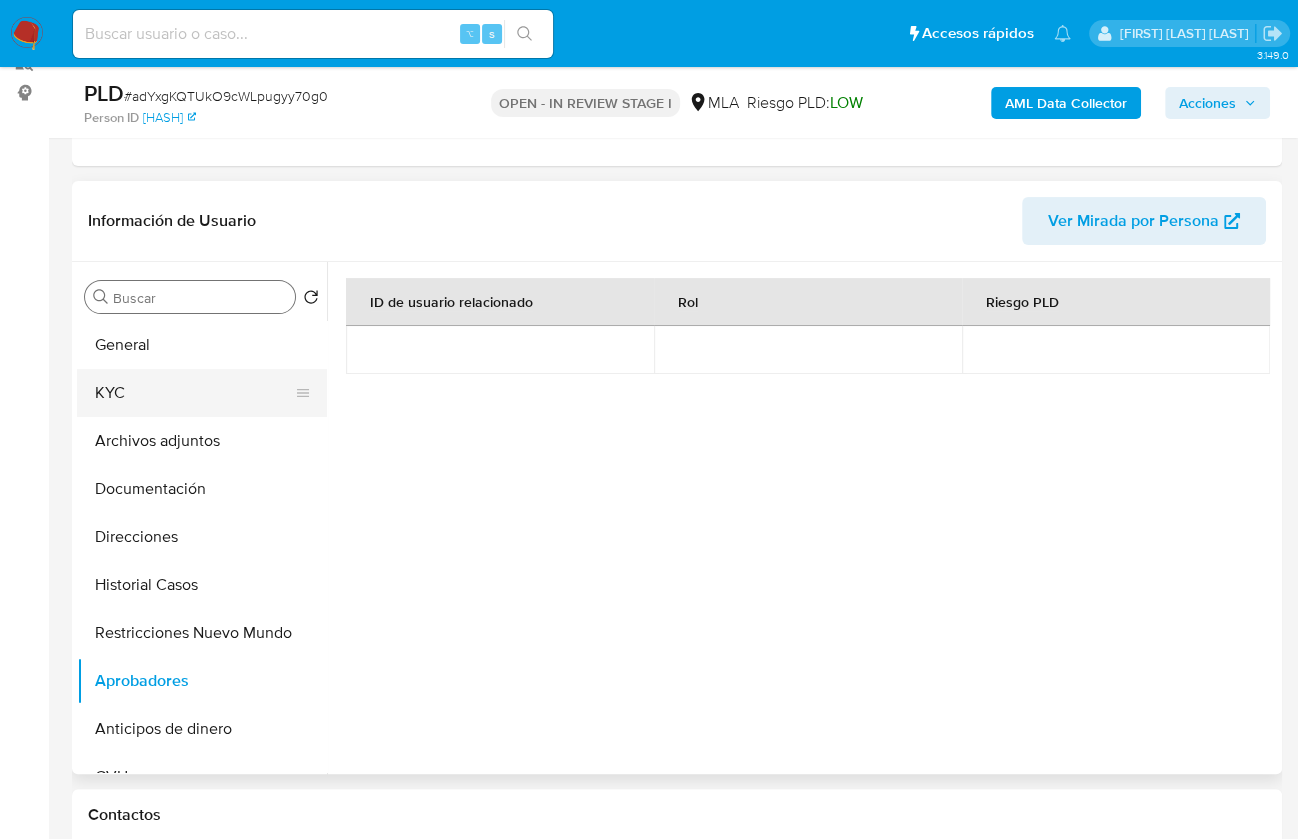 click on "KYC" at bounding box center [194, 393] 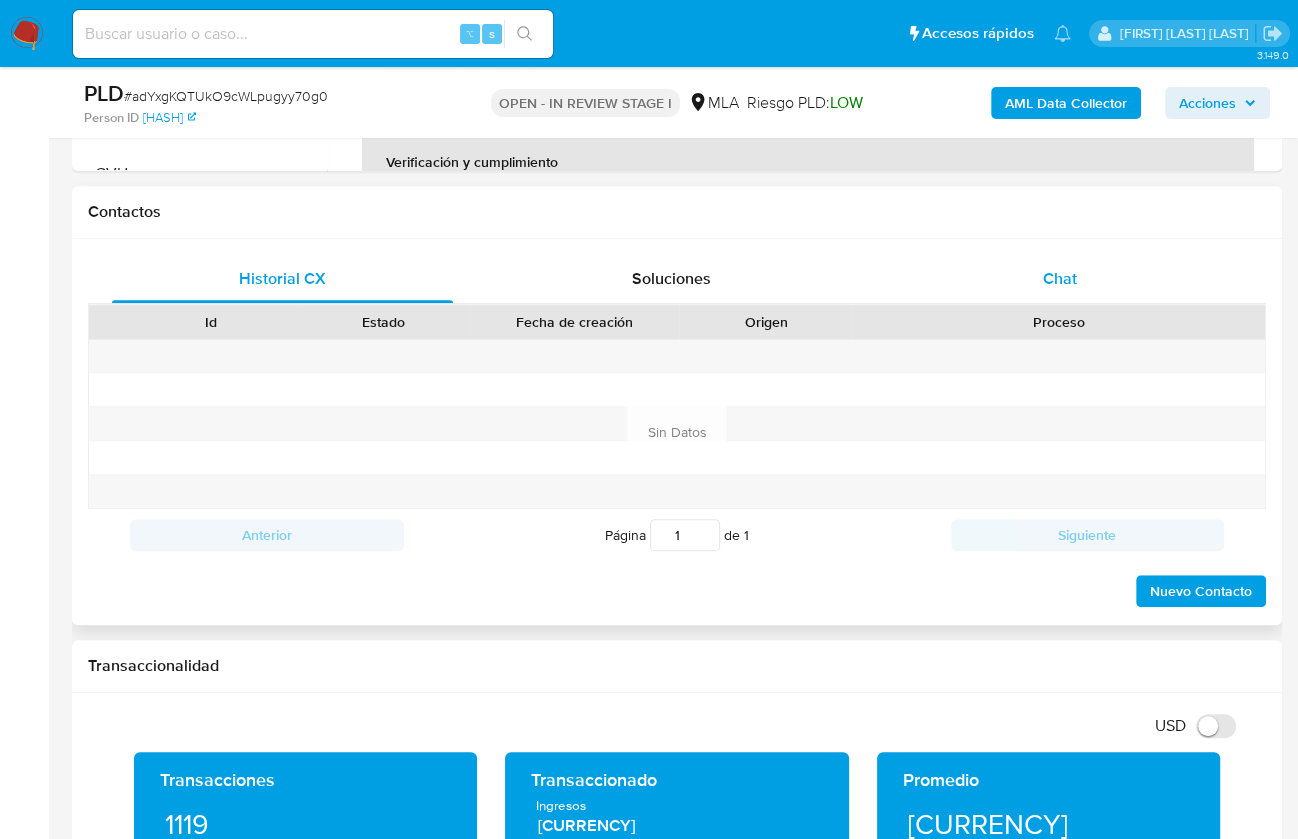 click on "Chat" at bounding box center [1059, 279] 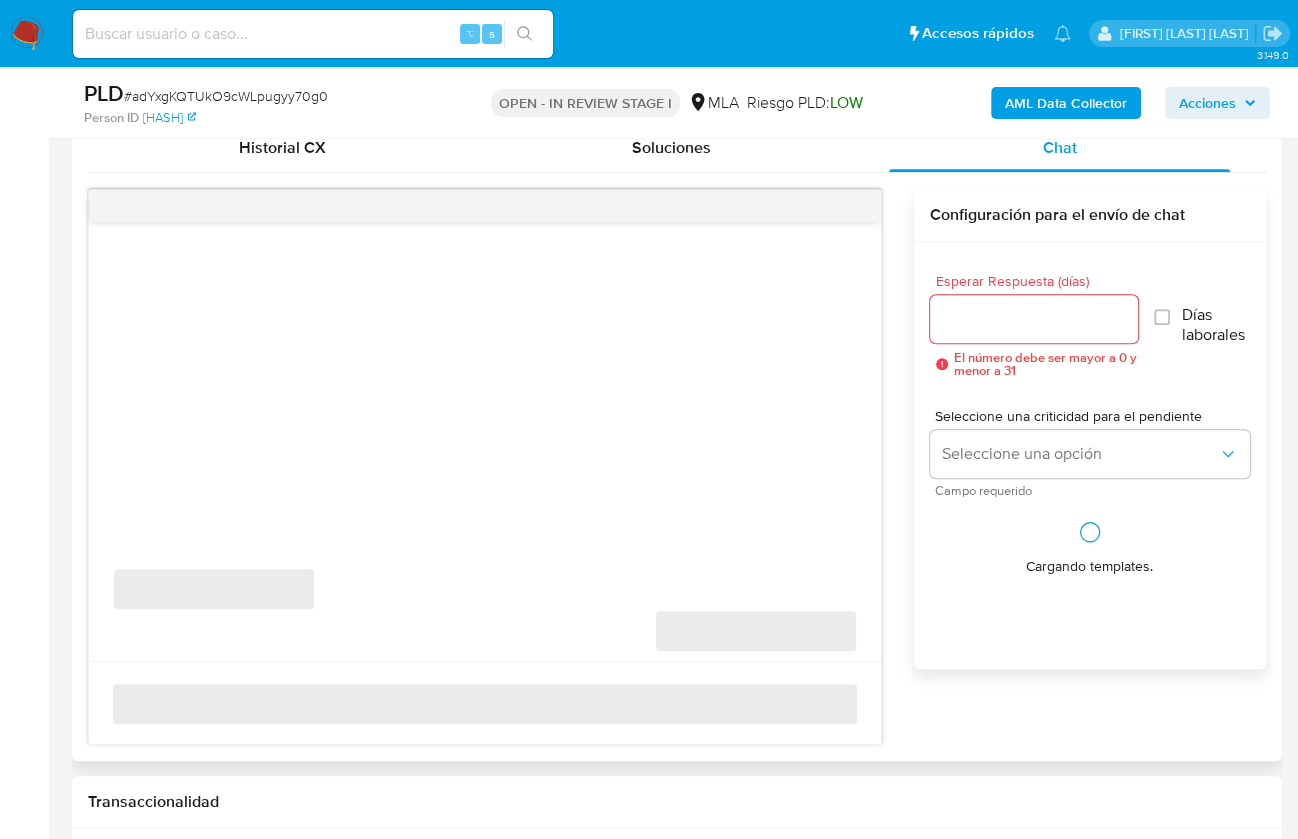 scroll, scrollTop: 1011, scrollLeft: 0, axis: vertical 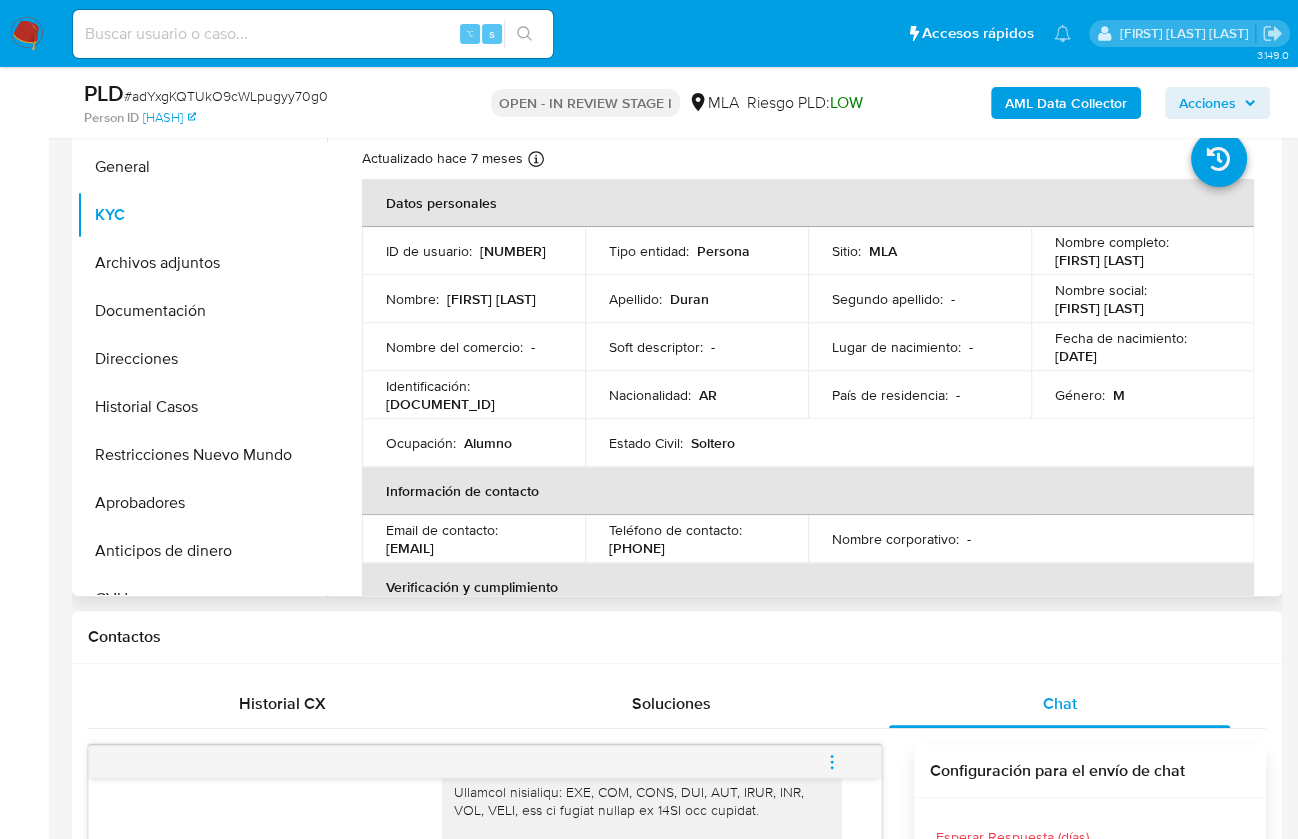 click on "CUIL [NUMBER]" at bounding box center (440, 404) 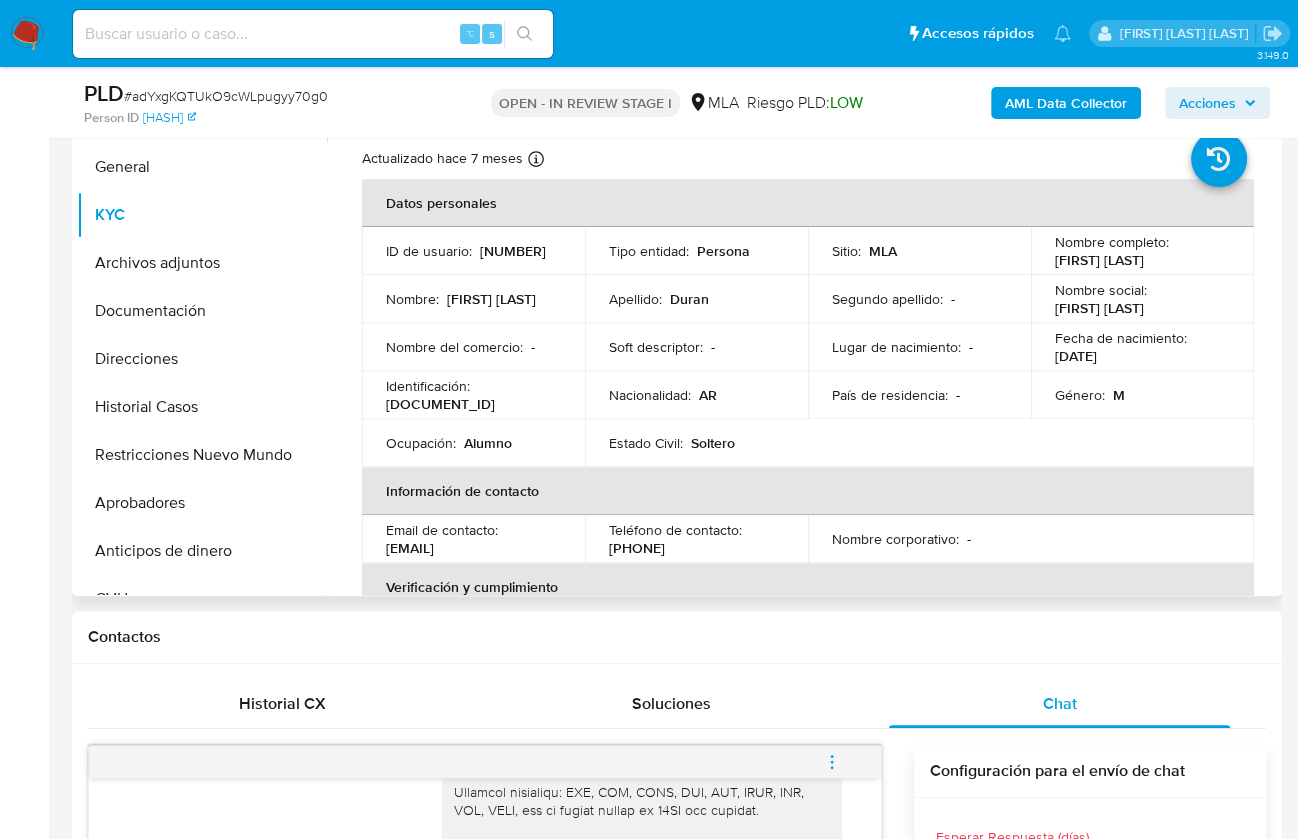 click on "CUIL [NUMBER]" at bounding box center [440, 404] 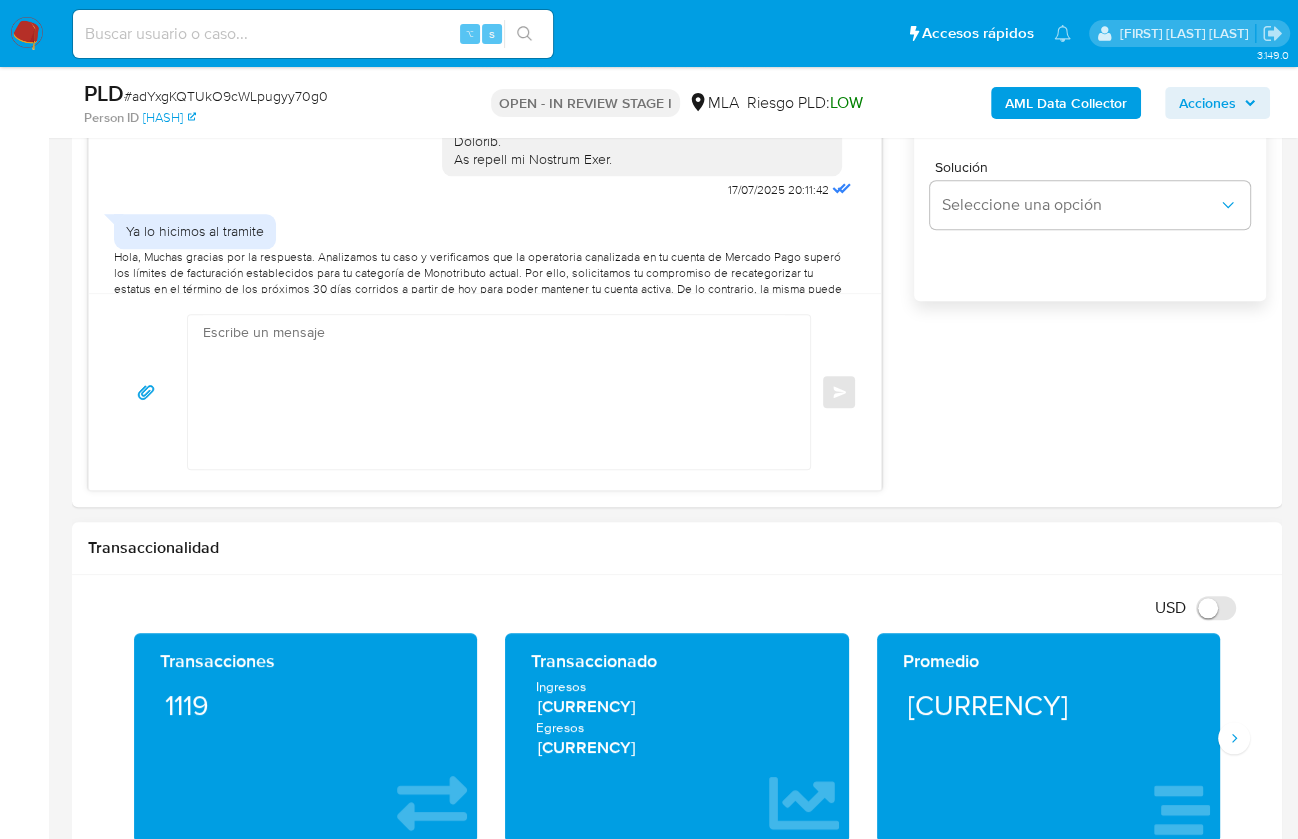 scroll, scrollTop: 1362, scrollLeft: 0, axis: vertical 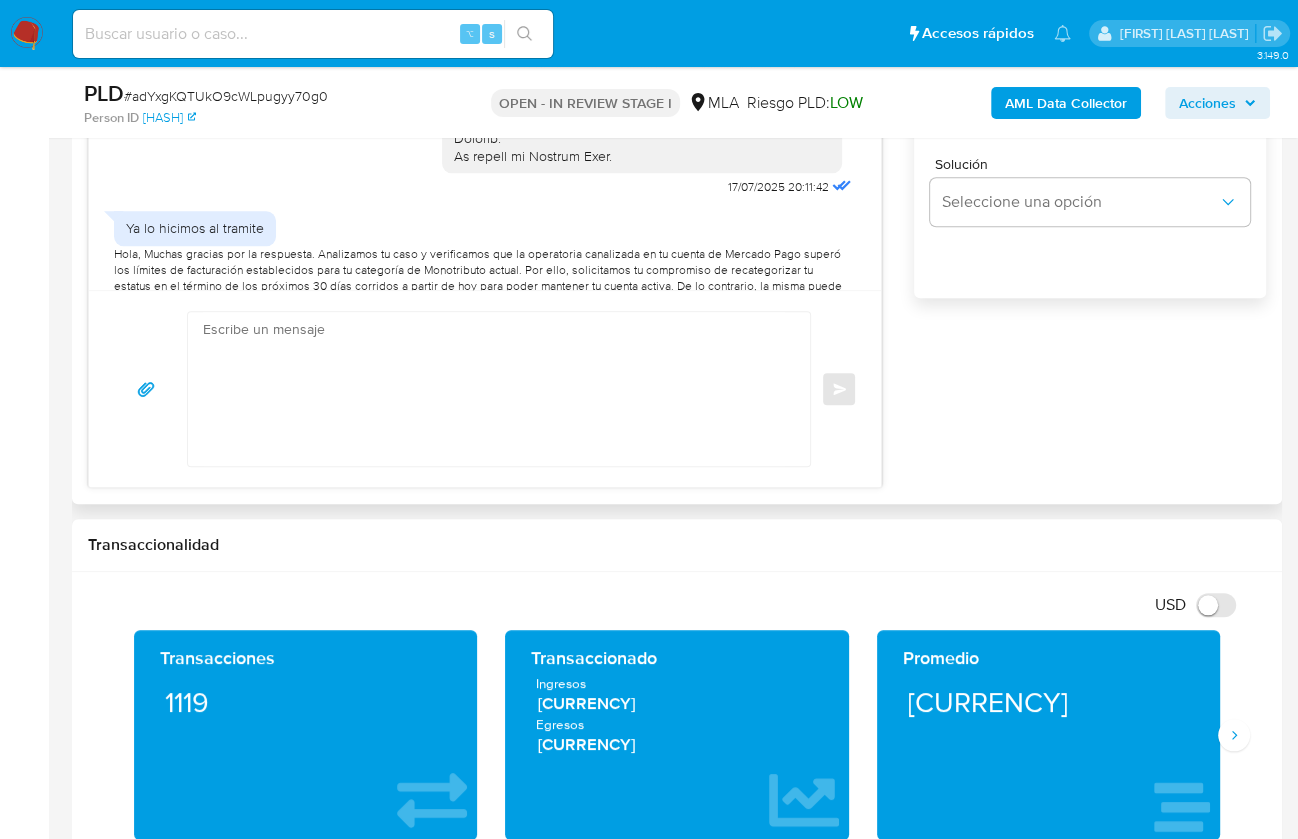 click at bounding box center [494, 389] 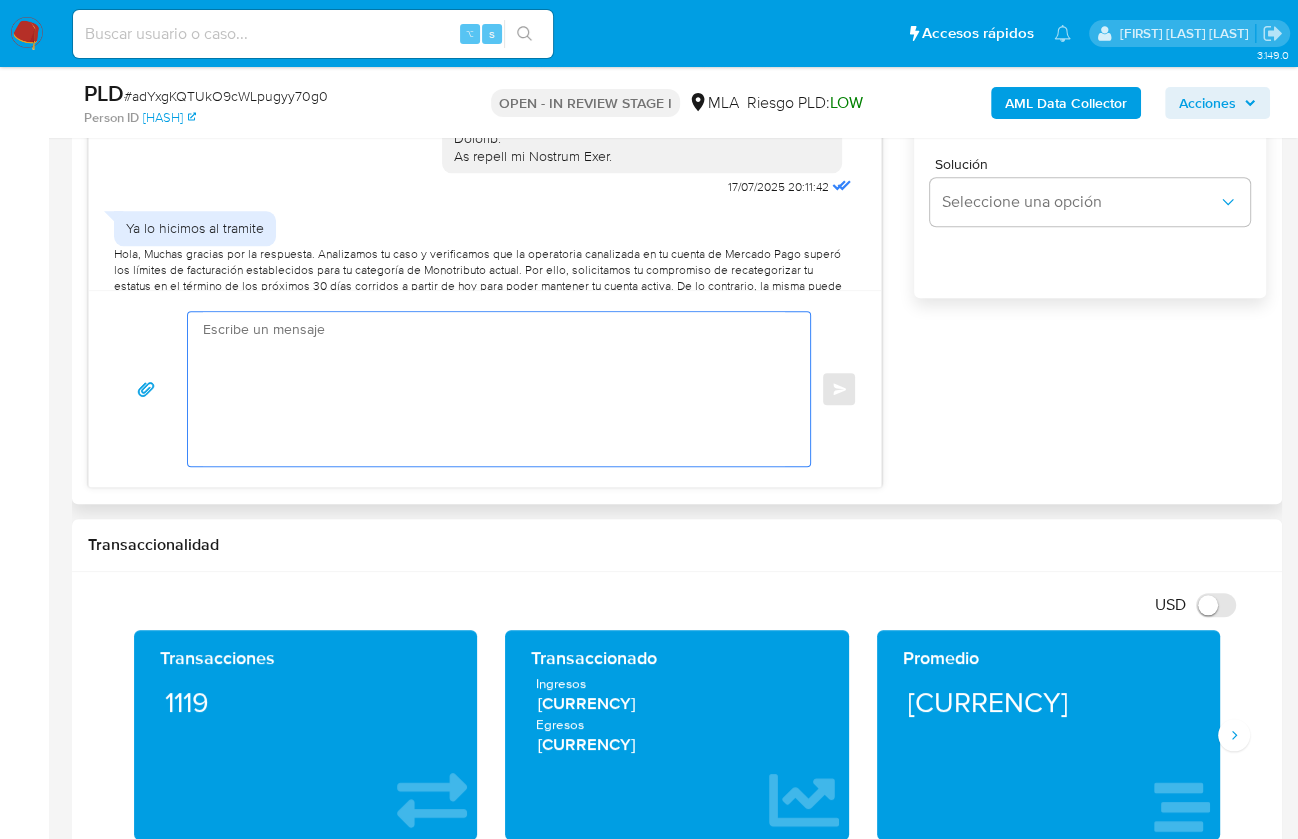 paste on "Hola Alicia,
Muchas gracias por la respuesta.
Analizamos tu caso y verificamos que la operatoria canalizada en tu cuenta de Mercado Pago superó los límites de facturación establecidos para tu categoría de Monotributo actual.
Por ello, solicitamos tu compromiso de recategorizar tu estatus en el término de los próximos 30 días corridos a partir de hoy para poder mantener tu cuenta activa. De lo contrario, la misma puede ser suspendida.
A su vez, queremos informarte que el uso de la cuenta es personal y no se deben canalizar fondos de terceros, por lo que te recomendamos que, para evitar posibles suspensiones, evites realizar dicha operatoria en la cuenta del menor.
Saludos, Equipo de Mercado Pago." 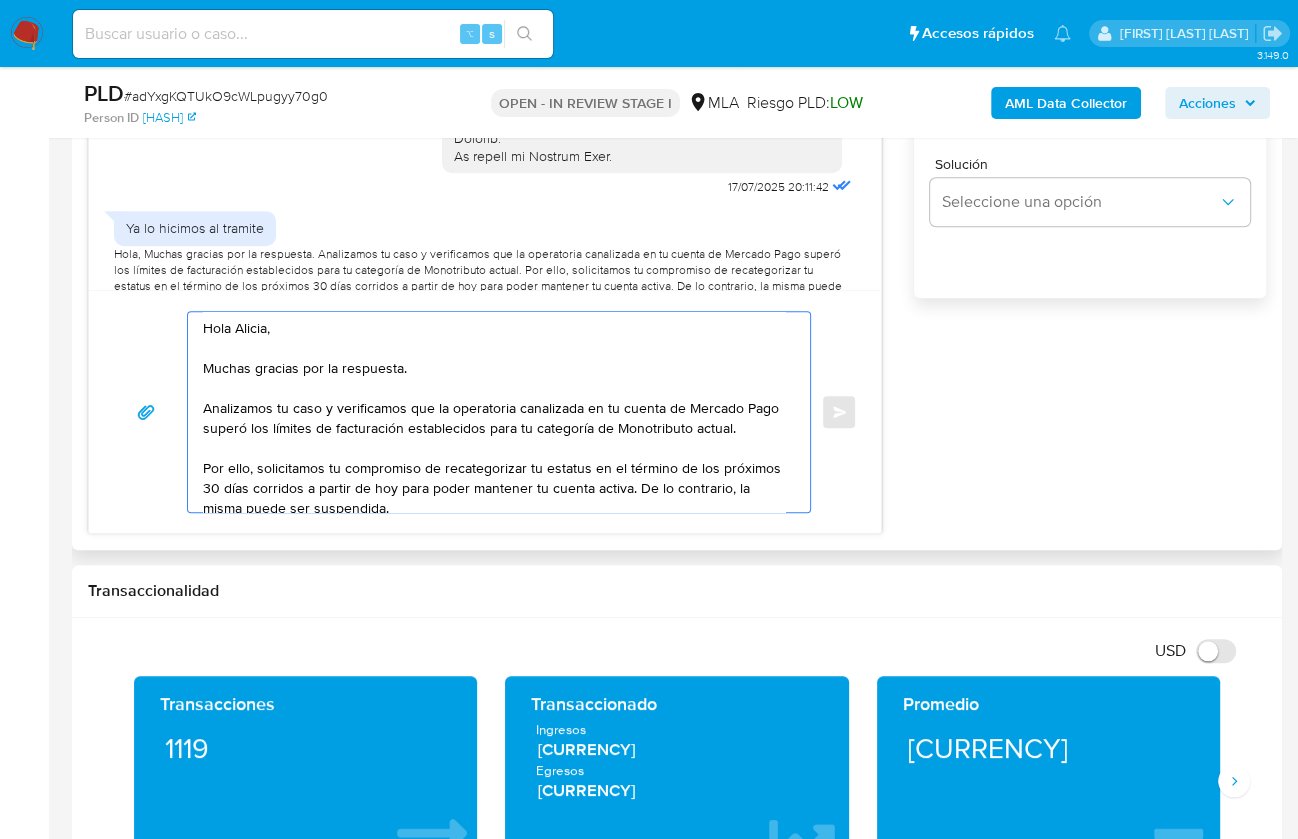 scroll, scrollTop: 0, scrollLeft: 0, axis: both 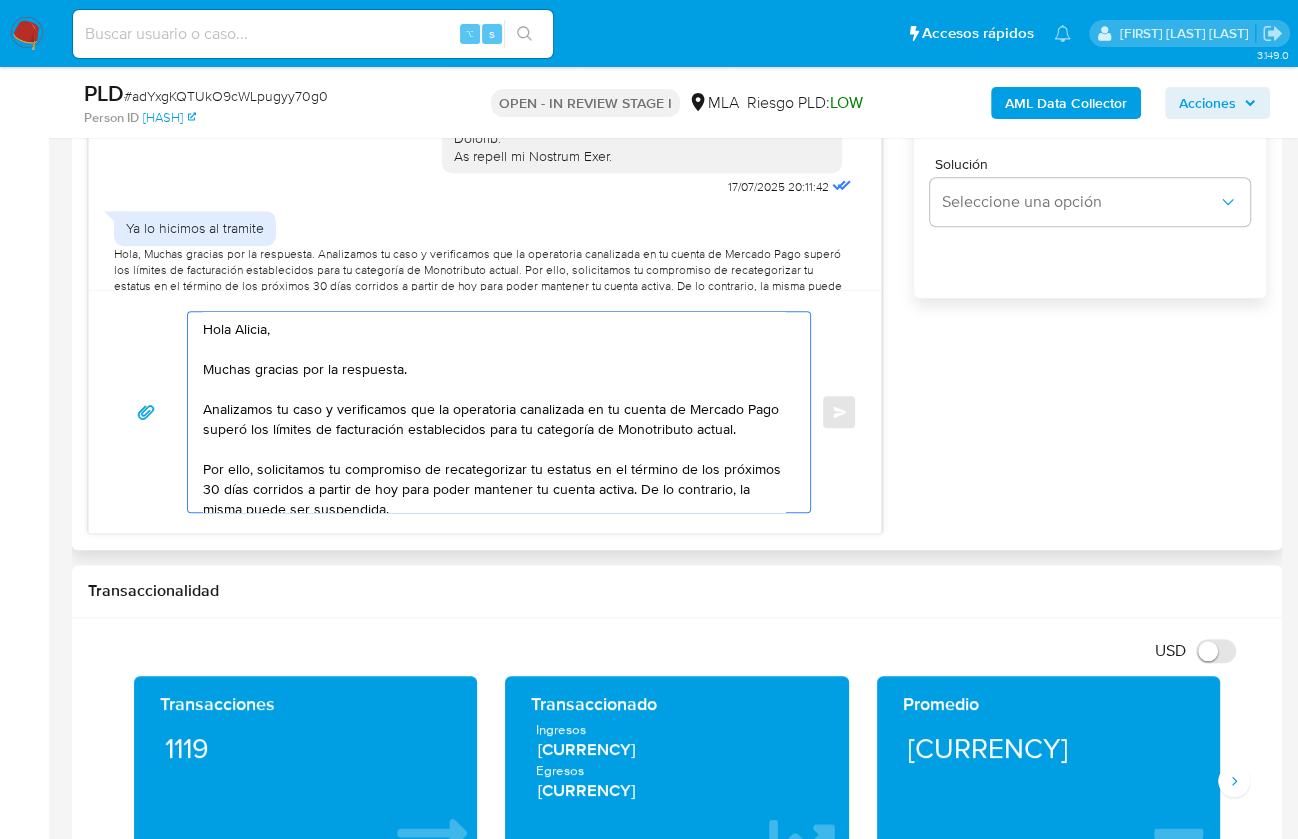 click on "Hola Alicia,
Muchas gracias por la respuesta.
Analizamos tu caso y verificamos que la operatoria canalizada en tu cuenta de Mercado Pago superó los límites de facturación establecidos para tu categoría de Monotributo actual.
Por ello, solicitamos tu compromiso de recategorizar tu estatus en el término de los próximos 30 días corridos a partir de hoy para poder mantener tu cuenta activa. De lo contrario, la misma puede ser suspendida.
A su vez, queremos informarte que el uso de la cuenta es personal y no se deben canalizar fondos de terceros, por lo que te recomendamos que, para evitar posibles suspensiones, evites realizar dicha operatoria en la cuenta del menor.
Saludos, Equipo de Mercado Pago." at bounding box center (494, 412) 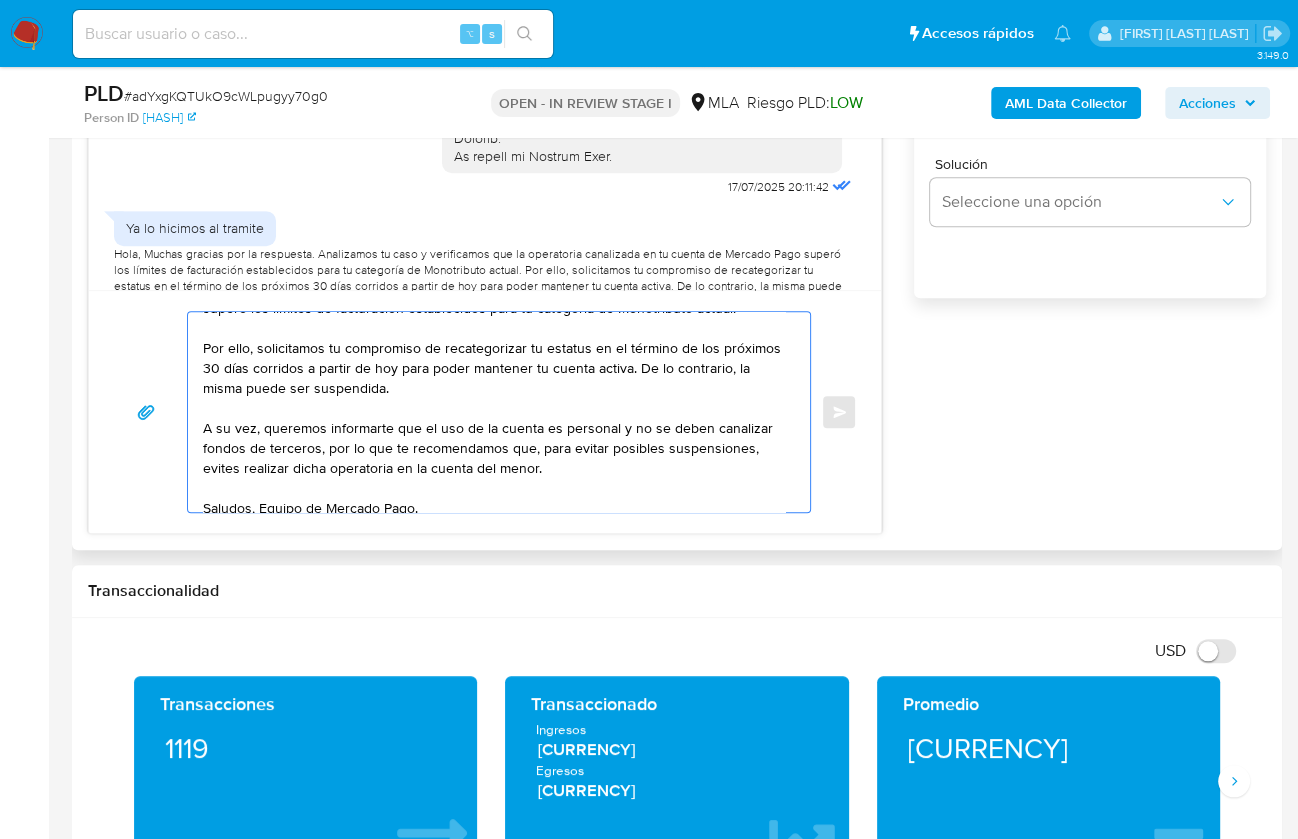 scroll, scrollTop: 133, scrollLeft: 0, axis: vertical 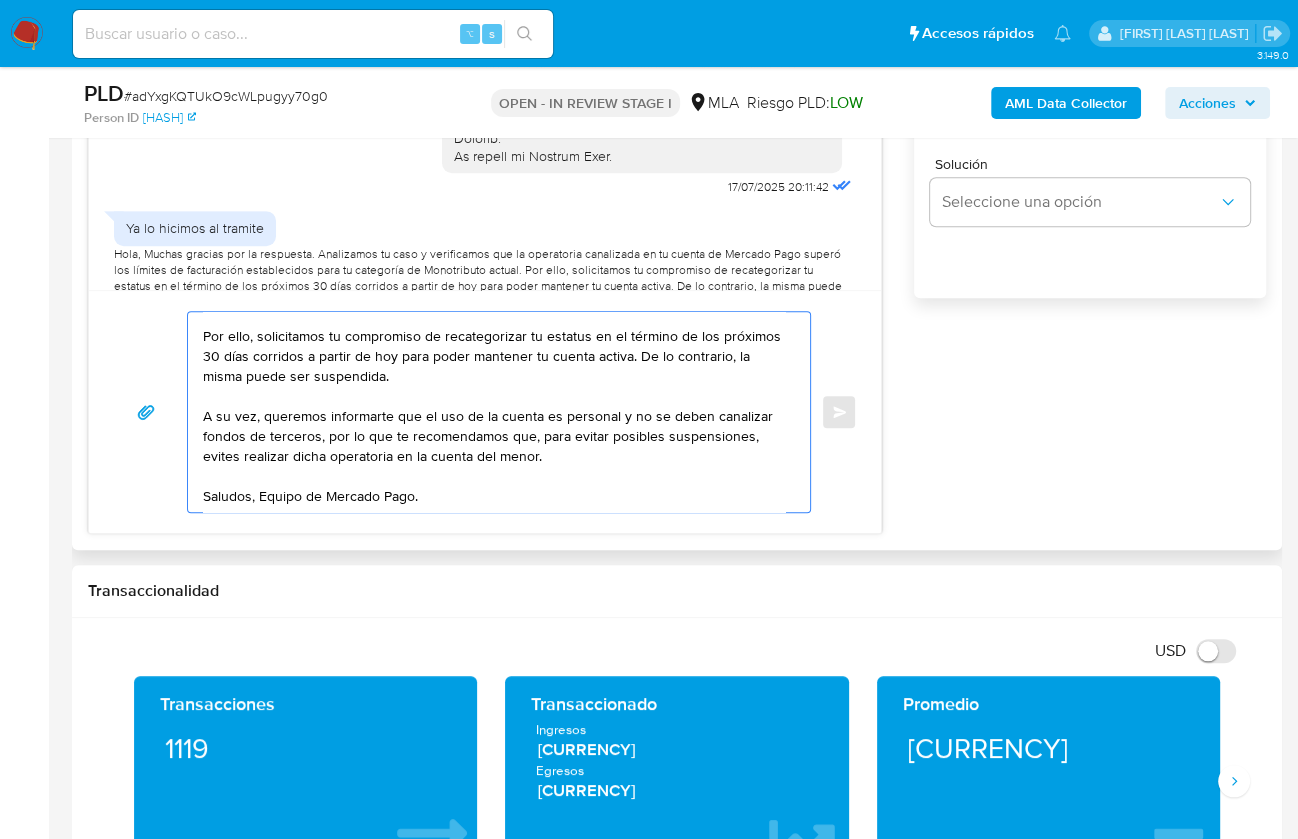 click on "Hola,
Muchas gracias por la respuesta.
Analizamos tu caso y verificamos que la operatoria canalizada en tu cuenta de Mercado Pago superó los límites de facturación establecidos para tu categoría de Monotributo actual.
Por ello, solicitamos tu compromiso de recategorizar tu estatus en el término de los próximos 30 días corridos a partir de hoy para poder mantener tu cuenta activa. De lo contrario, la misma puede ser suspendida.
A su vez, queremos informarte que el uso de la cuenta es personal y no se deben canalizar fondos de terceros, por lo que te recomendamos que, para evitar posibles suspensiones, evites realizar dicha operatoria en la cuenta del menor.
Saludos, Equipo de Mercado Pago." at bounding box center [494, 412] 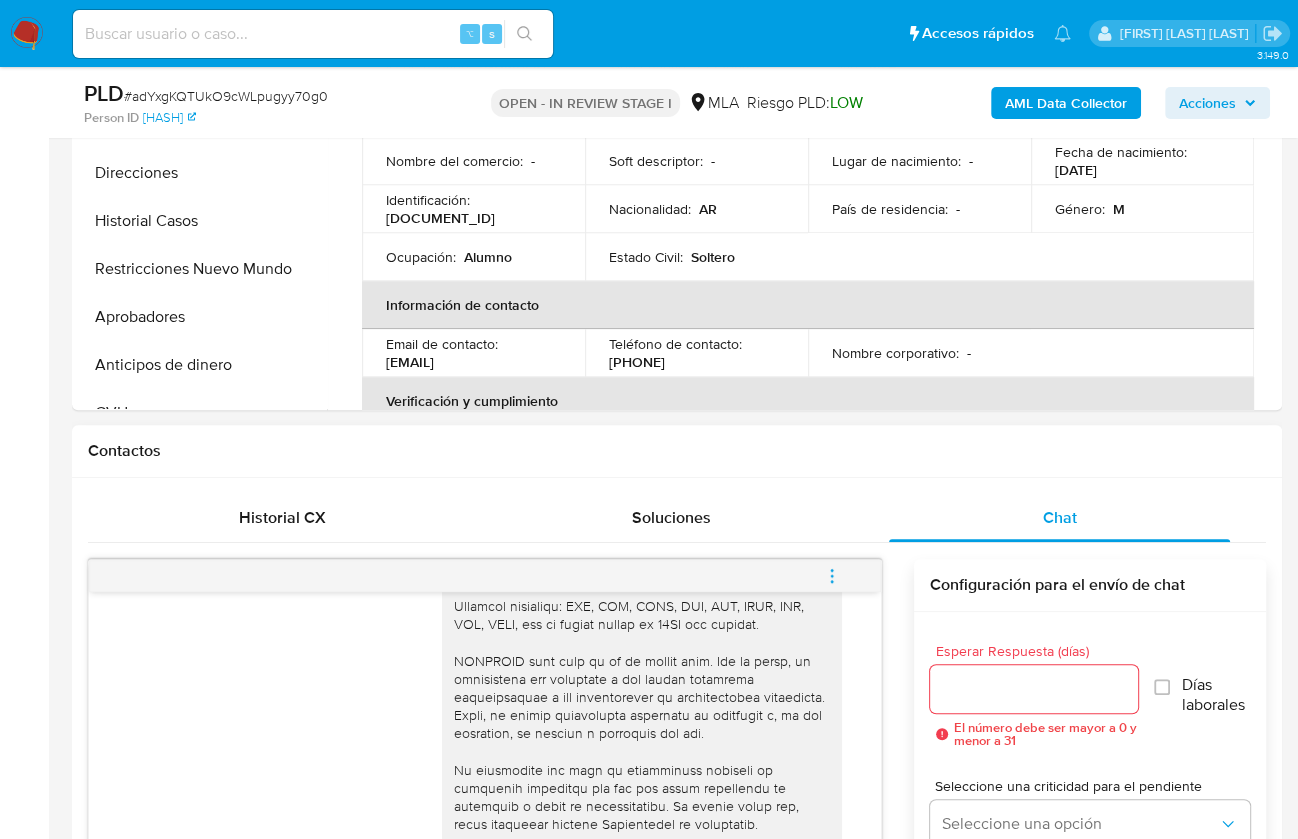scroll, scrollTop: 539, scrollLeft: 0, axis: vertical 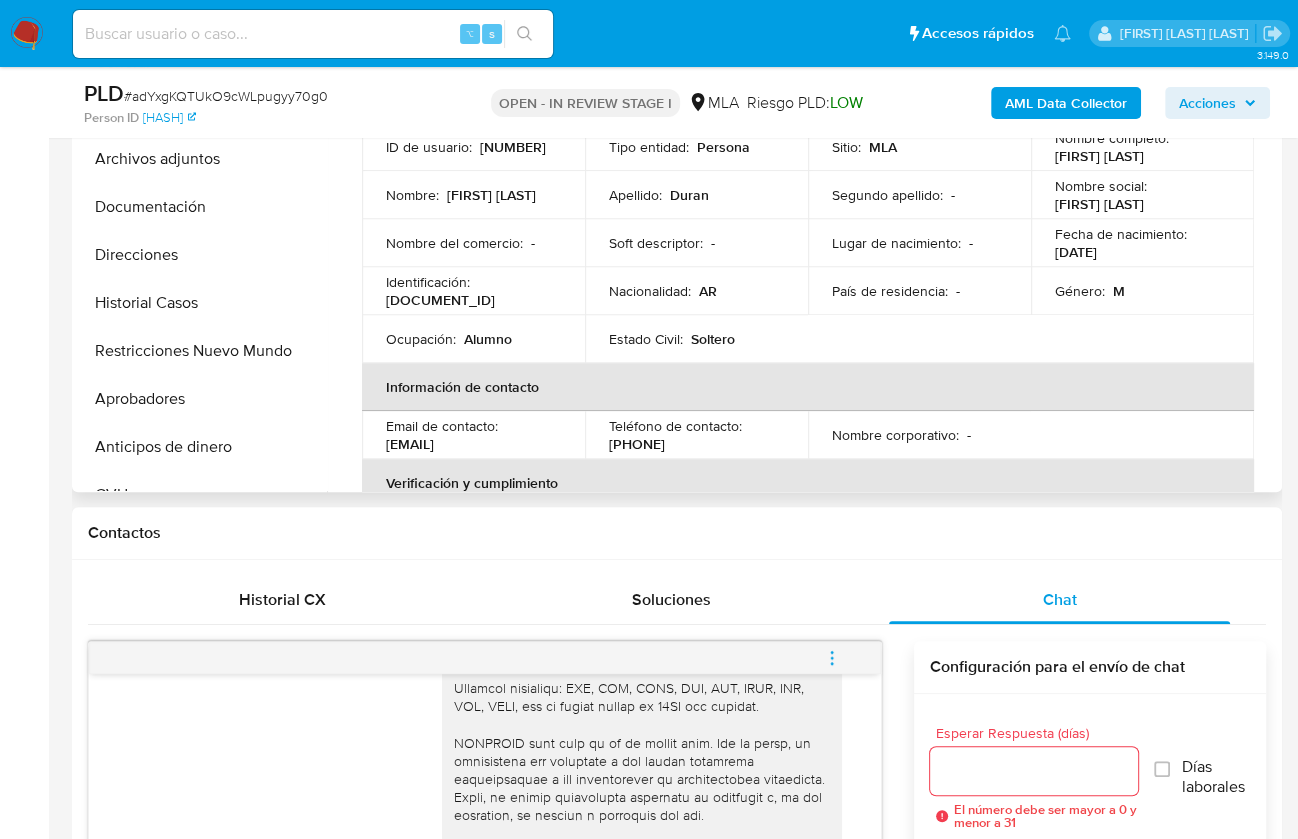 type on "Hola,
Muchas gracias por la respuesta.
Analizamos tu caso y verificamos que la operatoria canalizada en tu cuenta de Mercado Pago superó los límites de facturación establecidos para tu categoría de Monotributo actual.
Por ello, solicitamos tu compromiso de recategorizar tu estatus en el término de los próximos 30 días corridos a partir de hoy para poder mantener tu cuenta activa. De lo contrario, la misma puede ser suspendida.
A su vez, queremos informarte que el uso de la cuenta es personal y no se deben canalizar fondos de terceros, por lo que te recomendamos que, para evitar posibles suspensiones, evites realizar dicha operatoria en la cuenta del menor.
Saludos, Equipo de Mercado Pago." 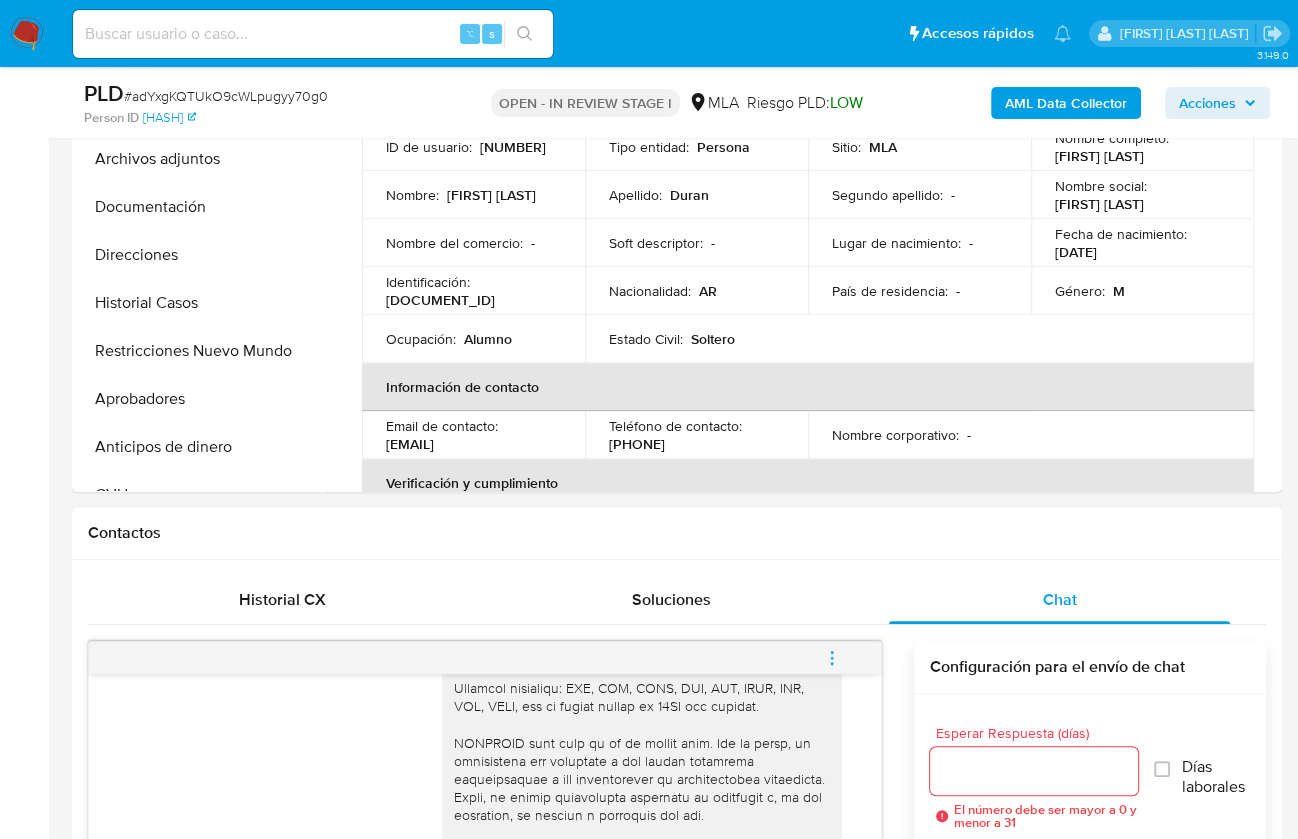 click on "Esperar Respuesta (días) El número debe ser mayor a 0 y menor a 31" at bounding box center (1034, 777) 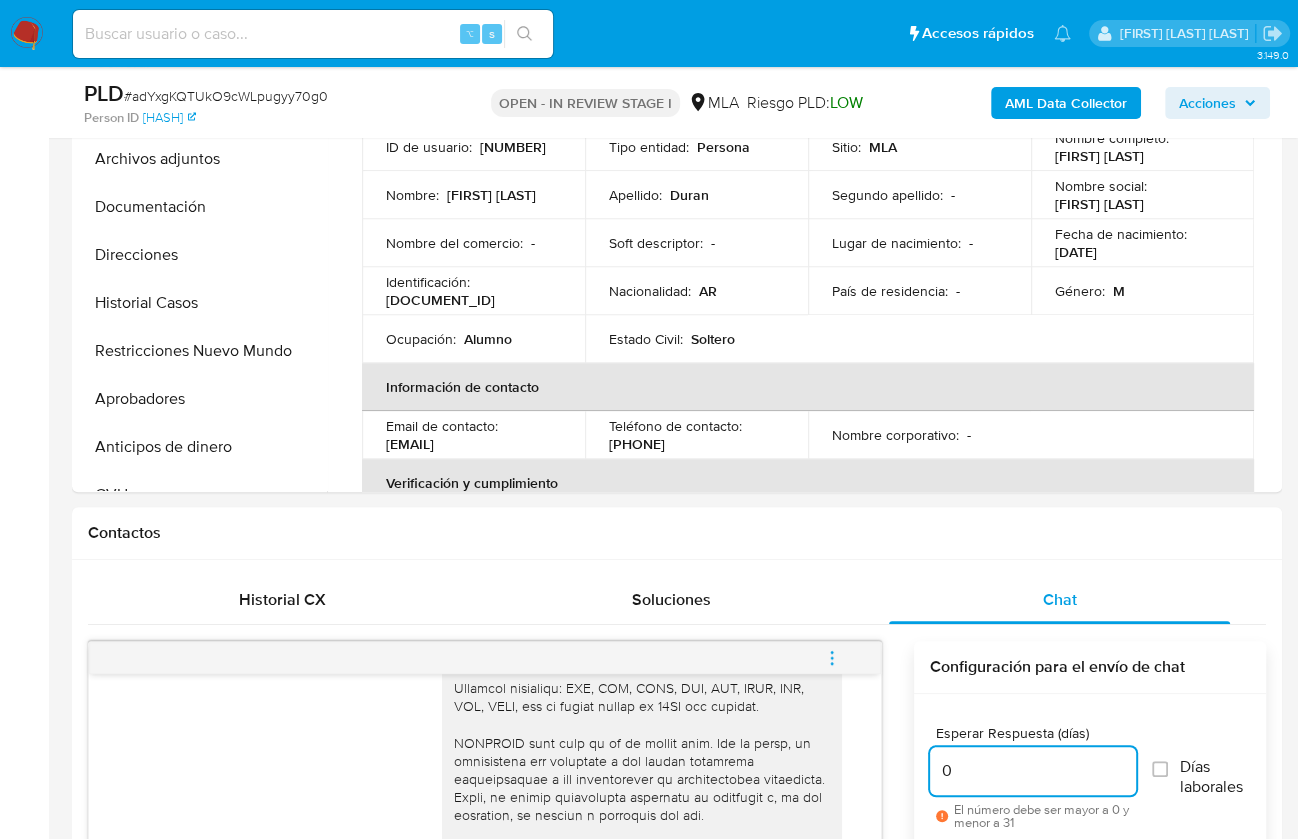type on "0" 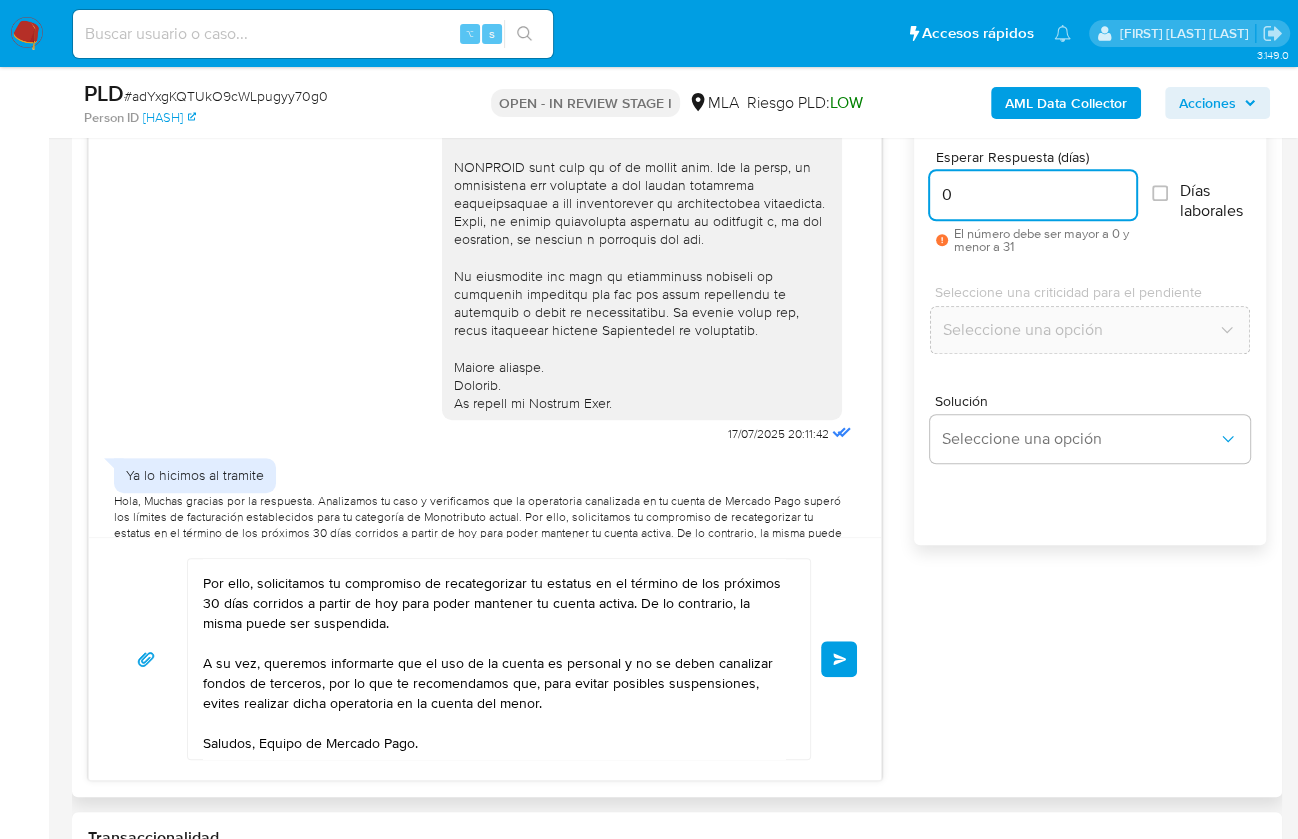 scroll, scrollTop: 1118, scrollLeft: 0, axis: vertical 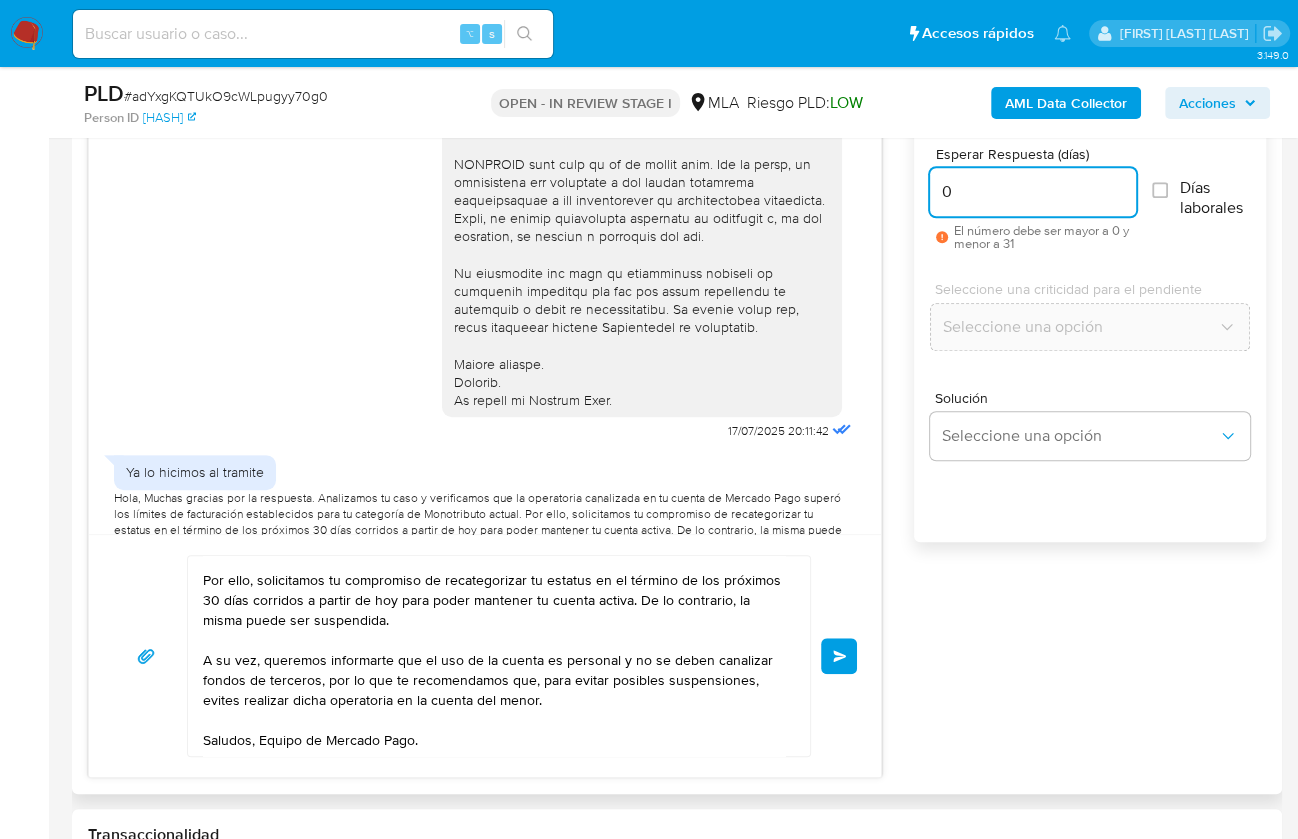 click on "Enviar" at bounding box center [840, 656] 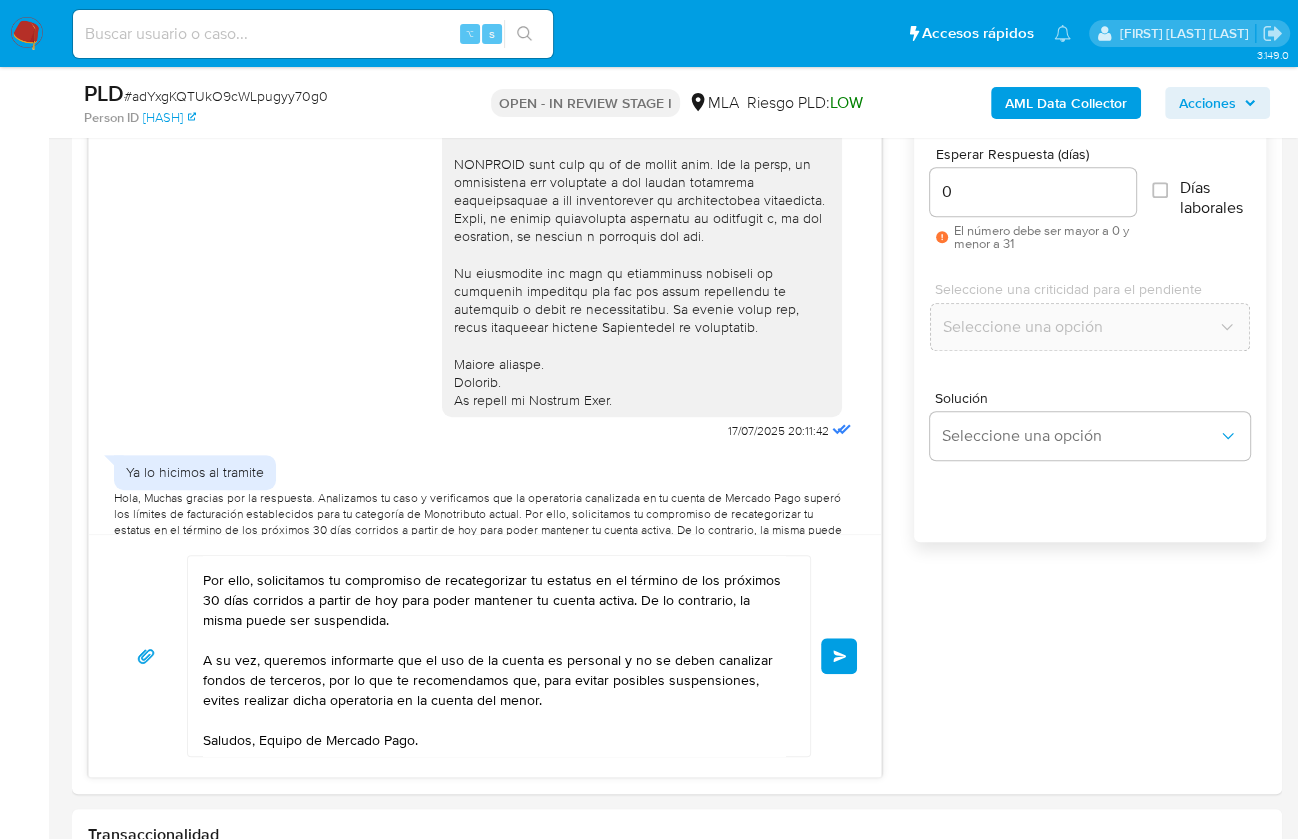 type 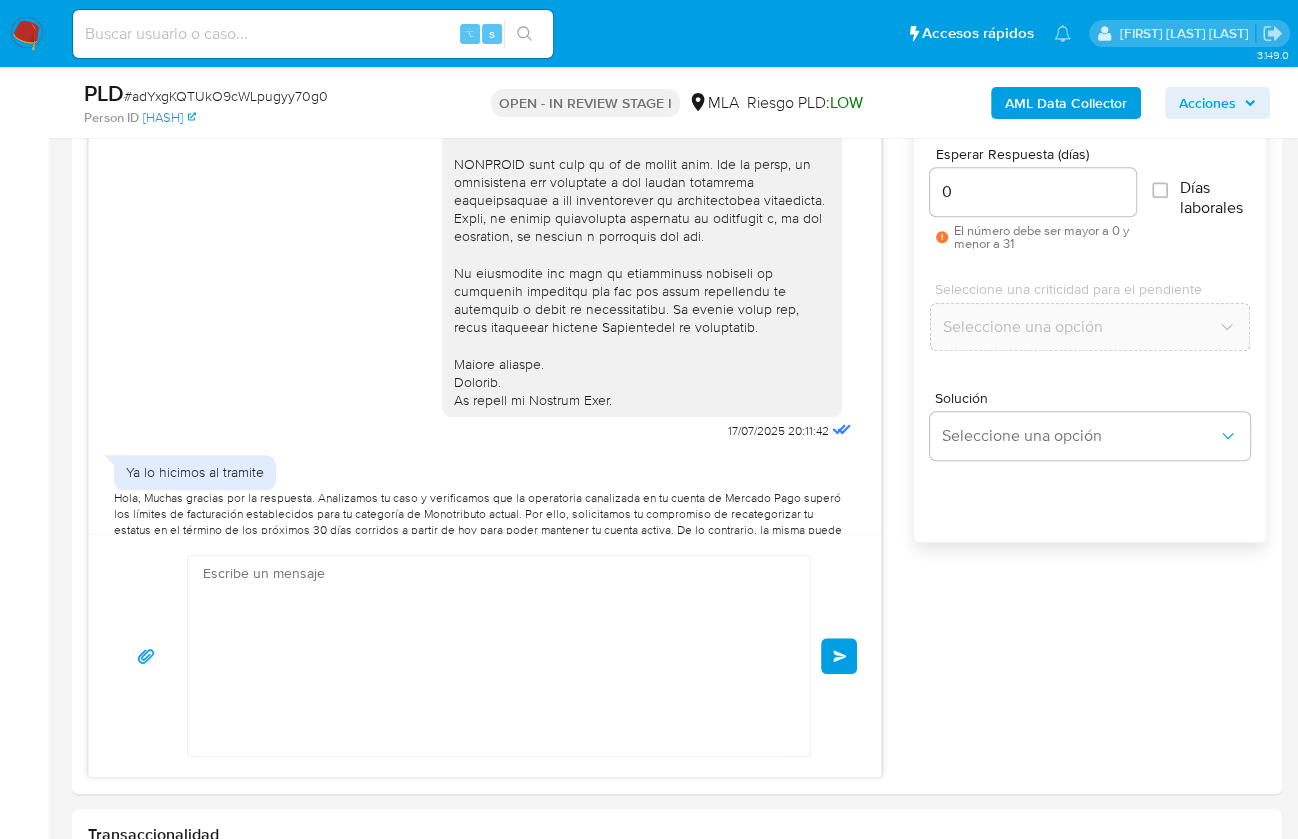 scroll, scrollTop: 0, scrollLeft: 0, axis: both 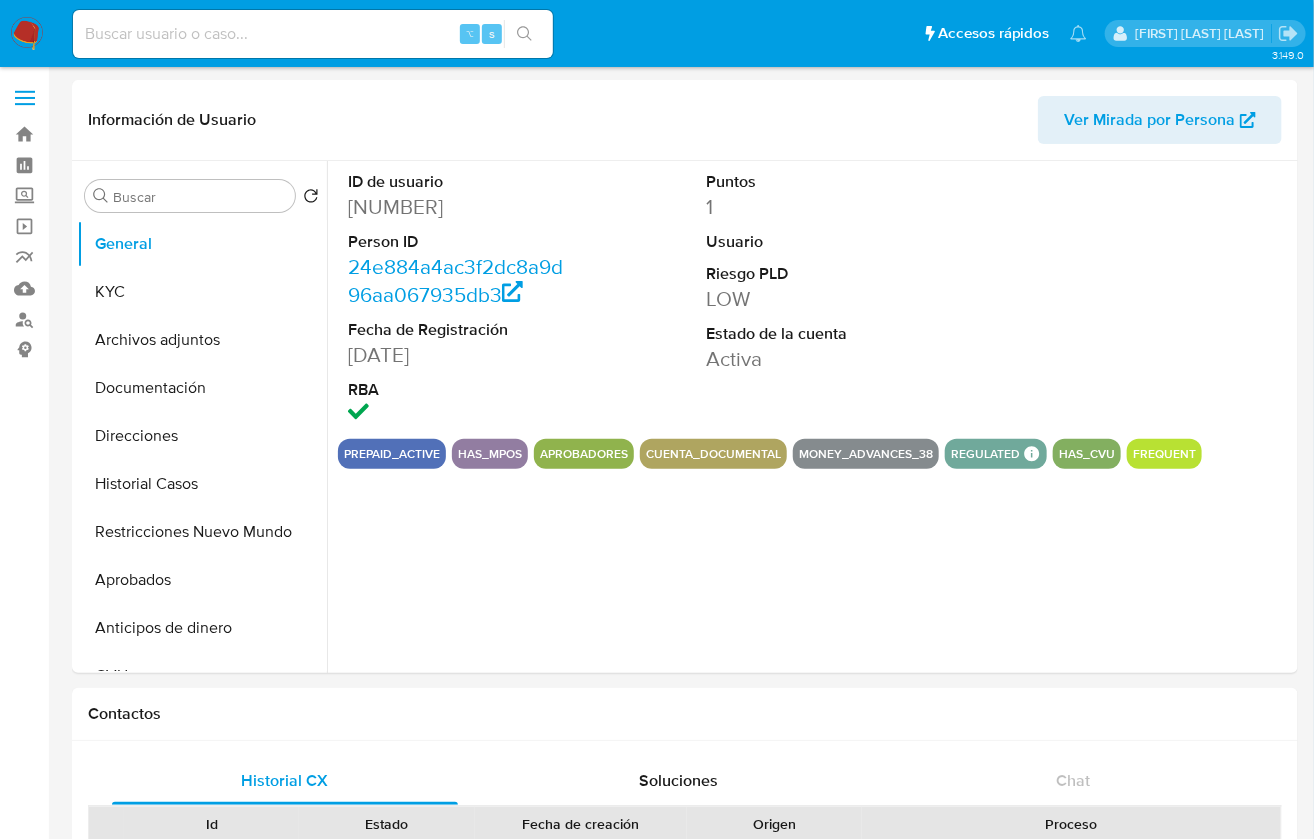 select on "10" 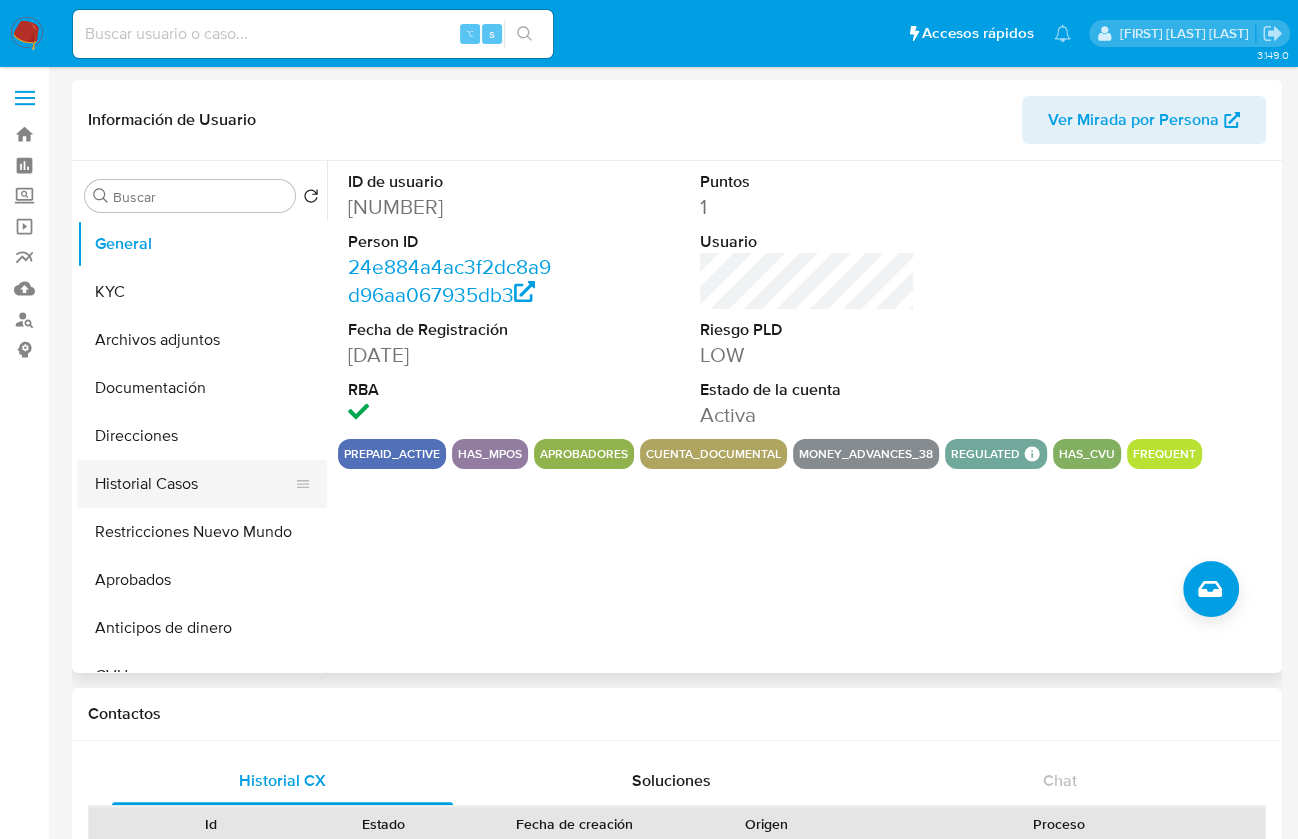 click on "Historial Casos" at bounding box center (194, 484) 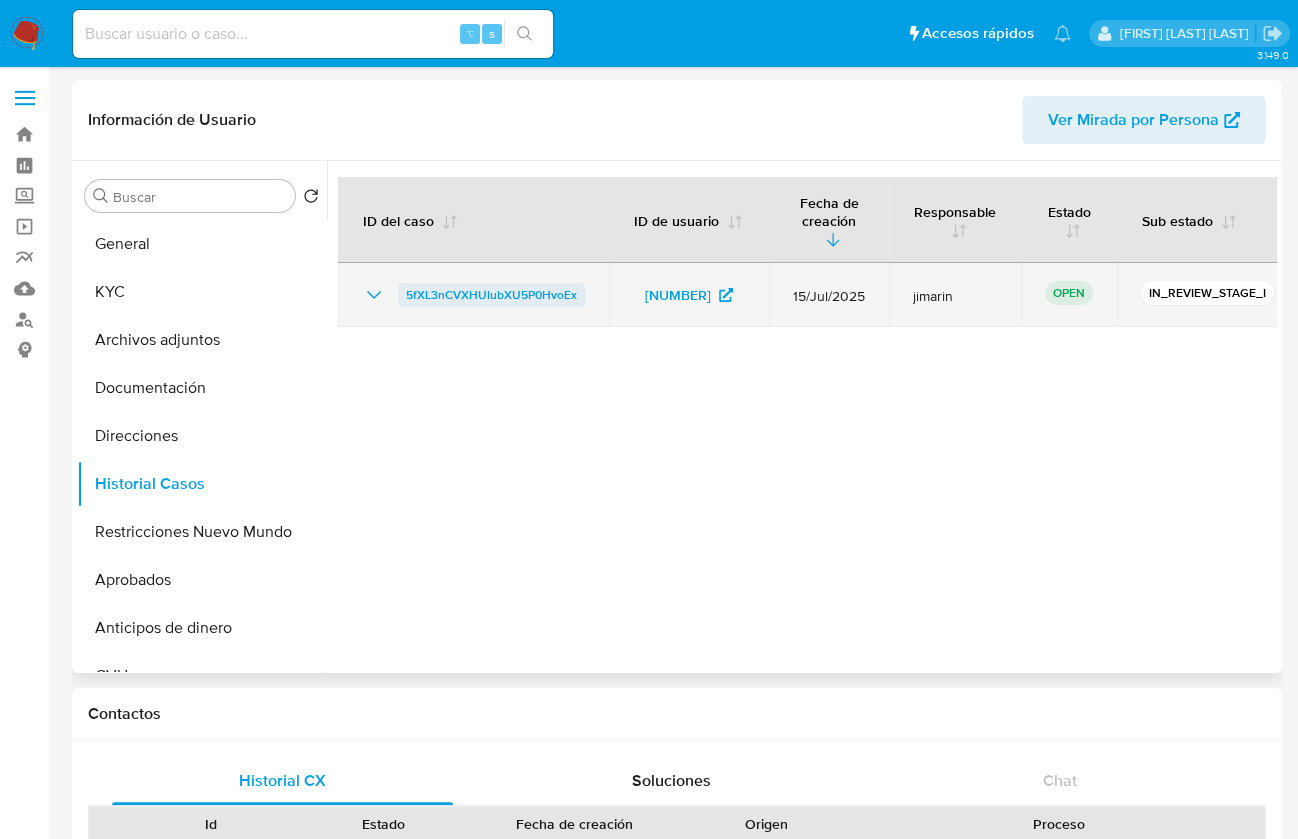 click on "5fXL3nCVXHUIubXU5P0HvoEx" at bounding box center (491, 295) 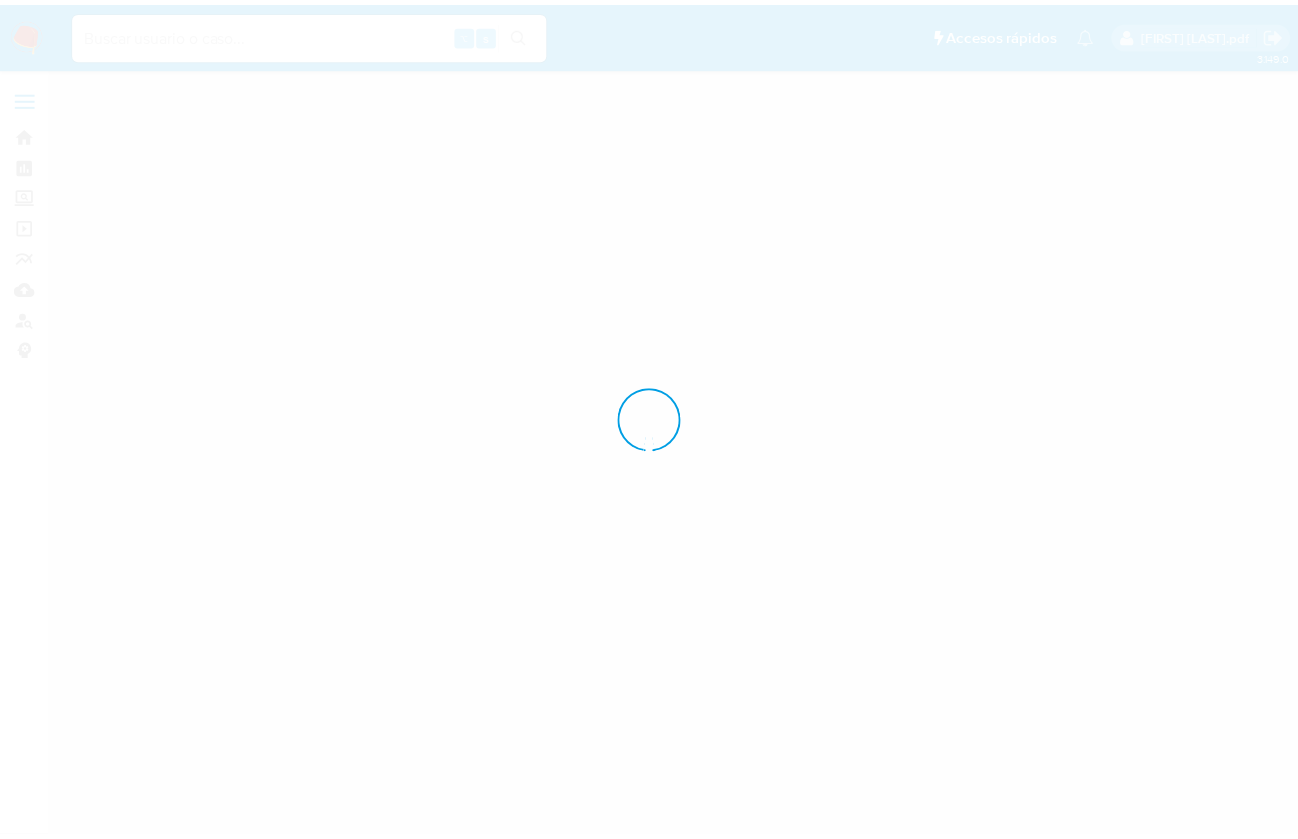scroll, scrollTop: 0, scrollLeft: 0, axis: both 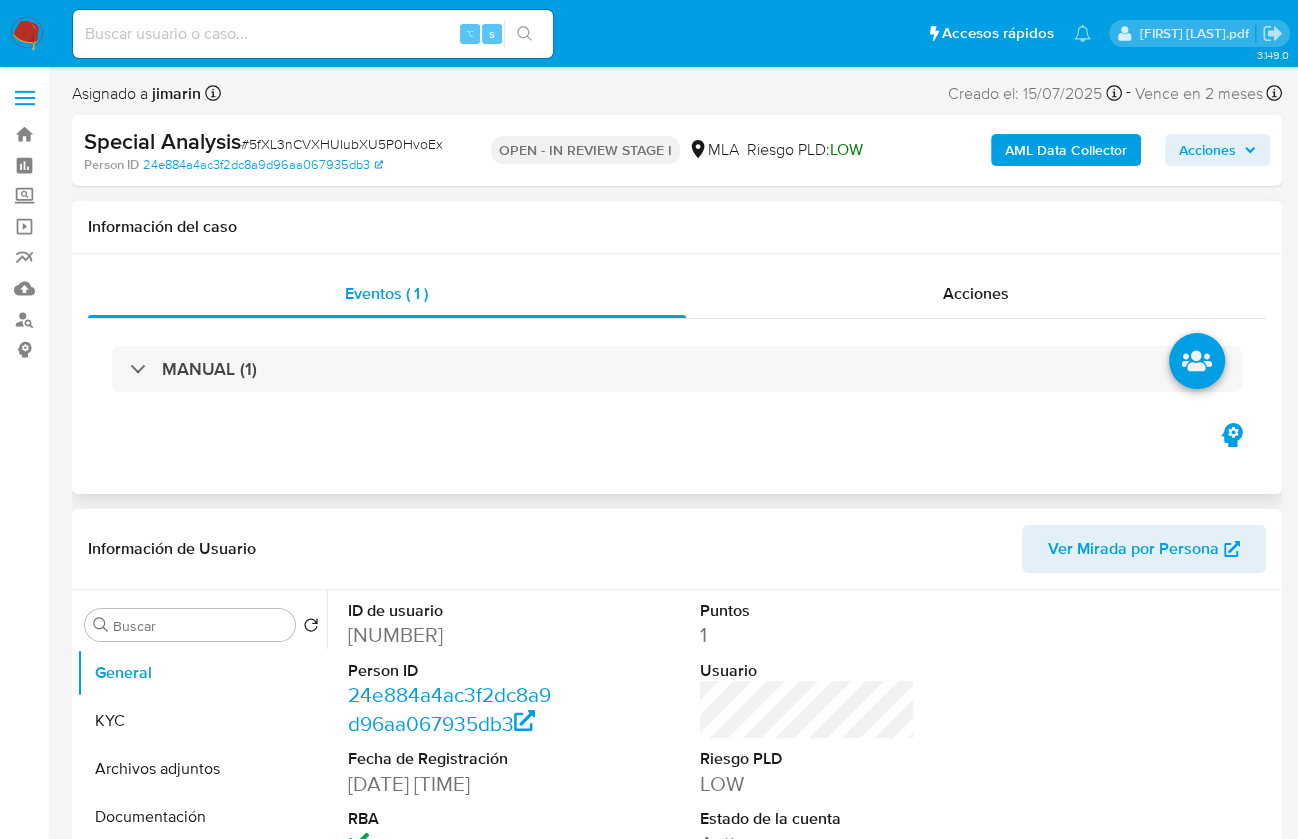 select on "10" 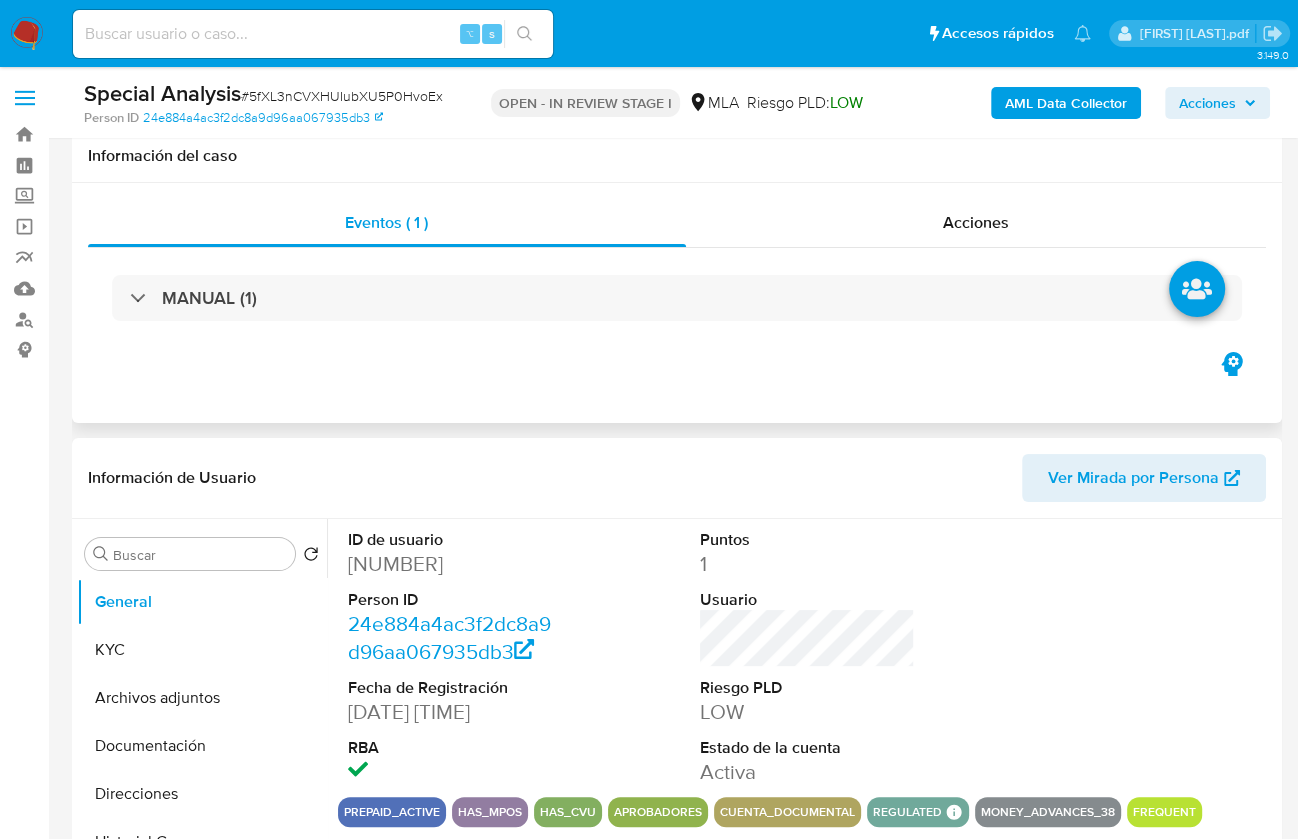 scroll, scrollTop: 330, scrollLeft: 0, axis: vertical 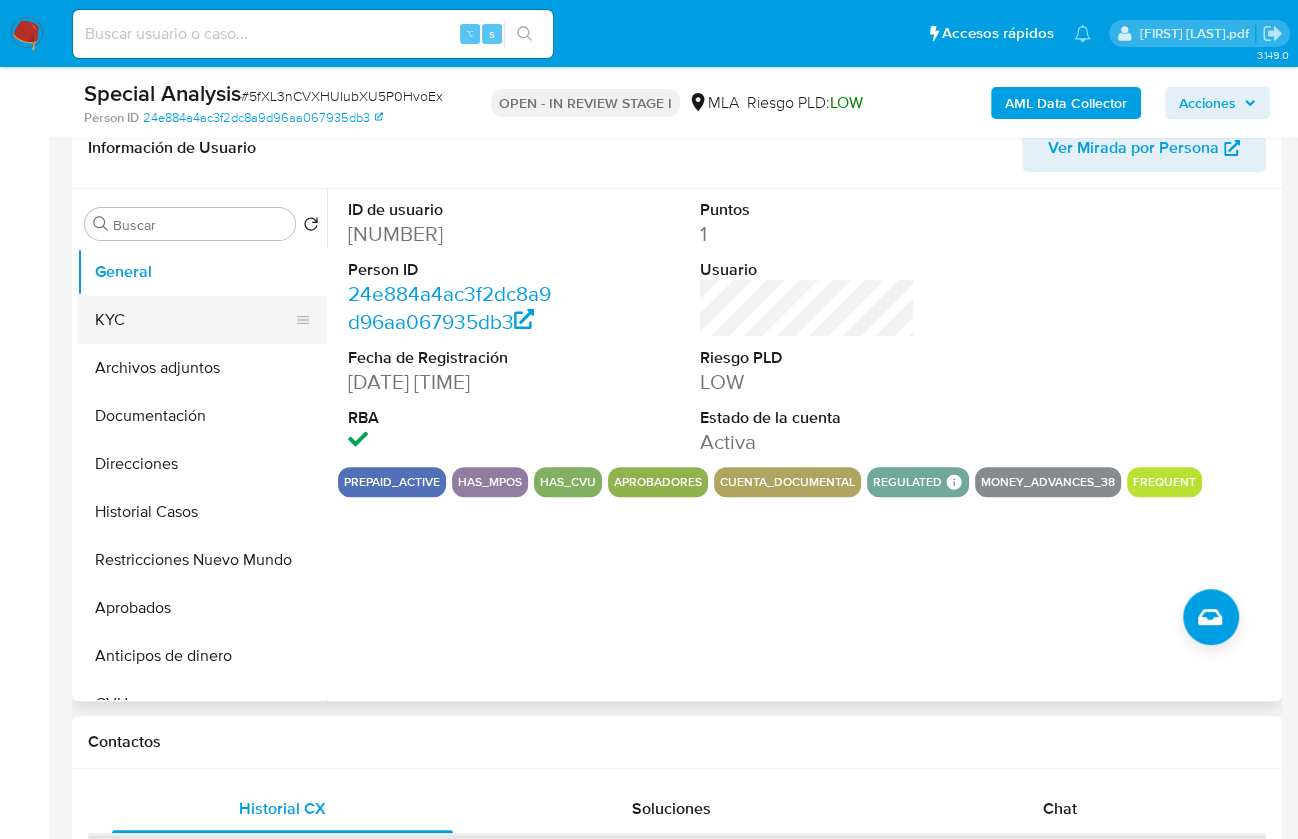 click on "KYC" at bounding box center [194, 320] 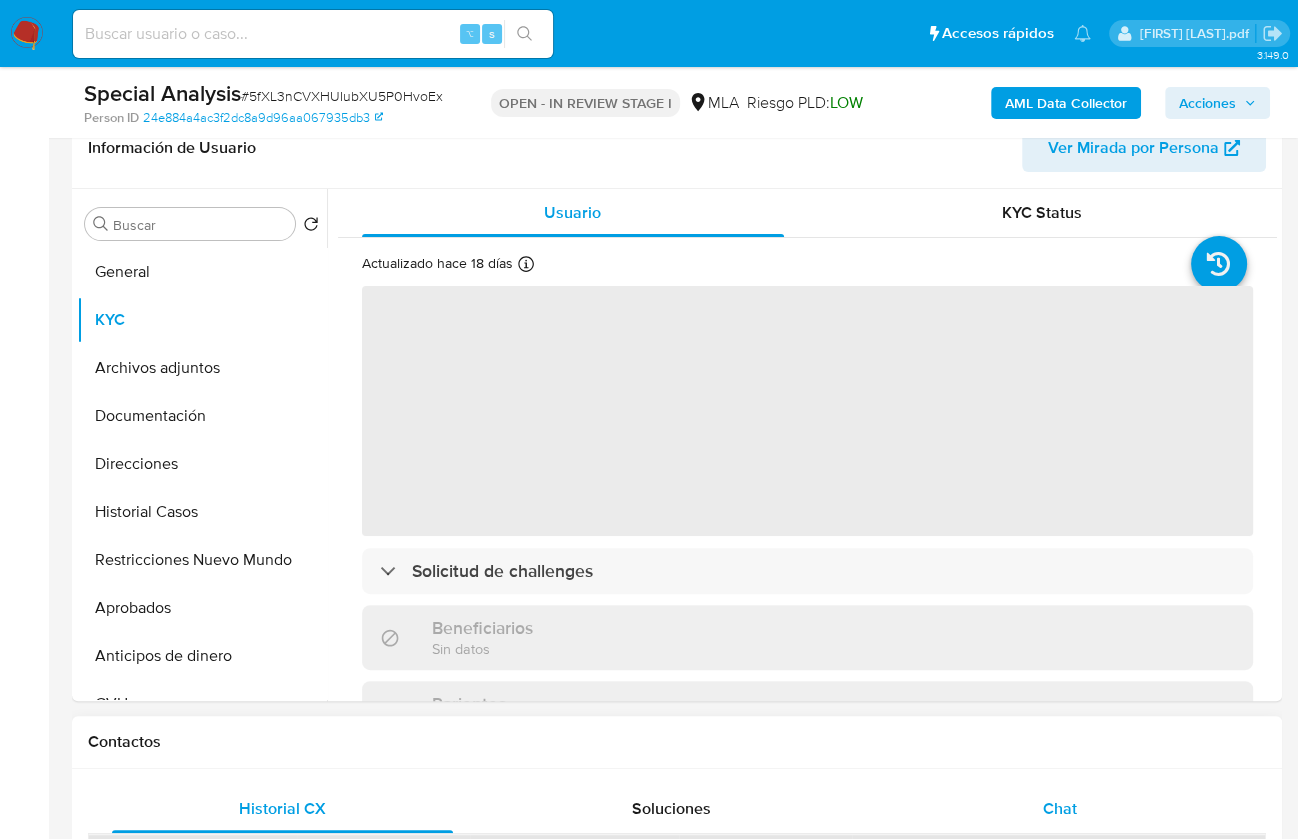 click on "Chat" at bounding box center [1059, 809] 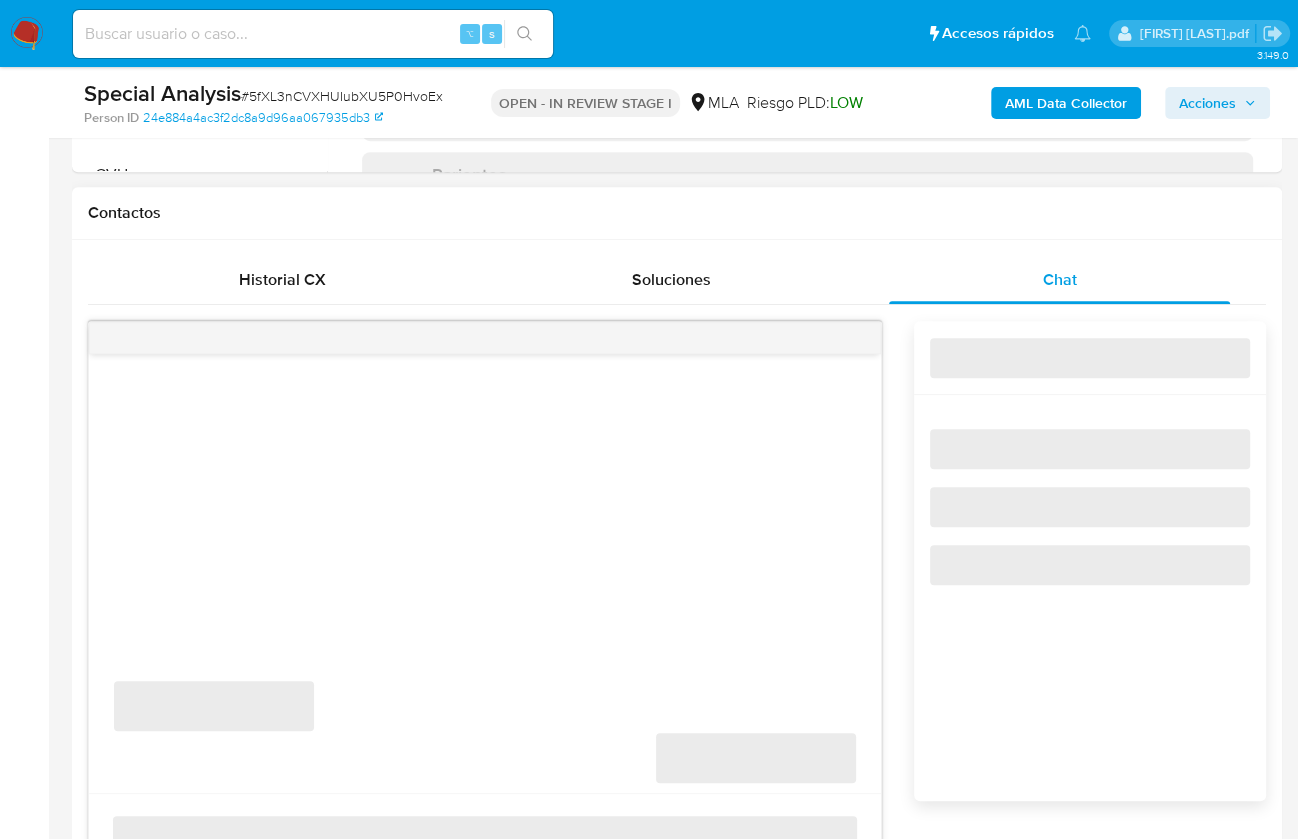 scroll, scrollTop: 886, scrollLeft: 0, axis: vertical 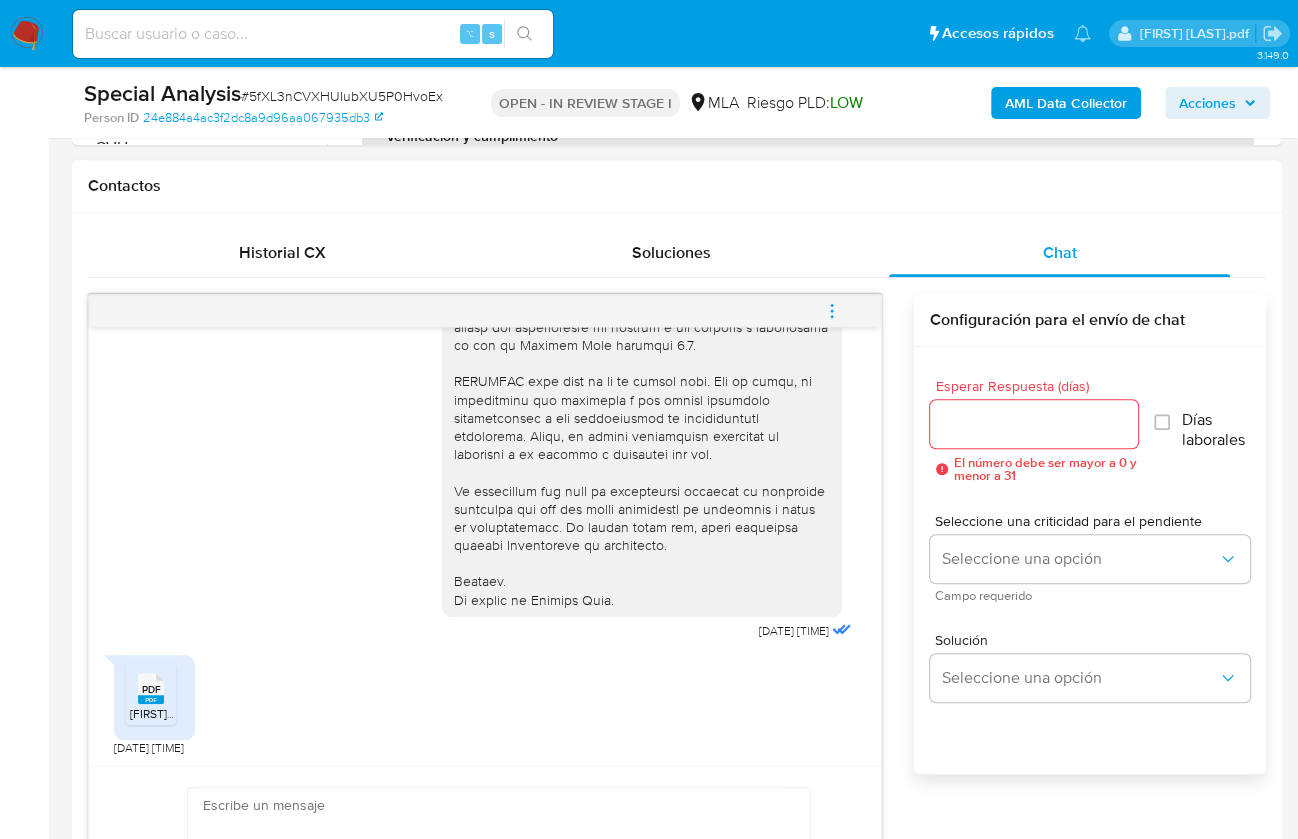 click on "PDF PDF" at bounding box center (151, 686) 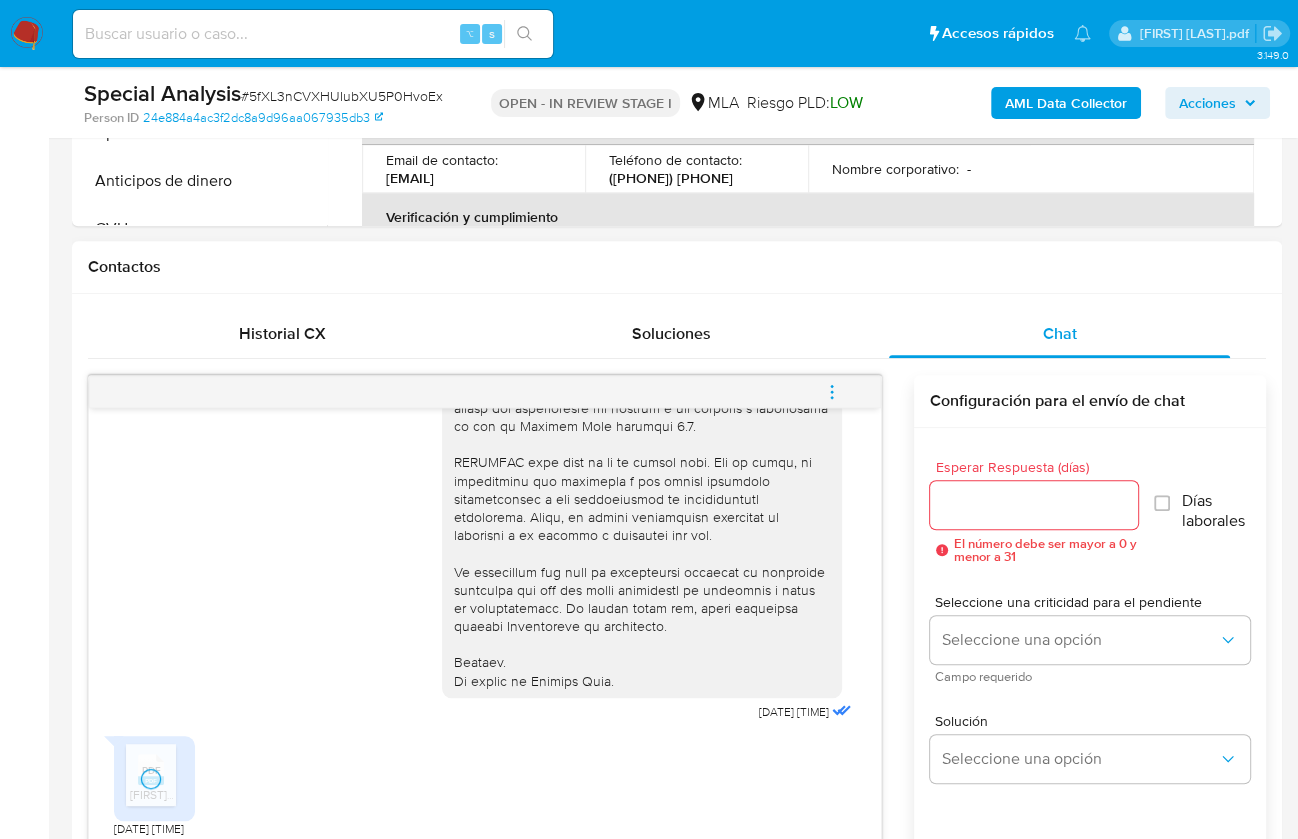 scroll, scrollTop: 511, scrollLeft: 0, axis: vertical 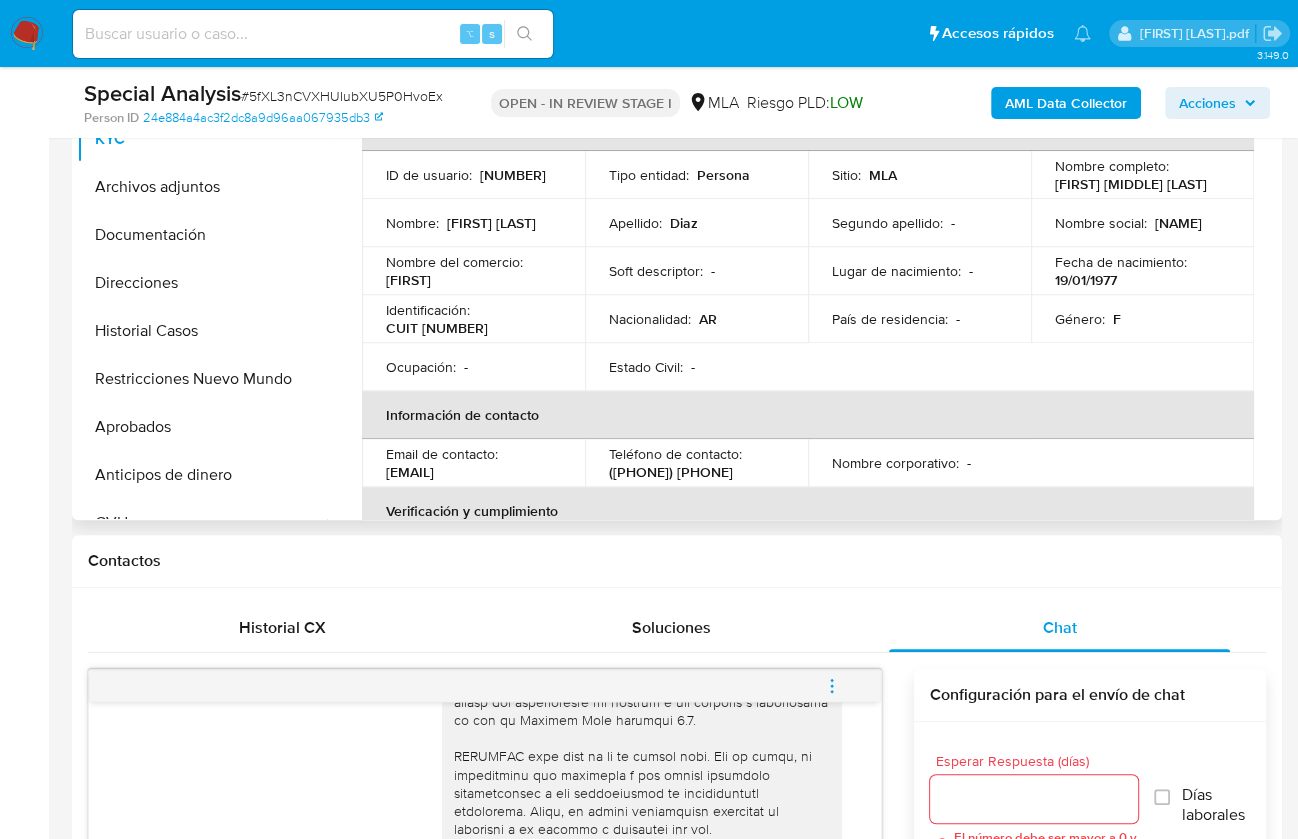 click on "CUIT [NUMBER]" at bounding box center [437, 328] 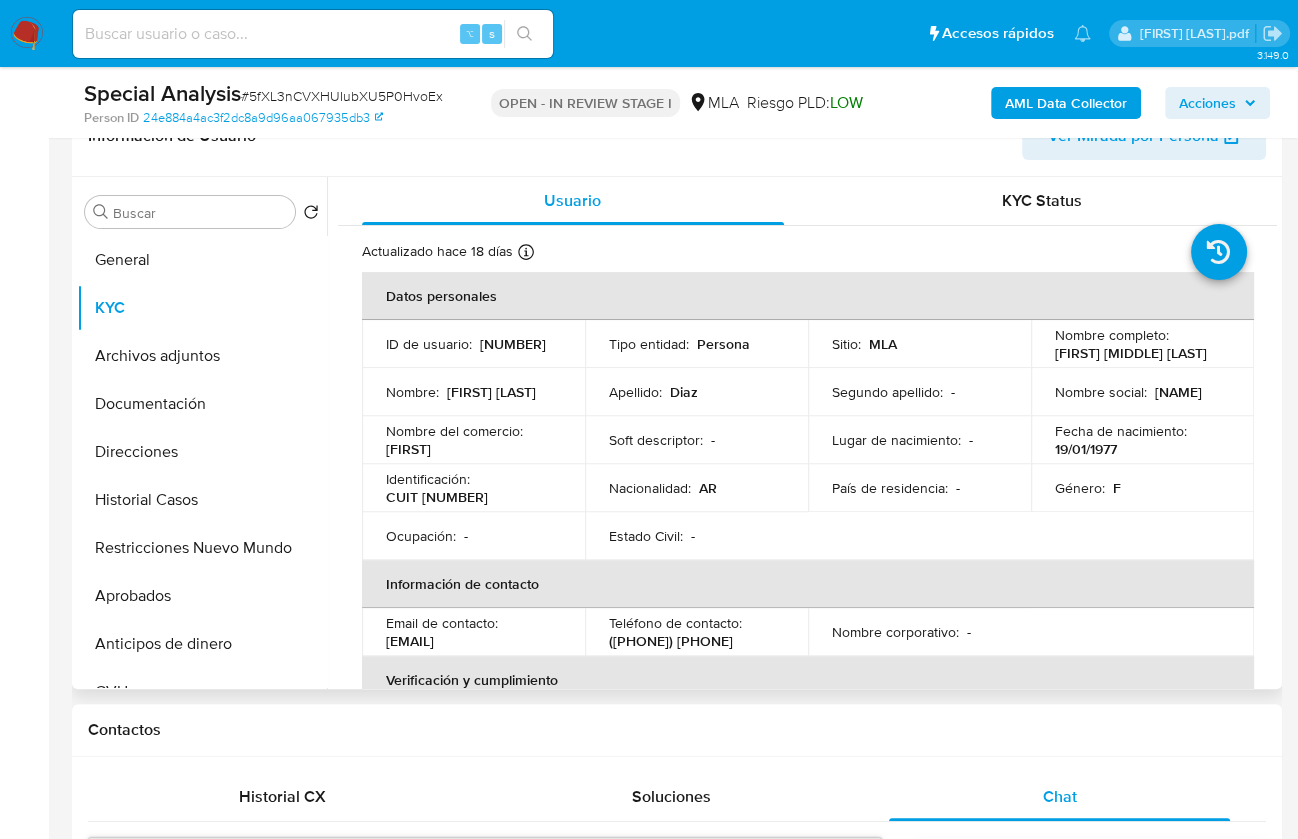 scroll, scrollTop: 337, scrollLeft: 0, axis: vertical 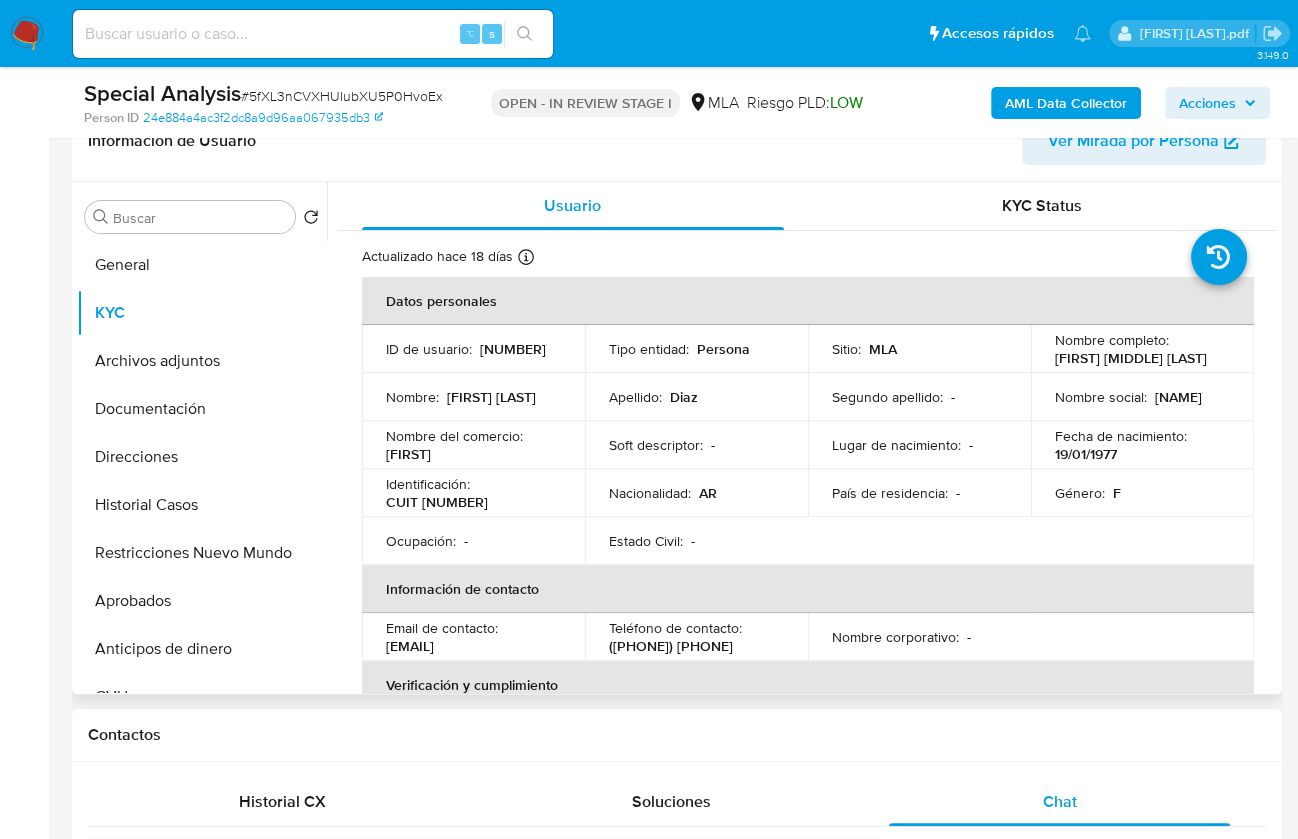 click on "[NUMBER]" at bounding box center (513, 349) 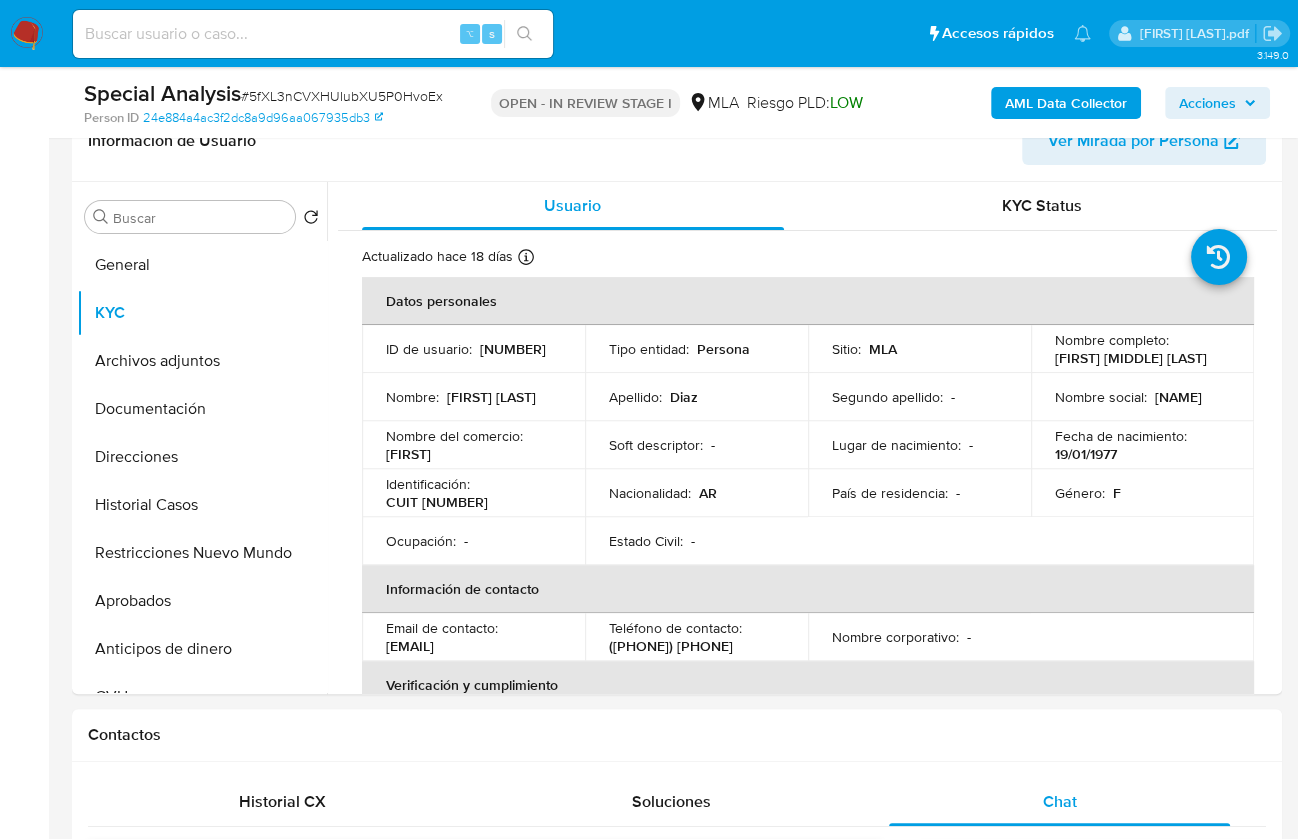 copy on "[NUMBER]" 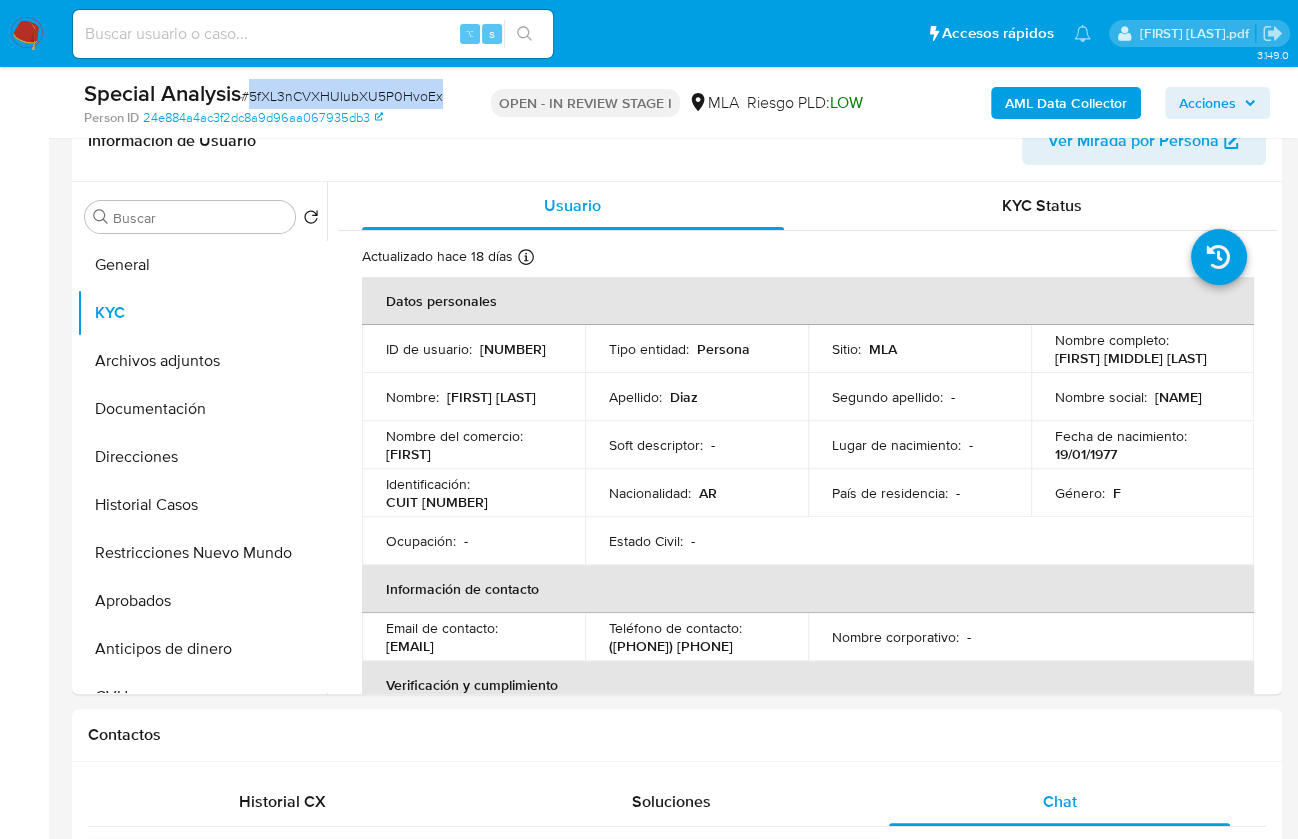 click on "# 5fXL3nCVXHUIubXU5P0HvoEx" at bounding box center [342, 96] 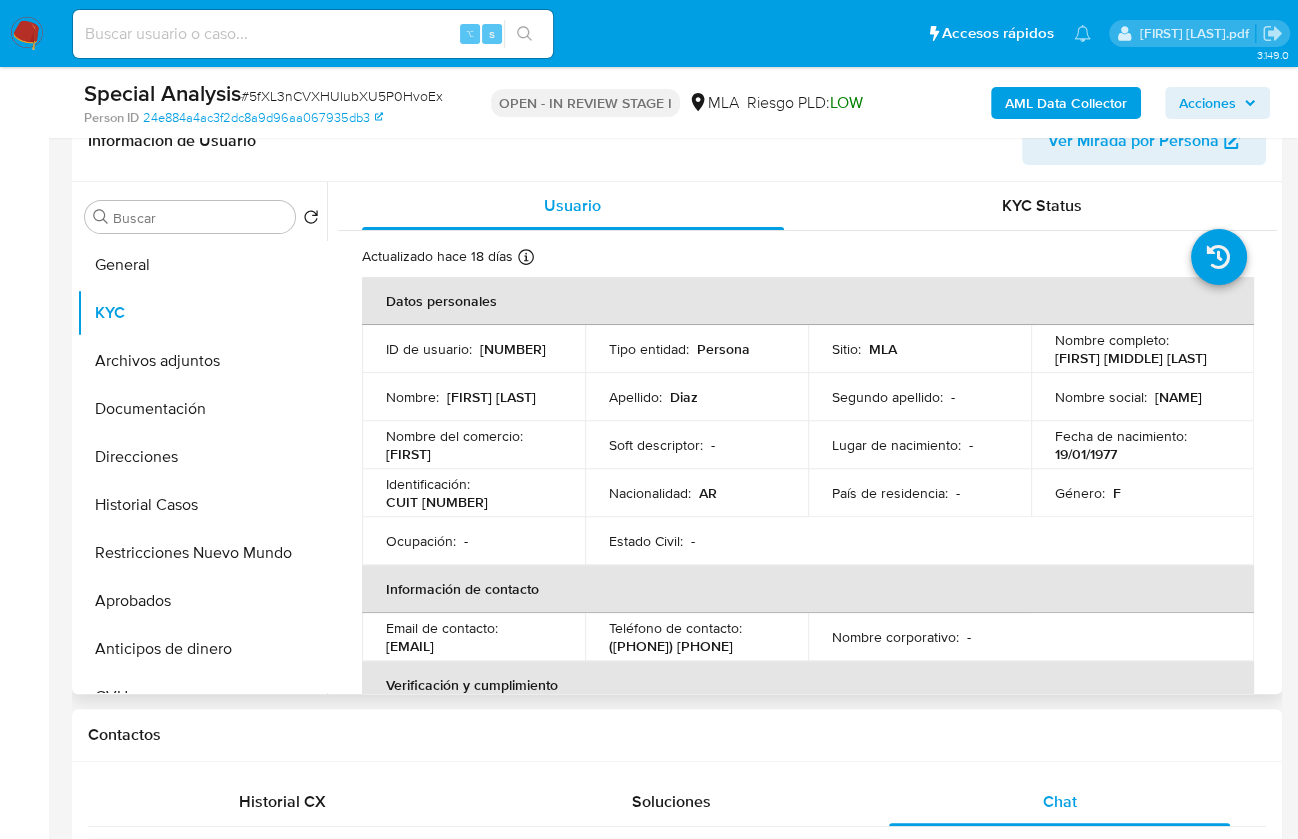 click on "[NUMBER]" at bounding box center (513, 349) 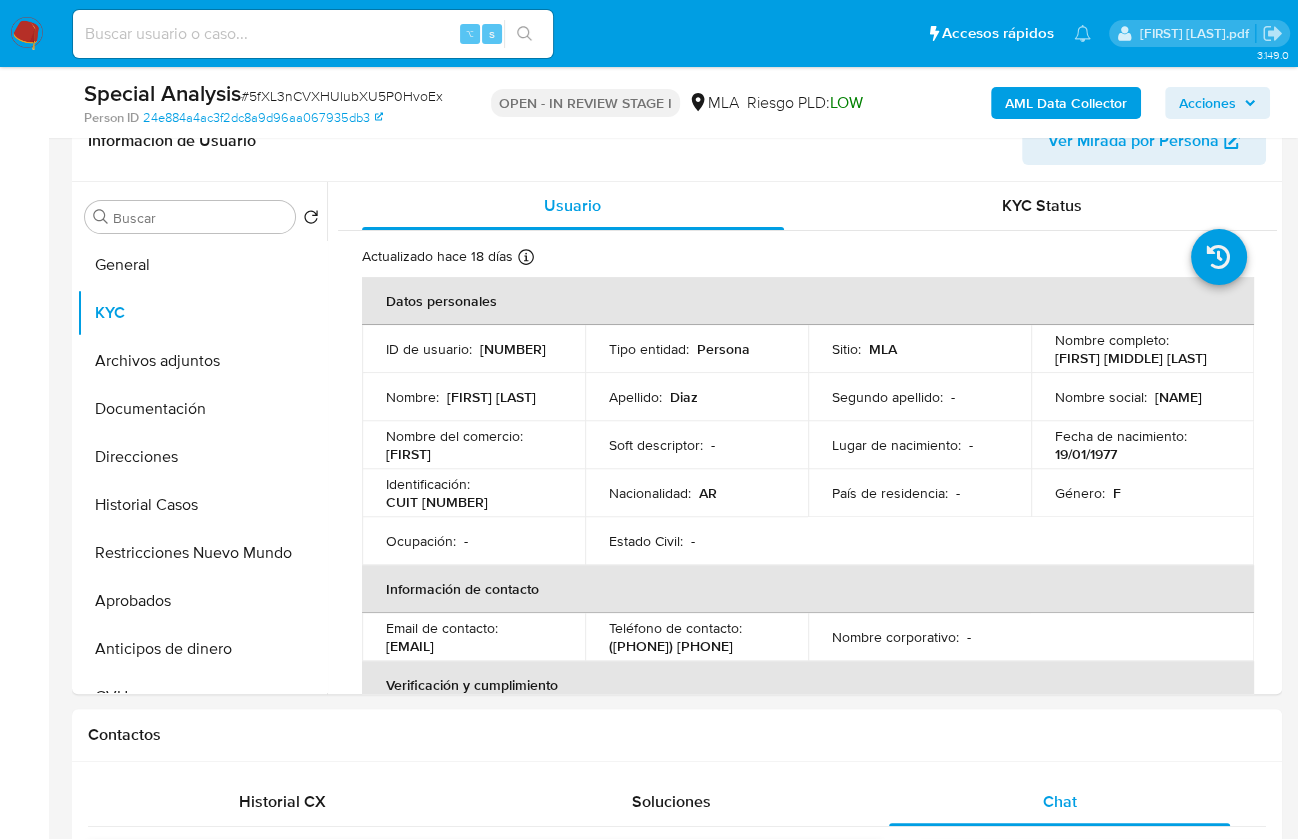 copy on "[NUMBER]" 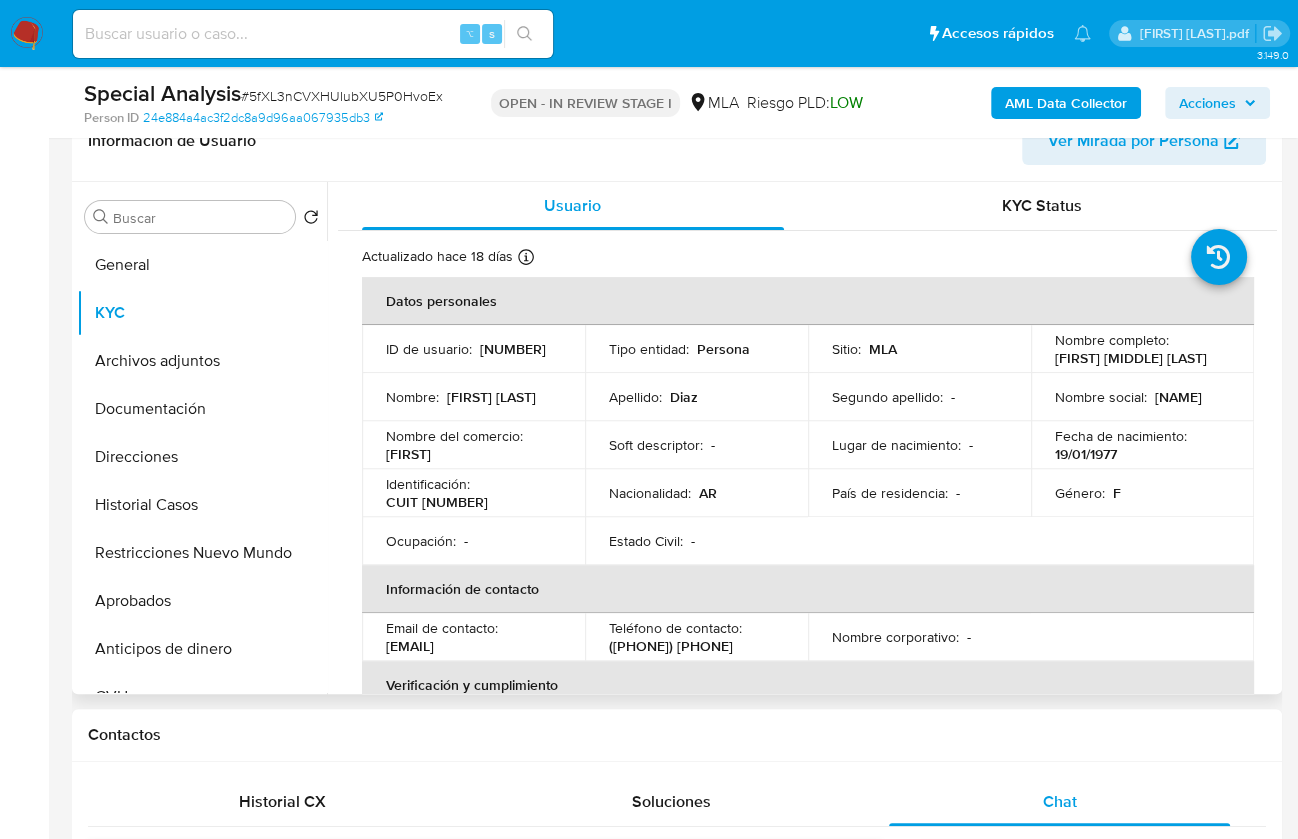 click on "[NUMBER]" at bounding box center [513, 349] 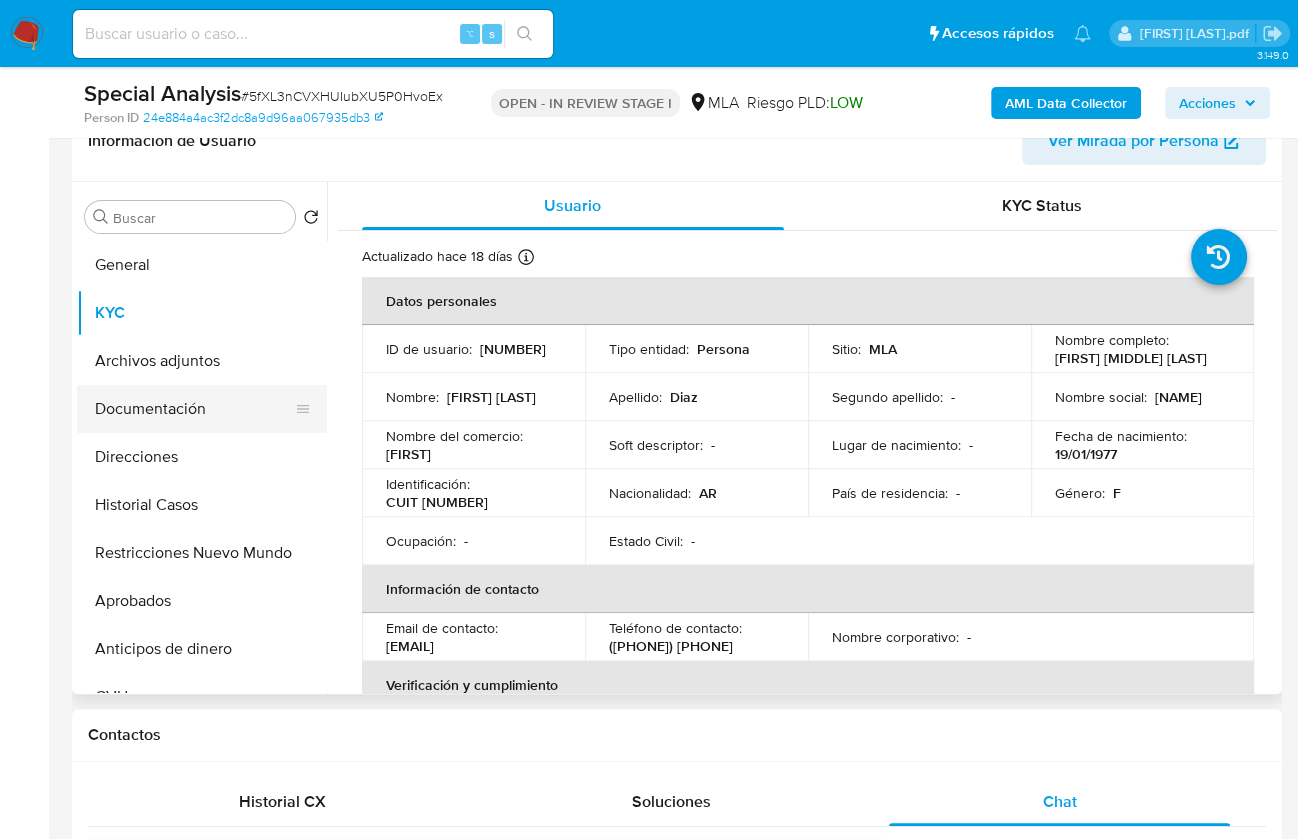 copy on "[PHONE]" 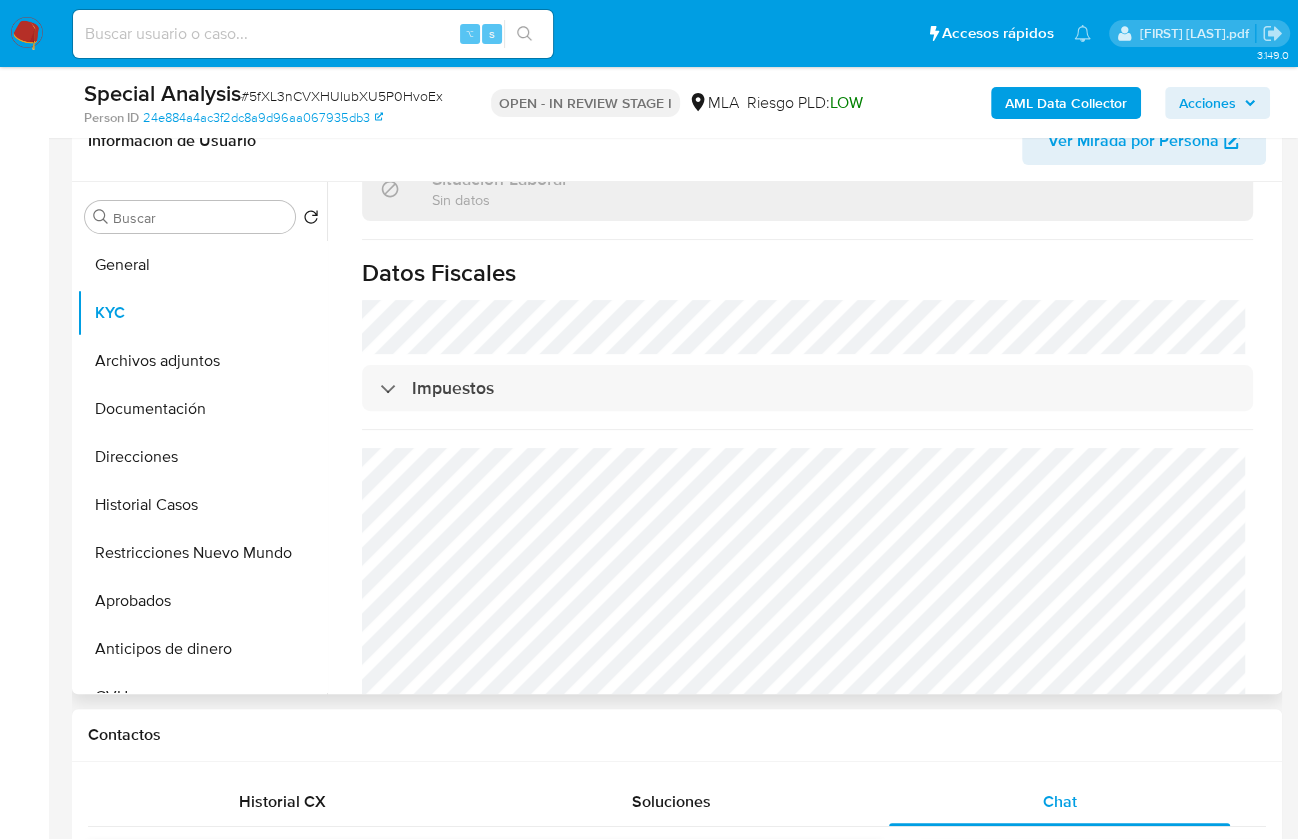 scroll, scrollTop: 1083, scrollLeft: 0, axis: vertical 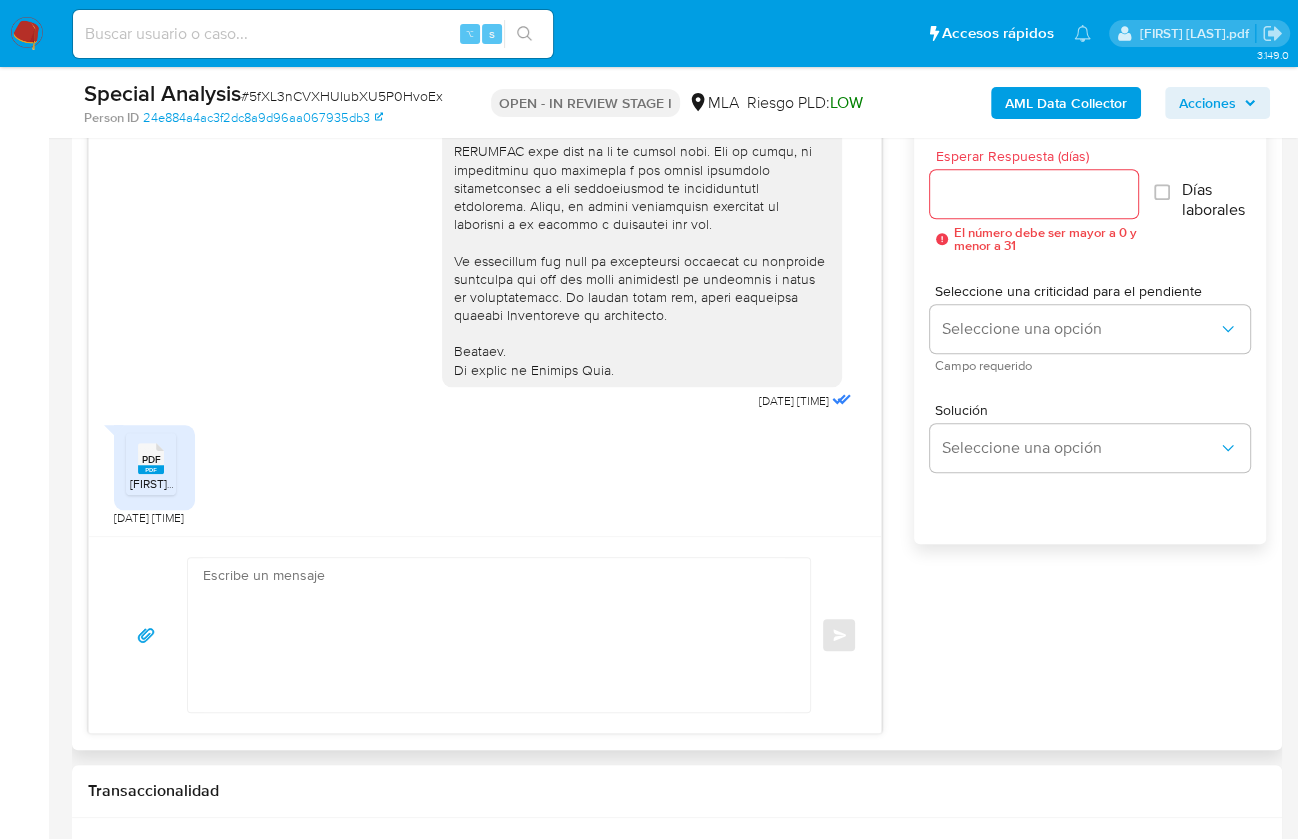 click at bounding box center [494, 635] 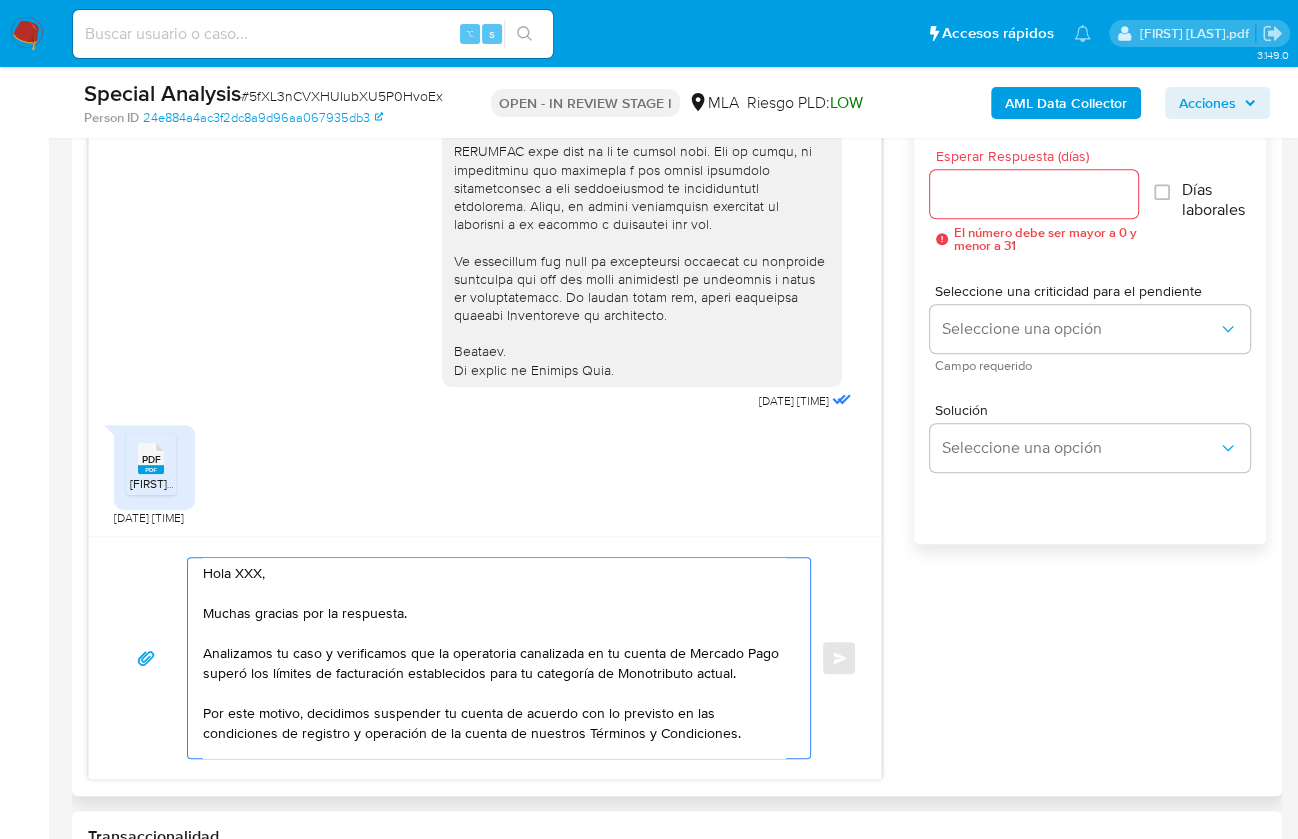 scroll, scrollTop: 0, scrollLeft: 0, axis: both 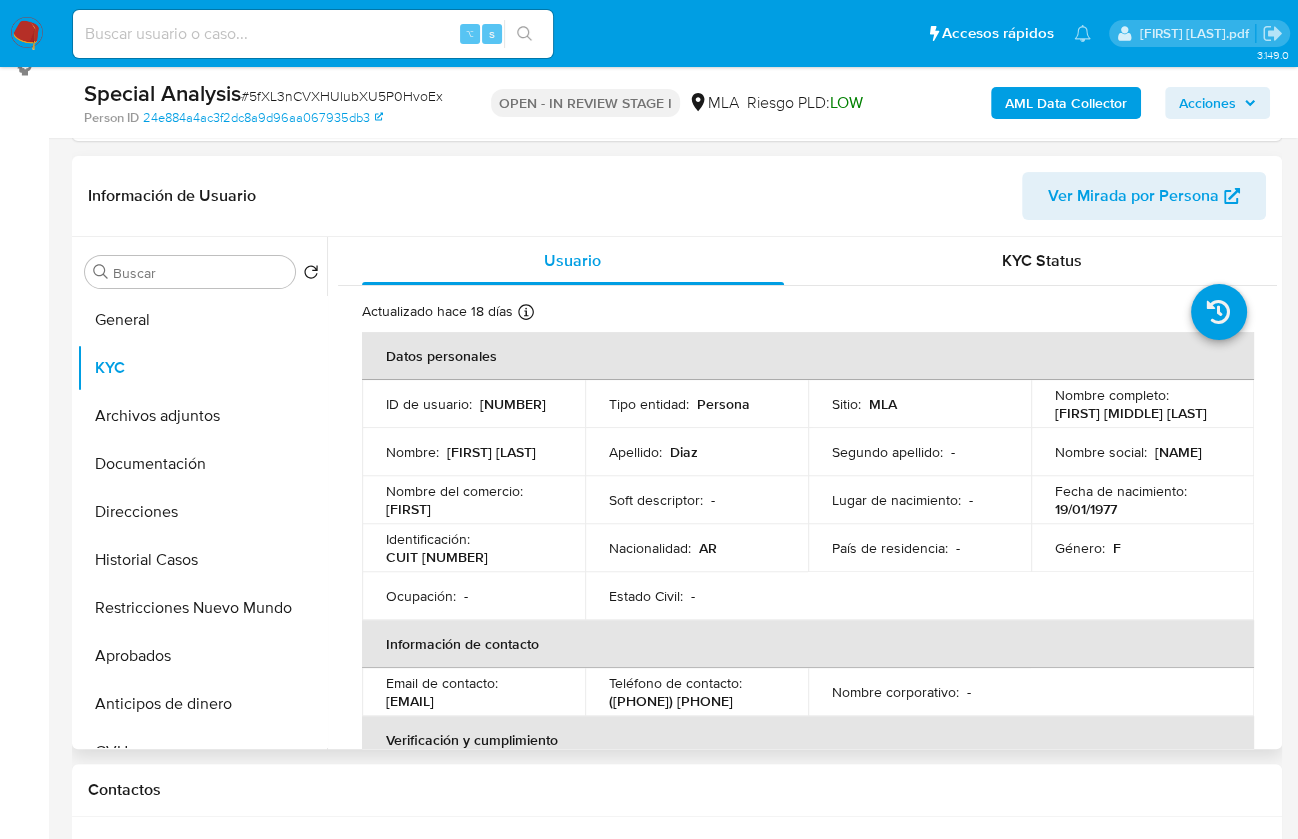 click on "Nombre completo :" at bounding box center (1112, 395) 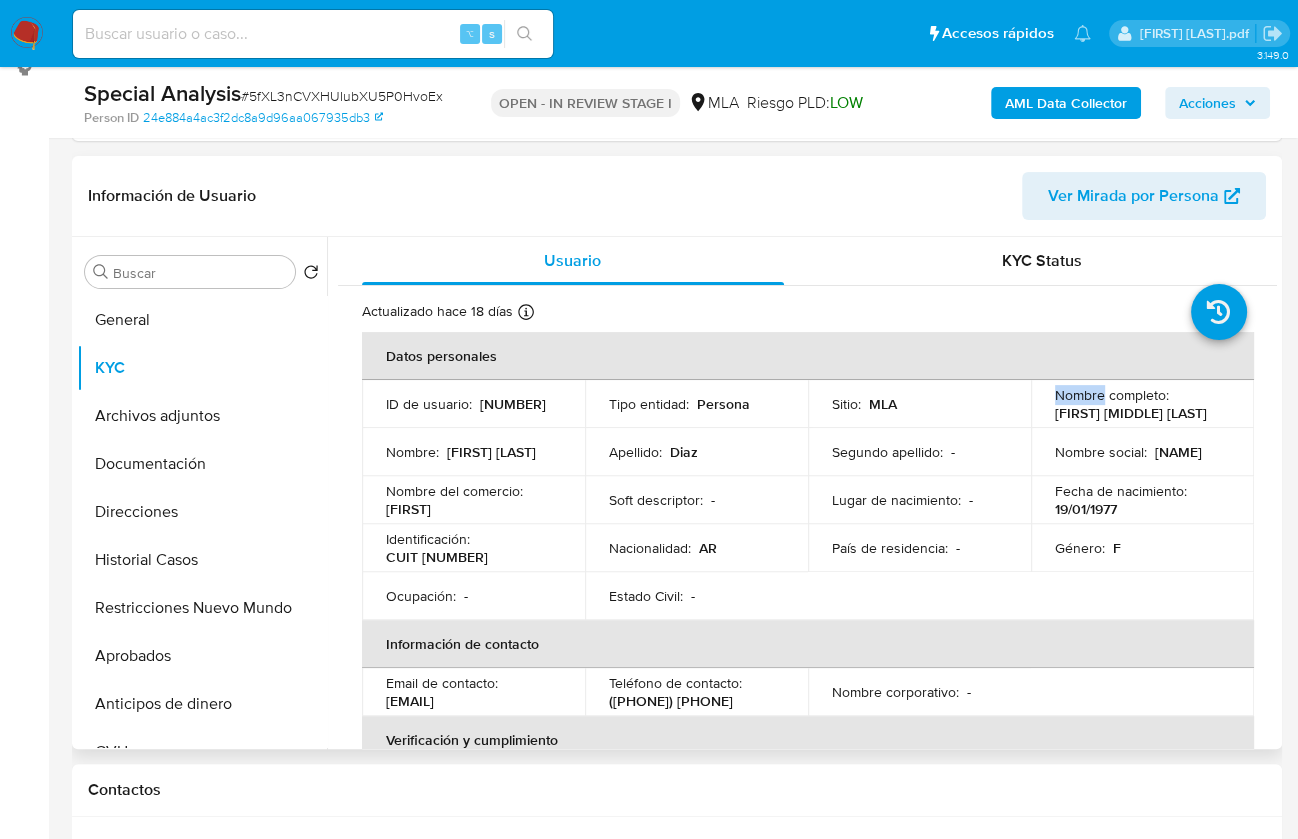 click on "Nombre completo :" at bounding box center (1112, 395) 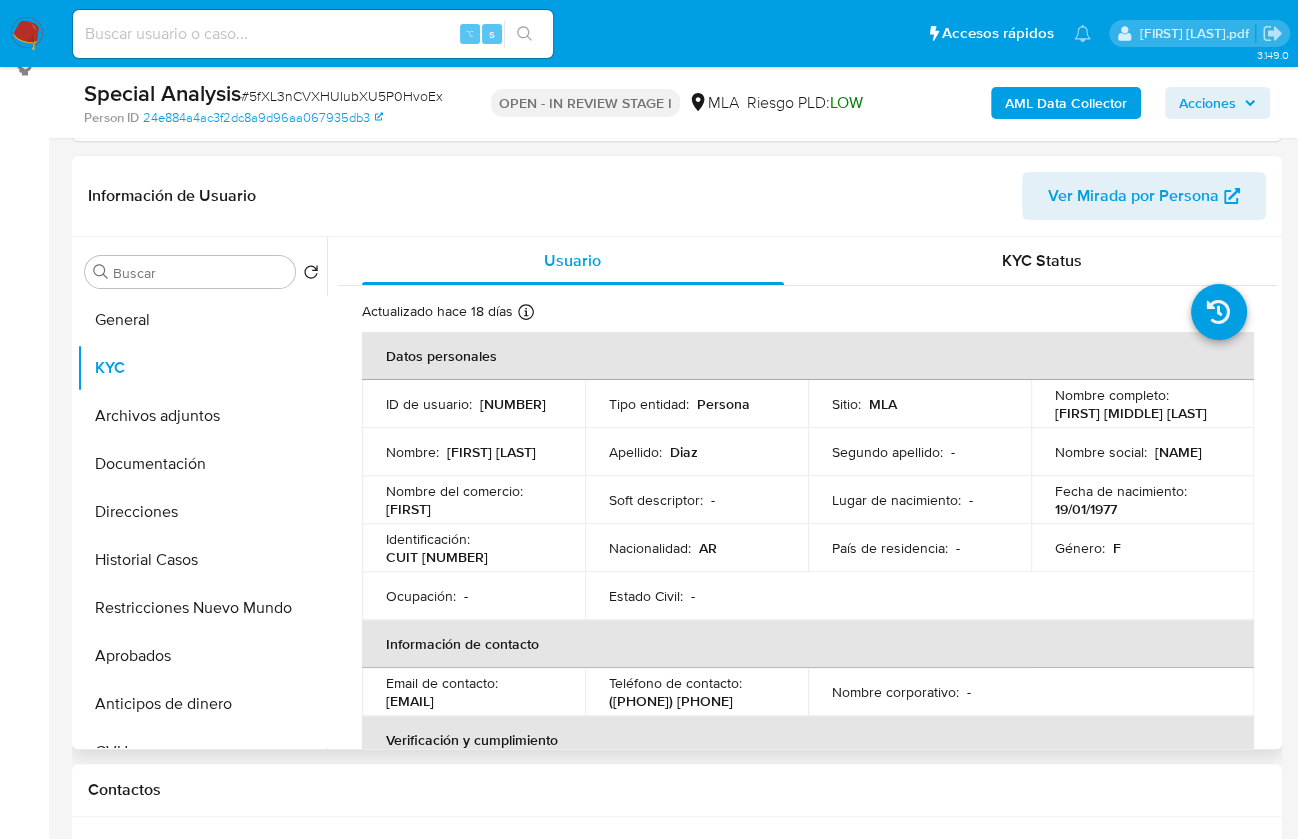click on "[FIRST] [MIDDLE] [LAST]" at bounding box center [1131, 413] 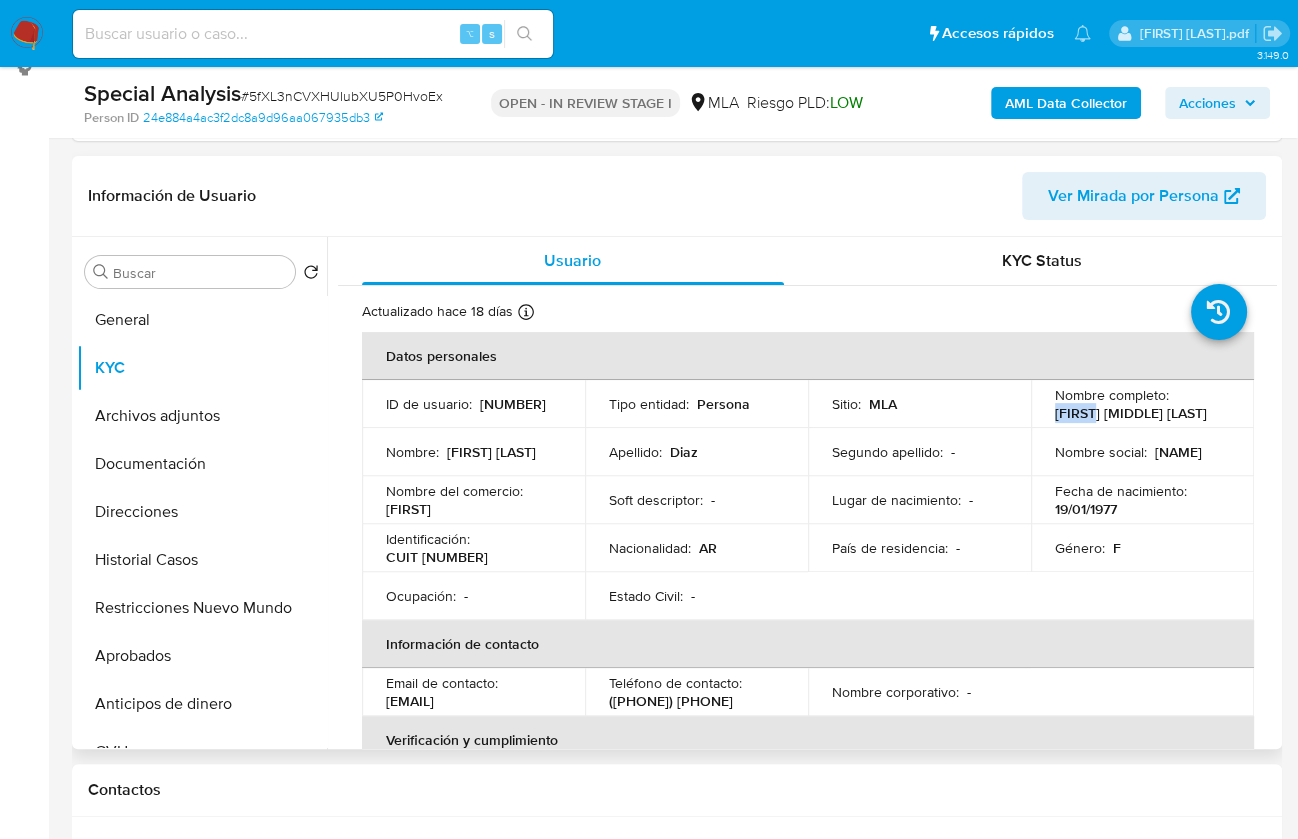 click on "[FIRST] [MIDDLE] [LAST]" at bounding box center (1131, 413) 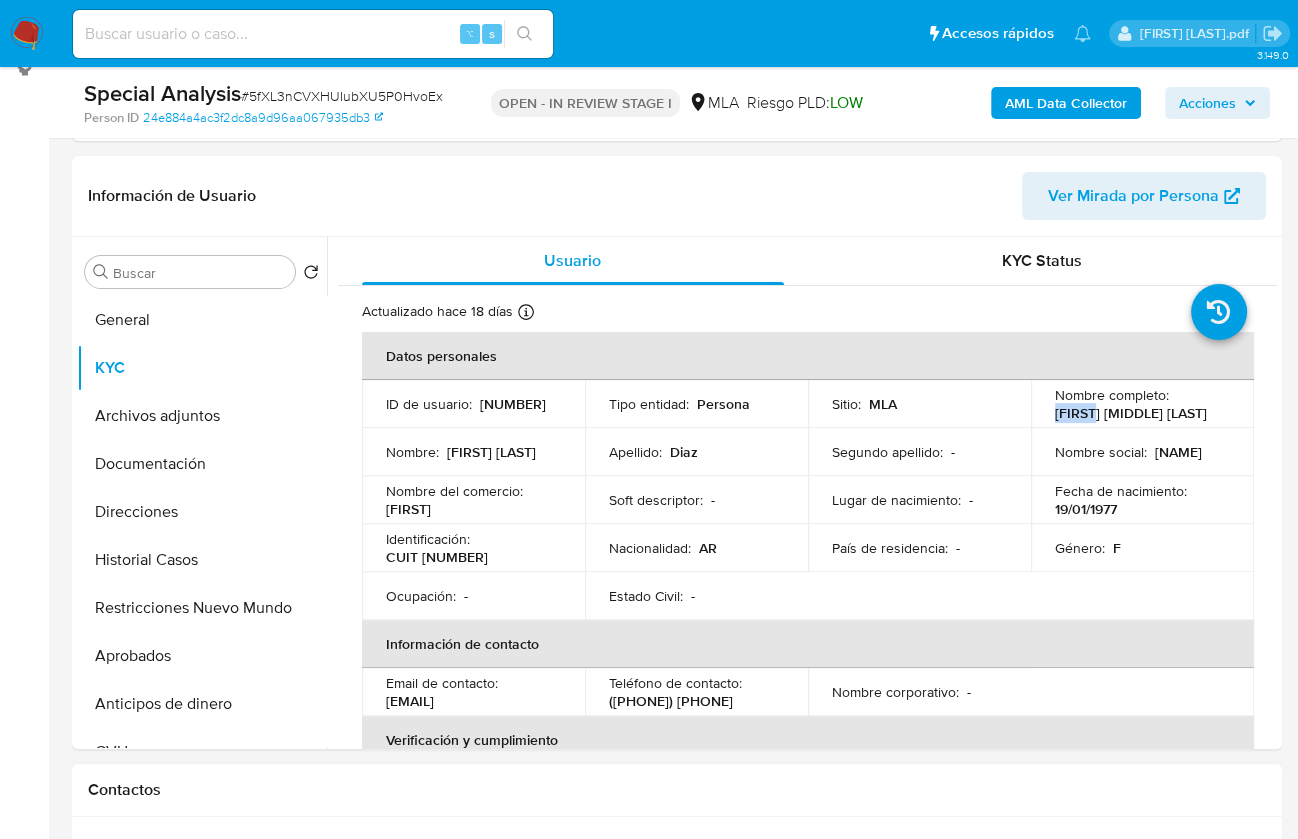 copy on "Alicia" 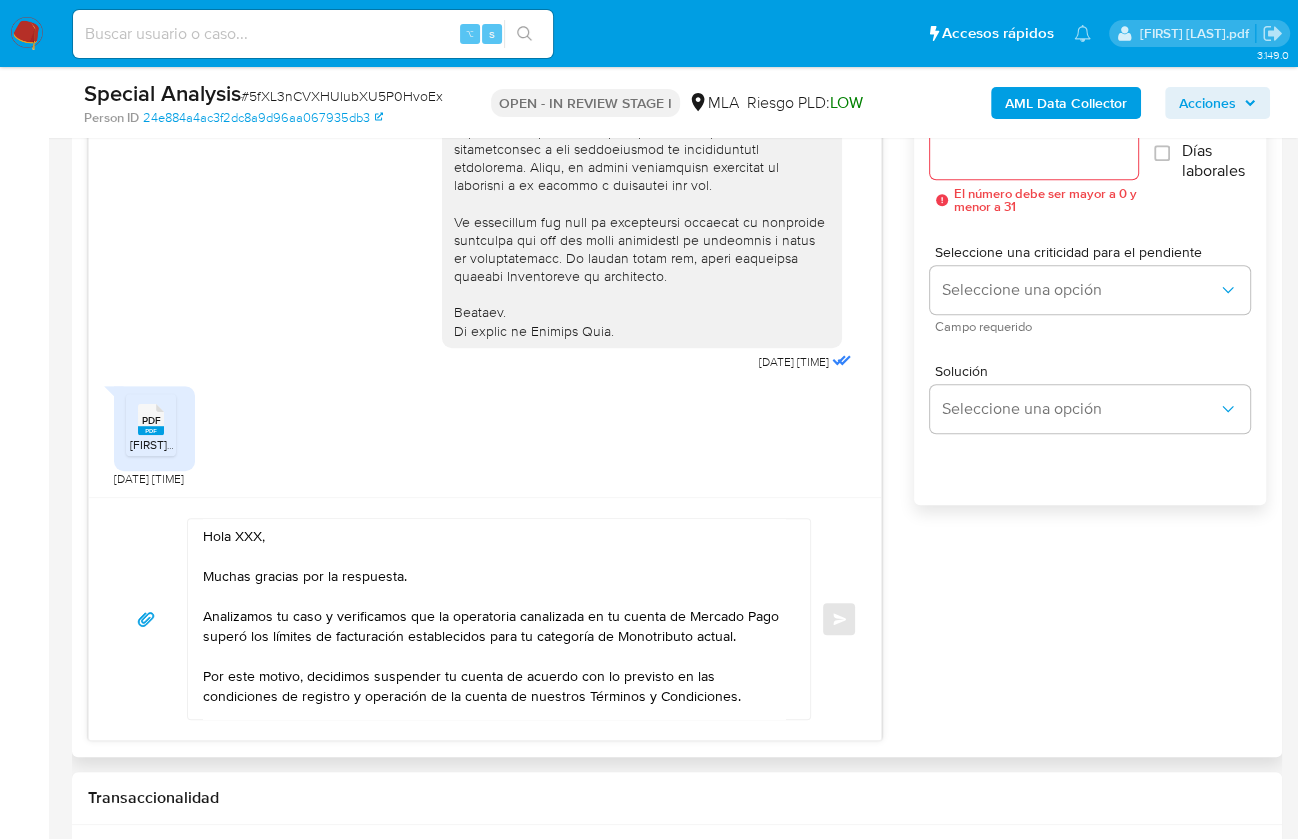 scroll, scrollTop: 1165, scrollLeft: 0, axis: vertical 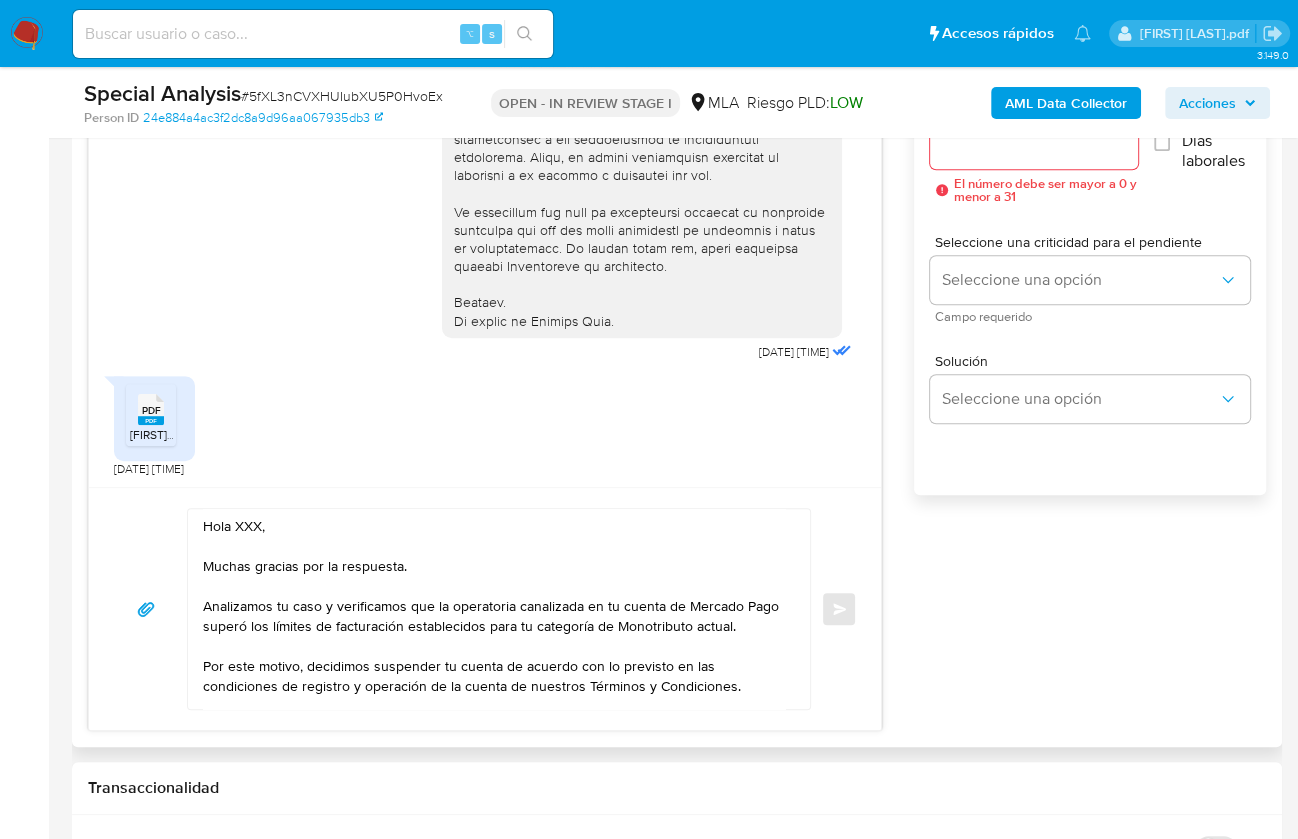 click on "Hola XXX,
Muchas gracias por la respuesta.
Analizamos tu caso y verificamos que la operatoria canalizada en tu cuenta de Mercado Pago superó los límites de facturación establecidos para tu categoría de Monotributo actual.
Por este motivo, decidimos suspender tu cuenta de acuerdo con lo previsto en las condiciones de registro y operación de la cuenta de nuestros Términos y Condiciones.
Recordá que si tenés dinero en Mercado de Pago, podés retirarlo realizando una transferencia a una cuenta de tu preferencia. En caso de regularizar esta situación, podés contactarte a través de nuestro Portal de Ayuda.
Saludos, Equipo de Mercado Pago." at bounding box center [494, 609] 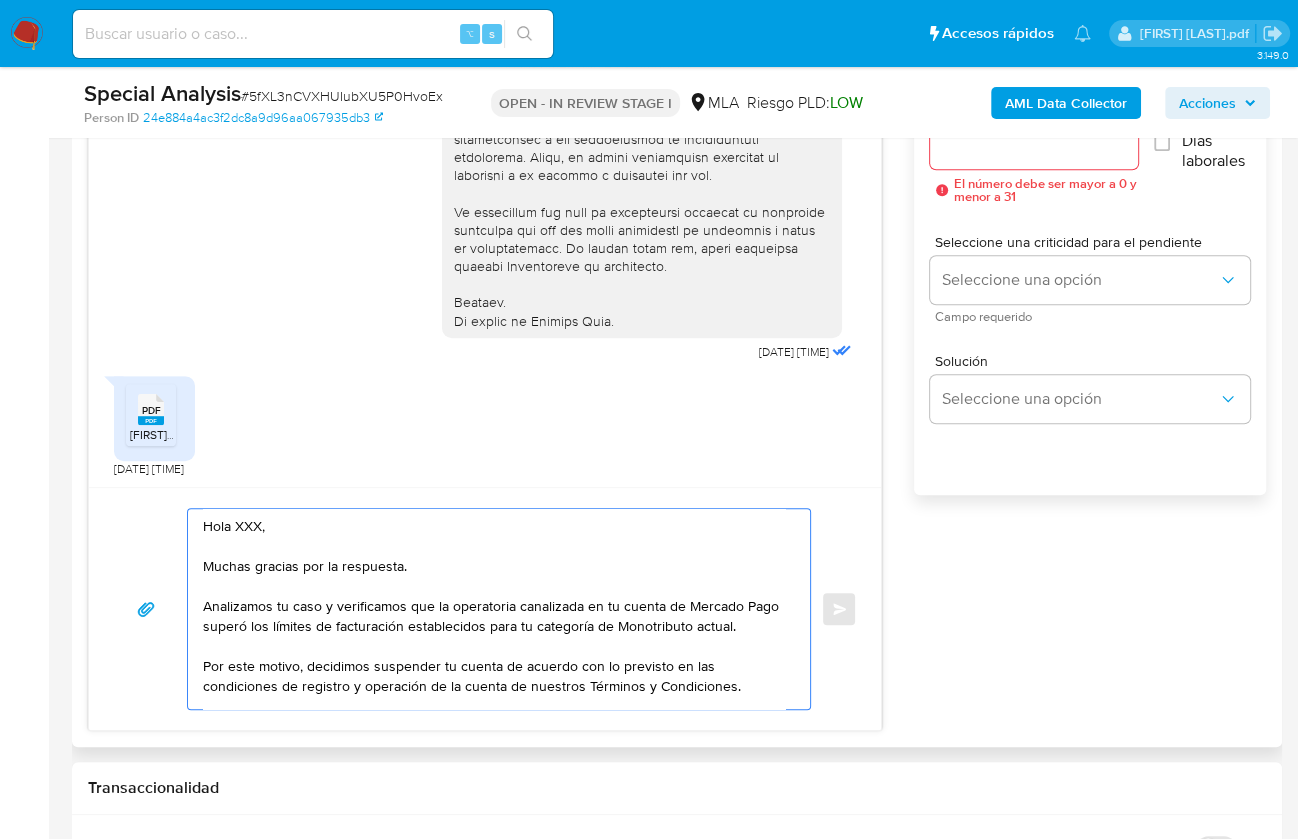 paste on "Alicia" 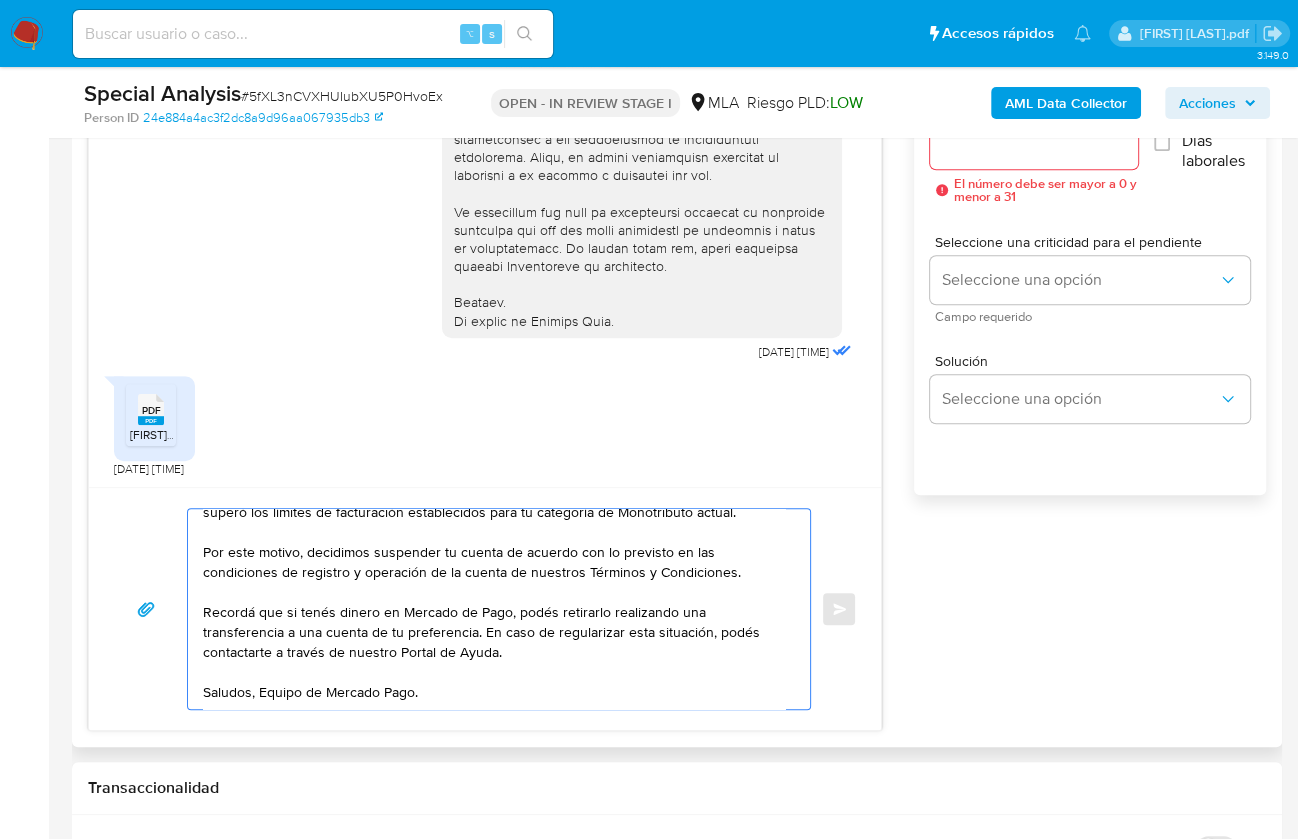 scroll, scrollTop: 102, scrollLeft: 0, axis: vertical 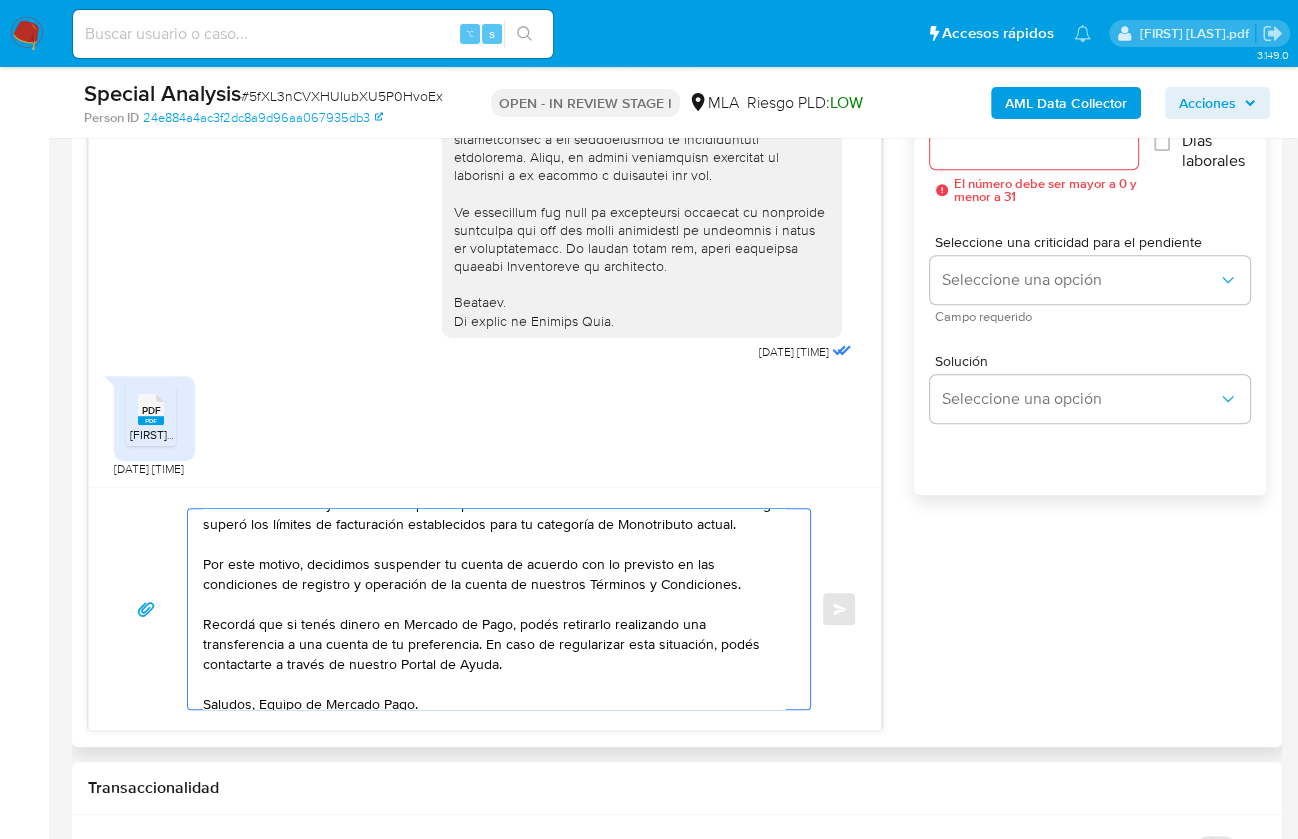 drag, startPoint x: 536, startPoint y: 658, endPoint x: 199, endPoint y: 568, distance: 348.81085 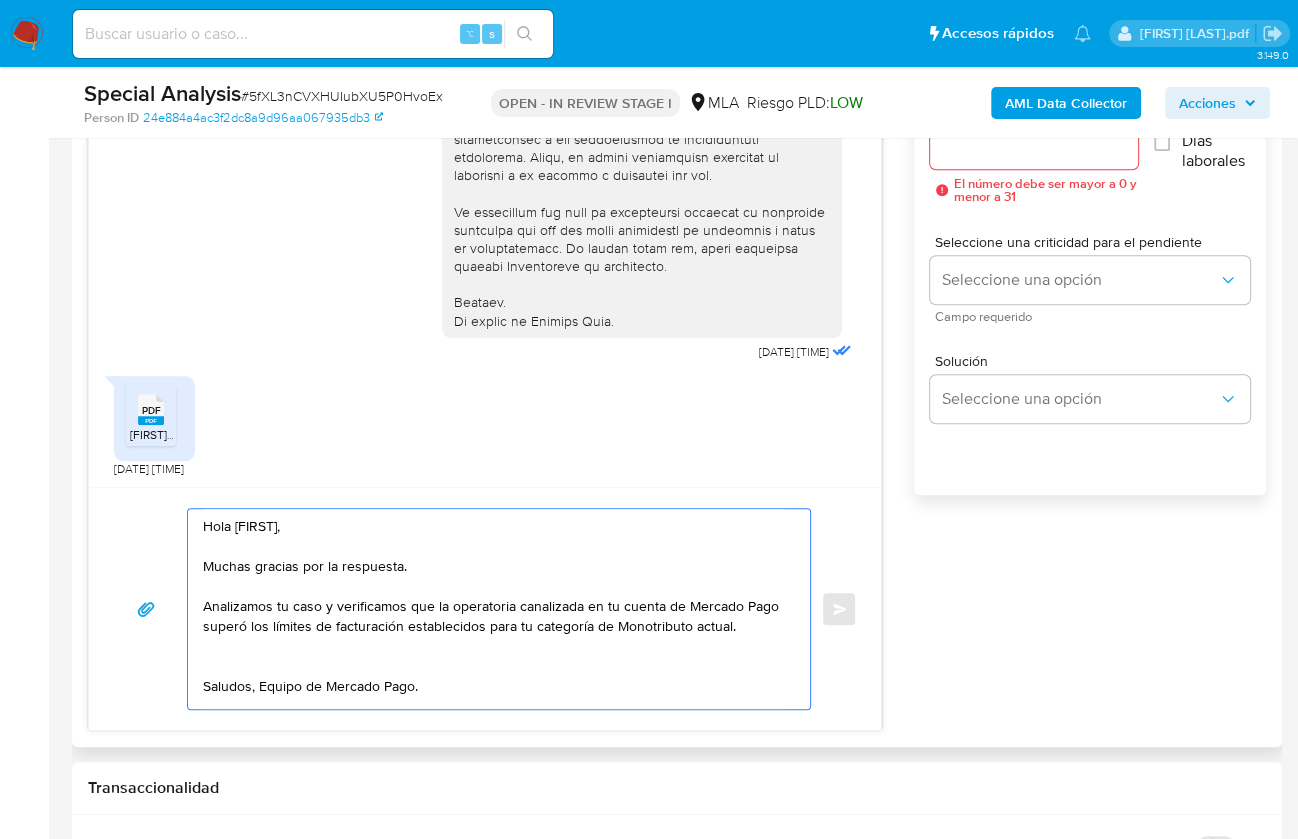 scroll, scrollTop: 13, scrollLeft: 0, axis: vertical 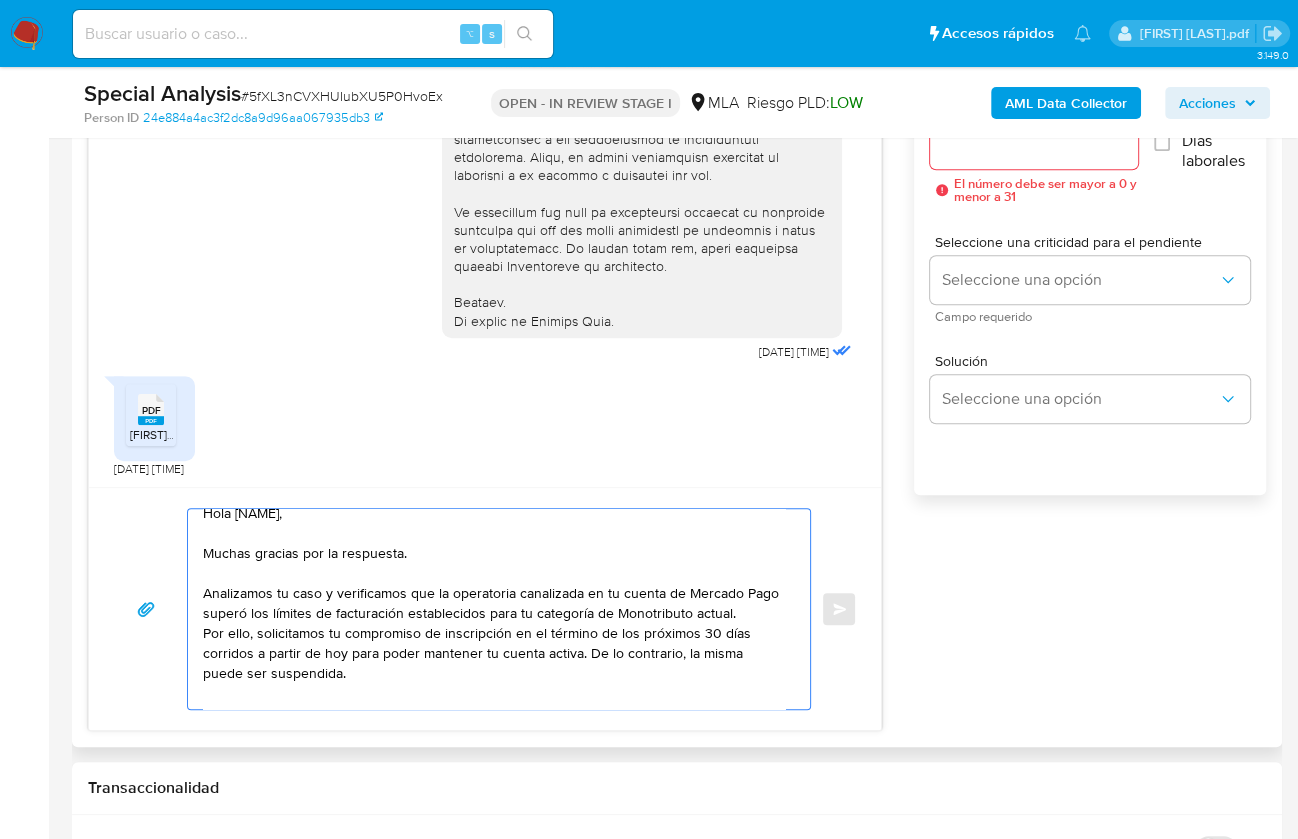 drag, startPoint x: 425, startPoint y: 627, endPoint x: 506, endPoint y: 628, distance: 81.00617 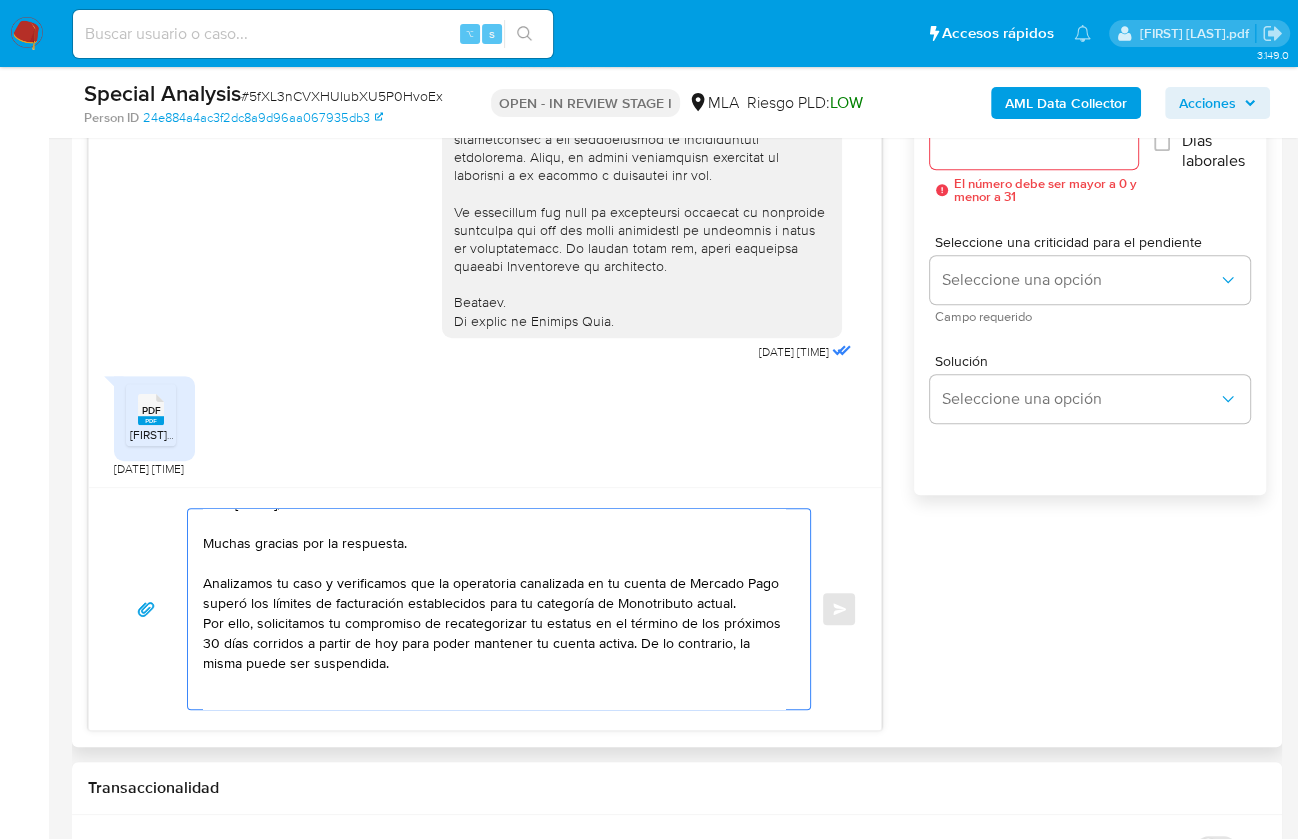 scroll, scrollTop: 42, scrollLeft: 0, axis: vertical 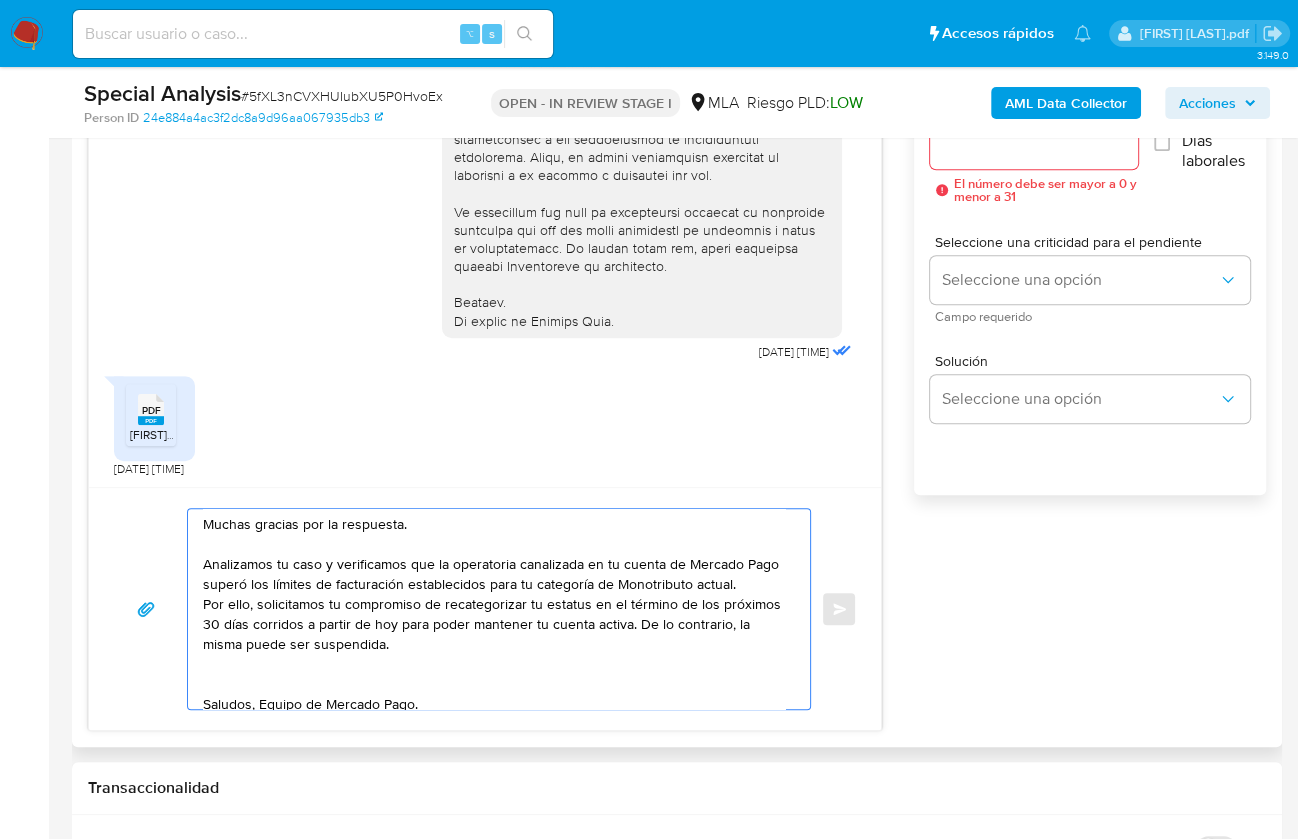 click on "Hola Alicia,
Muchas gracias por la respuesta.
Analizamos tu caso y verificamos que la operatoria canalizada en tu cuenta de Mercado Pago superó los límites de facturación establecidos para tu categoría de Monotributo actual.
Por ello, solicitamos tu compromiso de recategorizar tu estatus en el término de los próximos 30 días corridos a partir de hoy para poder mantener tu cuenta activa. De lo contrario, la misma puede ser suspendida.
Saludos, Equipo de Mercado Pago." at bounding box center [494, 609] 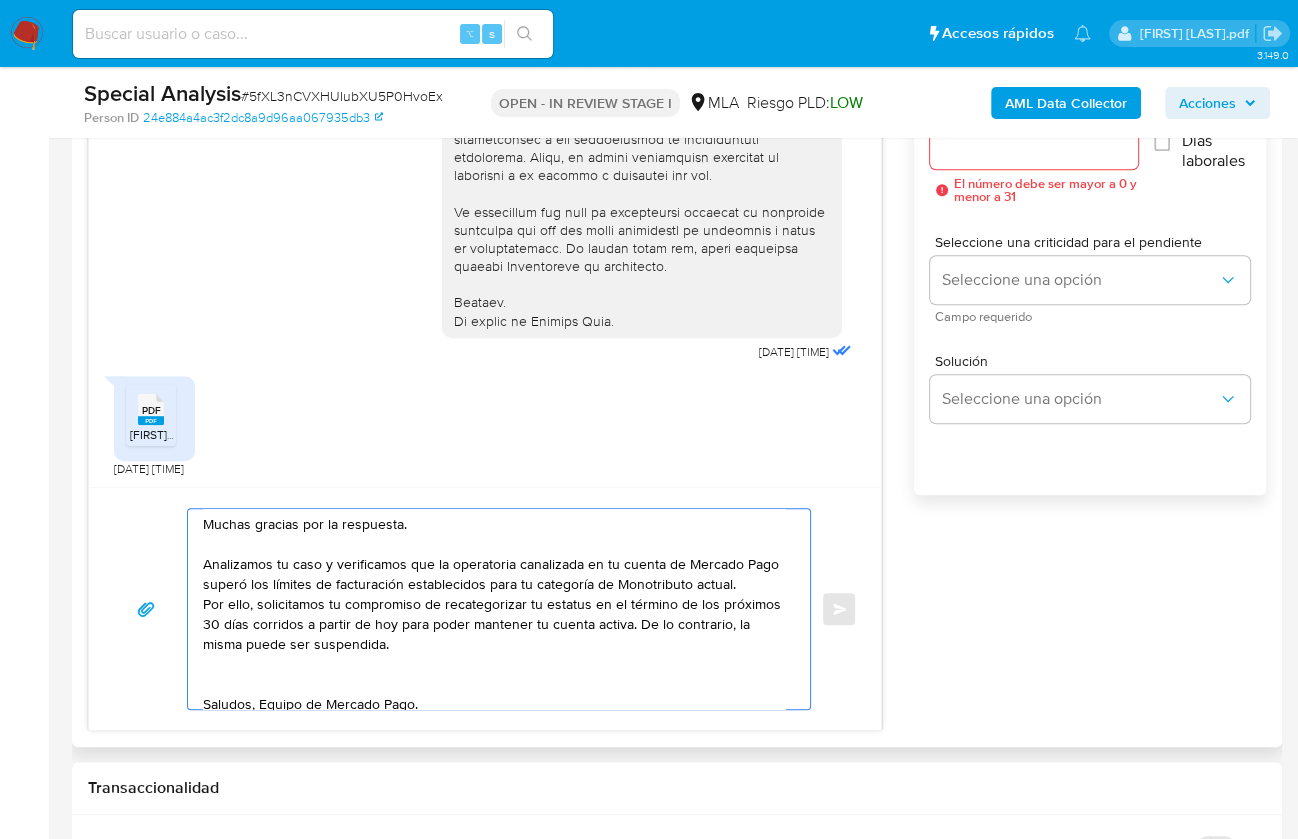 scroll, scrollTop: 47, scrollLeft: 0, axis: vertical 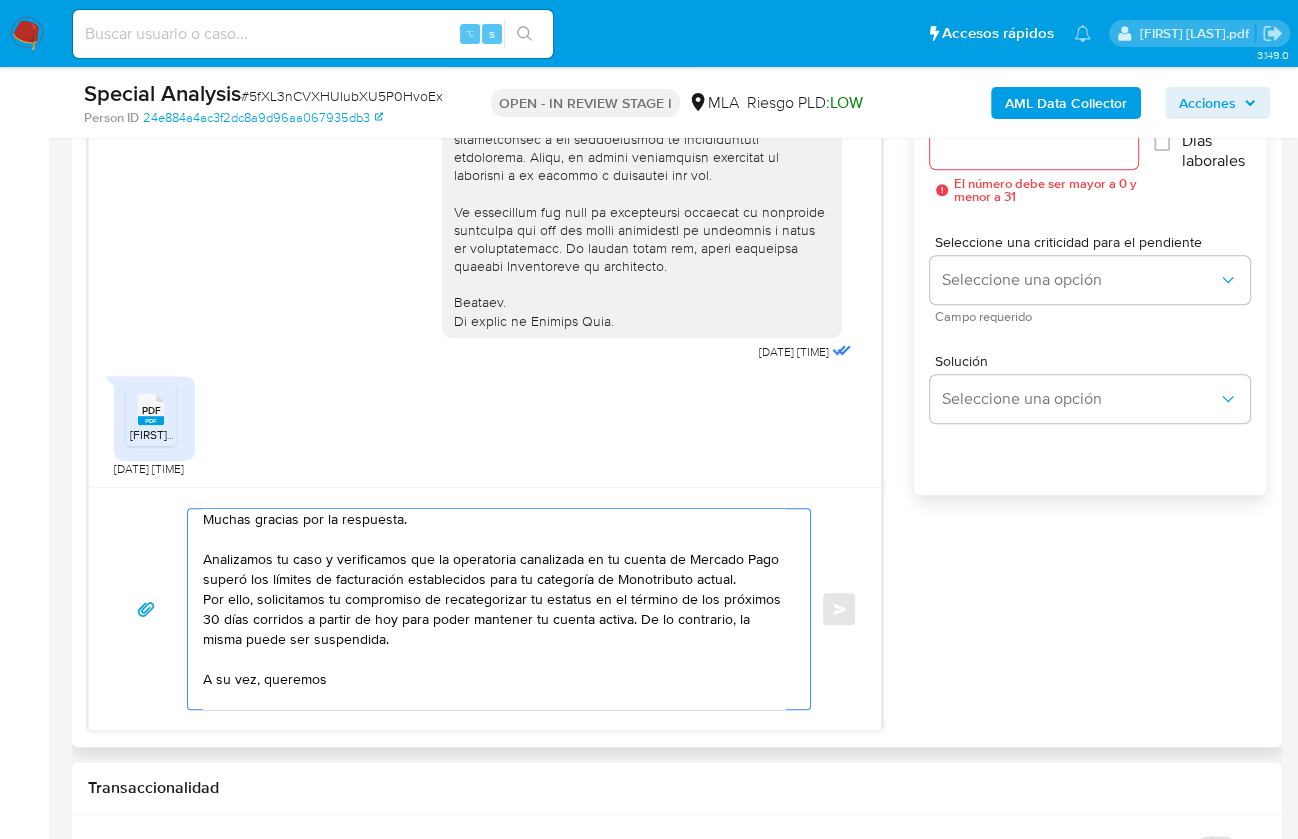 drag, startPoint x: 333, startPoint y: 678, endPoint x: 261, endPoint y: 681, distance: 72.06247 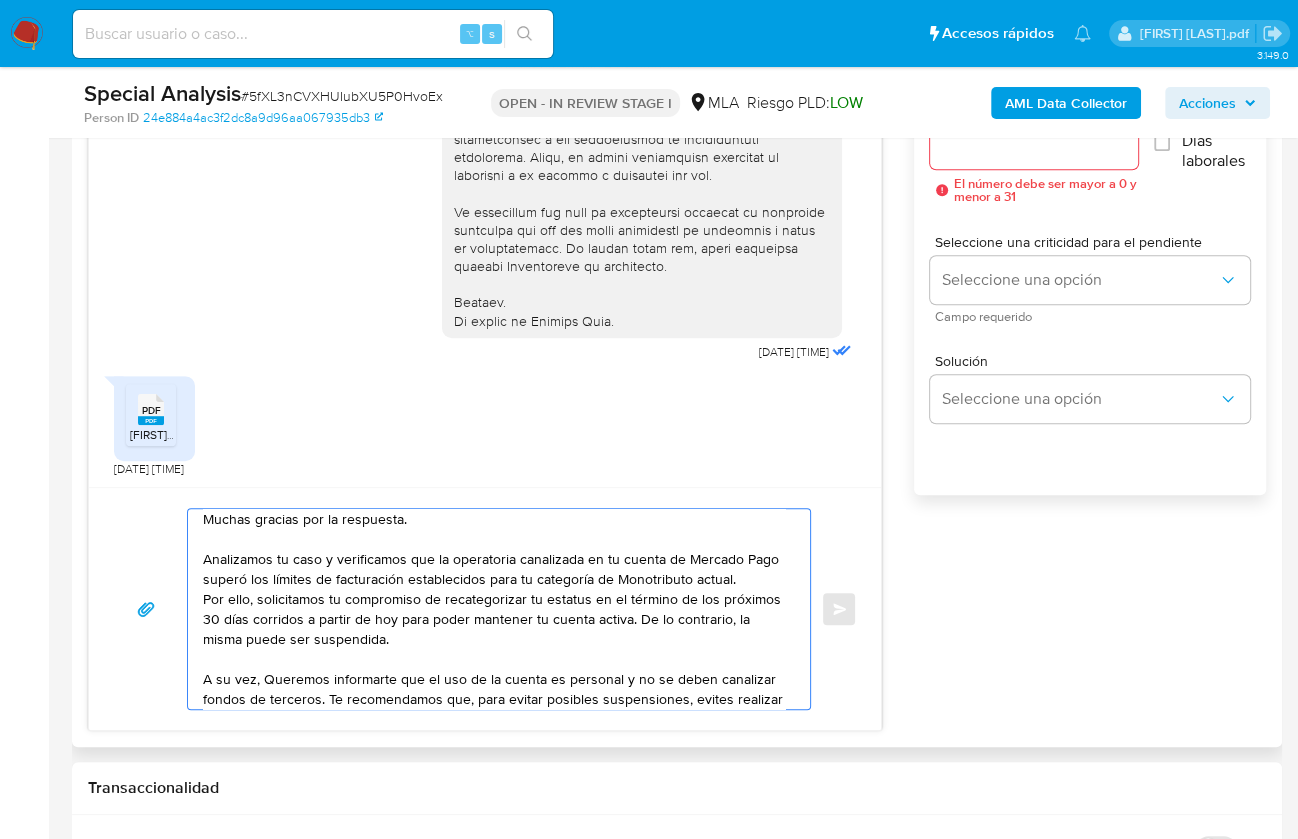 scroll, scrollTop: 67, scrollLeft: 0, axis: vertical 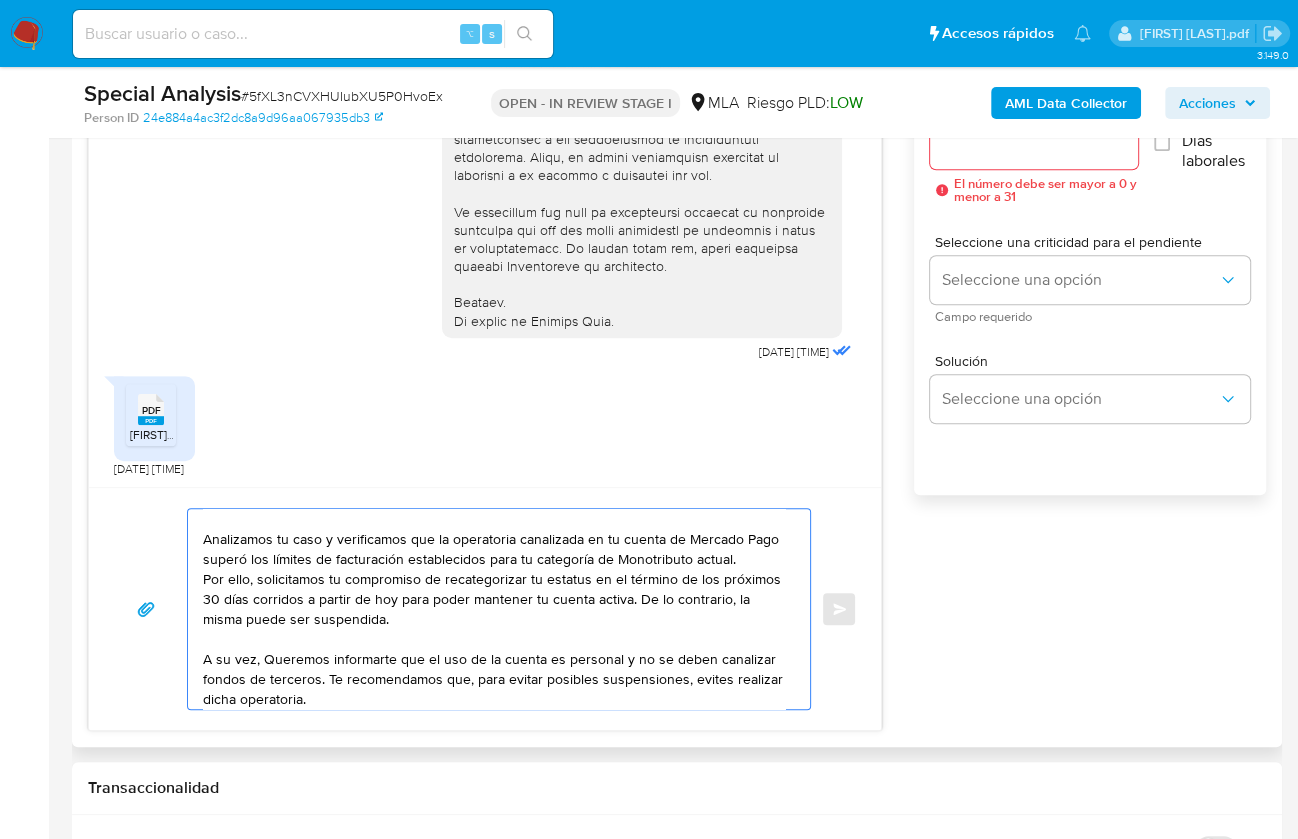 click on "Hola Alicia,
Muchas gracias por la respuesta.
Analizamos tu caso y verificamos que la operatoria canalizada en tu cuenta de Mercado Pago superó los límites de facturación establecidos para tu categoría de Monotributo actual.
Por ello, solicitamos tu compromiso de recategorizar tu estatus en el término de los próximos 30 días corridos a partir de hoy para poder mantener tu cuenta activa. De lo contrario, la misma puede ser suspendida.
A su vez, Queremos informarte que el uso de la cuenta es personal y no se deben canalizar fondos de terceros. Te recomendamos que, para evitar posibles suspensiones, evites realizar dicha operatoria.
Saludos, Equipo de Mercado Pago." at bounding box center (494, 609) 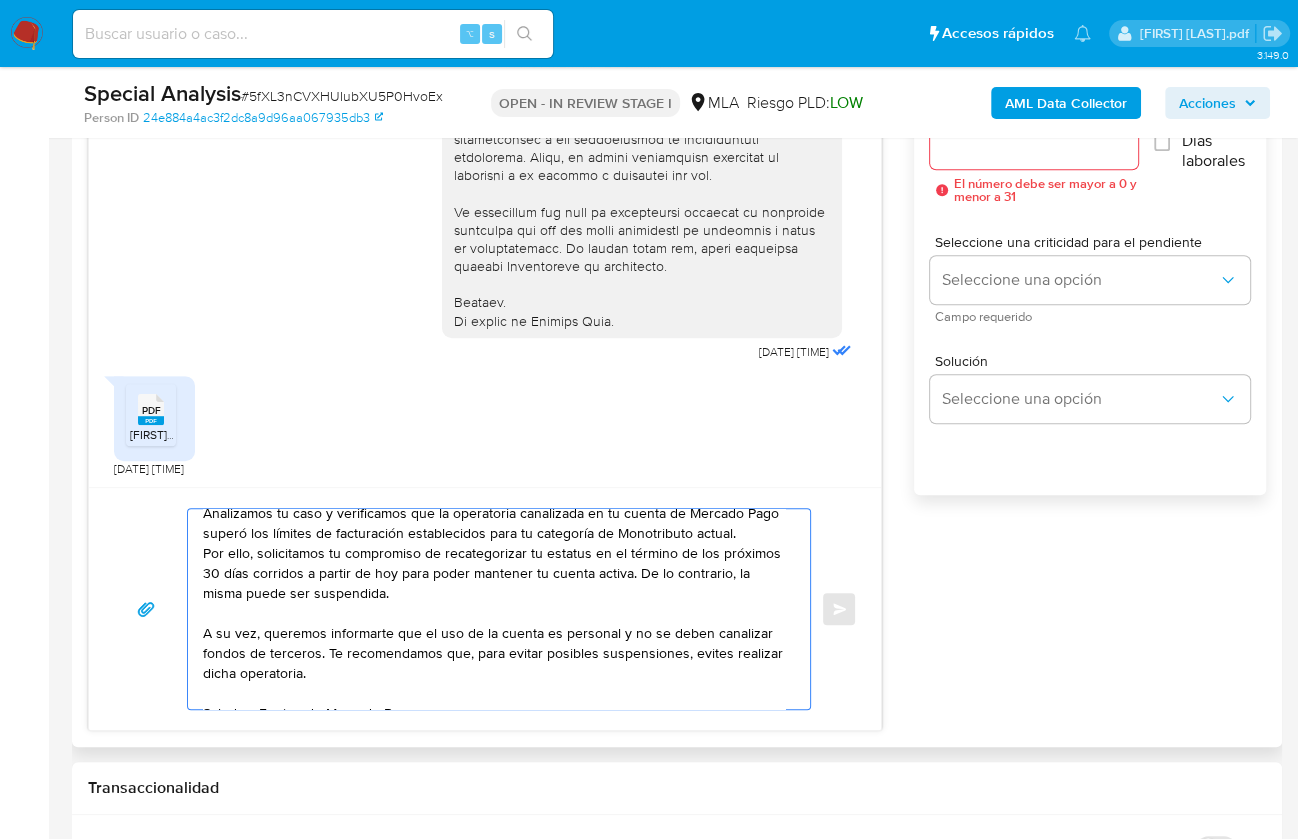 scroll, scrollTop: 95, scrollLeft: 0, axis: vertical 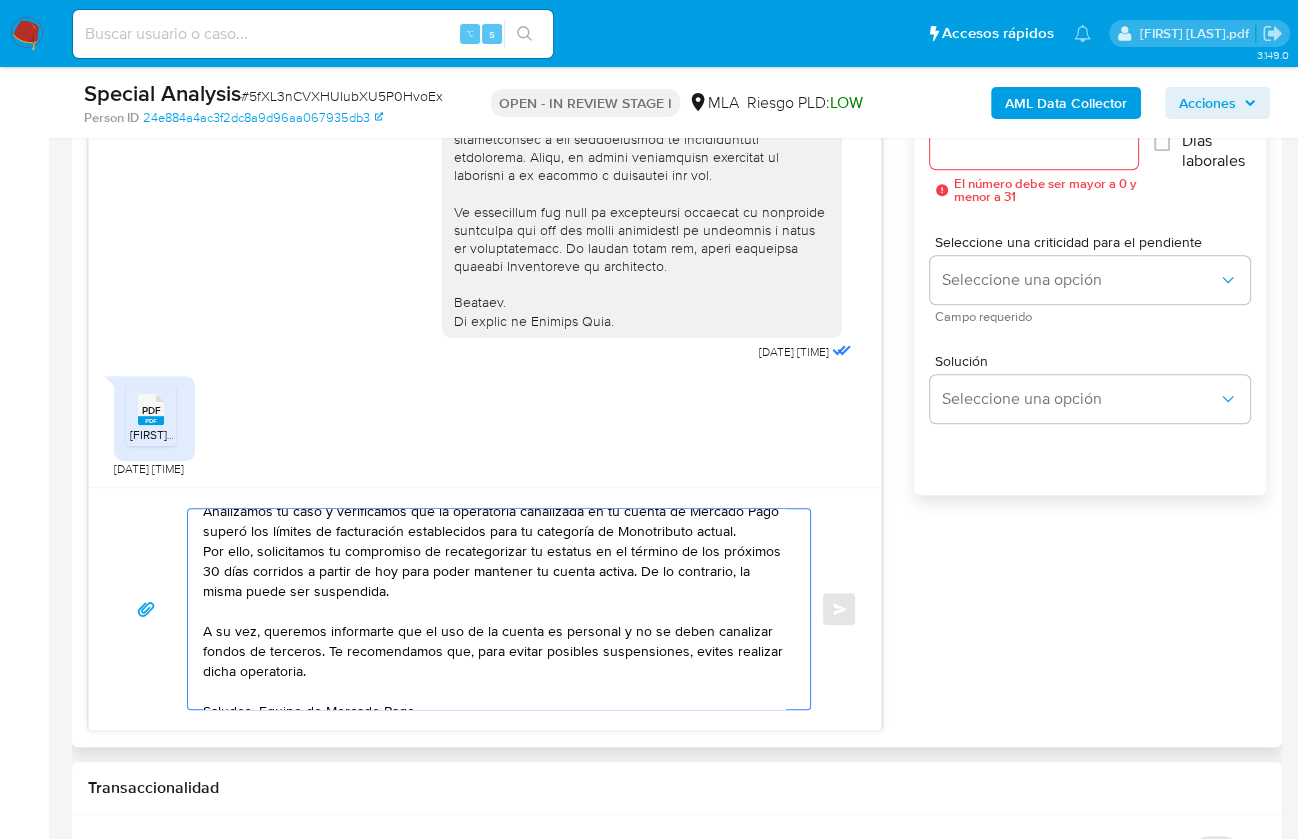 click on "Hola Alicia,
Muchas gracias por la respuesta.
Analizamos tu caso y verificamos que la operatoria canalizada en tu cuenta de Mercado Pago superó los límites de facturación establecidos para tu categoría de Monotributo actual.
Por ello, solicitamos tu compromiso de recategorizar tu estatus en el término de los próximos 30 días corridos a partir de hoy para poder mantener tu cuenta activa. De lo contrario, la misma puede ser suspendida.
A su vez, queremos informarte que el uso de la cuenta es personal y no se deben canalizar fondos de terceros. Te recomendamos que, para evitar posibles suspensiones, evites realizar dicha operatoria.
Saludos, Equipo de Mercado Pago." at bounding box center [494, 609] 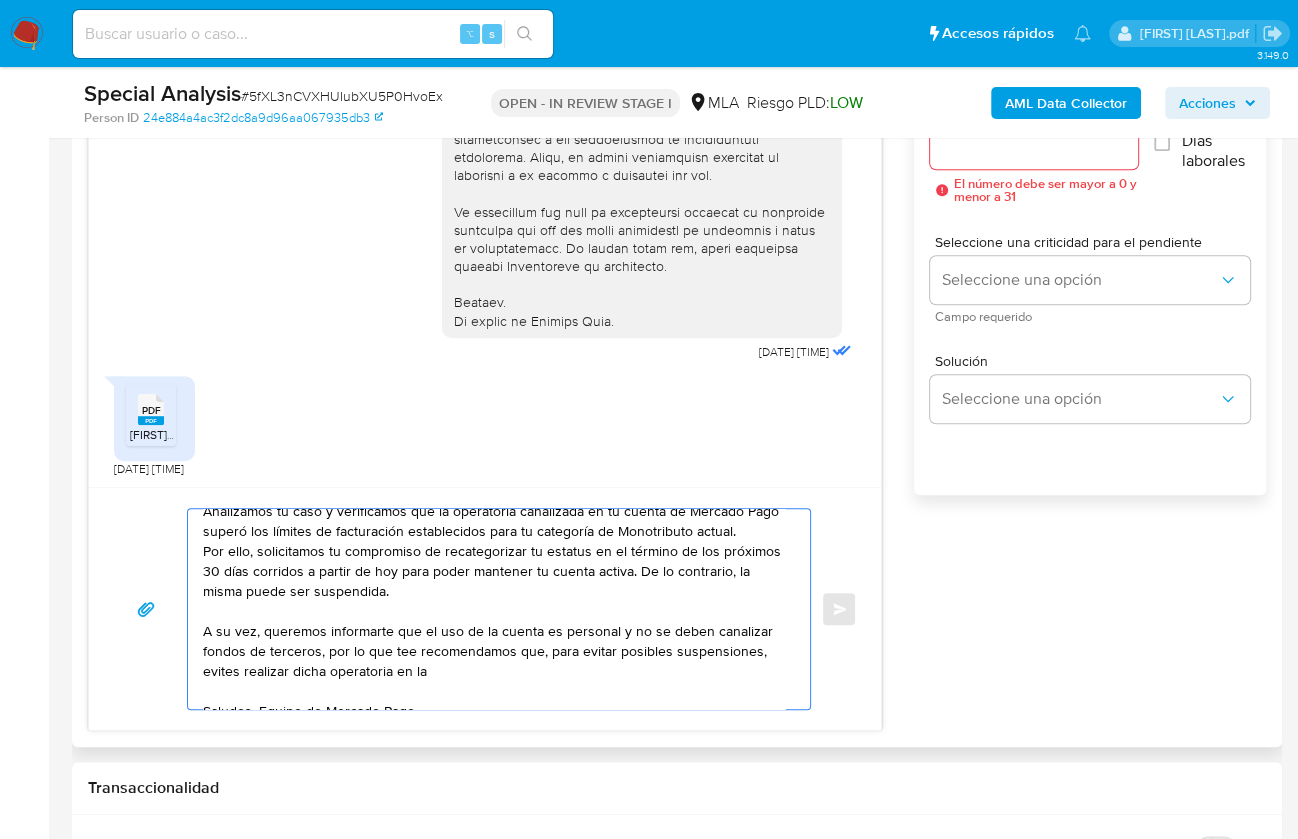 click on "Hola Alicia,
Muchas gracias por la respuesta.
Analizamos tu caso y verificamos que la operatoria canalizada en tu cuenta de Mercado Pago superó los límites de facturación establecidos para tu categoría de Monotributo actual.
Por ello, solicitamos tu compromiso de recategorizar tu estatus en el término de los próximos 30 días corridos a partir de hoy para poder mantener tu cuenta activa. De lo contrario, la misma puede ser suspendida.
A su vez, queremos informarte que el uso de la cuenta es personal y no se deben canalizar fondos de terceros, por lo que tee recomendamos que, para evitar posibles suspensiones, evites realizar dicha operatoria.
Saludos, Equipo de Mercado Pago." at bounding box center (494, 609) 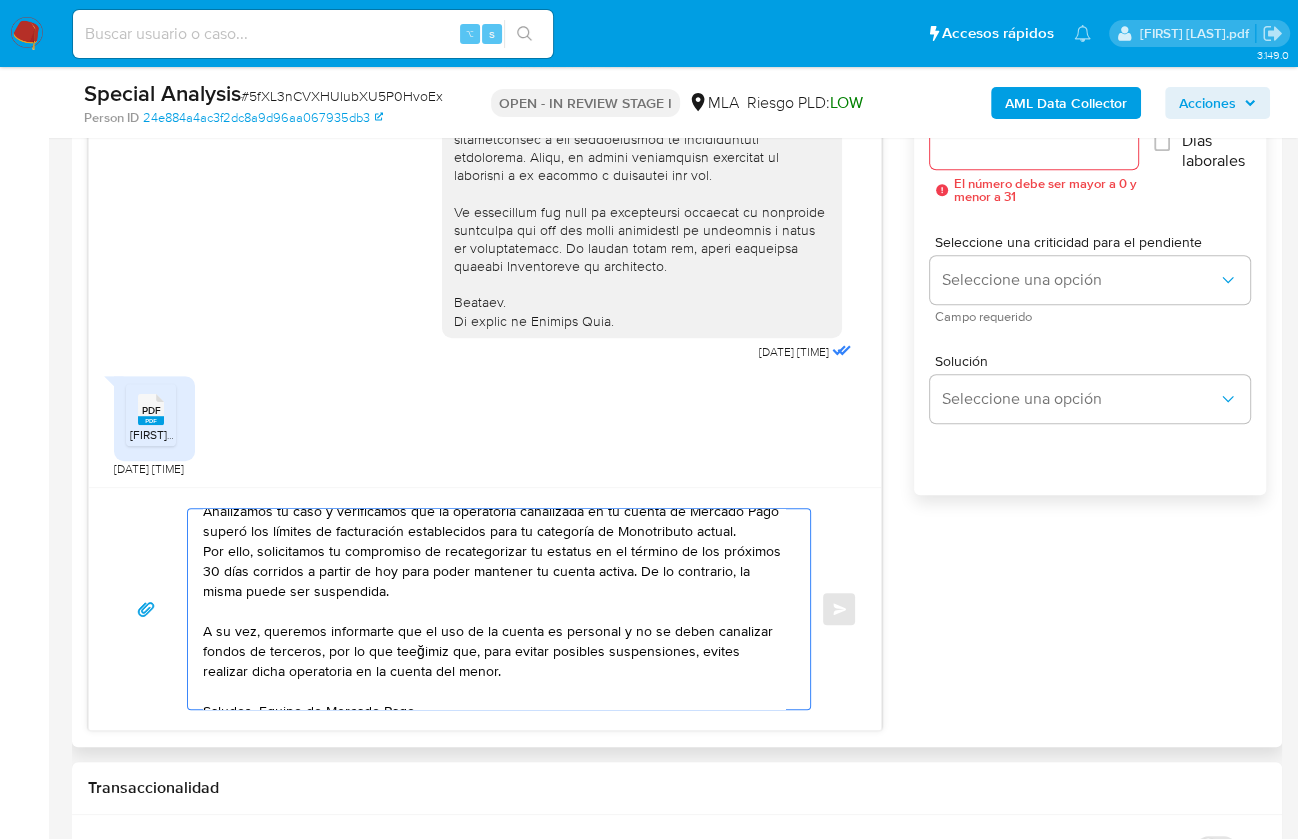 click on "Hola Alicia,
Muchas gracias por la respuesta.
Analizamos tu caso y verificamos que la operatoria canalizada en tu cuenta de Mercado Pago superó los límites de facturación establecidos para tu categoría de Monotributo actual.
Por ello, solicitamos tu compromiso de recategorizar tu estatus en el término de los próximos 30 días corridos a partir de hoy para poder mantener tu cuenta activa. De lo contrario, la misma puede ser suspendida.
A su vez, queremos informarte que el uso de la cuenta es personal y no se deben canalizar fondos de terceros, por lo que tee recomendamos que, para evitar posibles suspensiones, evites realizar dicha operatoria en la cuenta del menor.
Saludos, Equipo de Mercado Pago." at bounding box center (494, 609) 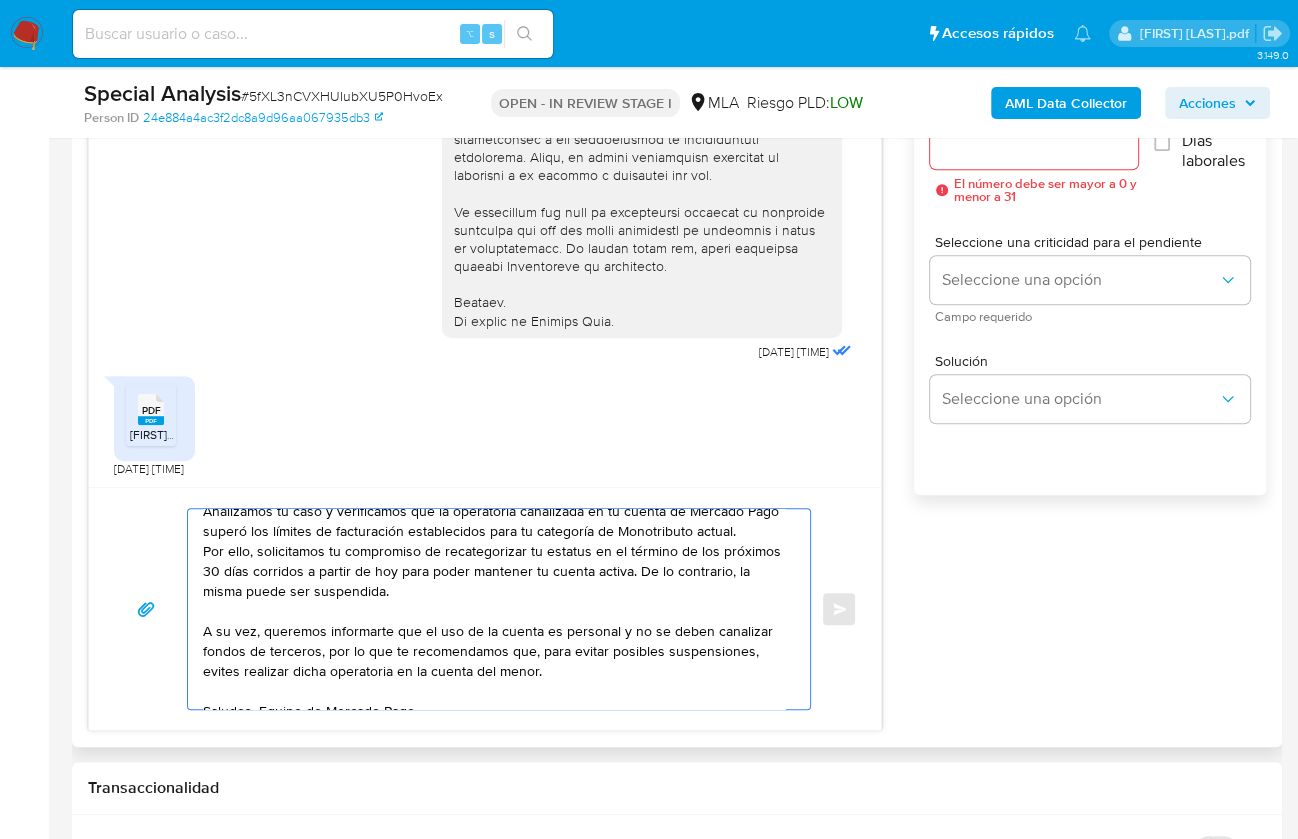 click on "Hola Alicia,
Muchas gracias por la respuesta.
Analizamos tu caso y verificamos que la operatoria canalizada en tu cuenta de Mercado Pago superó los límites de facturación establecidos para tu categoría de Monotributo actual.
Por ello, solicitamos tu compromiso de recategorizar tu estatus en el término de los próximos 30 días corridos a partir de hoy para poder mantener tu cuenta activa. De lo contrario, la misma puede ser suspendida.
A su vez, queremos informarte que el uso de la cuenta es personal y no se deben canalizar fondos de terceros, por lo que te recomendamos que, para evitar posibles suspensiones, evites realizar dicha operatoria en la cuenta del menor.
Saludos, Equipo de Mercado Pago." at bounding box center (494, 609) 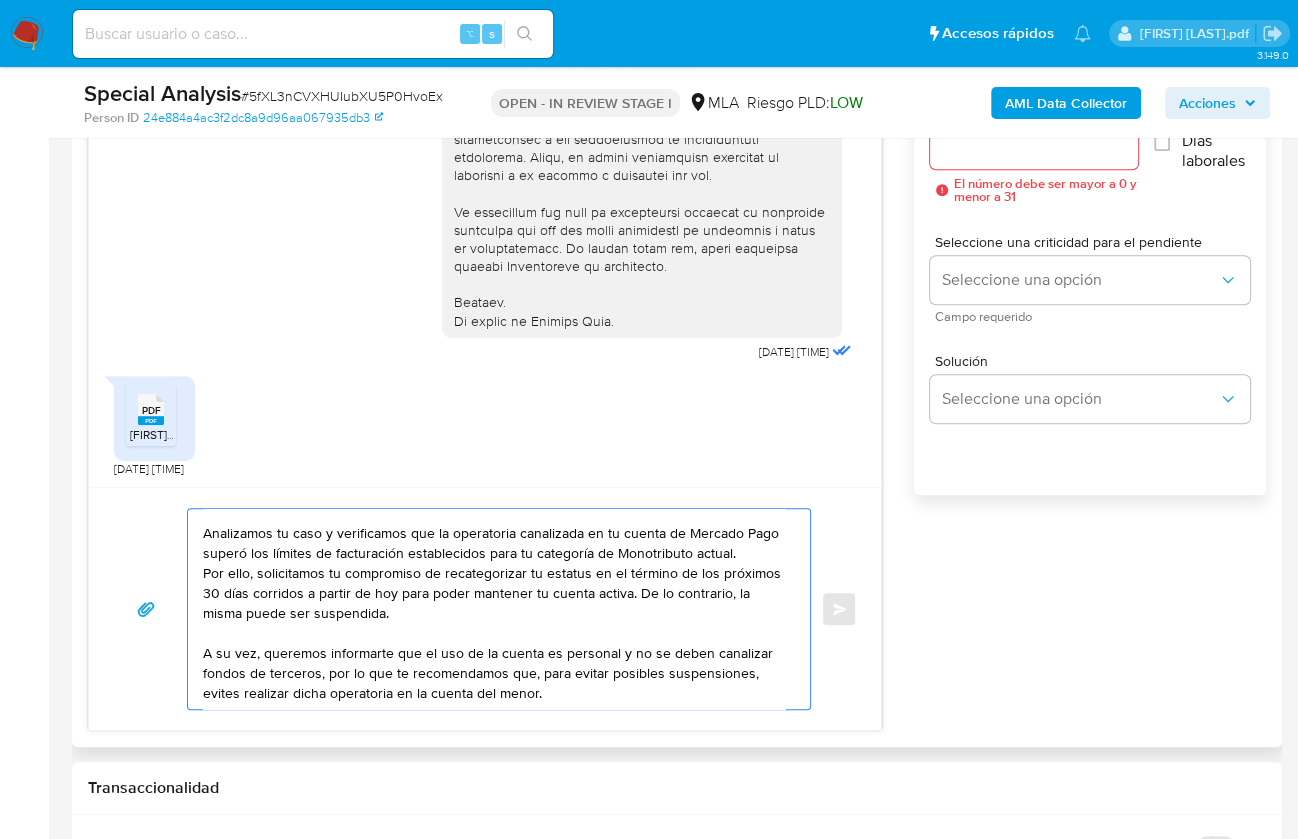 scroll, scrollTop: 68, scrollLeft: 0, axis: vertical 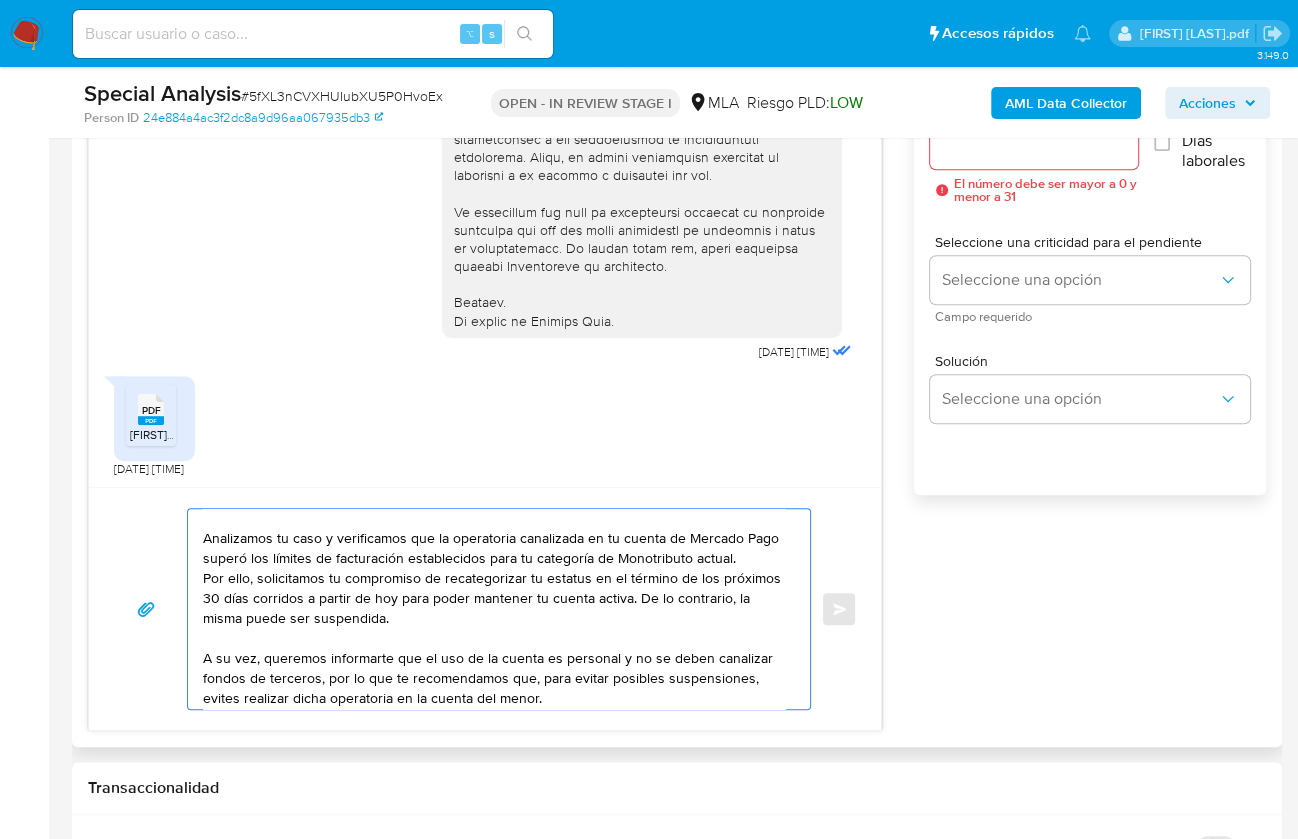 click on "Hola Alicia,
Muchas gracias por la respuesta.
Analizamos tu caso y verificamos que la operatoria canalizada en tu cuenta de Mercado Pago superó los límites de facturación establecidos para tu categoría de Monotributo actual.
Por ello, solicitamos tu compromiso de recategorizar tu estatus en el término de los próximos 30 días corridos a partir de hoy para poder mantener tu cuenta activa. De lo contrario, la misma puede ser suspendida.
A su vez, queremos informarte que el uso de la cuenta es personal y no se deben canalizar fondos de terceros, por lo que te recomendamos que, para evitar posibles suspensiones, evites realizar dicha operatoria en la cuenta del menor.
Saludos, Equipo de Mercado Pago." at bounding box center (494, 609) 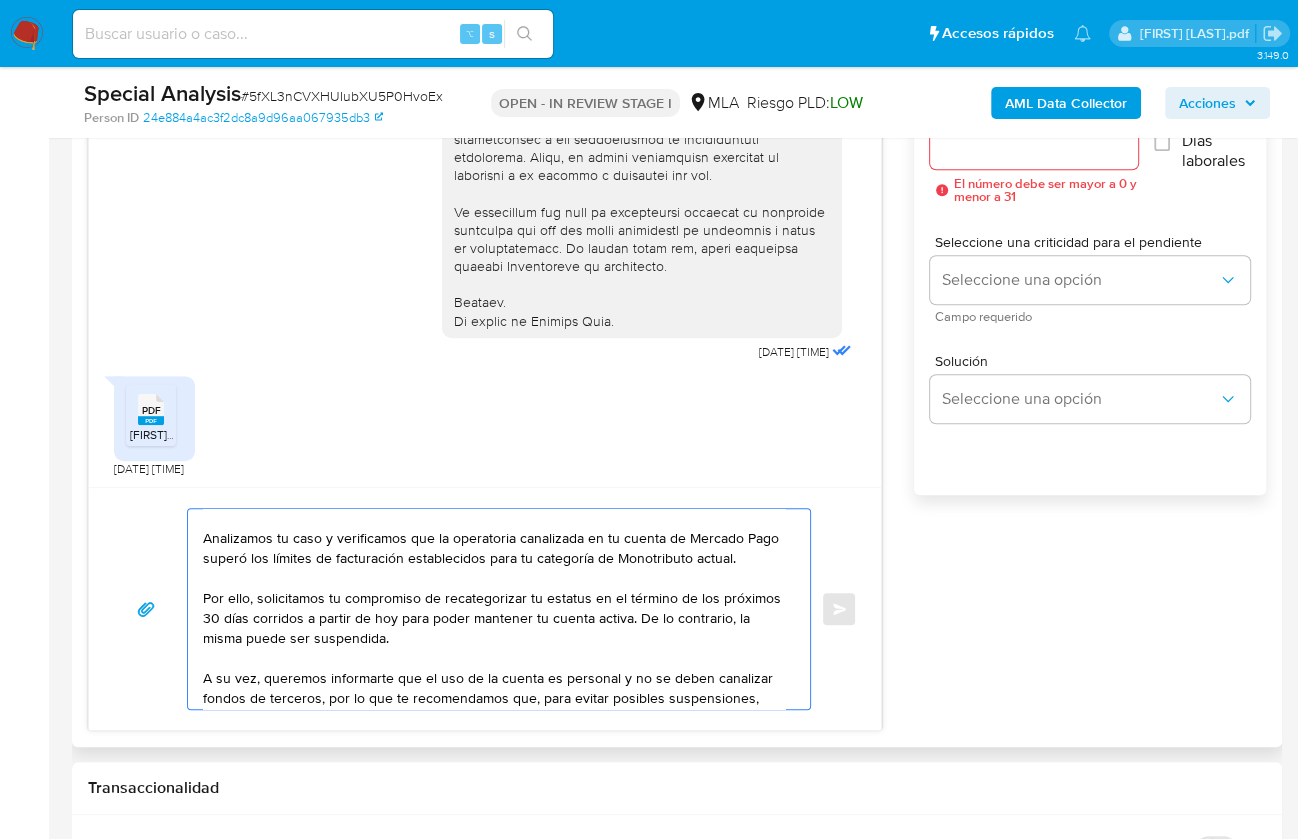 click on "Hola Alicia,
Muchas gracias por la respuesta.
Analizamos tu caso y verificamos que la operatoria canalizada en tu cuenta de Mercado Pago superó los límites de facturación establecidos para tu categoría de Monotributo actual.
Por ello, solicitamos tu compromiso de recategorizar tu estatus en el término de los próximos 30 días corridos a partir de hoy para poder mantener tu cuenta activa. De lo contrario, la misma puede ser suspendida.
A su vez, queremos informarte que el uso de la cuenta es personal y no se deben canalizar fondos de terceros, por lo que te recomendamos que, para evitar posibles suspensiones, evites realizar dicha operatoria en la cuenta del menor.
Saludos, Equipo de Mercado Pago." at bounding box center (494, 609) 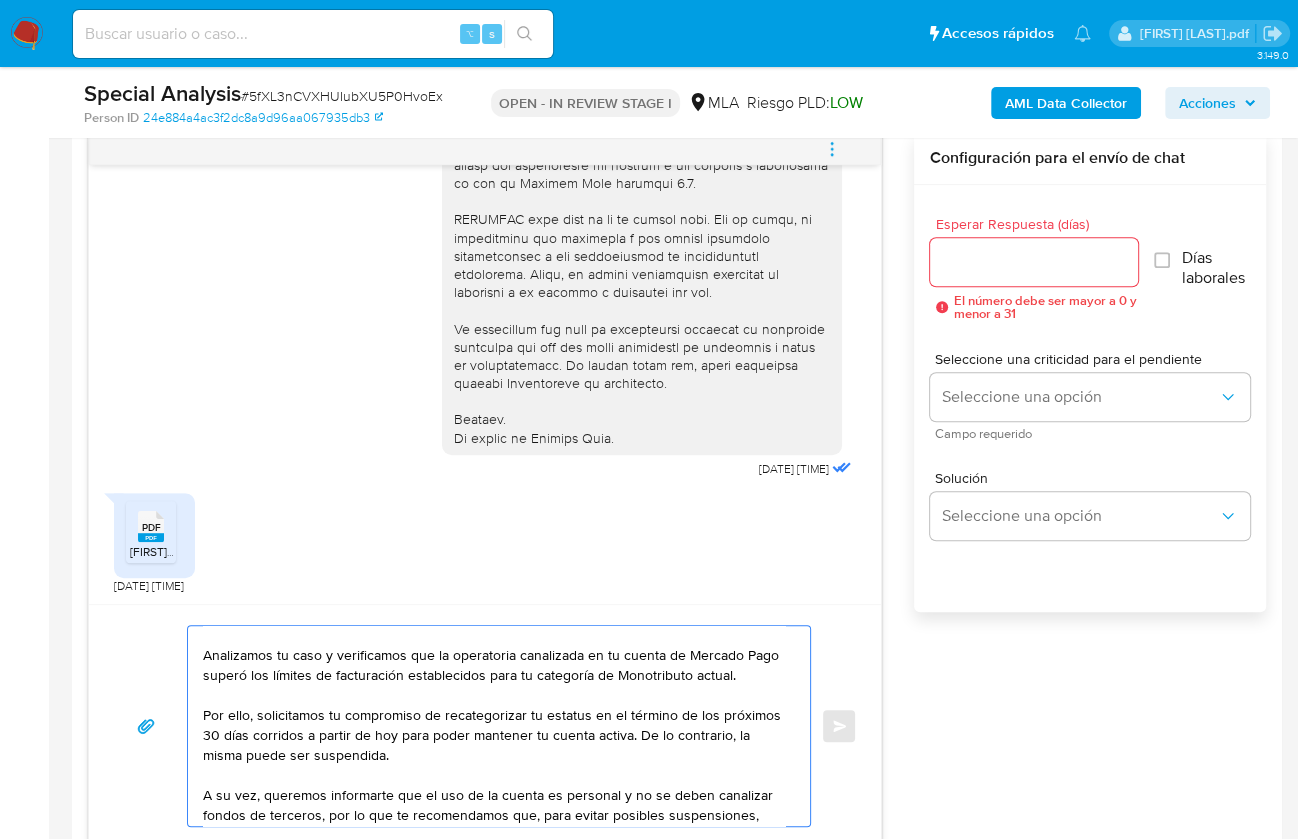 scroll, scrollTop: 1017, scrollLeft: 0, axis: vertical 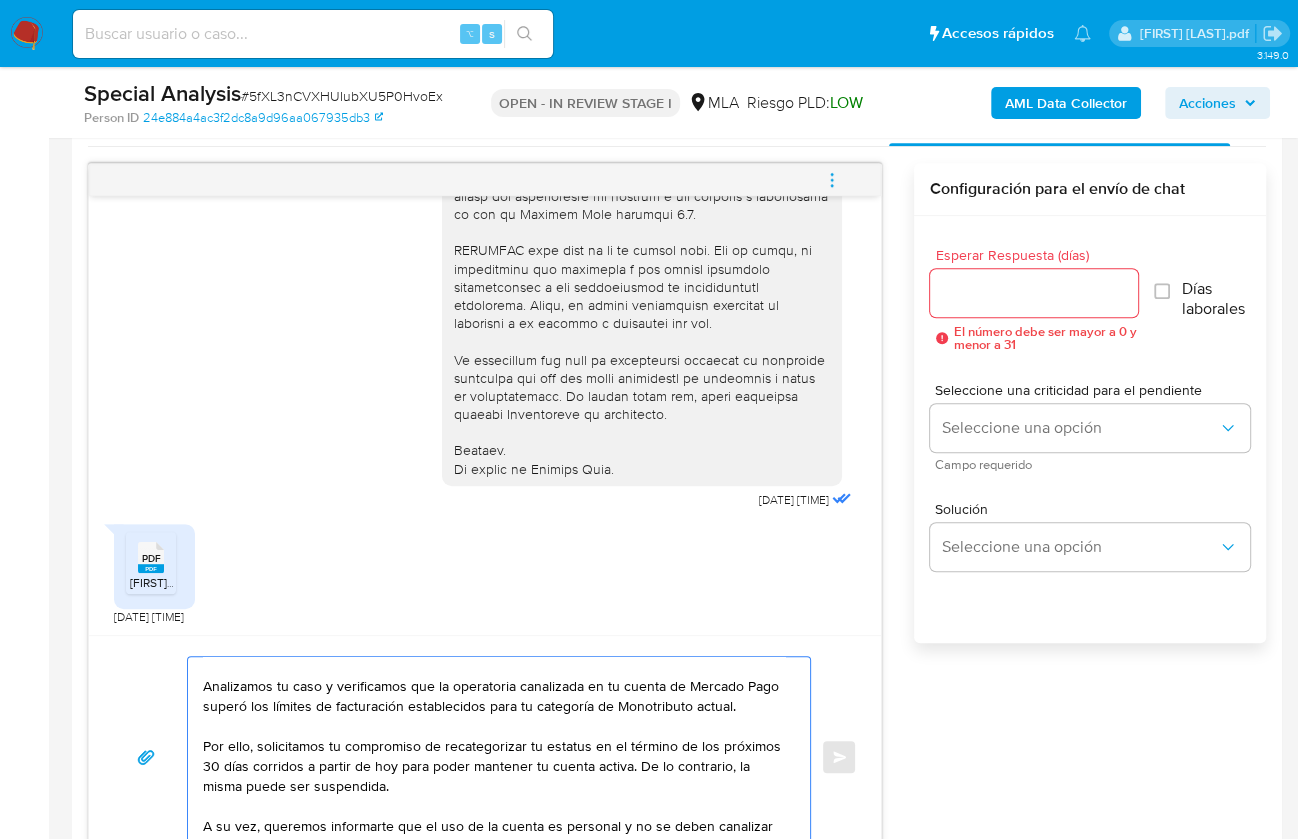 type on "Hola Alicia,
Muchas gracias por la respuesta.
Analizamos tu caso y verificamos que la operatoria canalizada en tu cuenta de Mercado Pago superó los límites de facturación establecidos para tu categoría de Monotributo actual.
Por ello, solicitamos tu compromiso de recategorizar tu estatus en el término de los próximos 30 días corridos a partir de hoy para poder mantener tu cuenta activa. De lo contrario, la misma puede ser suspendida.
A su vez, queremos informarte que el uso de la cuenta es personal y no se deben canalizar fondos de terceros, por lo que te recomendamos que, para evitar posibles suspensiones, evites realizar dicha operatoria en la cuenta del menor.
Saludos, Equipo de Mercado Pago." 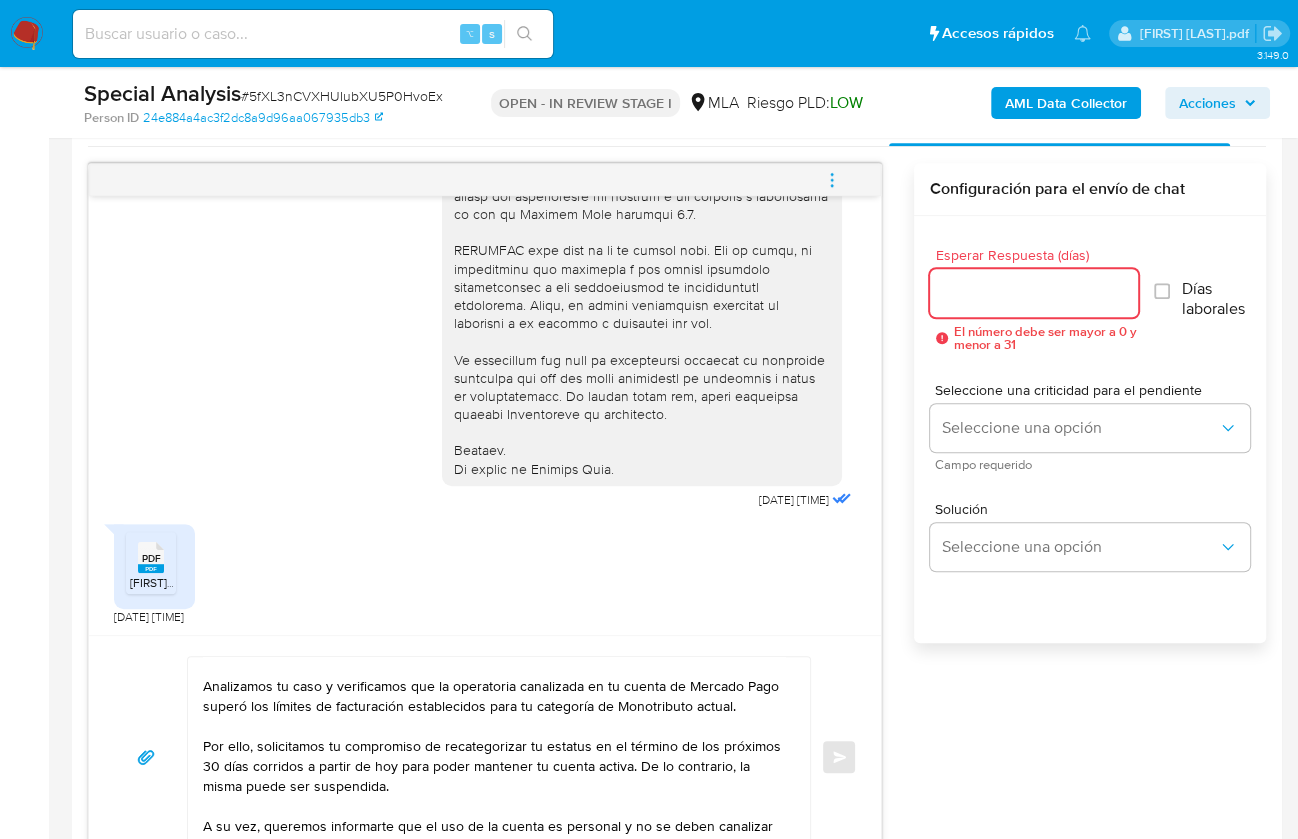 click on "Esperar Respuesta (días)" at bounding box center [1034, 293] 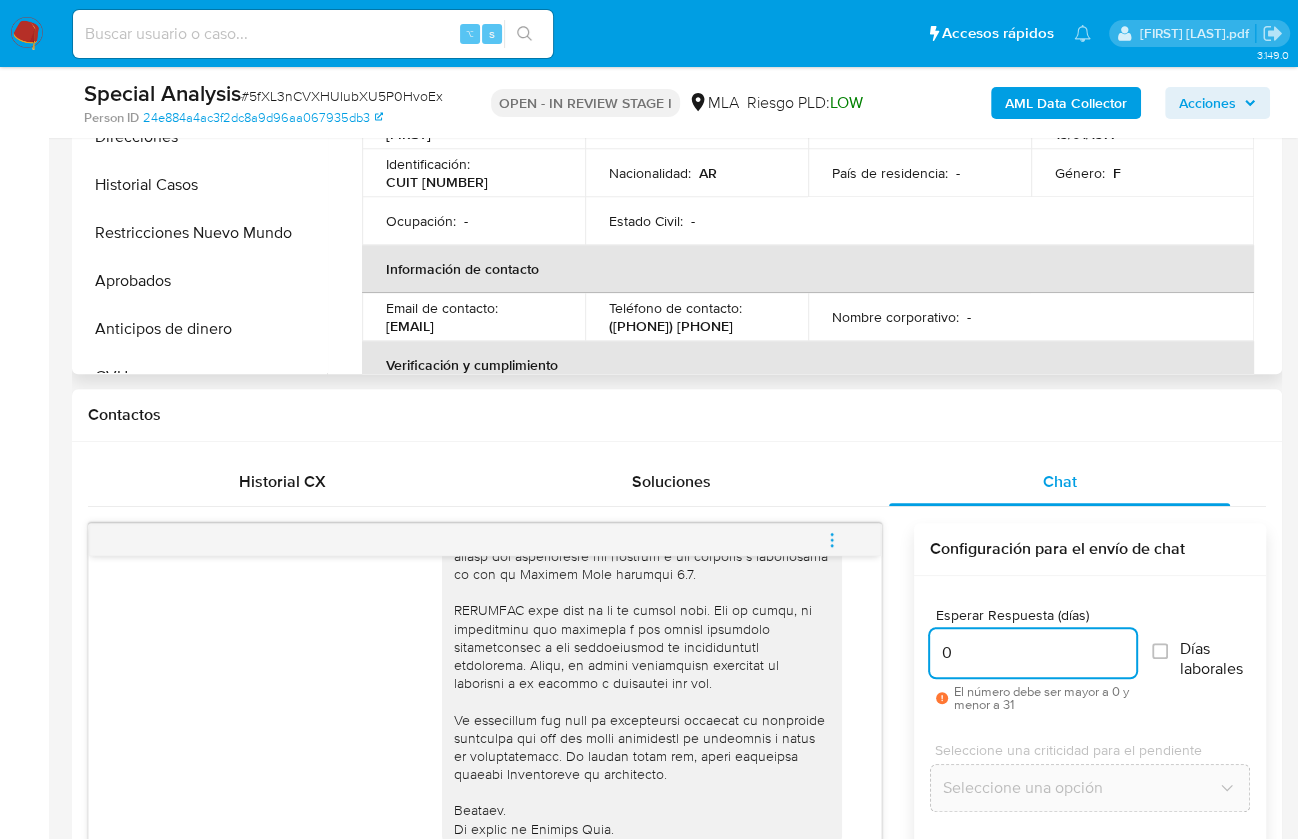 scroll, scrollTop: 333, scrollLeft: 0, axis: vertical 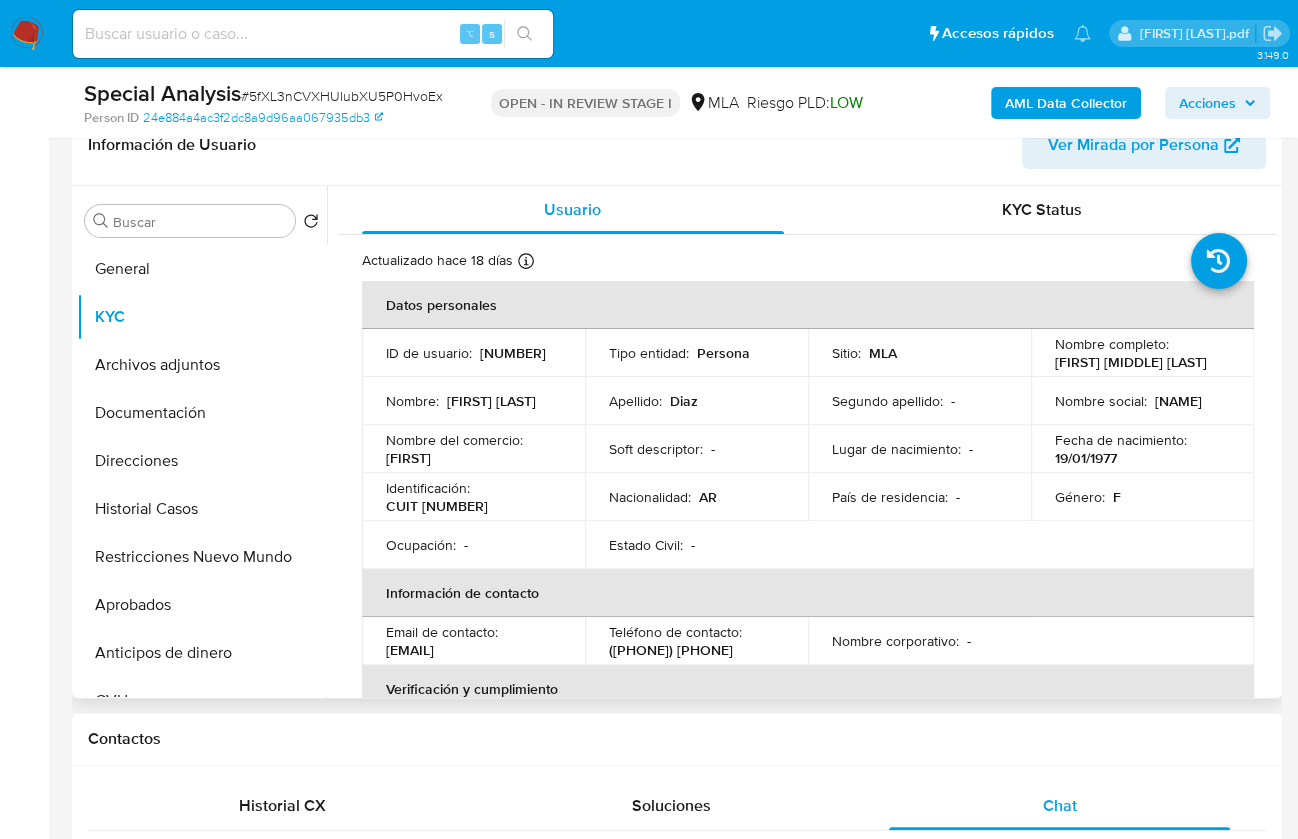 type on "0" 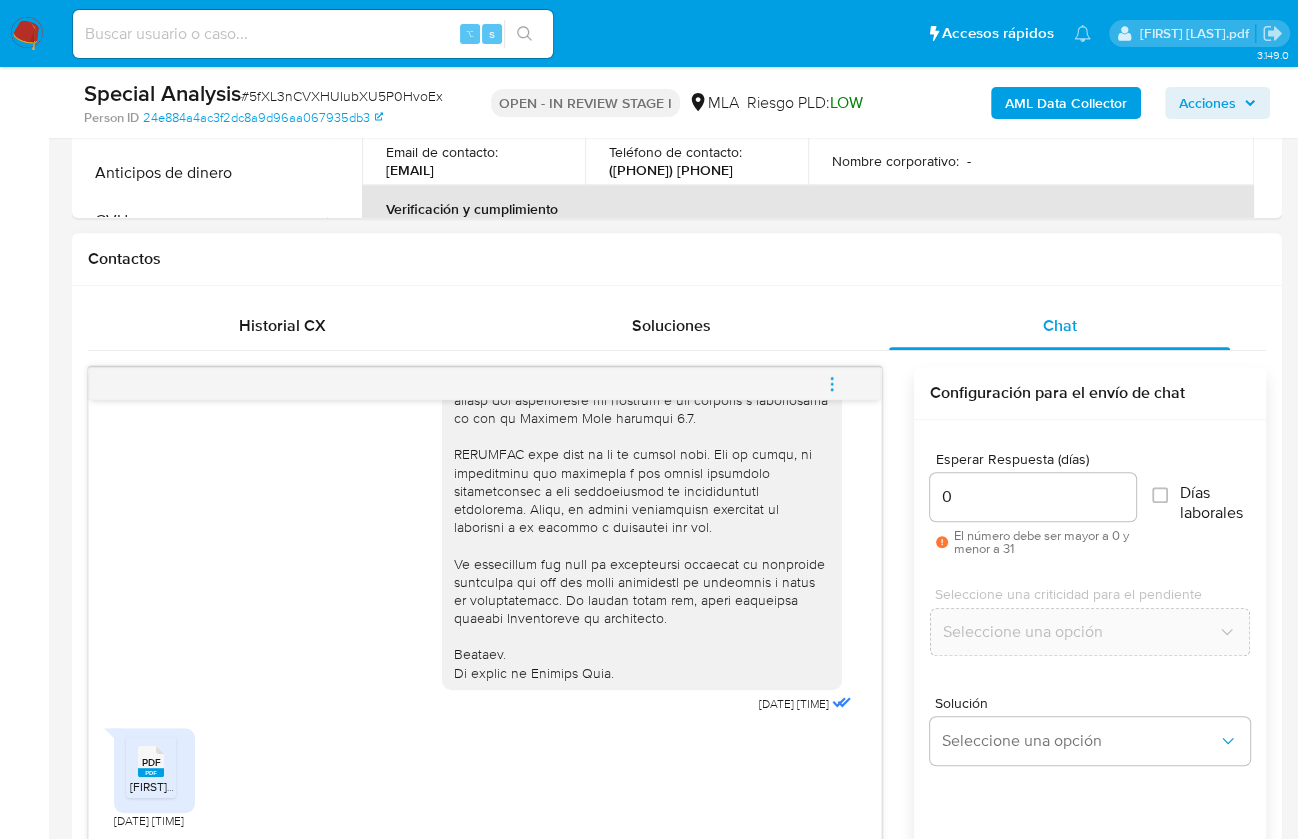 scroll, scrollTop: 1013, scrollLeft: 0, axis: vertical 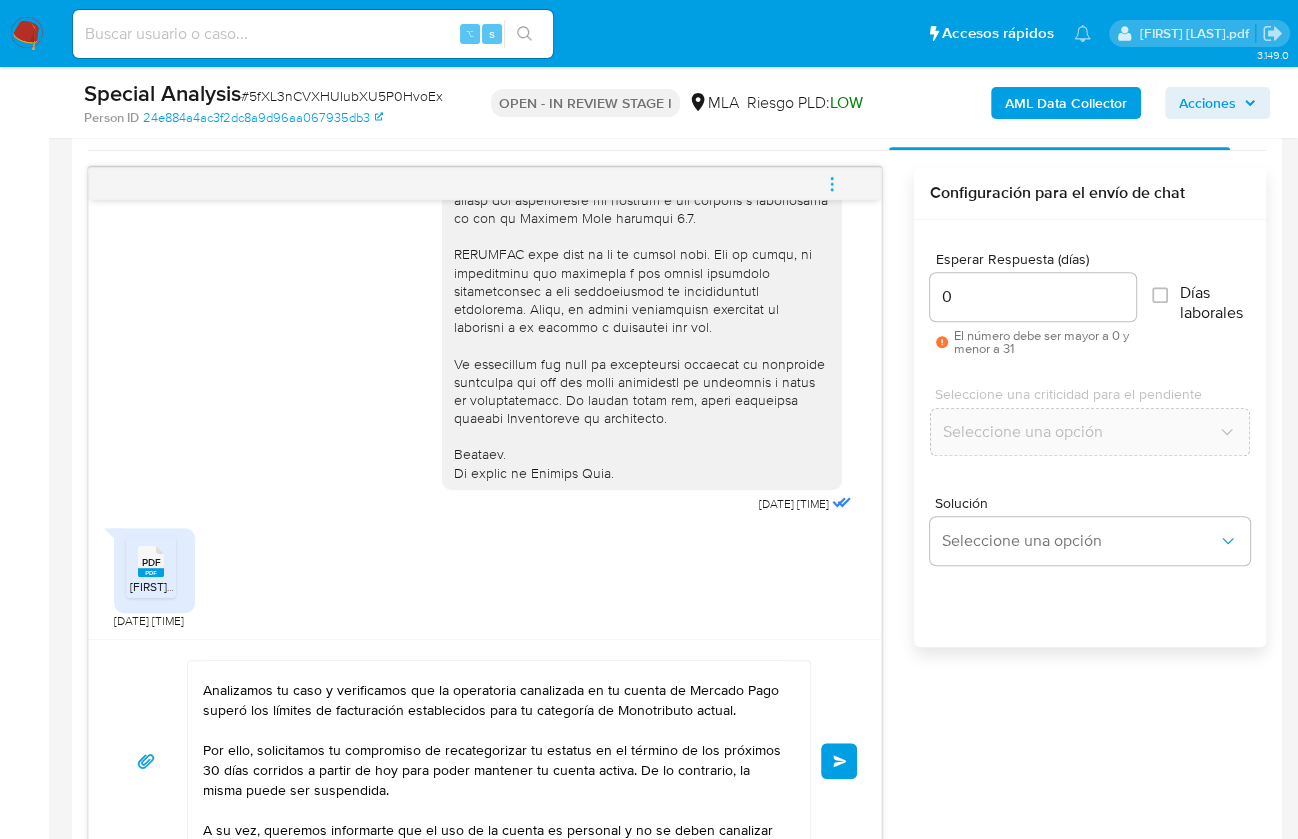 click on "Enviar" at bounding box center (839, 761) 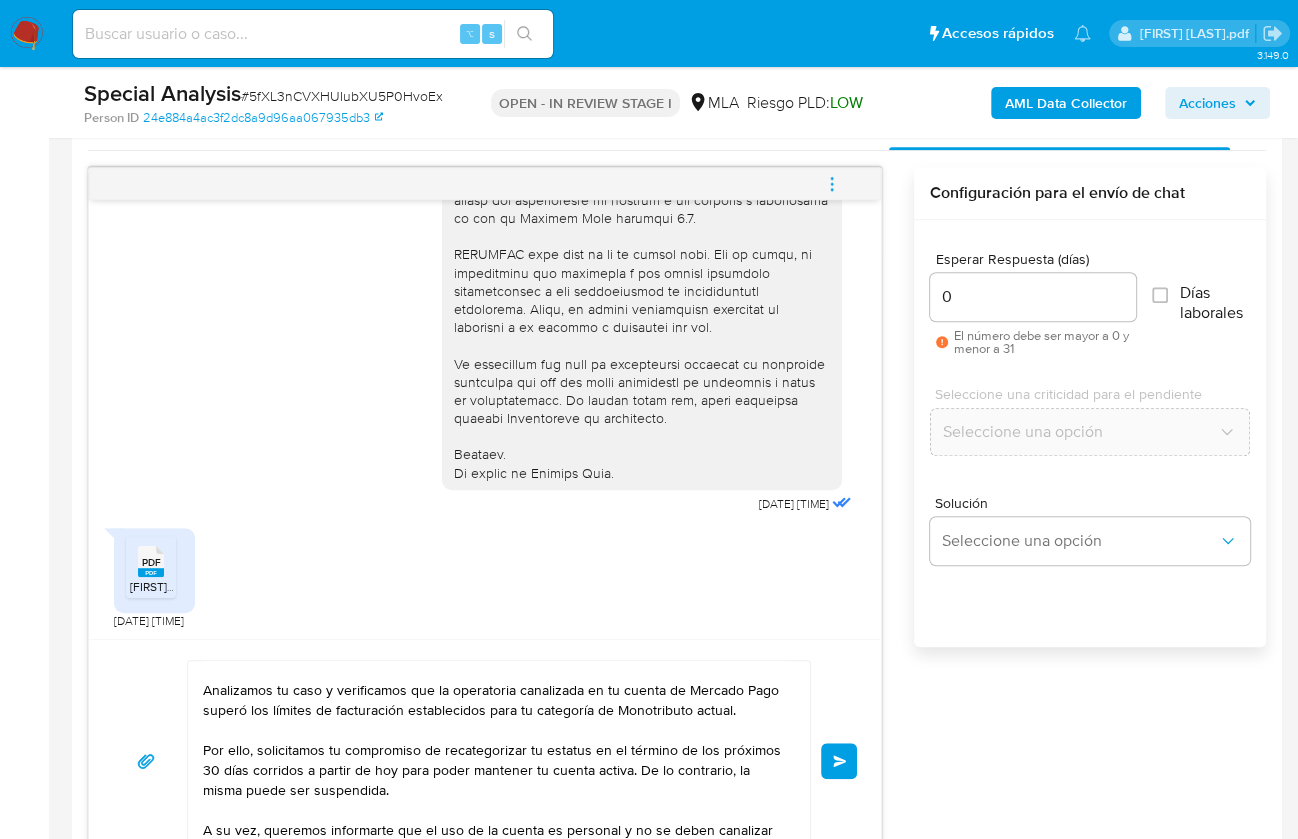 type 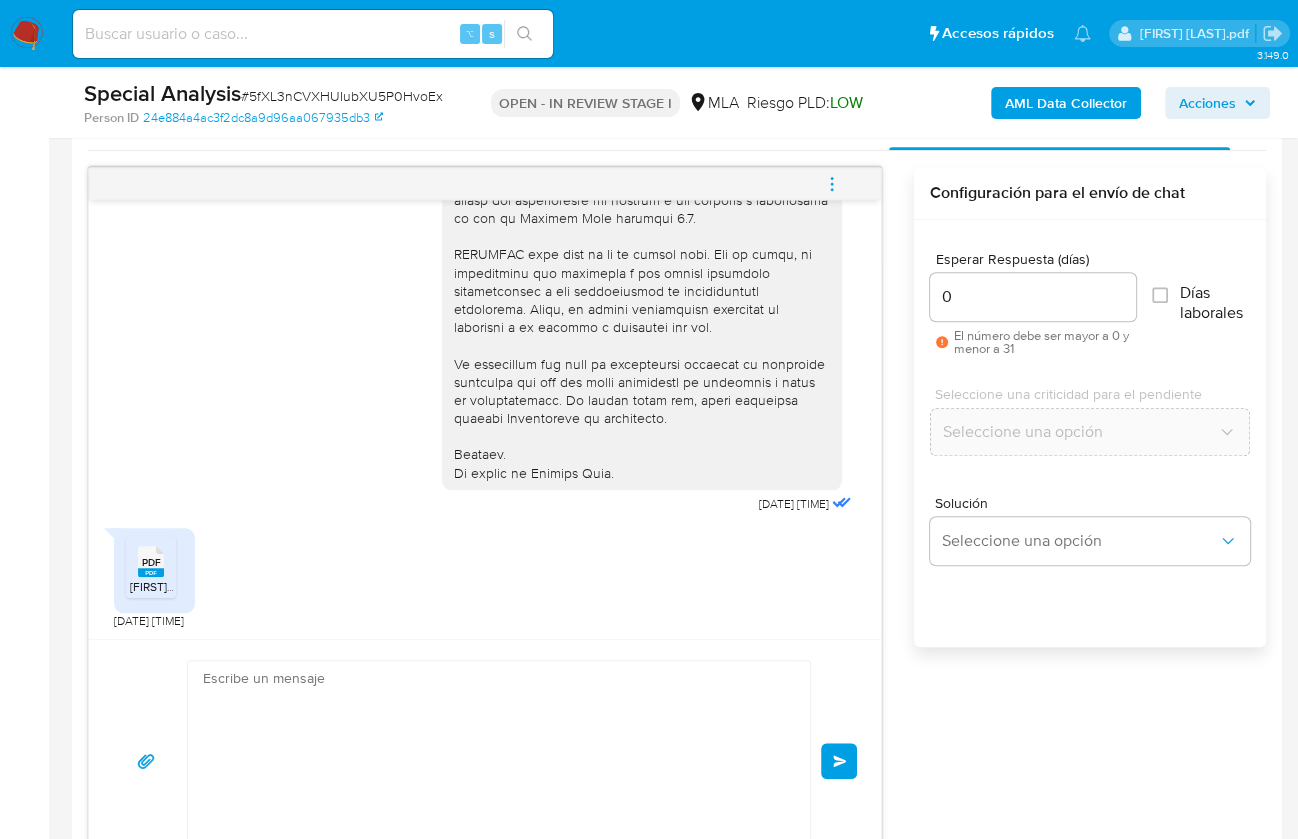 scroll, scrollTop: 0, scrollLeft: 0, axis: both 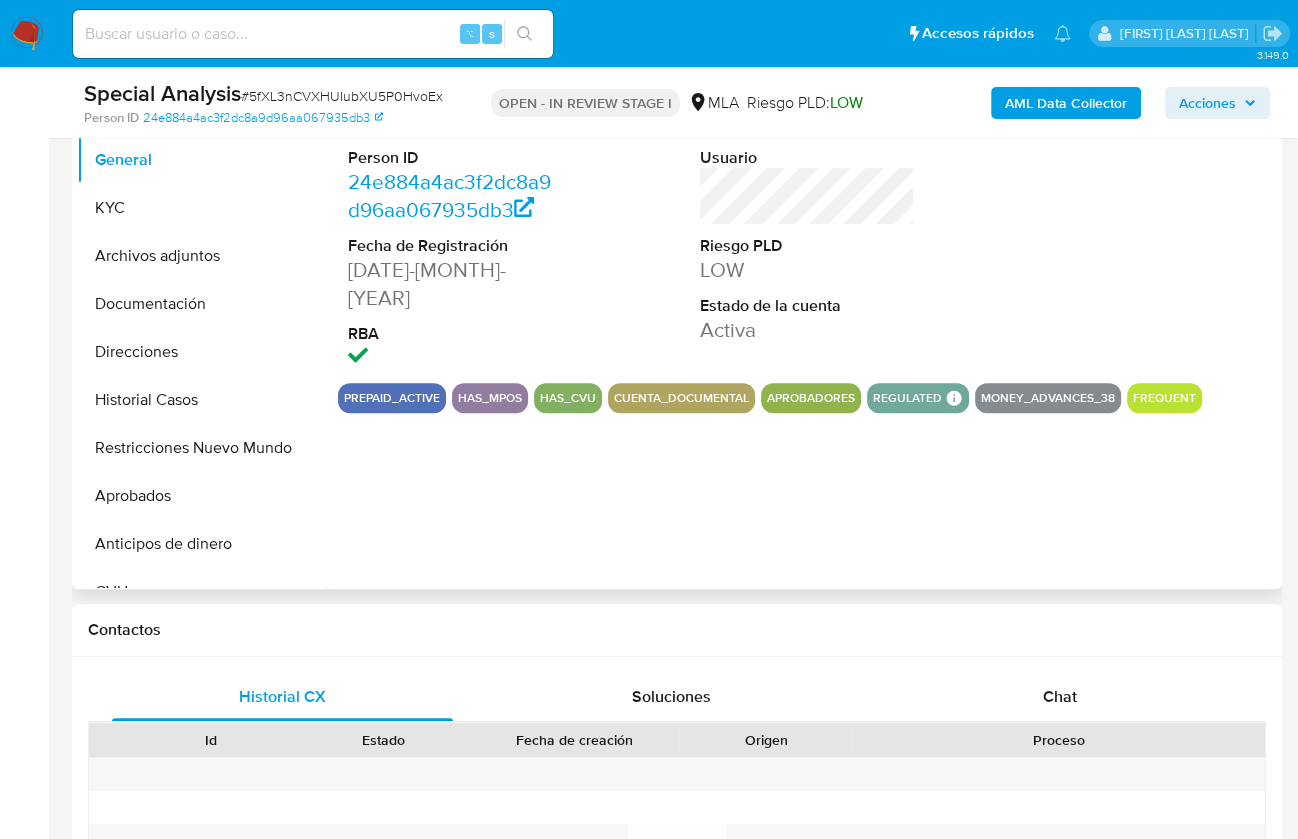 select on "10" 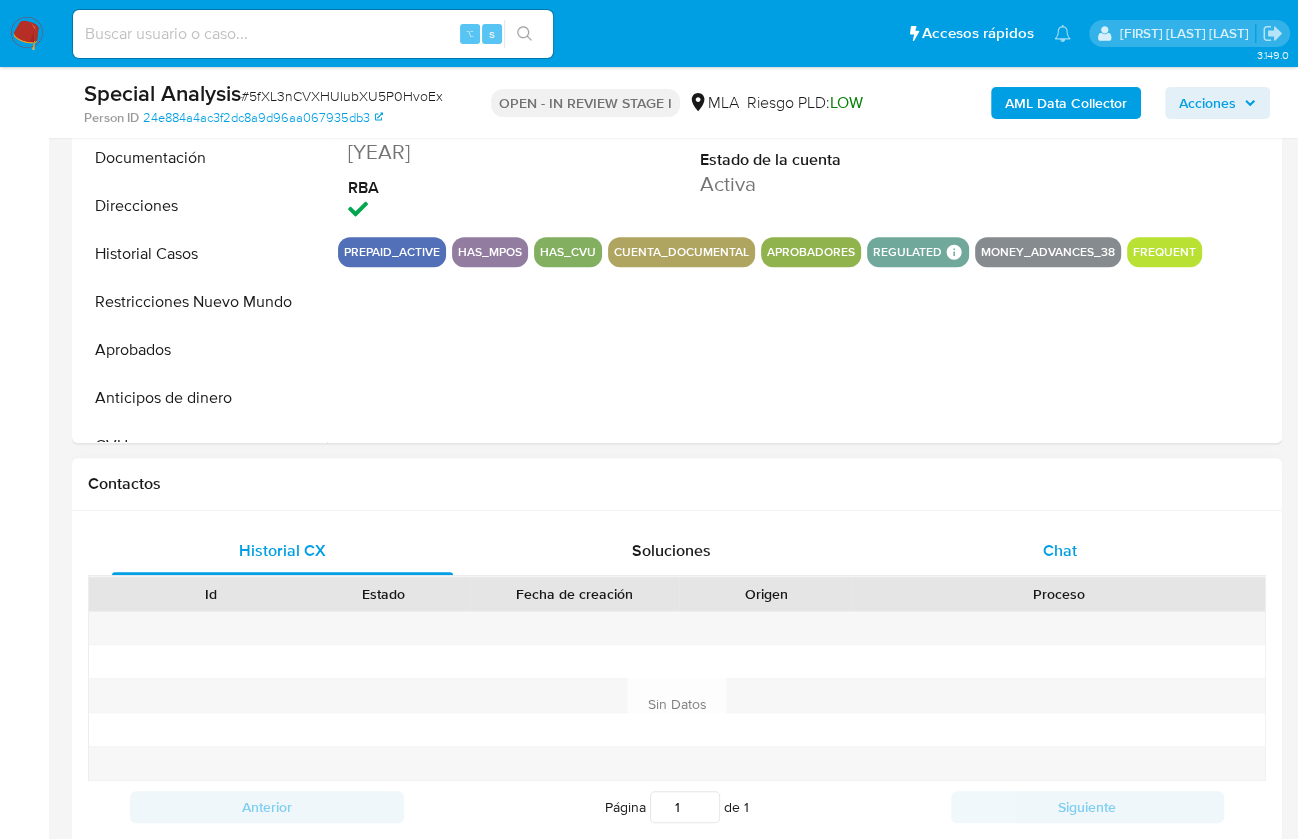click on "Chat" at bounding box center [1059, 551] 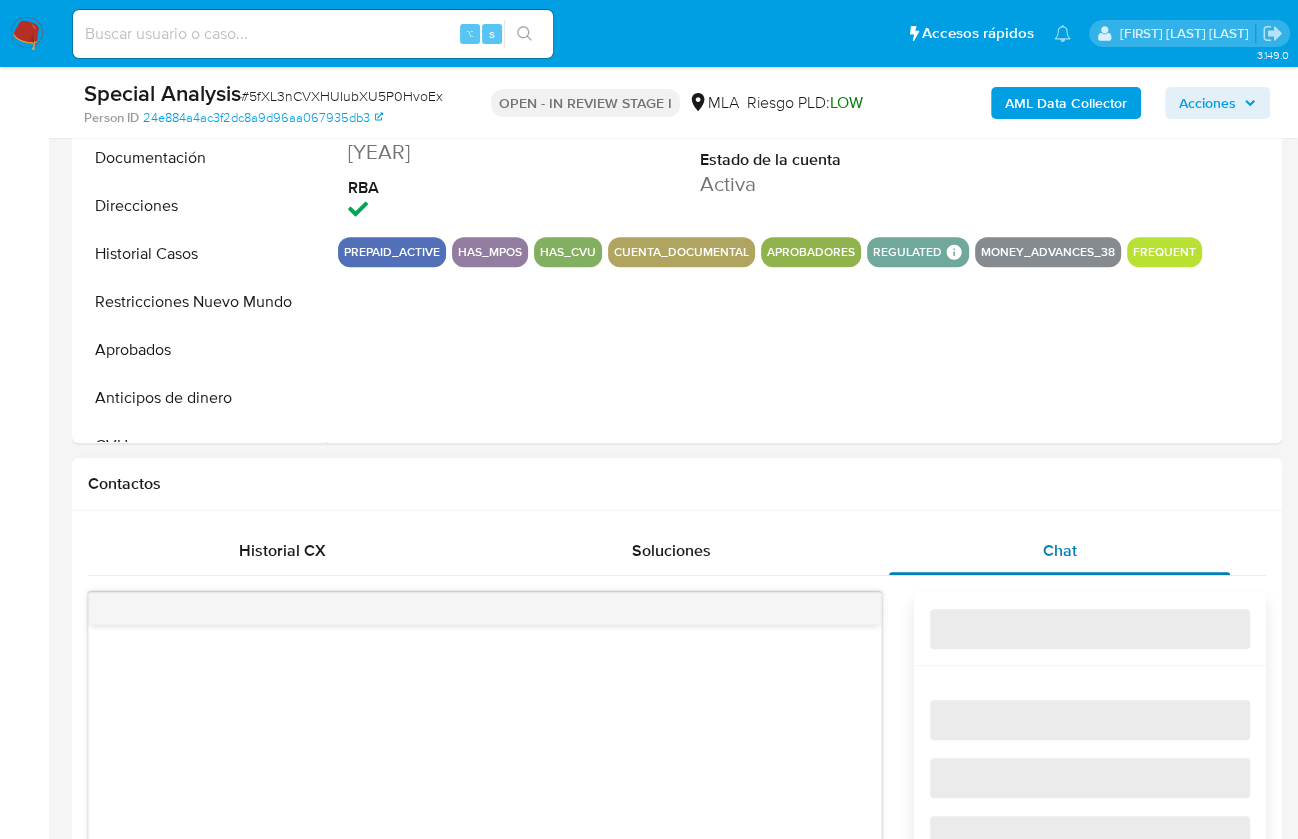 scroll, scrollTop: 922, scrollLeft: 0, axis: vertical 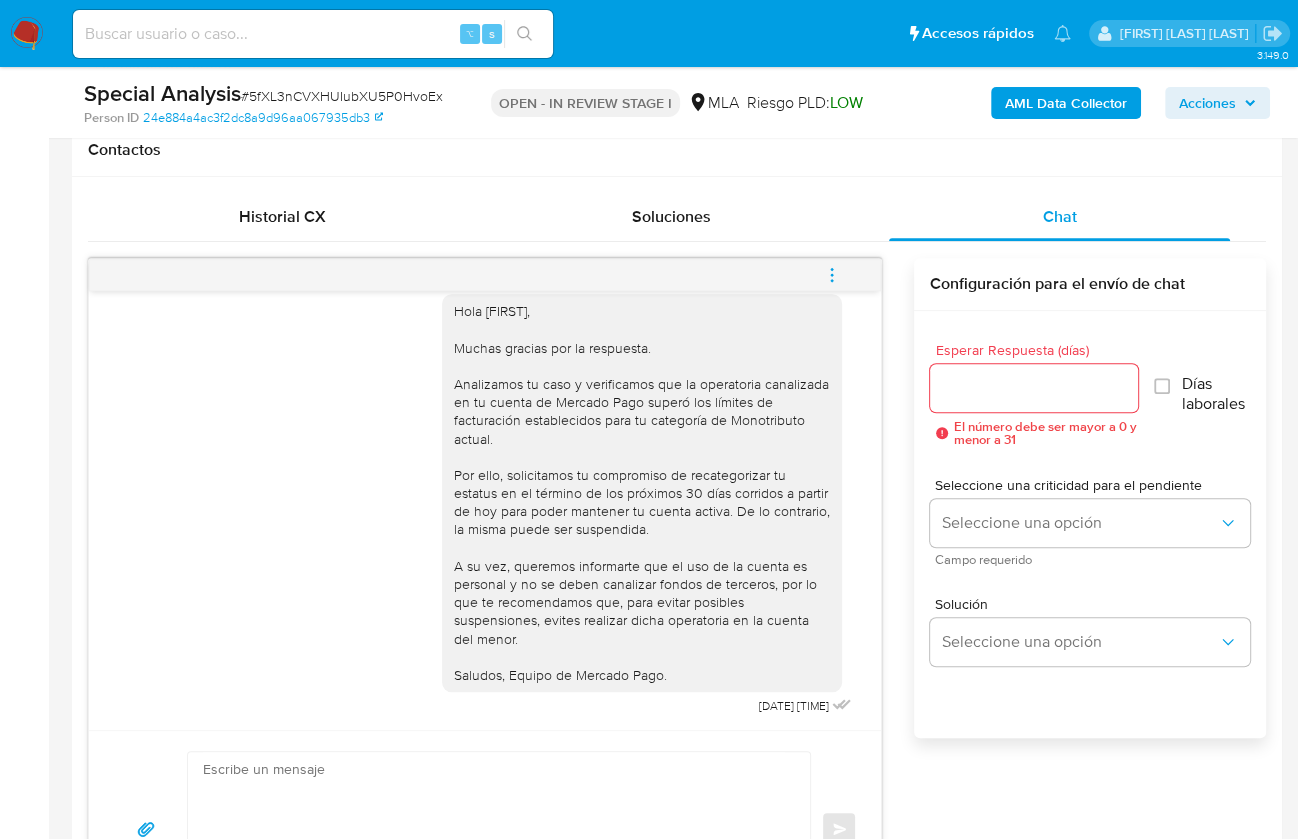 click at bounding box center (832, 275) 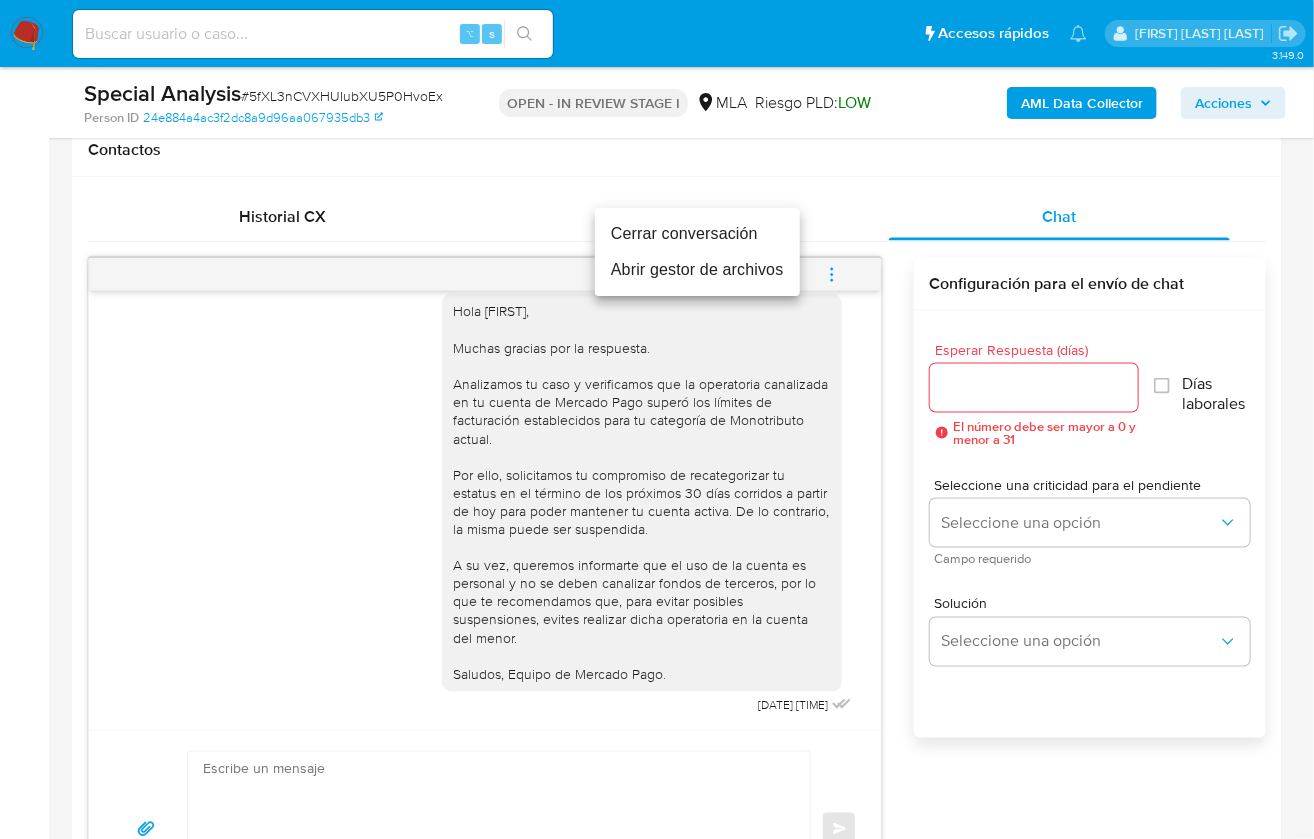 click on "Cerrar conversación" at bounding box center (697, 234) 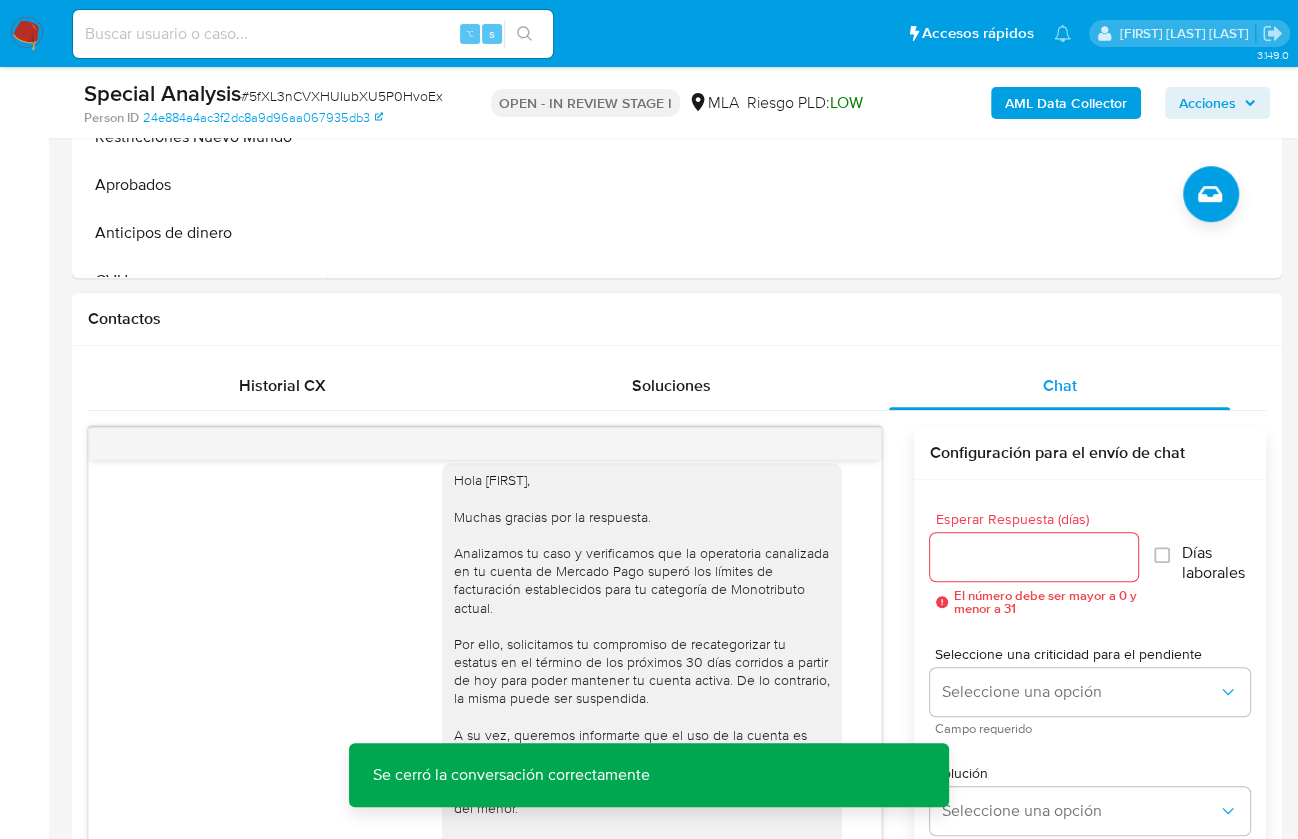 scroll, scrollTop: 753, scrollLeft: 0, axis: vertical 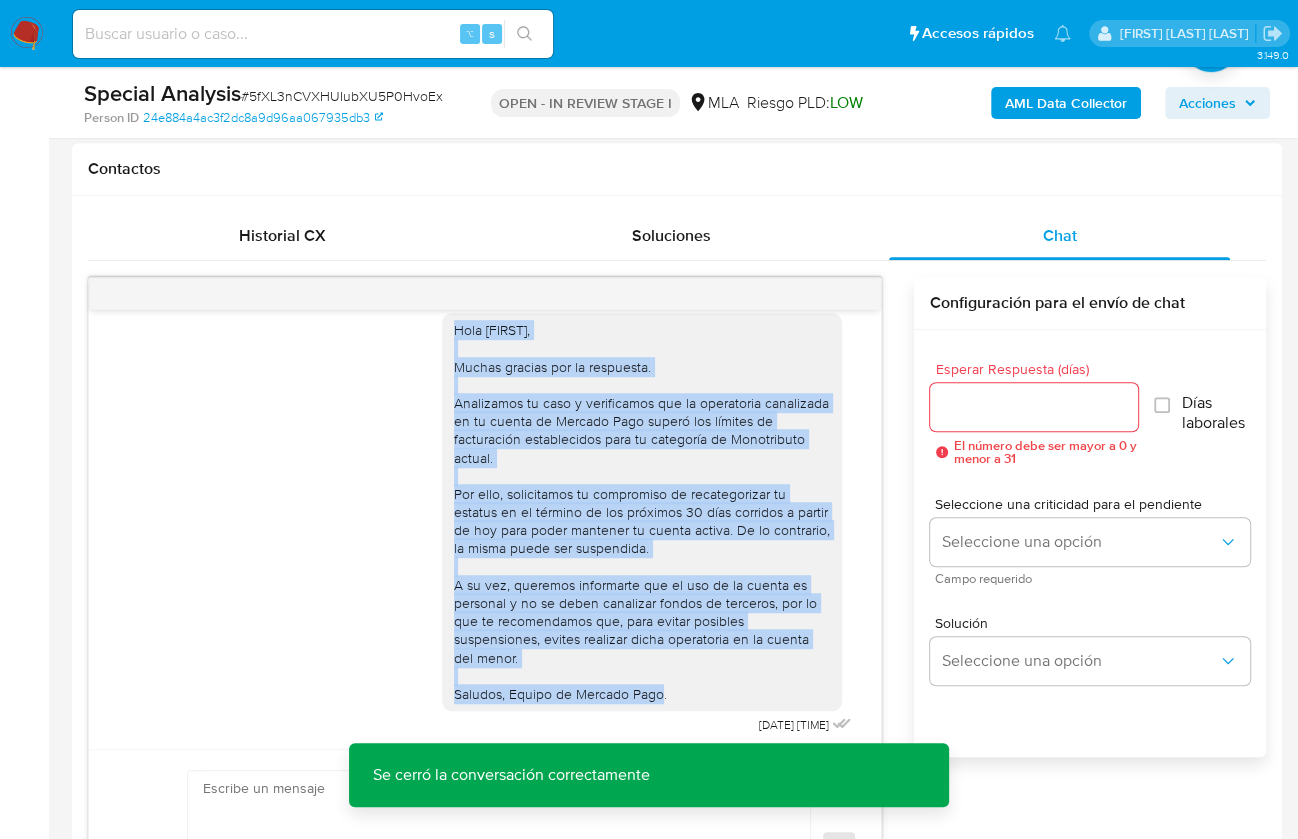 drag, startPoint x: 438, startPoint y: 483, endPoint x: 651, endPoint y: 687, distance: 294.9322 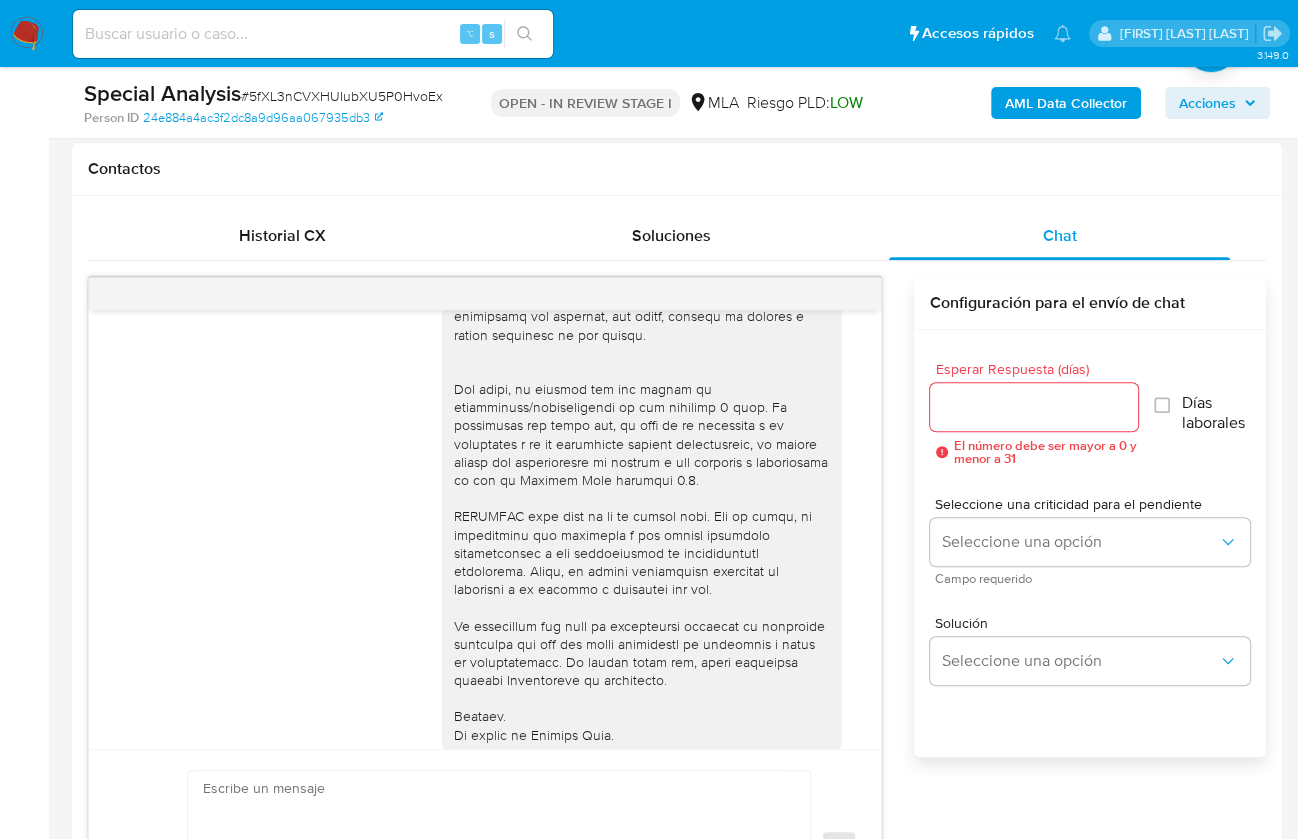 scroll, scrollTop: 687, scrollLeft: 0, axis: vertical 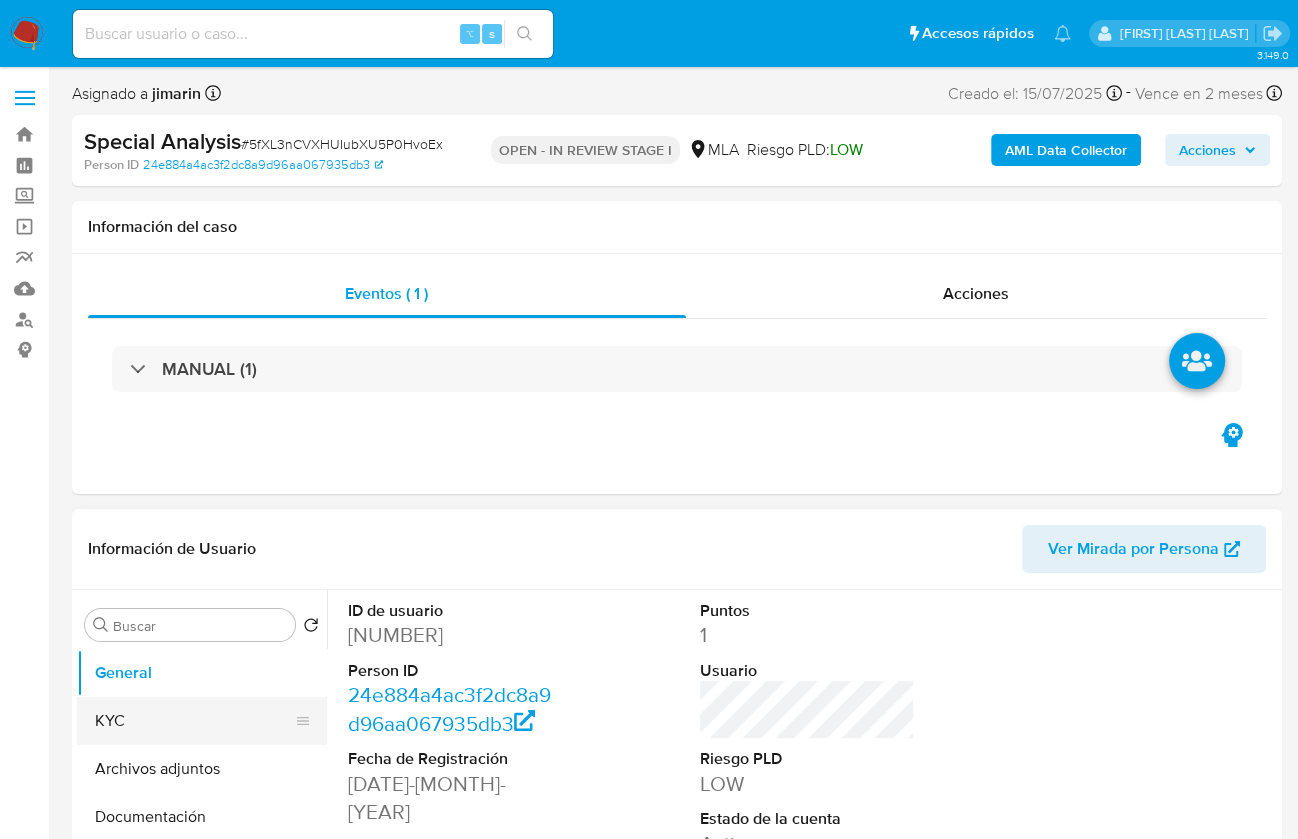 click on "KYC" at bounding box center [194, 721] 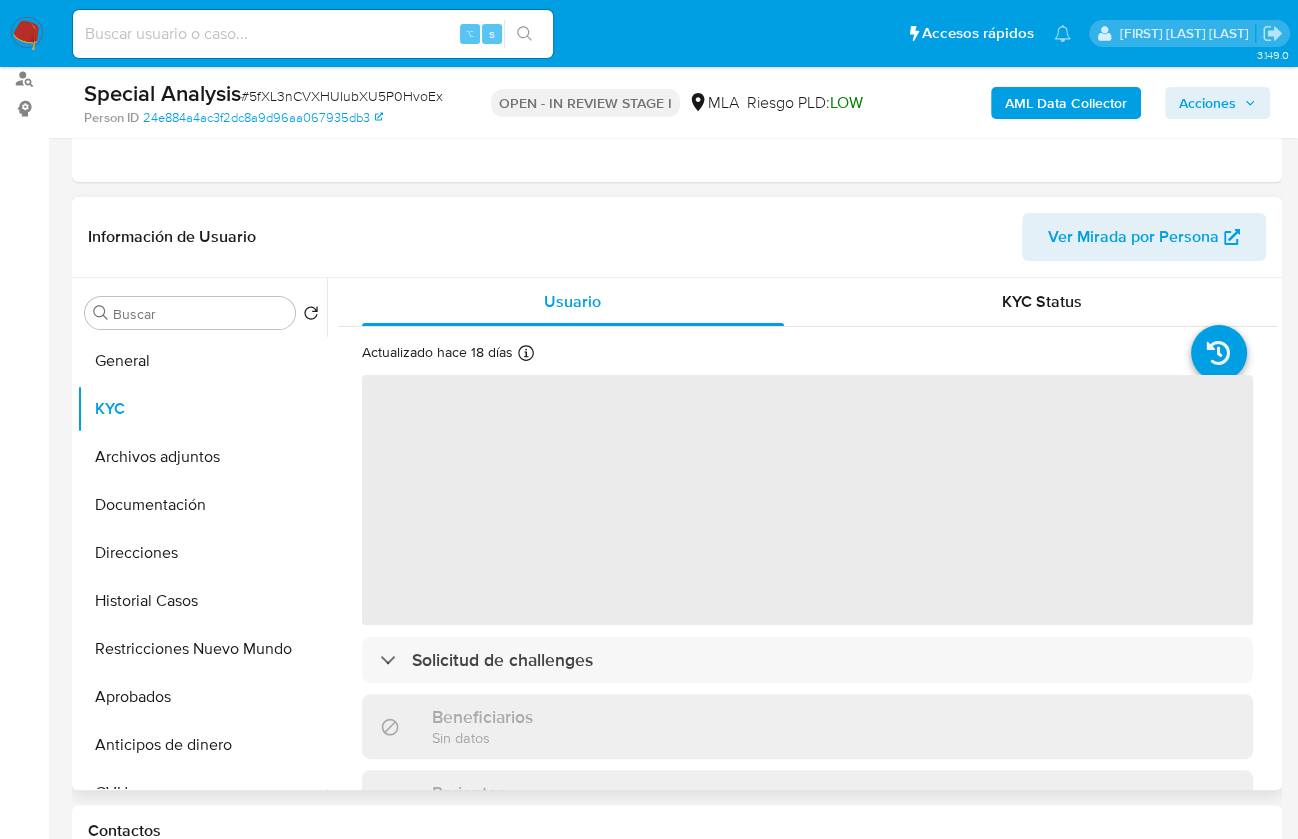 scroll, scrollTop: 175, scrollLeft: 0, axis: vertical 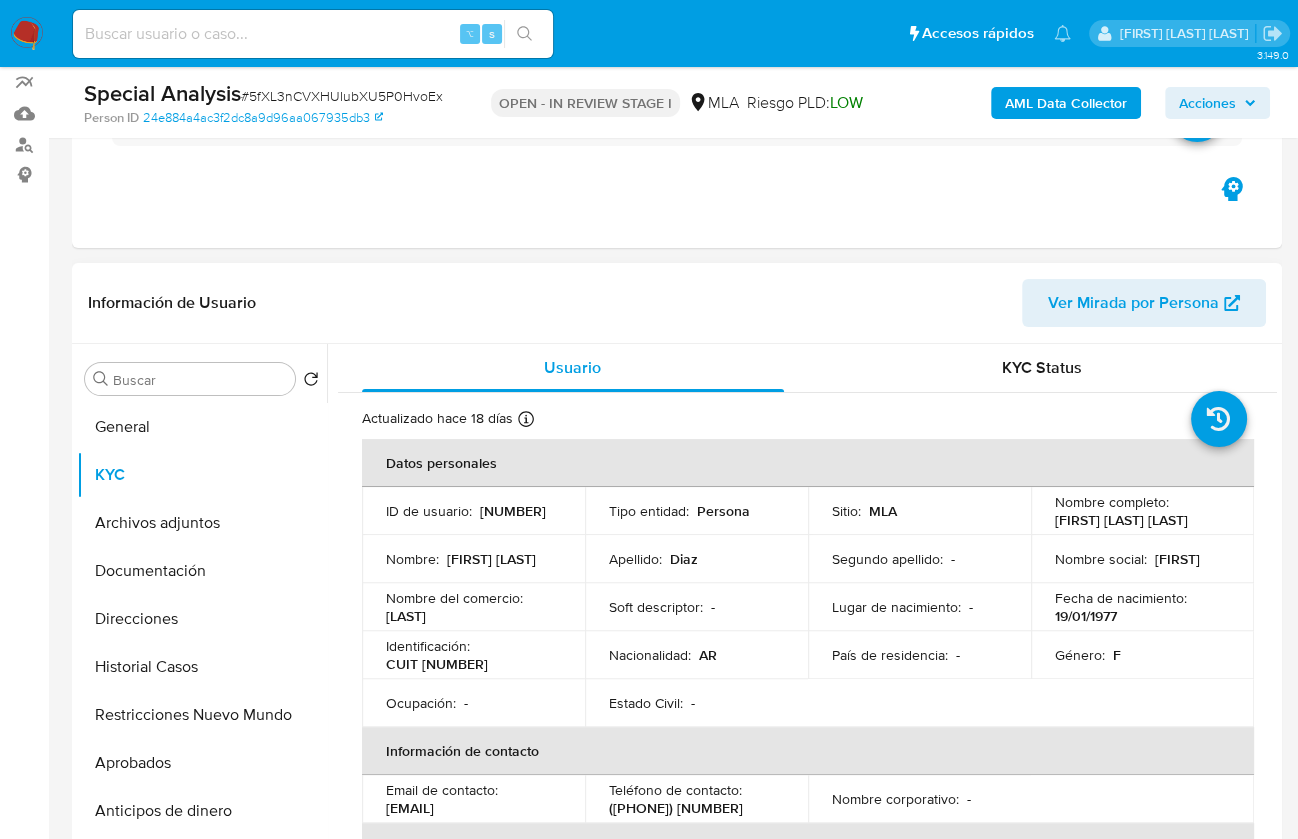 click on "CUIT 27257997435" at bounding box center (437, 664) 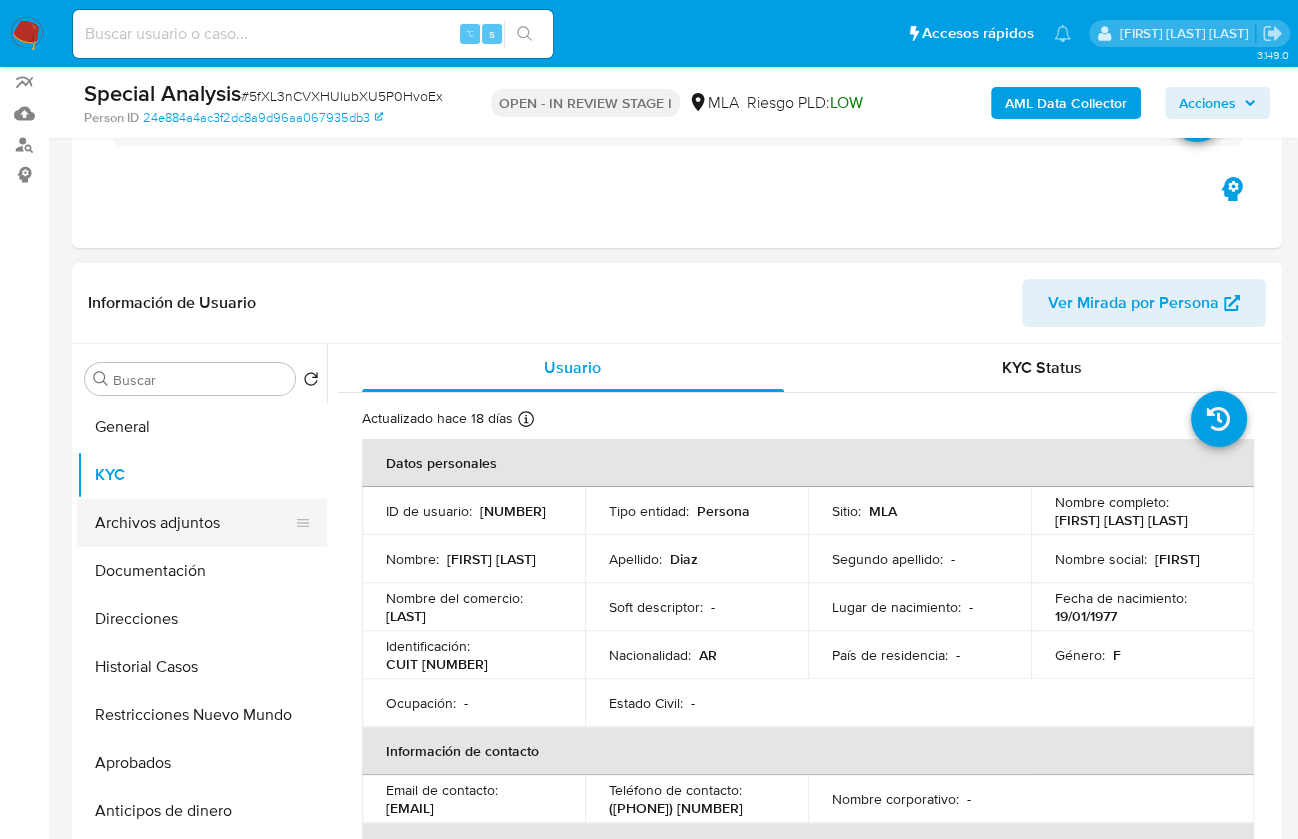 copy on "27257997435" 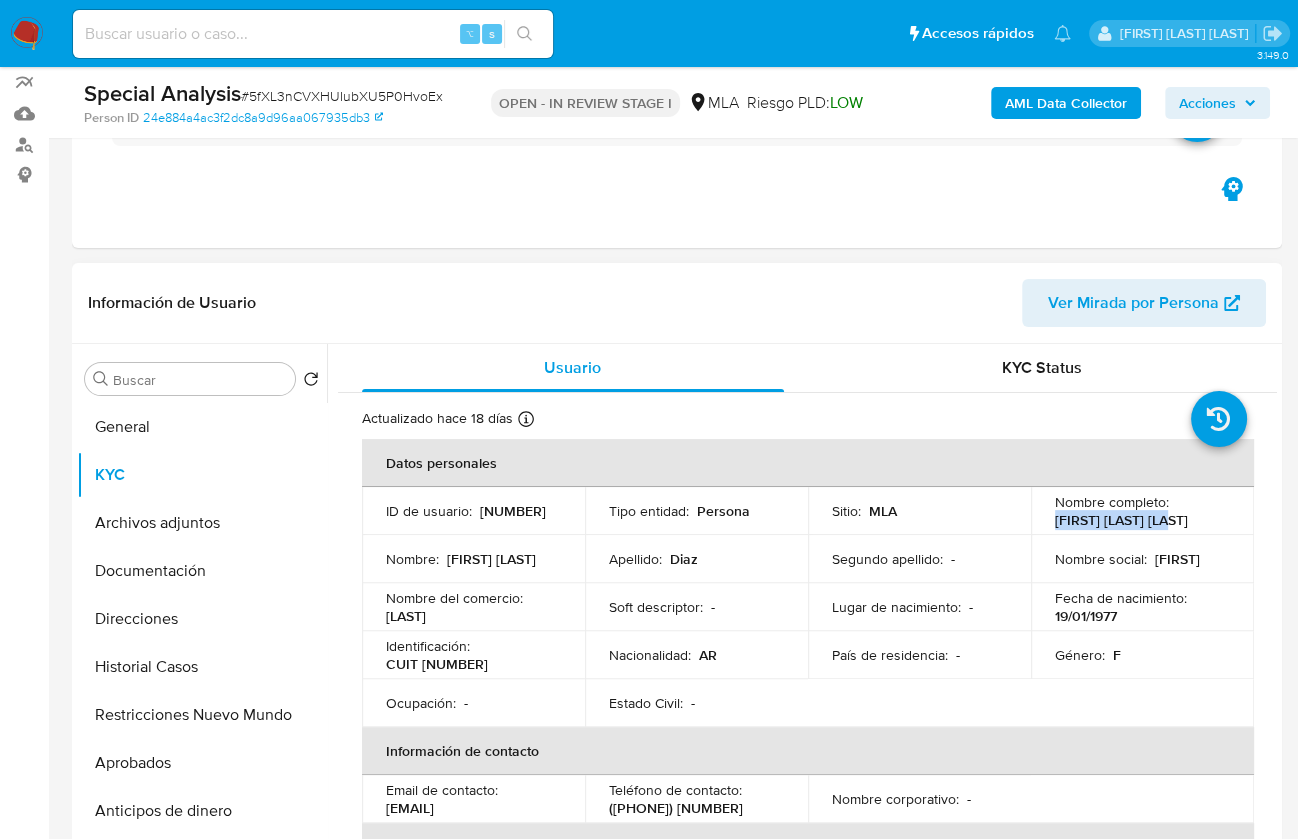 drag, startPoint x: 1045, startPoint y: 525, endPoint x: 1167, endPoint y: 528, distance: 122.03688 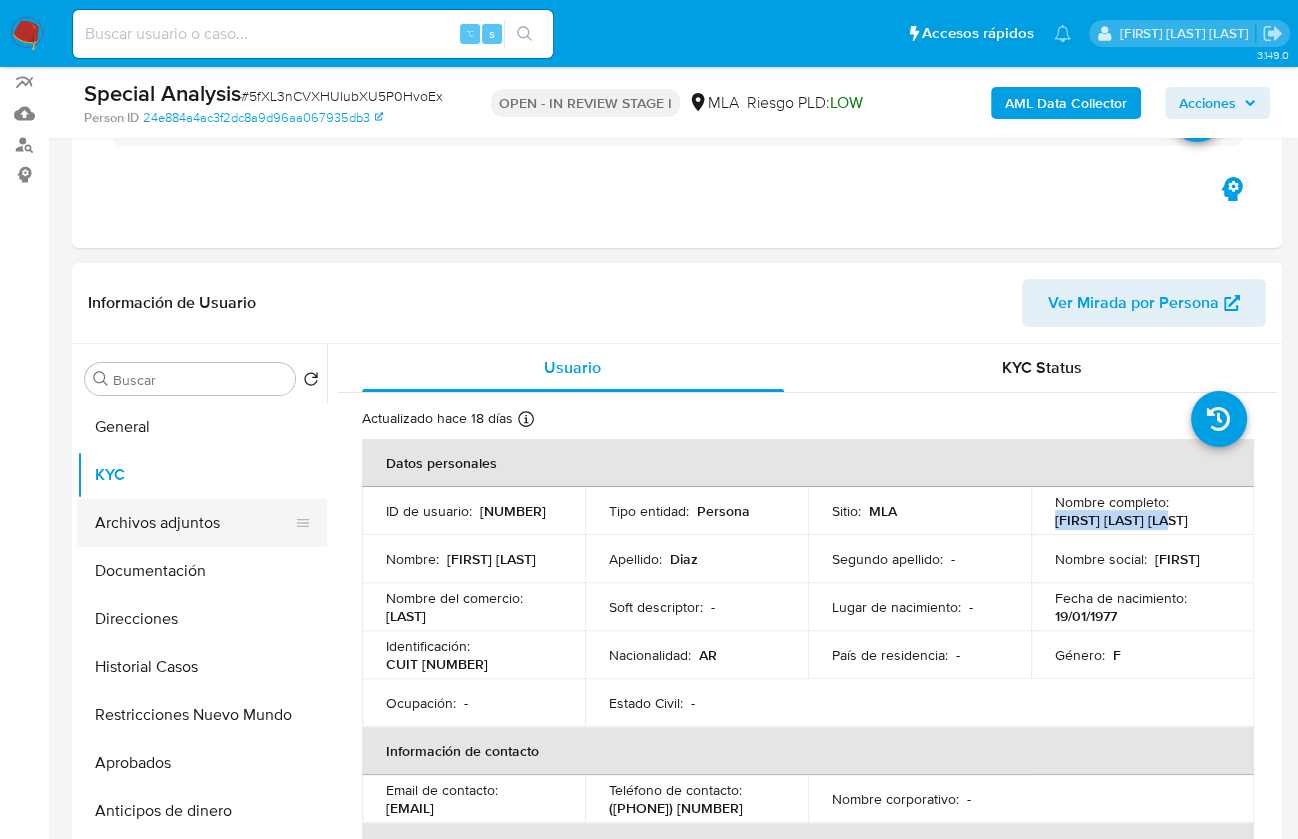 copy on "[FIRST] [LAST]" 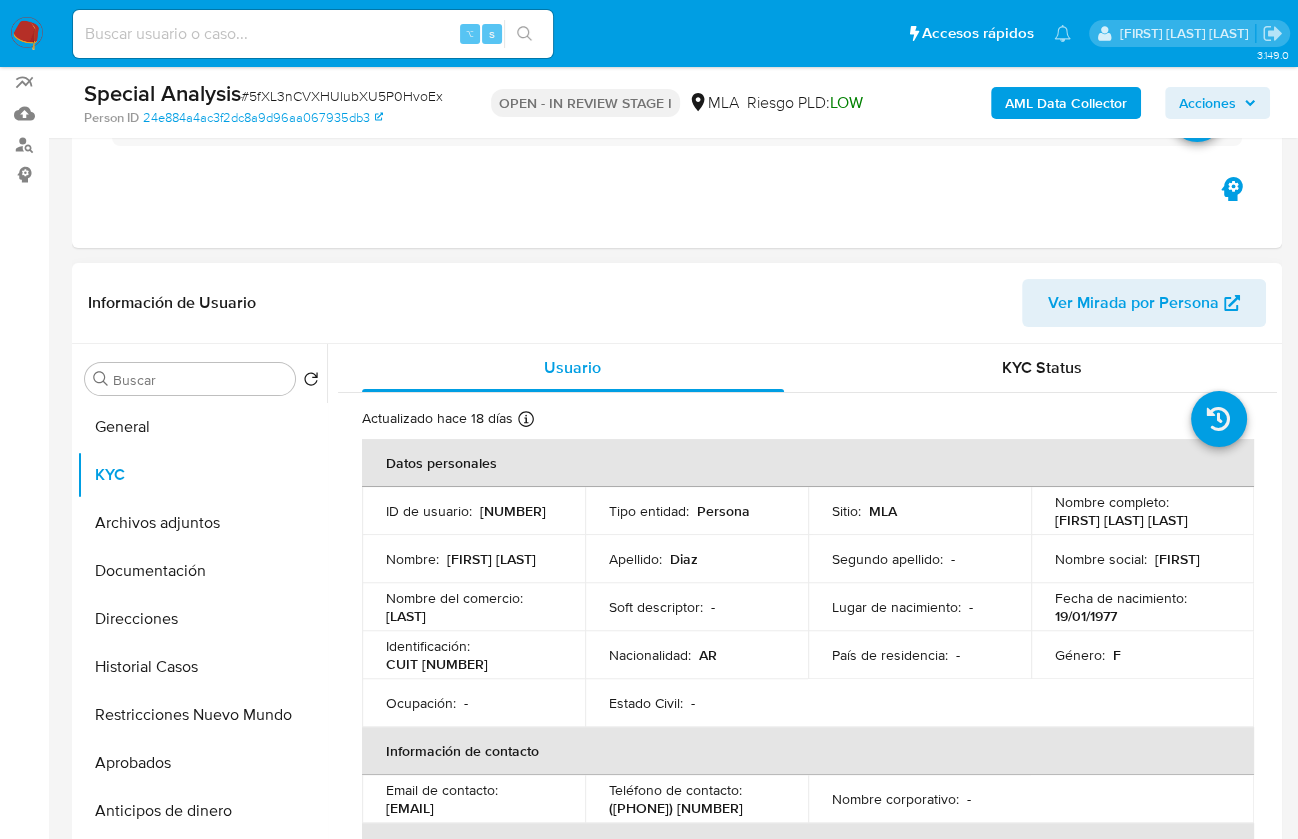 click on "CUIT 27257997435" at bounding box center [437, 664] 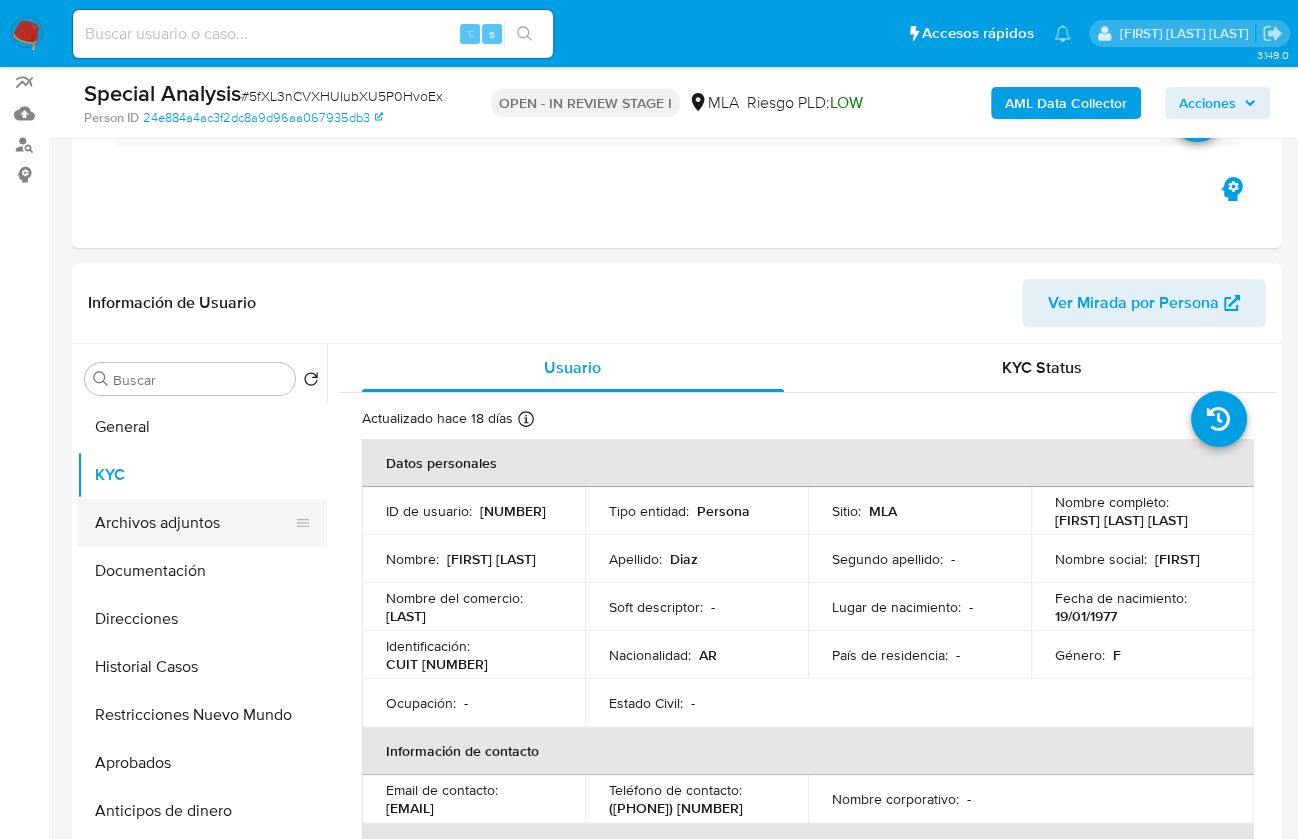 copy on "27257997435" 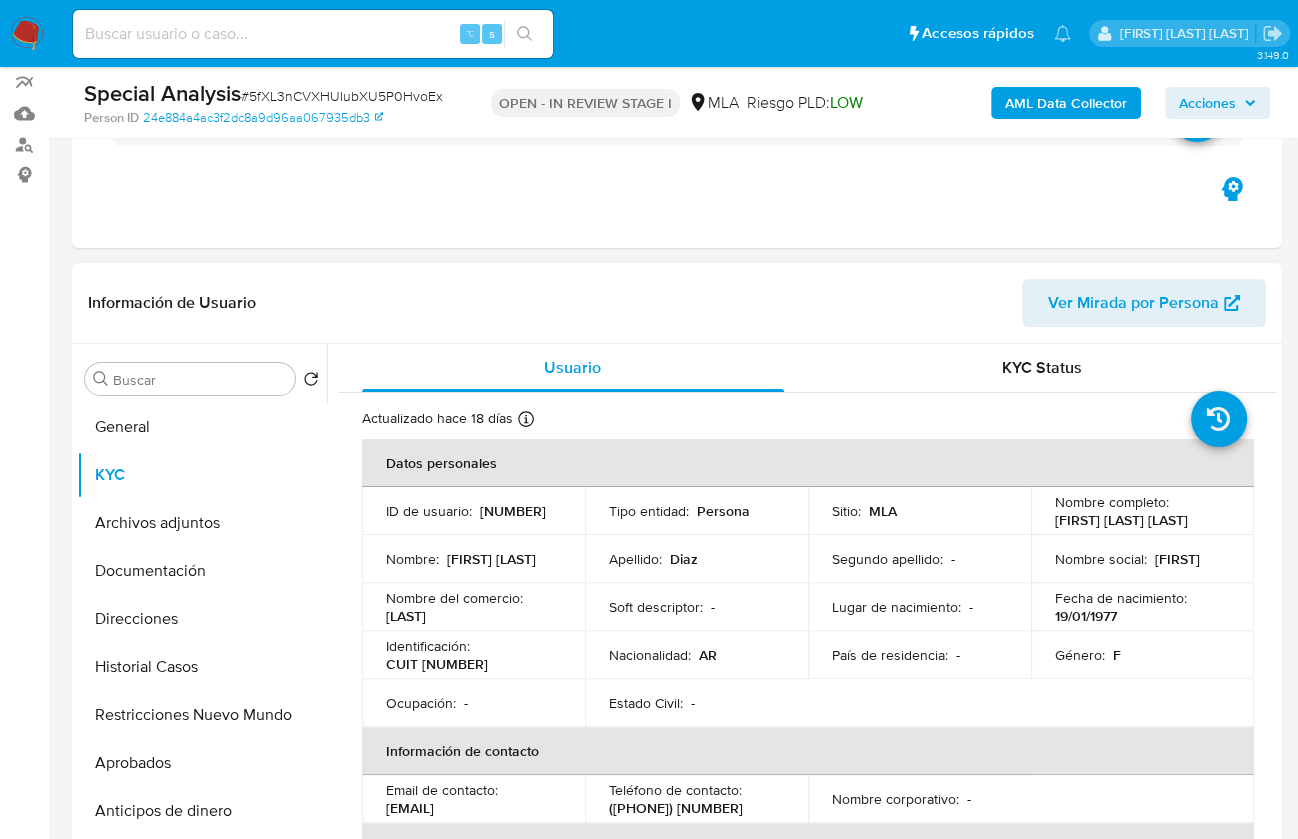 click on "[NUMBER]" at bounding box center (513, 511) 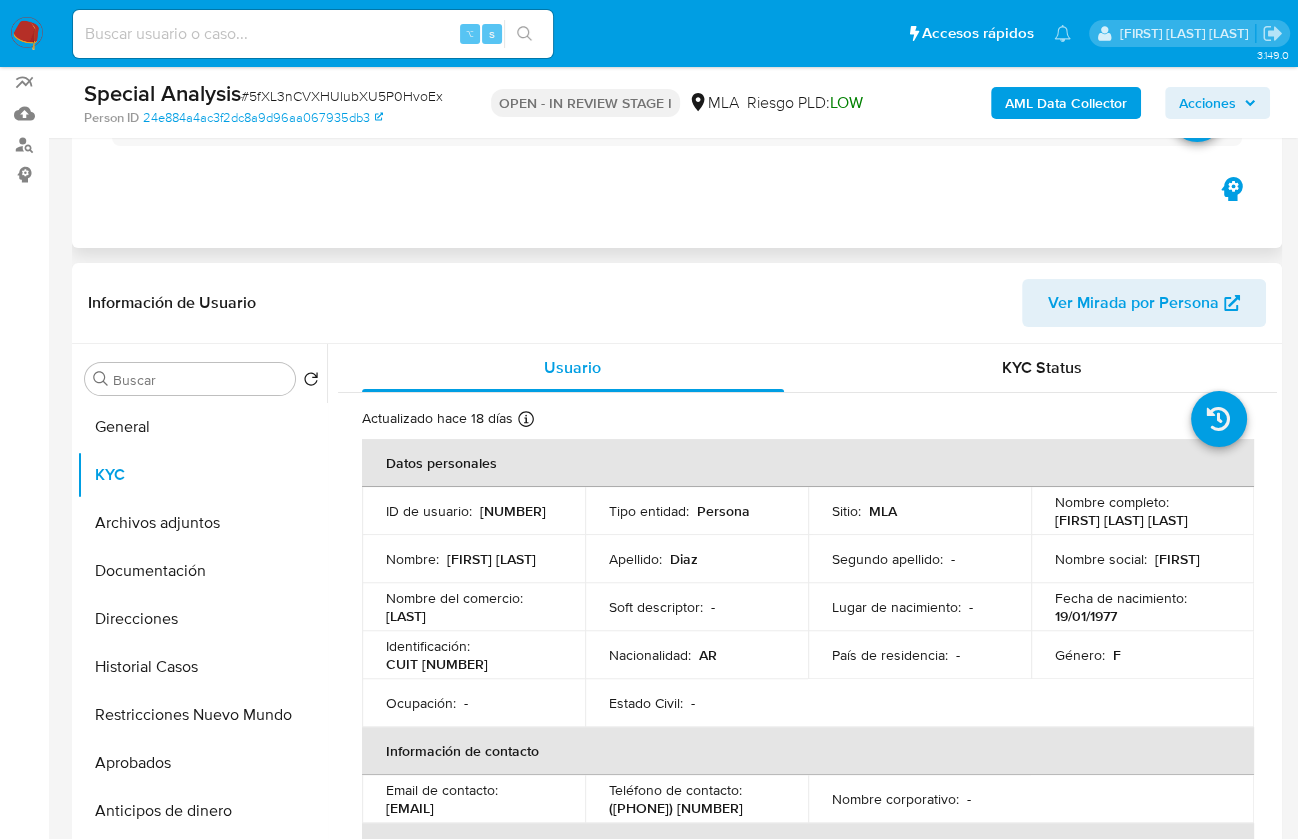 copy on "[NUMBER]" 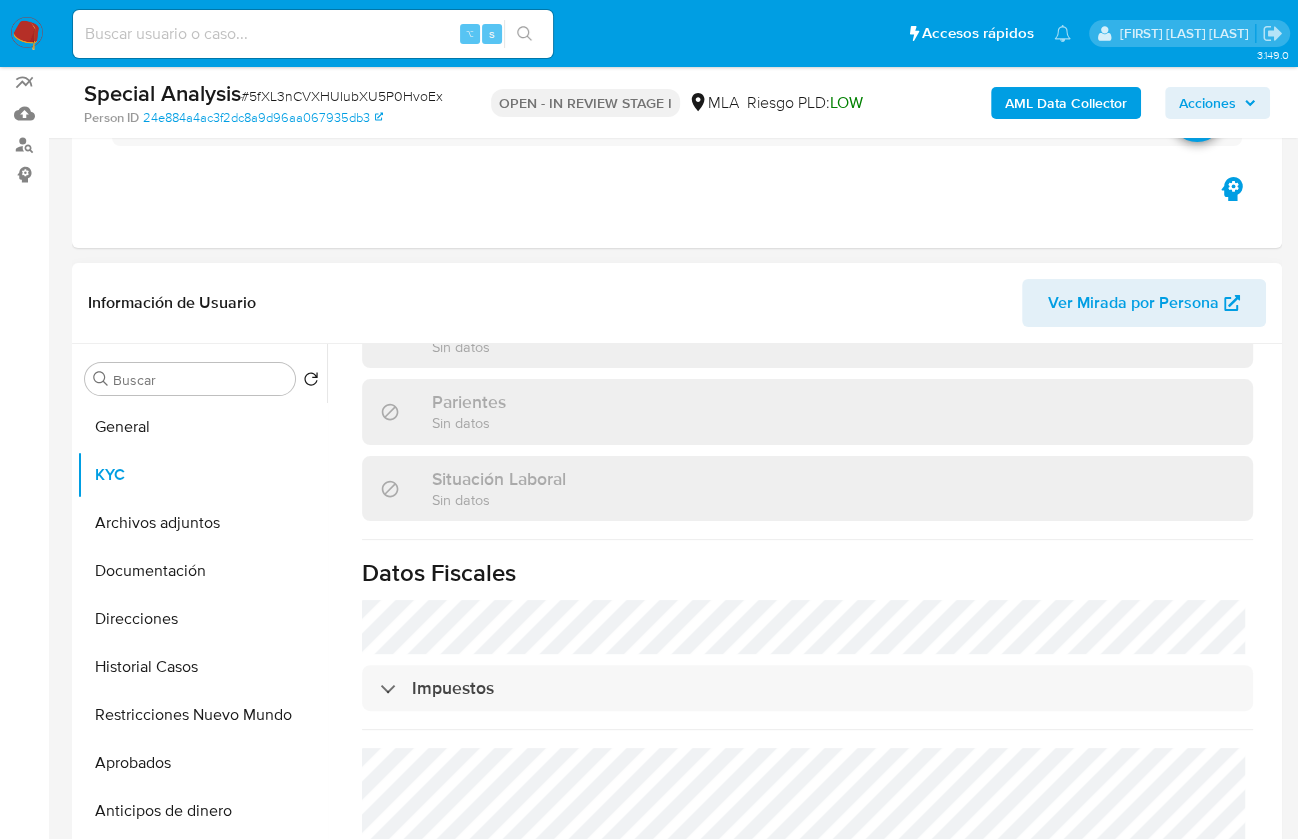 scroll, scrollTop: 1083, scrollLeft: 0, axis: vertical 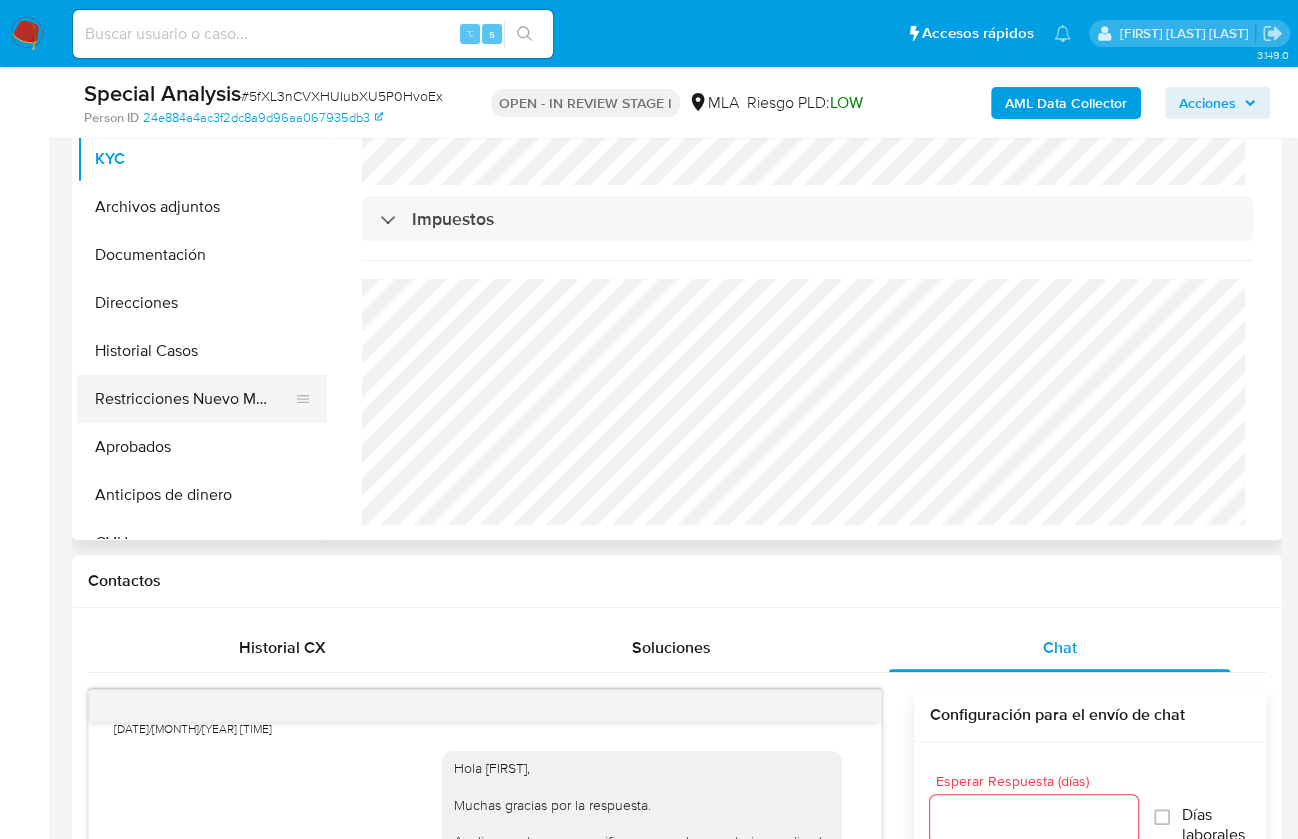 click on "Restricciones Nuevo Mundo" at bounding box center [194, 399] 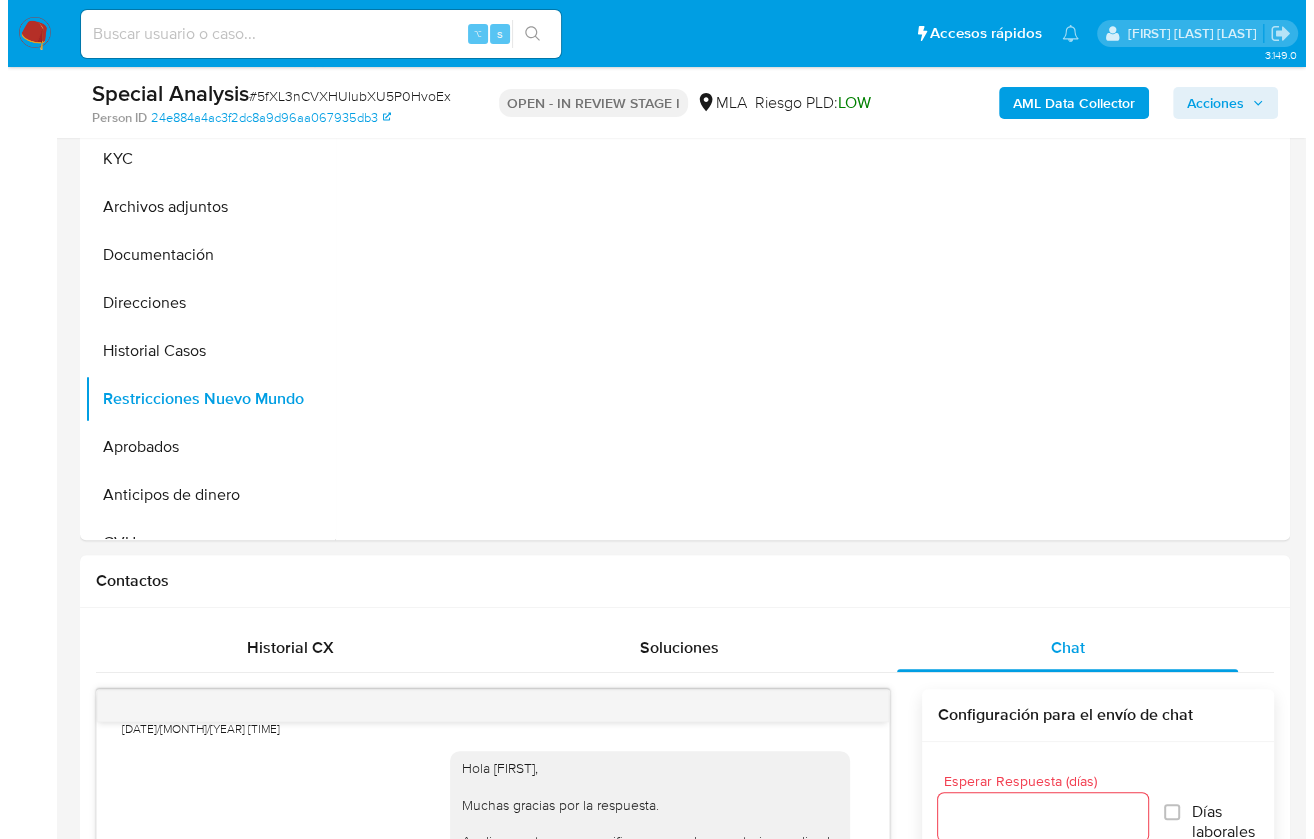 scroll, scrollTop: 0, scrollLeft: 0, axis: both 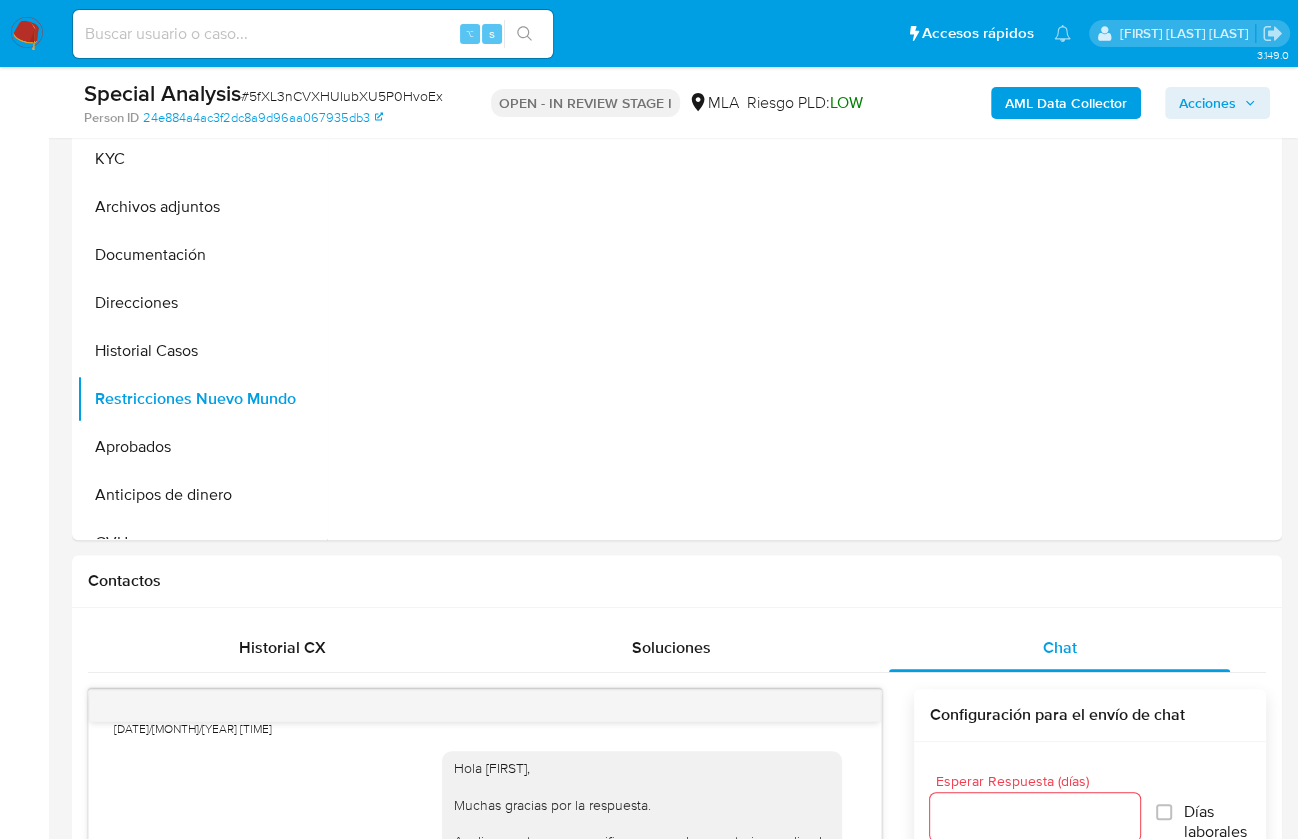 click on "AML Data Collector" at bounding box center (1066, 103) 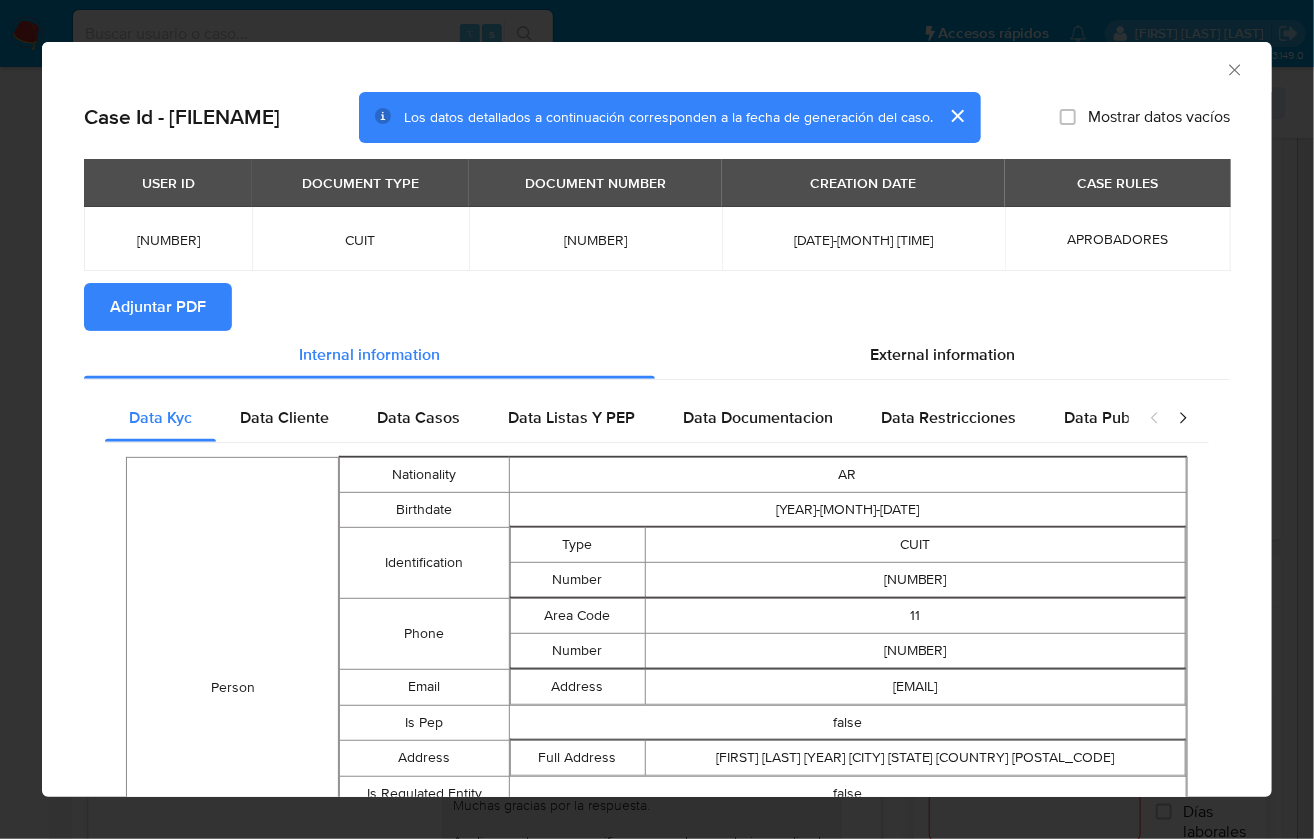 click on "Adjuntar PDF" at bounding box center (158, 307) 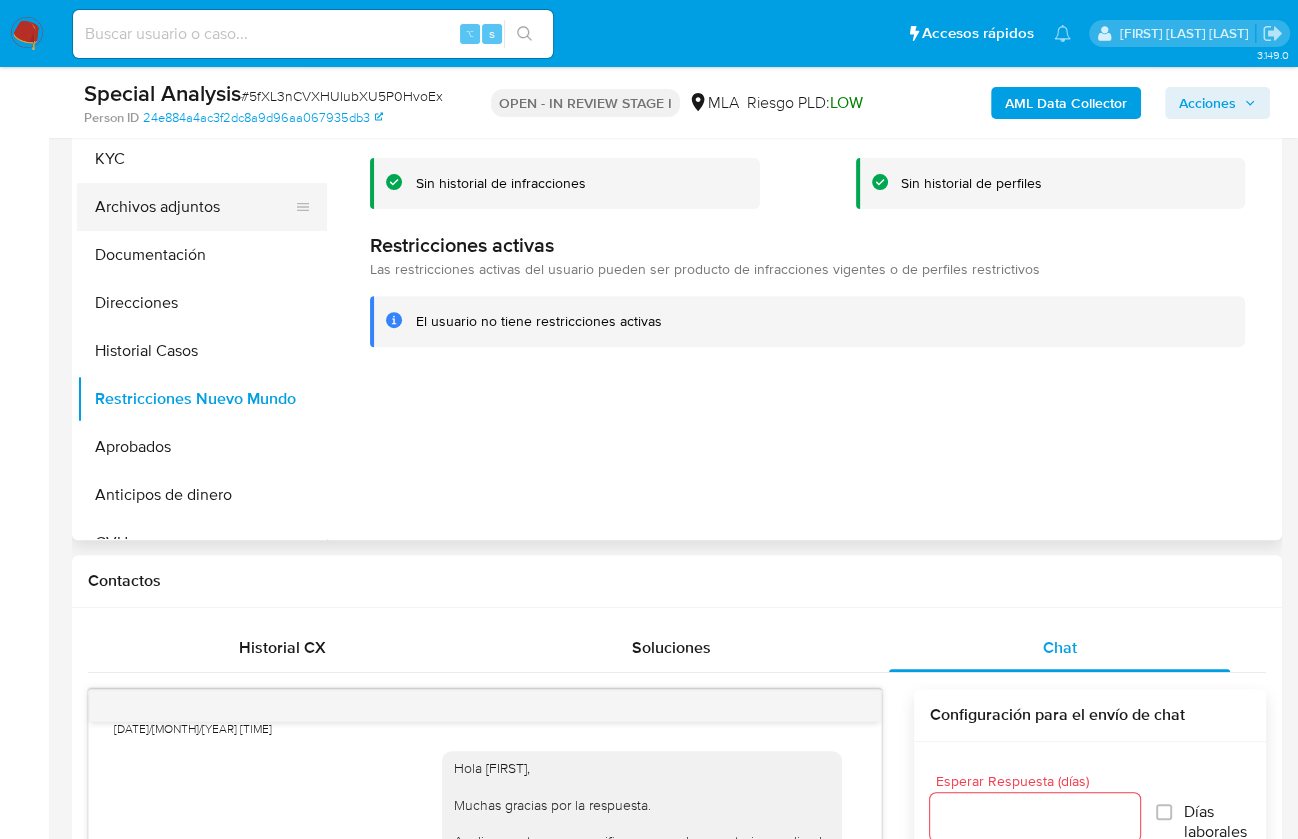 click on "Archivos adjuntos" at bounding box center (194, 207) 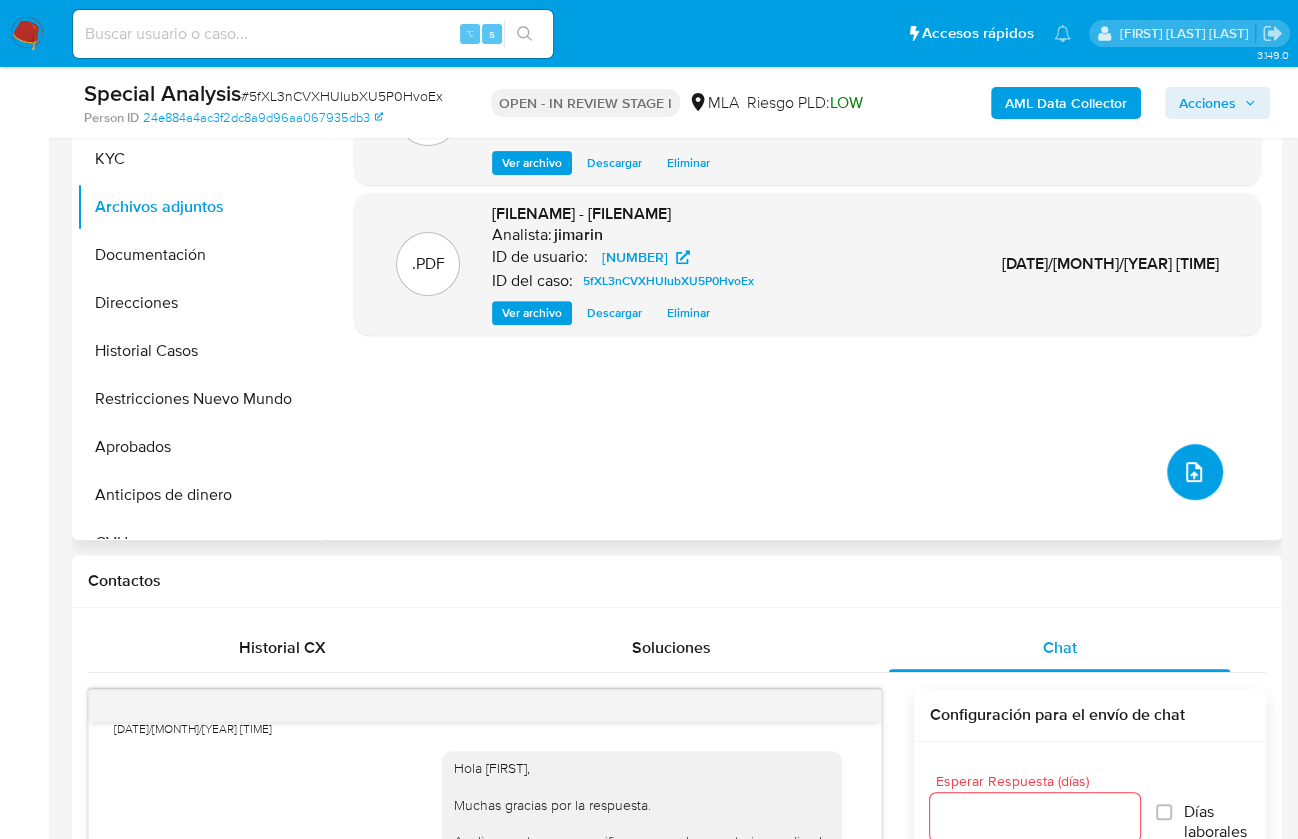 click at bounding box center [1195, 472] 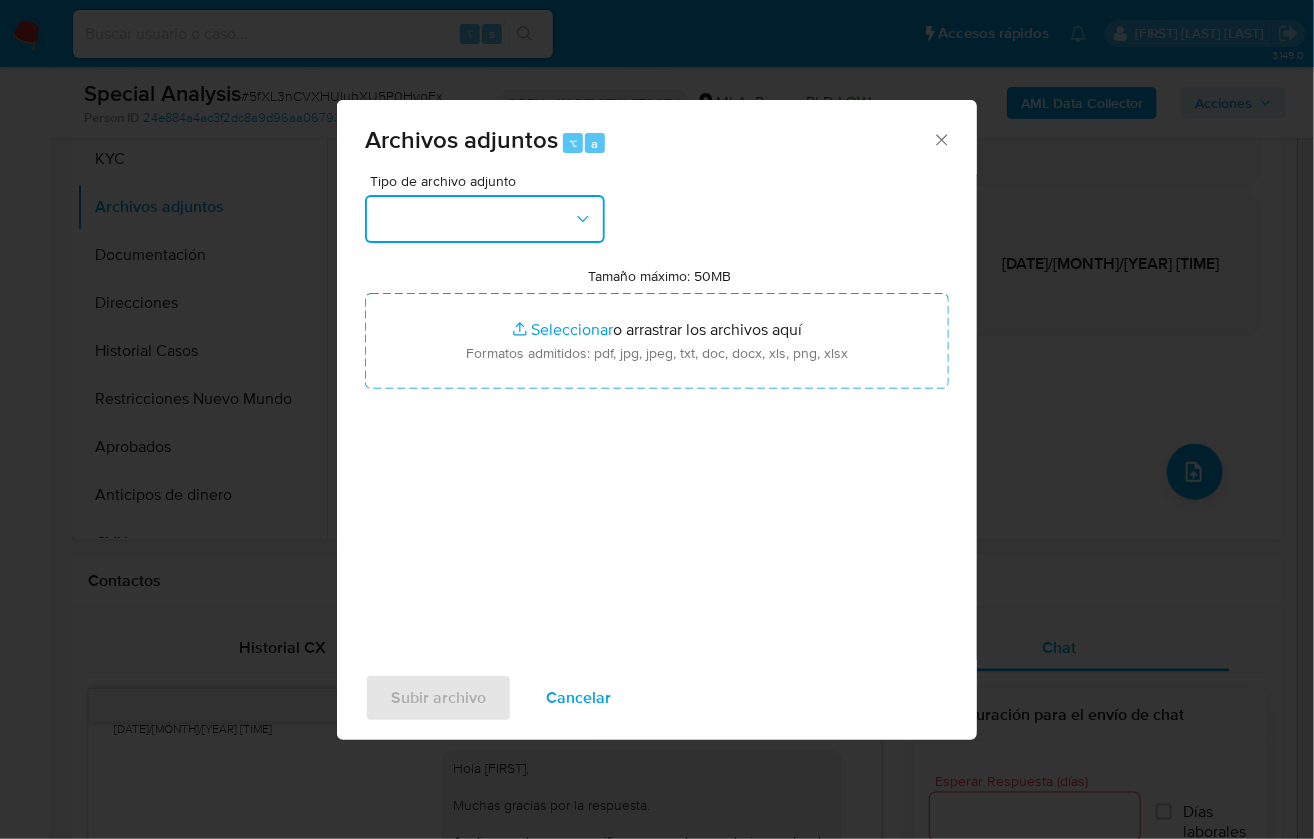 click at bounding box center [485, 219] 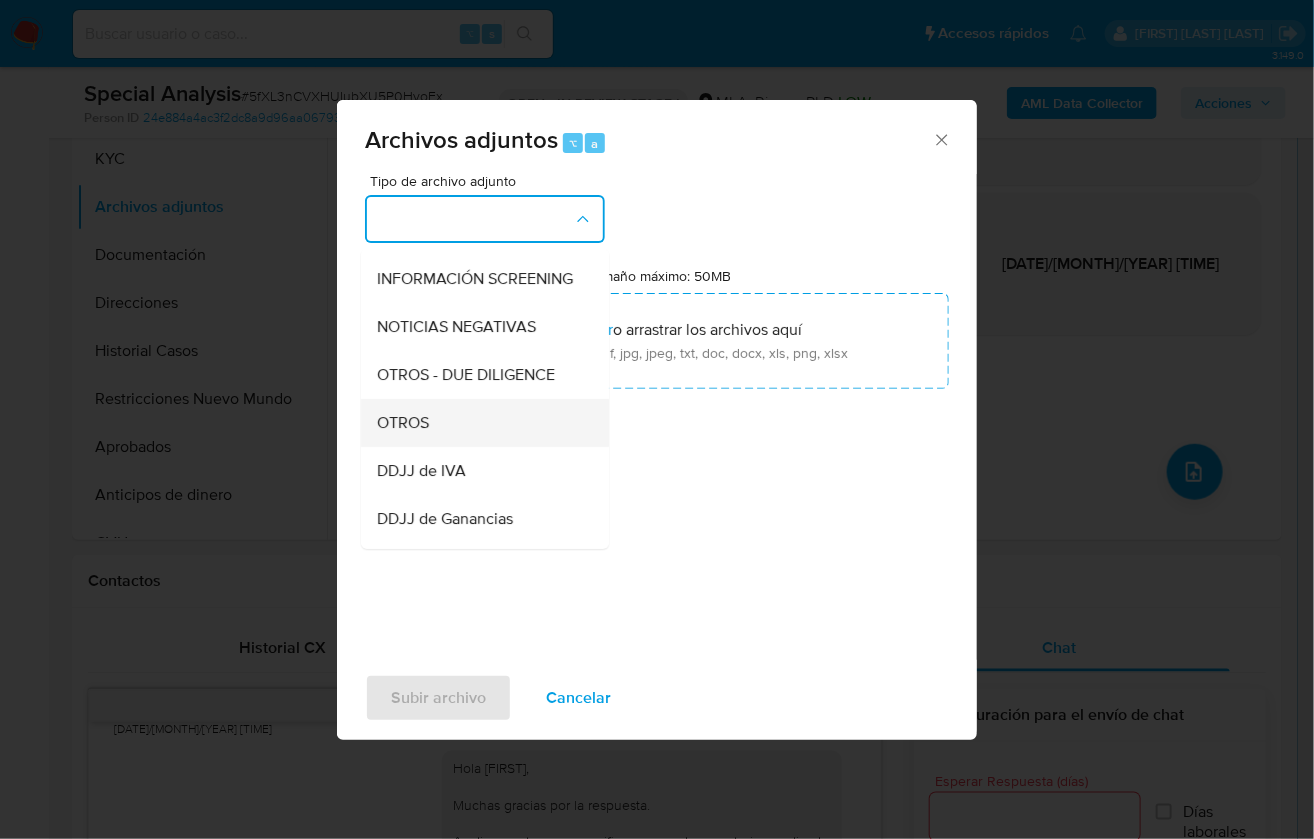 scroll, scrollTop: 295, scrollLeft: 0, axis: vertical 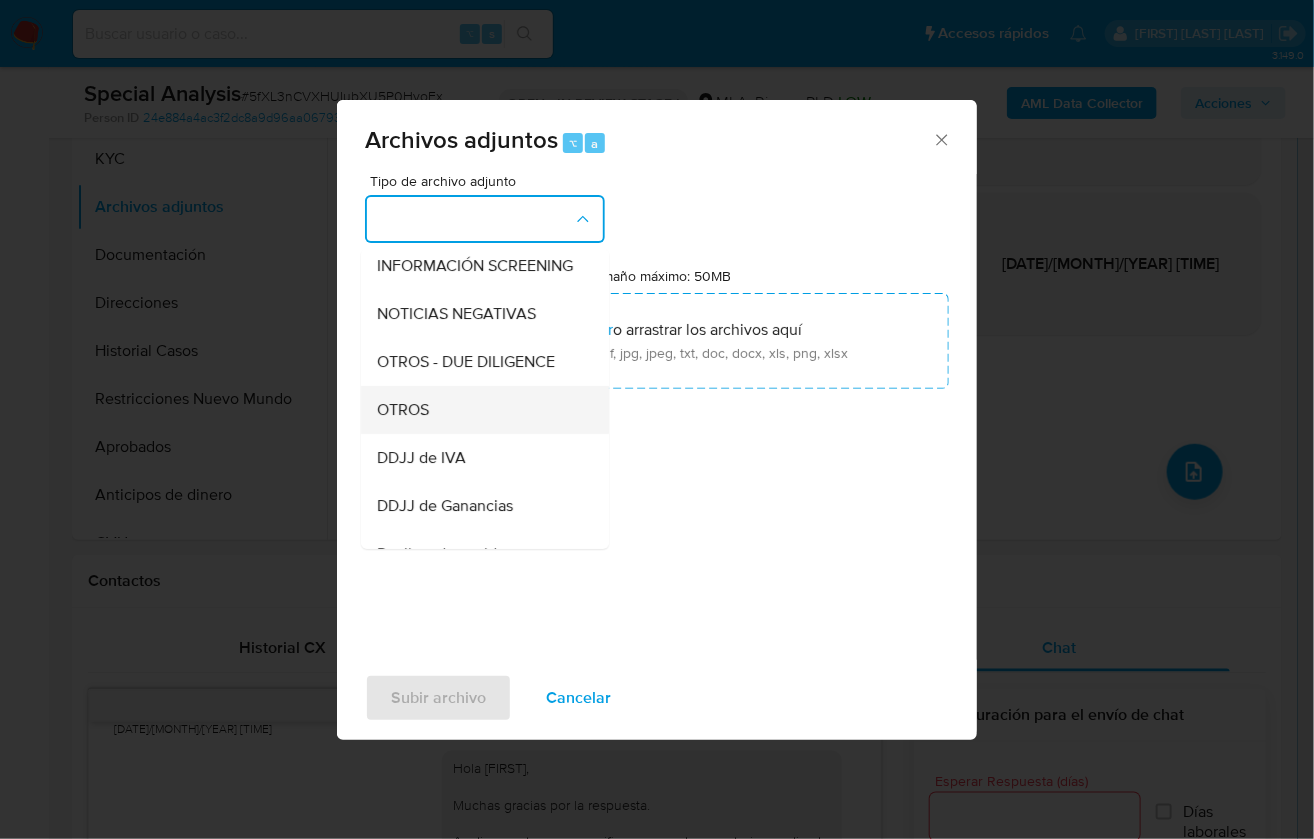 click on "OTROS" at bounding box center [479, 410] 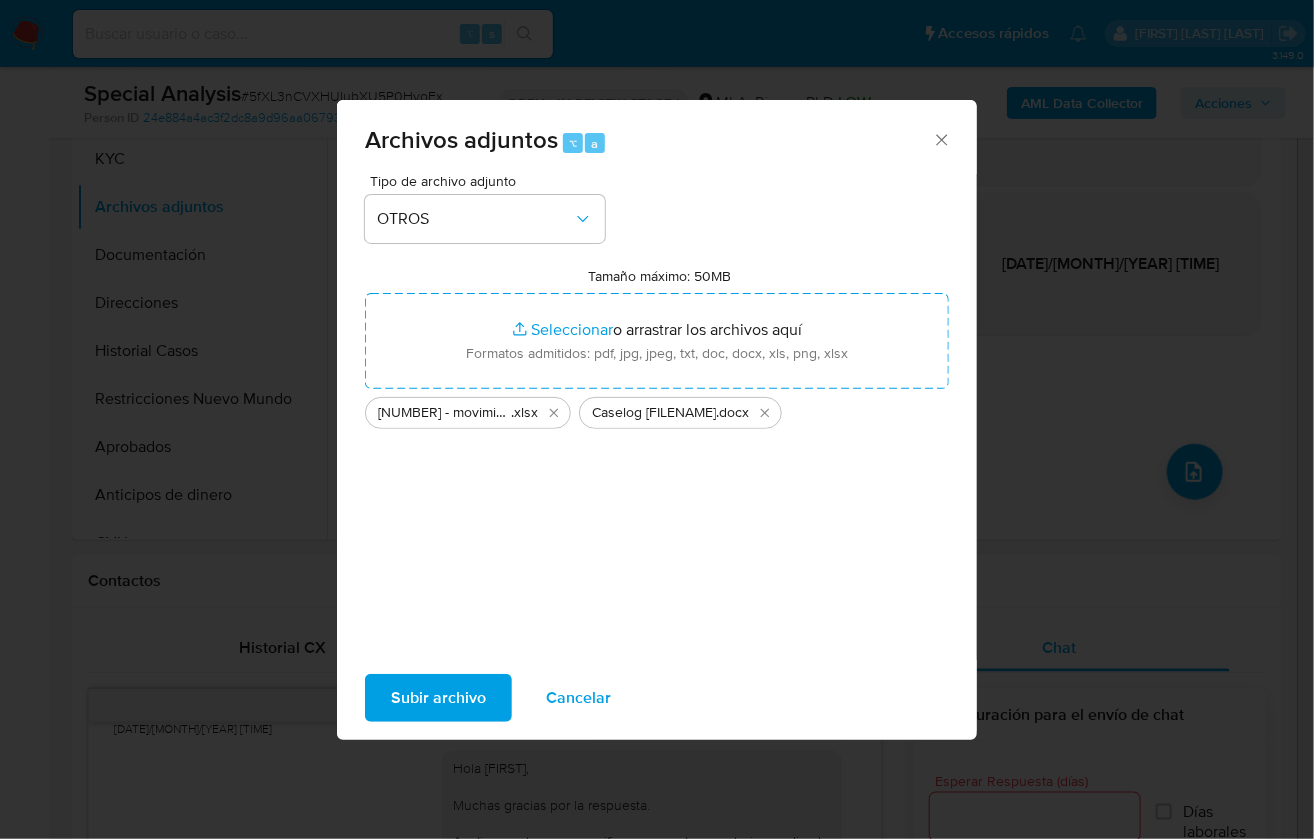 click on "Subir archivo" at bounding box center [438, 698] 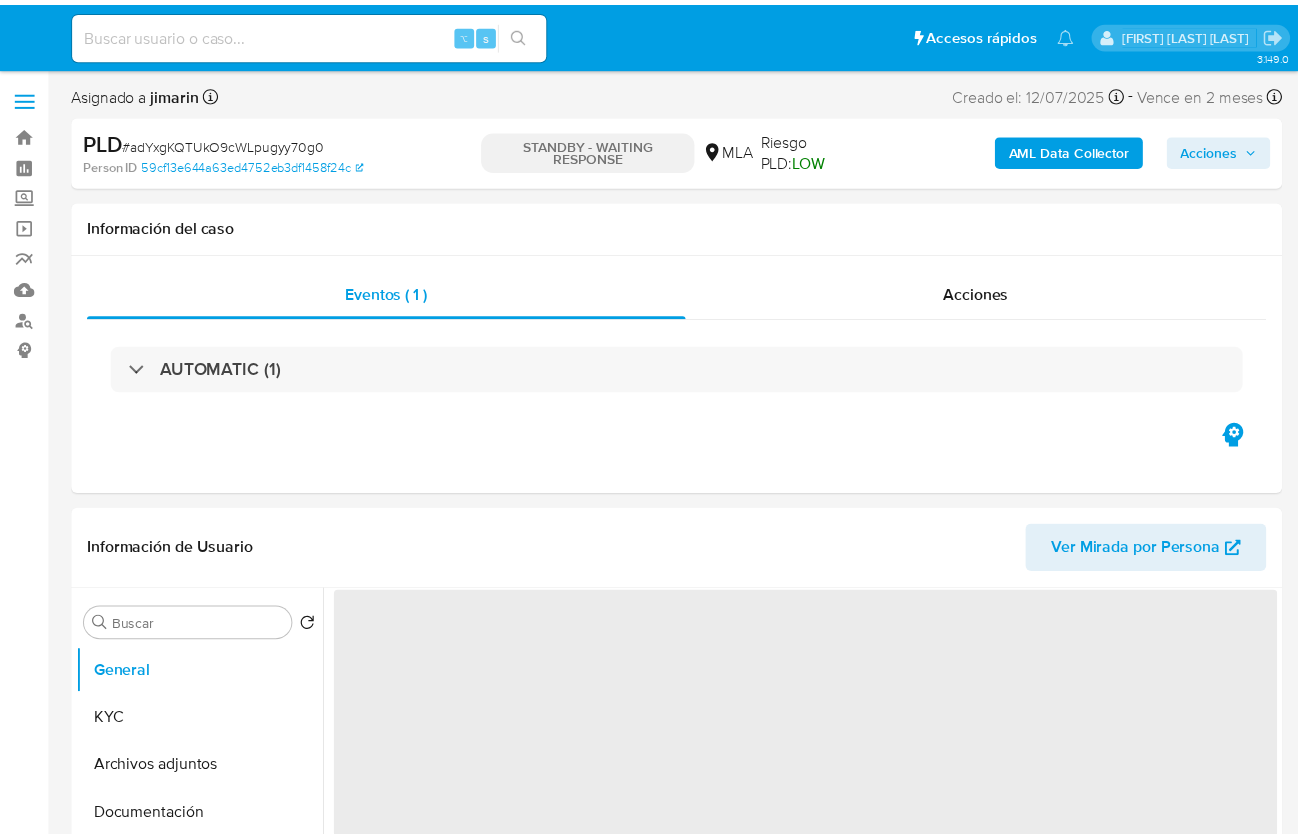 scroll, scrollTop: 0, scrollLeft: 0, axis: both 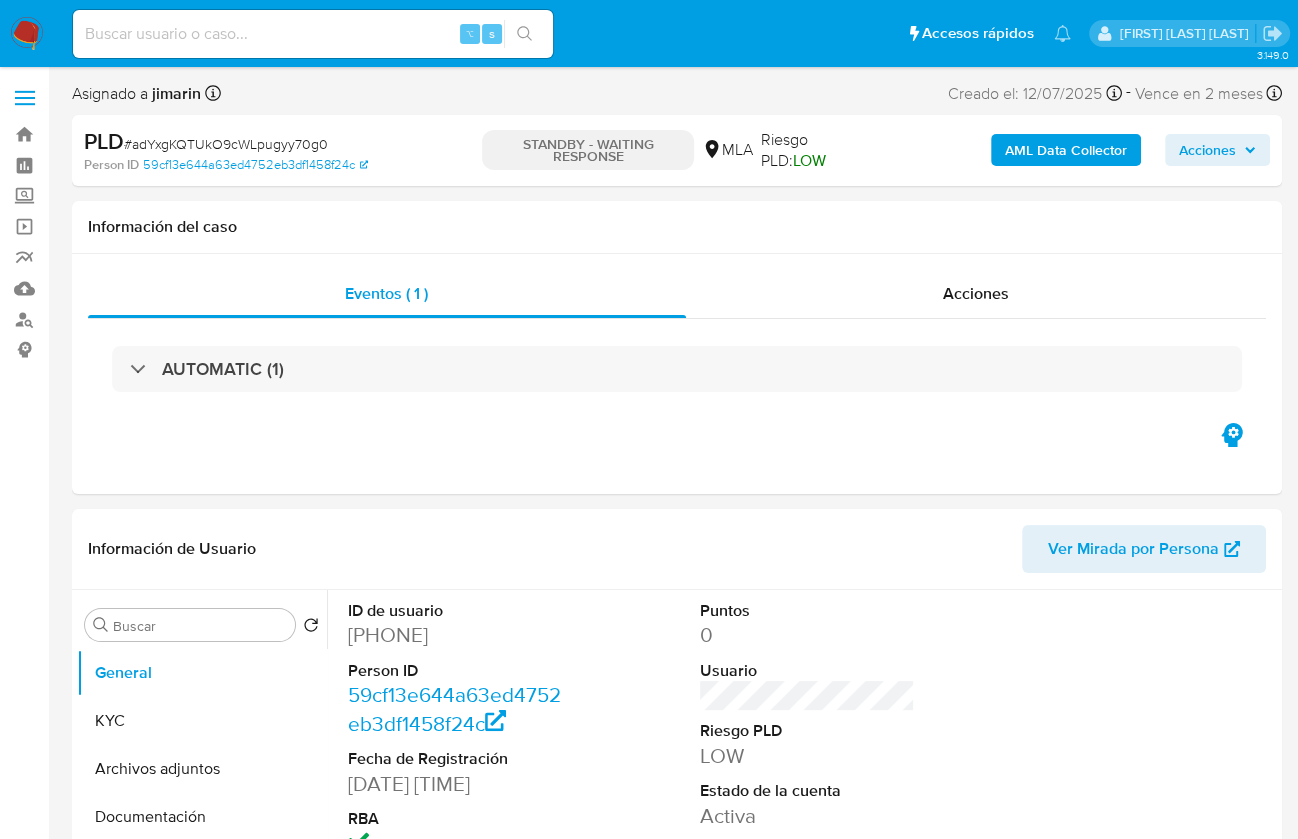 select on "10" 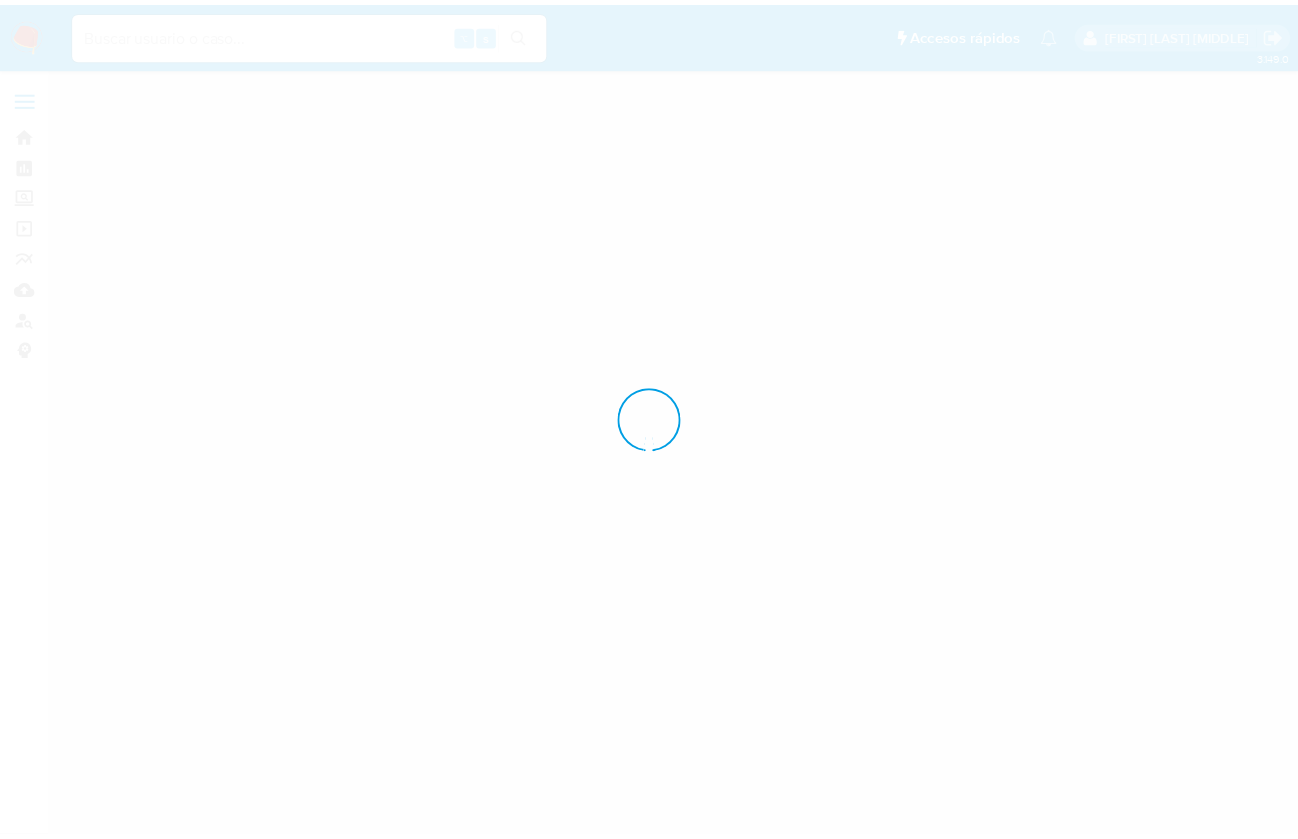 scroll, scrollTop: 0, scrollLeft: 0, axis: both 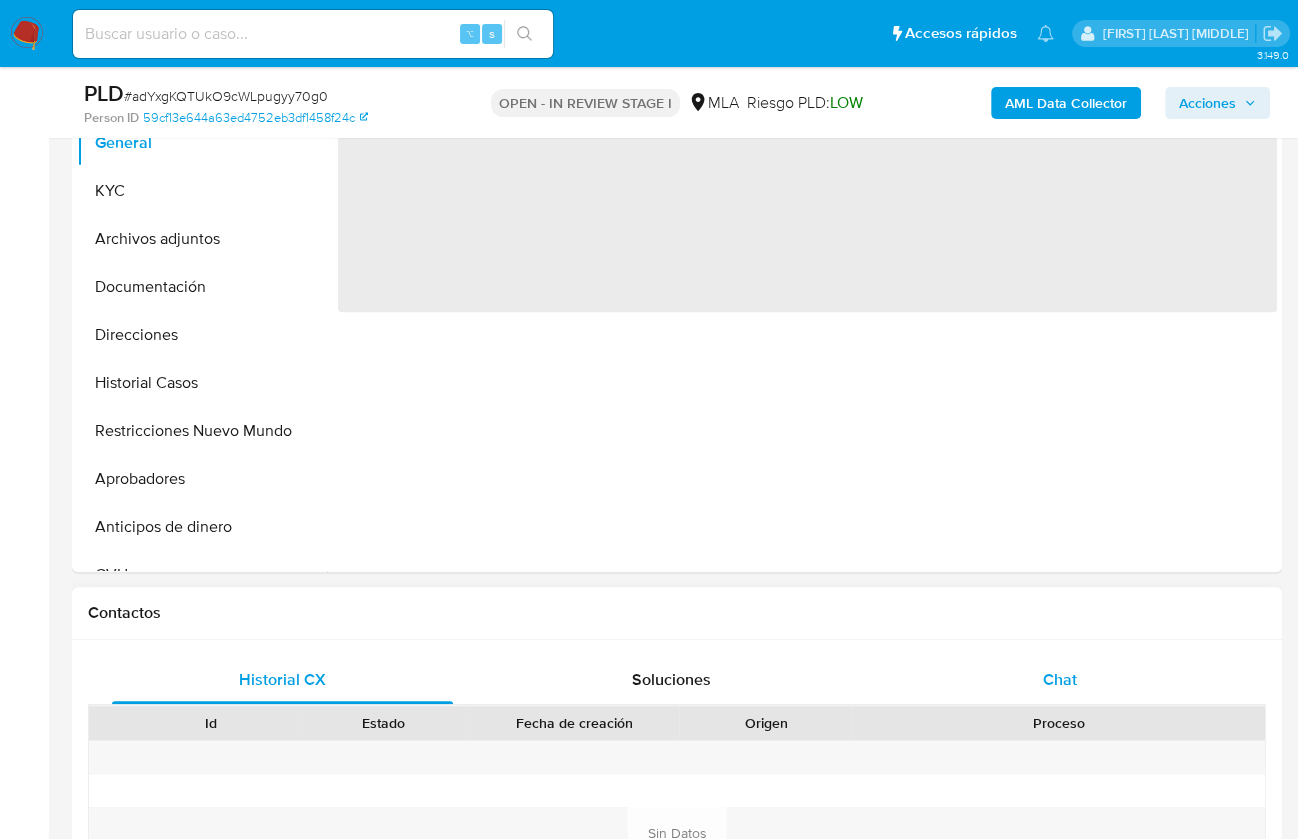 click on "Chat" at bounding box center [1060, 679] 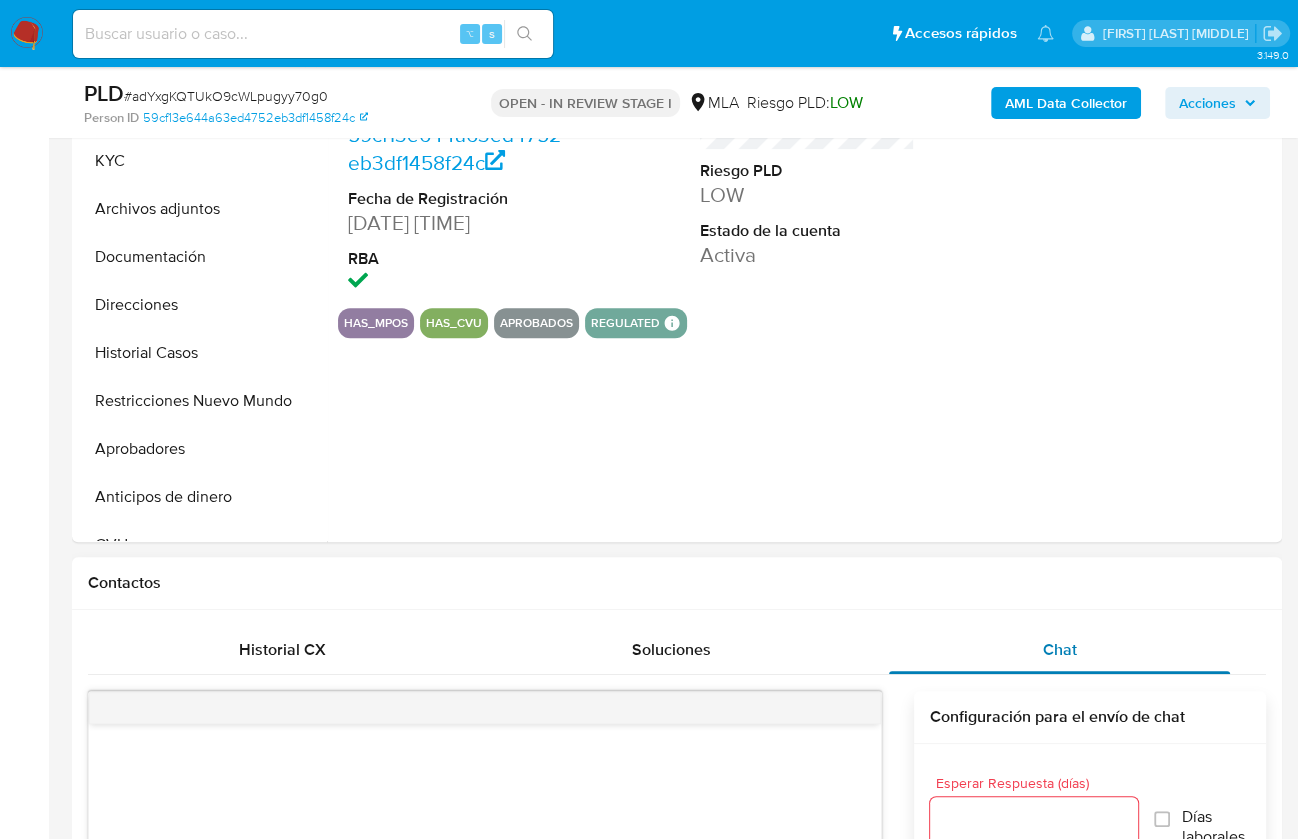 scroll, scrollTop: 580, scrollLeft: 0, axis: vertical 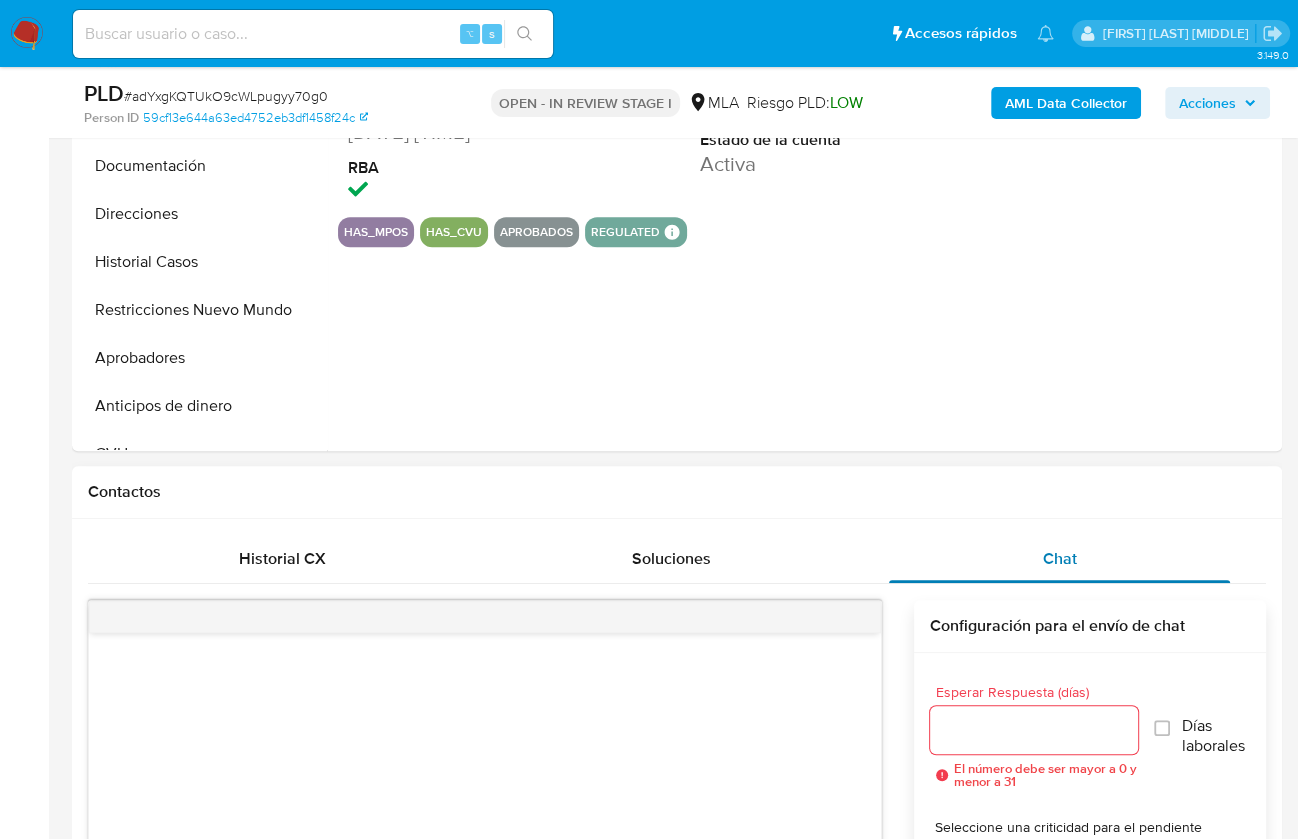 select on "10" 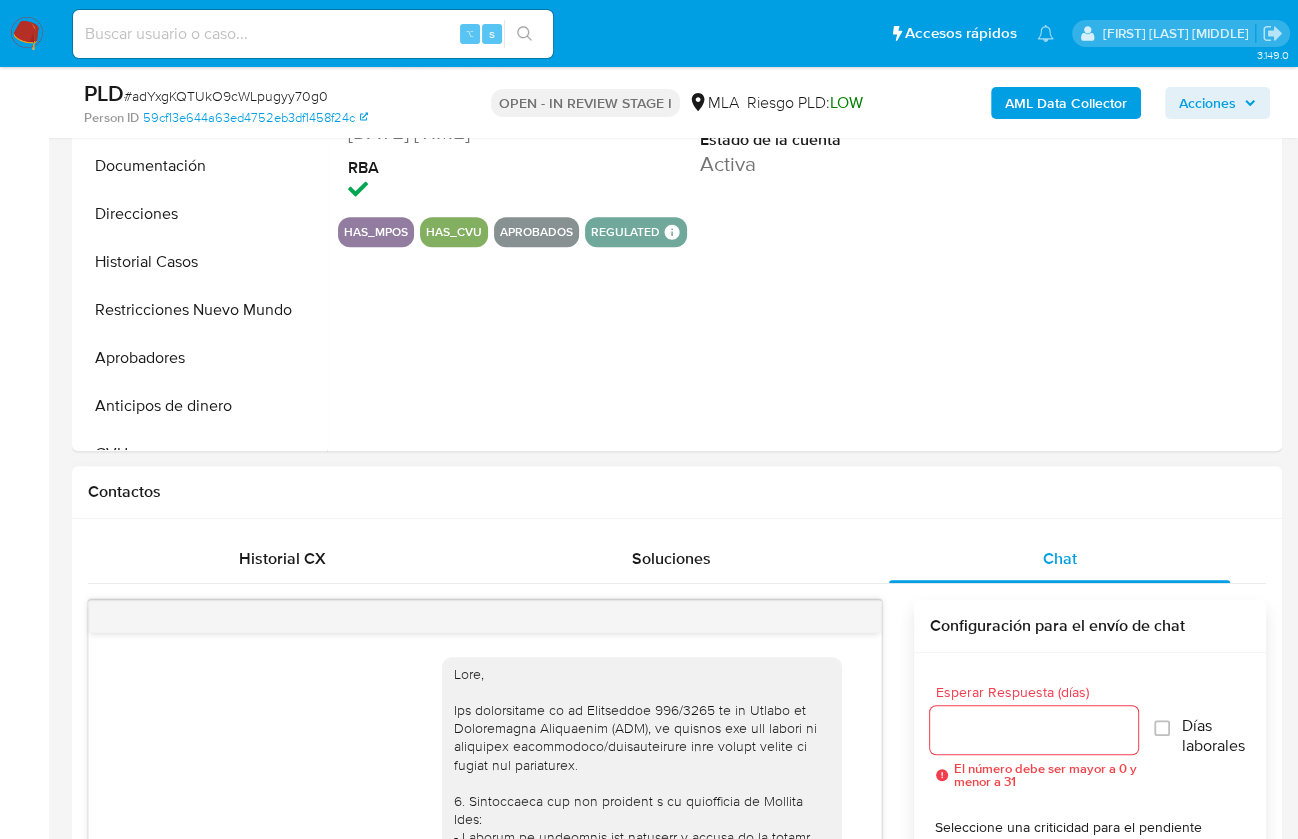 scroll, scrollTop: 994, scrollLeft: 0, axis: vertical 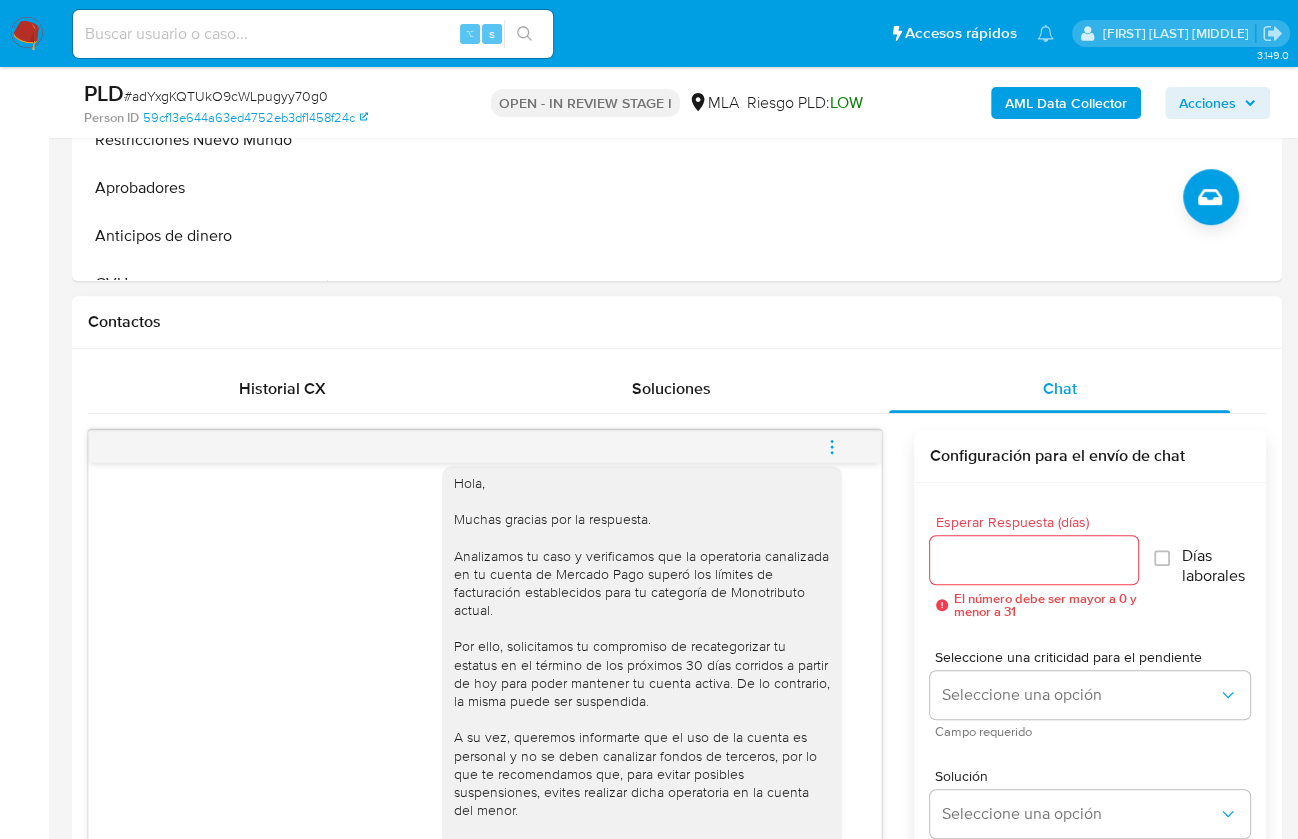 click 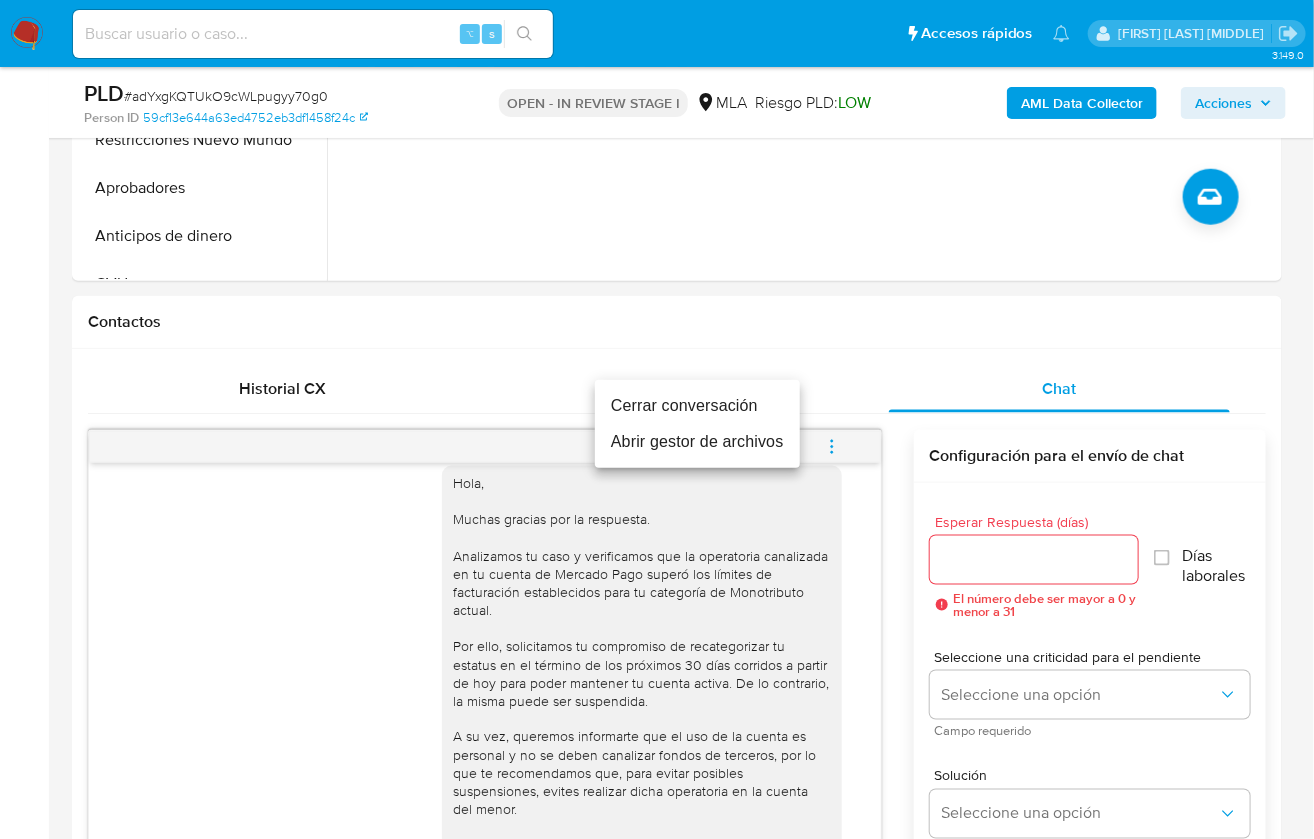 click on "Cerrar conversación" at bounding box center (697, 406) 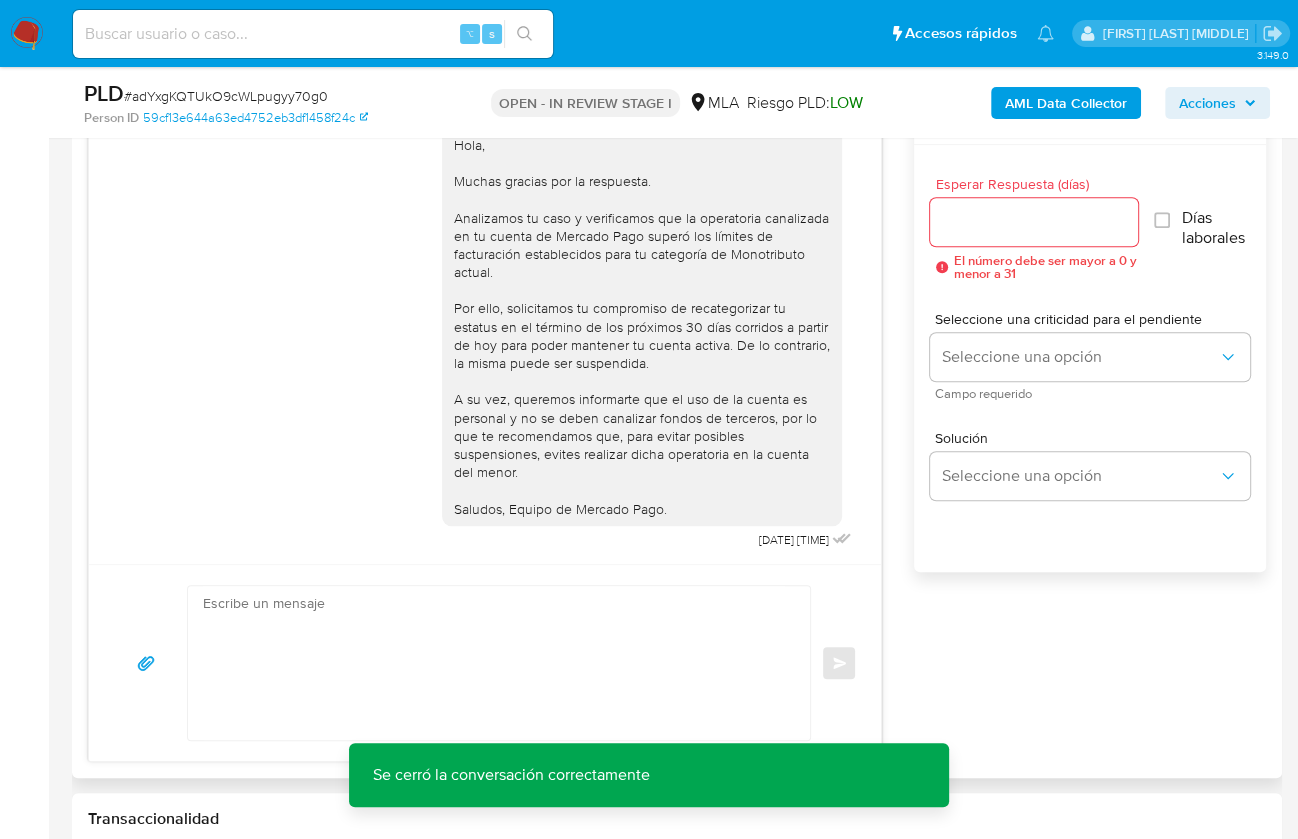 scroll, scrollTop: 780, scrollLeft: 0, axis: vertical 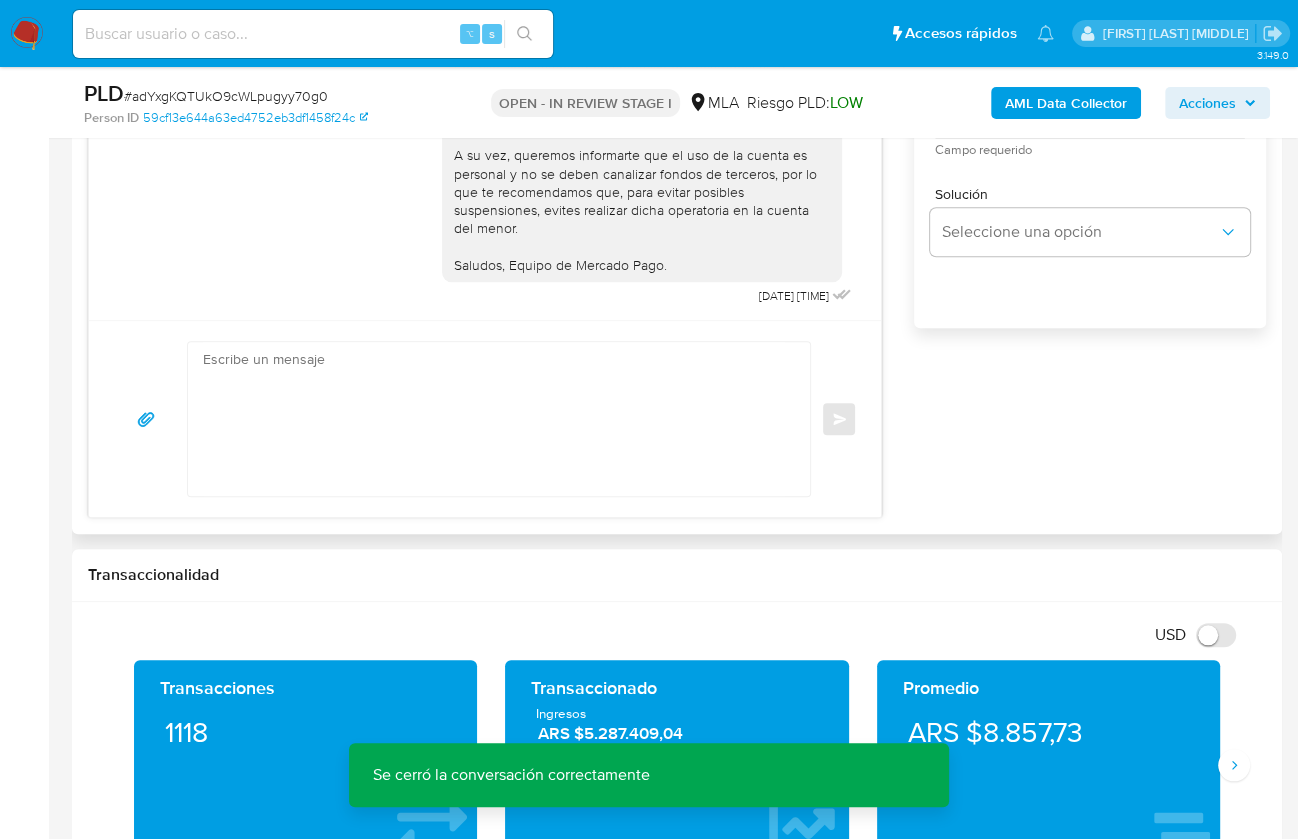 click on "[DATE] [TIME] Ya lo hicimos al tramite [DATE] [TIME] Hola,
Muchas gracias por la respuesta.
Analizamos tu caso y verificamos que la operatoria canalizada en tu cuenta de Mercado Pago superó los límites de facturación establecidos para tu categoría de Monotributo actual.
Por ello, solicitamos tu compromiso de recategorizar tu estatus en el término de los próximos 30 días corridos a partir de hoy para poder mantener tu cuenta activa. De lo contrario, la misma puede ser suspendida.
A su vez, queremos informarte que el uso de la cuenta es personal y no se deben canalizar fondos de terceros, por lo que te recomendamos que, para evitar posibles suspensiones, evites realizar dicha operatoria en la cuenta del menor.
Saludos, Equipo de Mercado Pago. [DATE] [TIME] Enviar Configuración para el envío de chat Esperar Respuesta (días) El número debe ser mayor a 0 y menor a 31 Días laborales Seleccione una criticidad para el pendiente Seleccione una opción Campo requerido Solución" at bounding box center [677, 183] 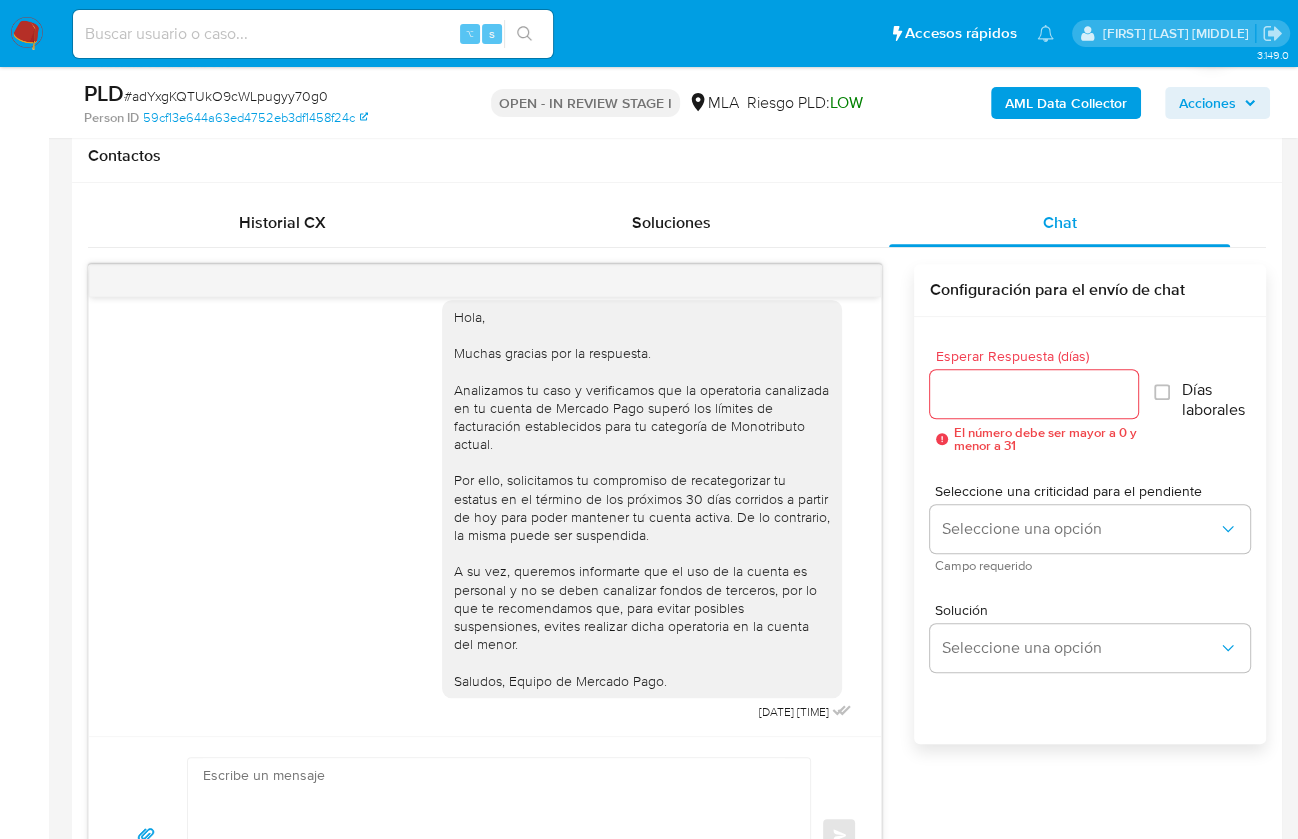 scroll, scrollTop: 905, scrollLeft: 0, axis: vertical 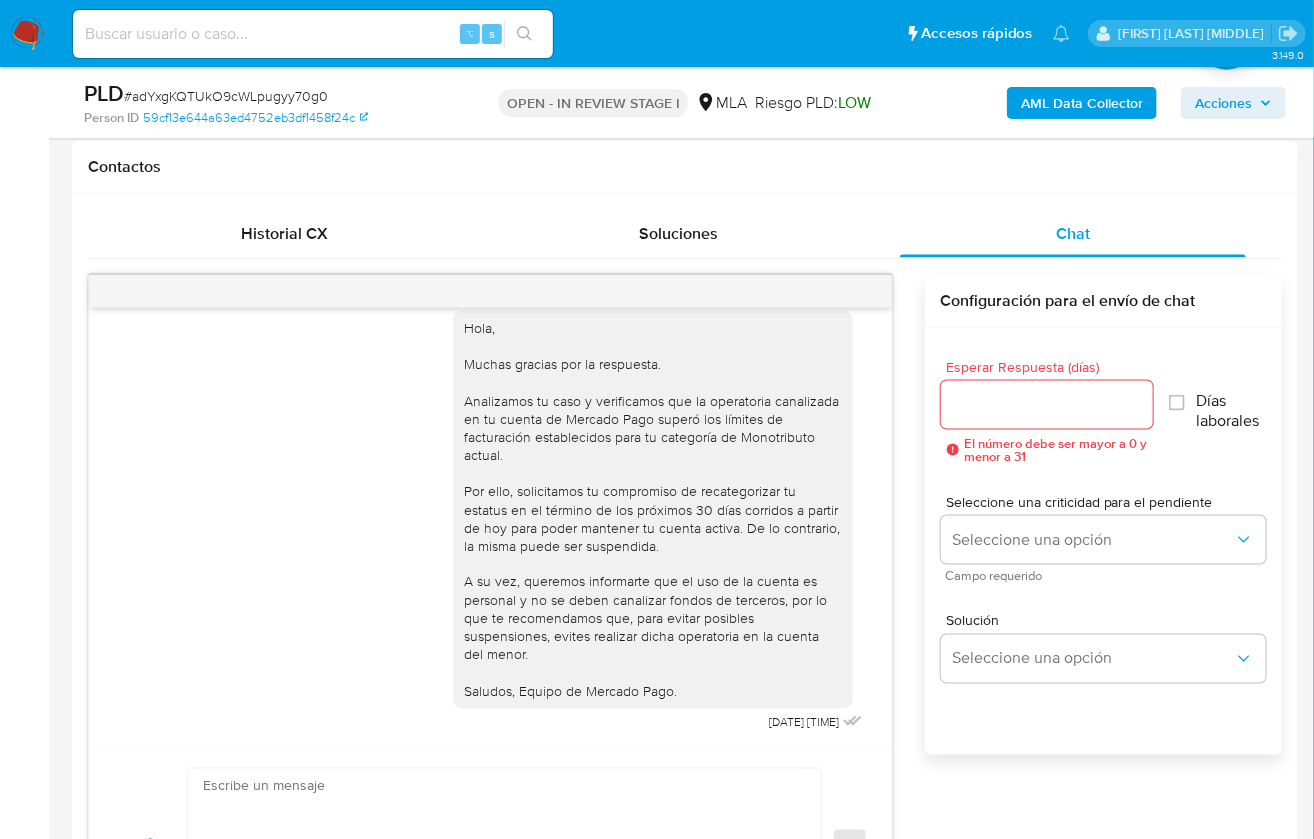 click on "[DATE] [TIME] Ya lo hicimos al tramite [DATE] [TIME] Hola,
Muchas gracias por la respuesta.
Analizamos tu caso y verificamos que la operatoria canalizada en tu cuenta de Mercado Pago superó los límites de facturación establecidos para tu categoría de Monotributo actual.
Por ello, solicitamos tu compromiso de recategorizar tu estatus en el término de los próximos 30 días corridos a partir de hoy para poder mantener tu cuenta activa. De lo contrario, la misma puede ser suspendida.
A su vez, queremos informarte que el uso de la cuenta es personal y no se deben canalizar fondos de terceros, por lo que te recomendamos que, para evitar posibles suspensiones, evites realizar dicha operatoria en la cuenta del menor.
Saludos, Equipo de Mercado Pago. [DATE] [TIME] Enviar Configuración para el envío de chat Esperar Respuesta (días) El número debe ser mayor a 0 y menor a 31 Días laborales Seleccione una criticidad para el pendiente Seleccione una opción Campo requerido Solución" at bounding box center [685, 610] 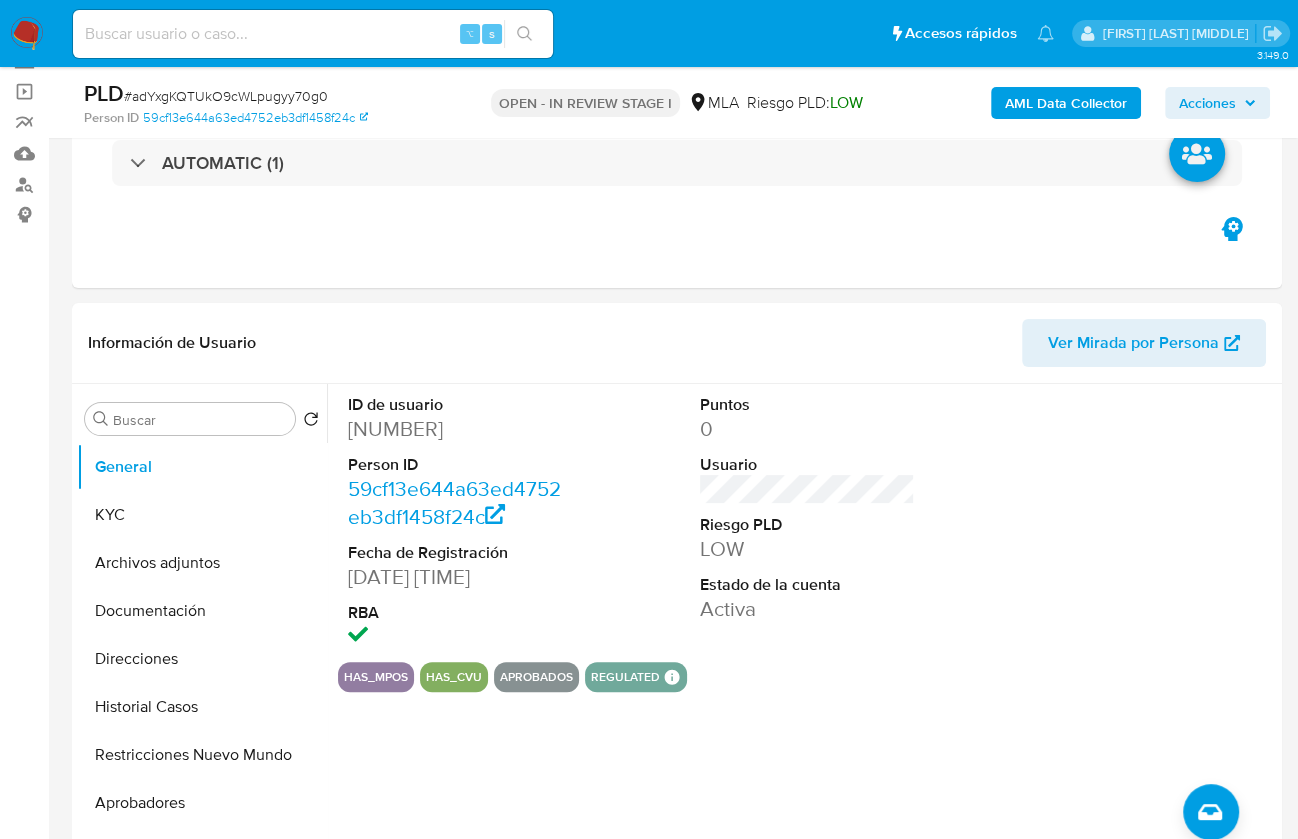 scroll, scrollTop: 61, scrollLeft: 0, axis: vertical 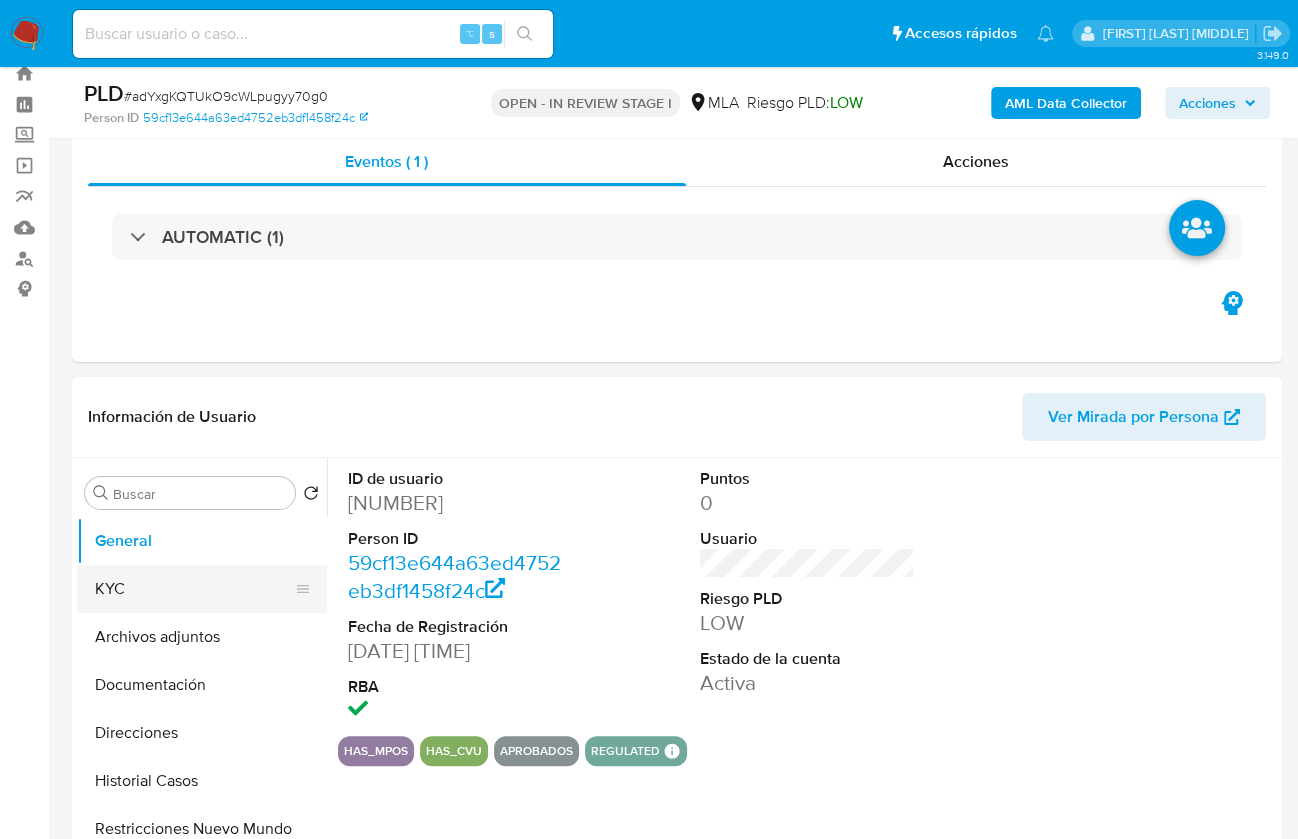 click on "KYC" at bounding box center (194, 589) 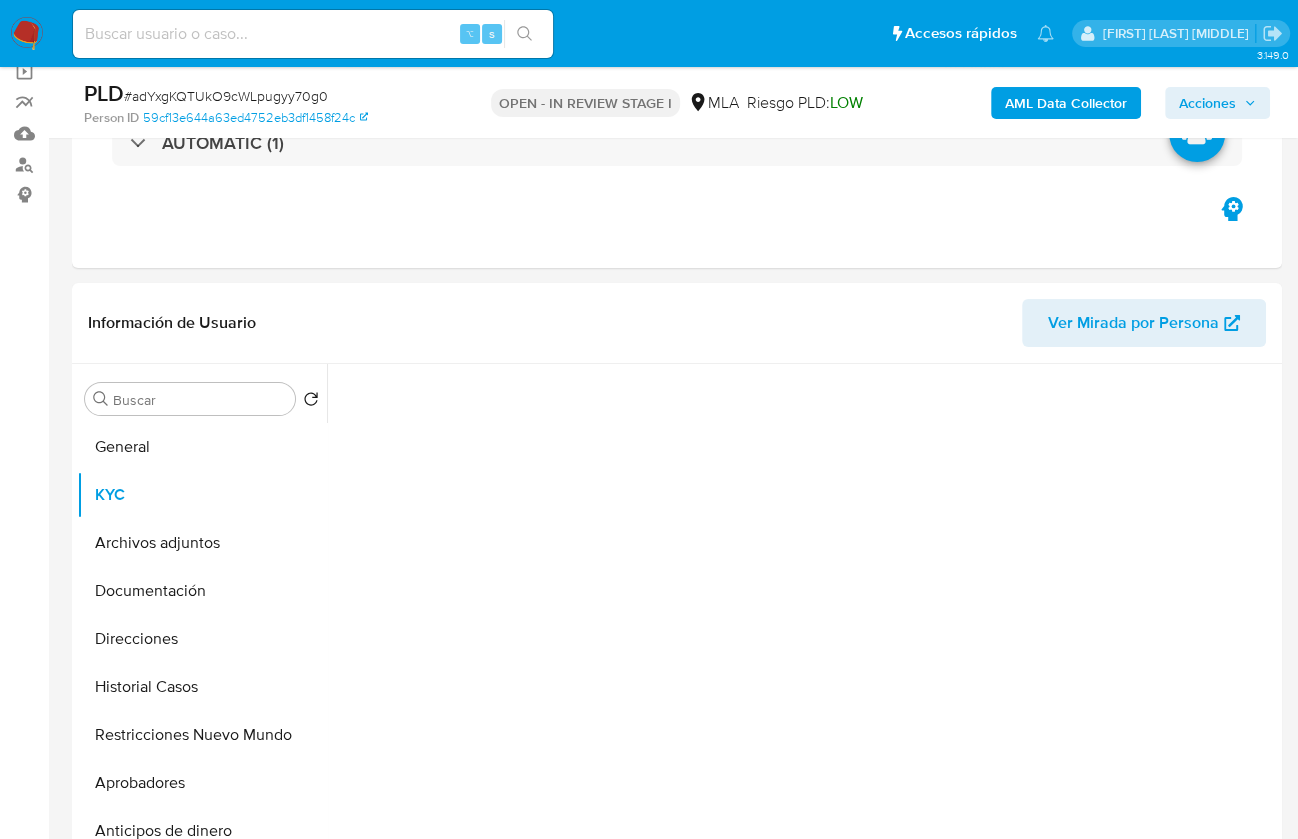 scroll, scrollTop: 162, scrollLeft: 0, axis: vertical 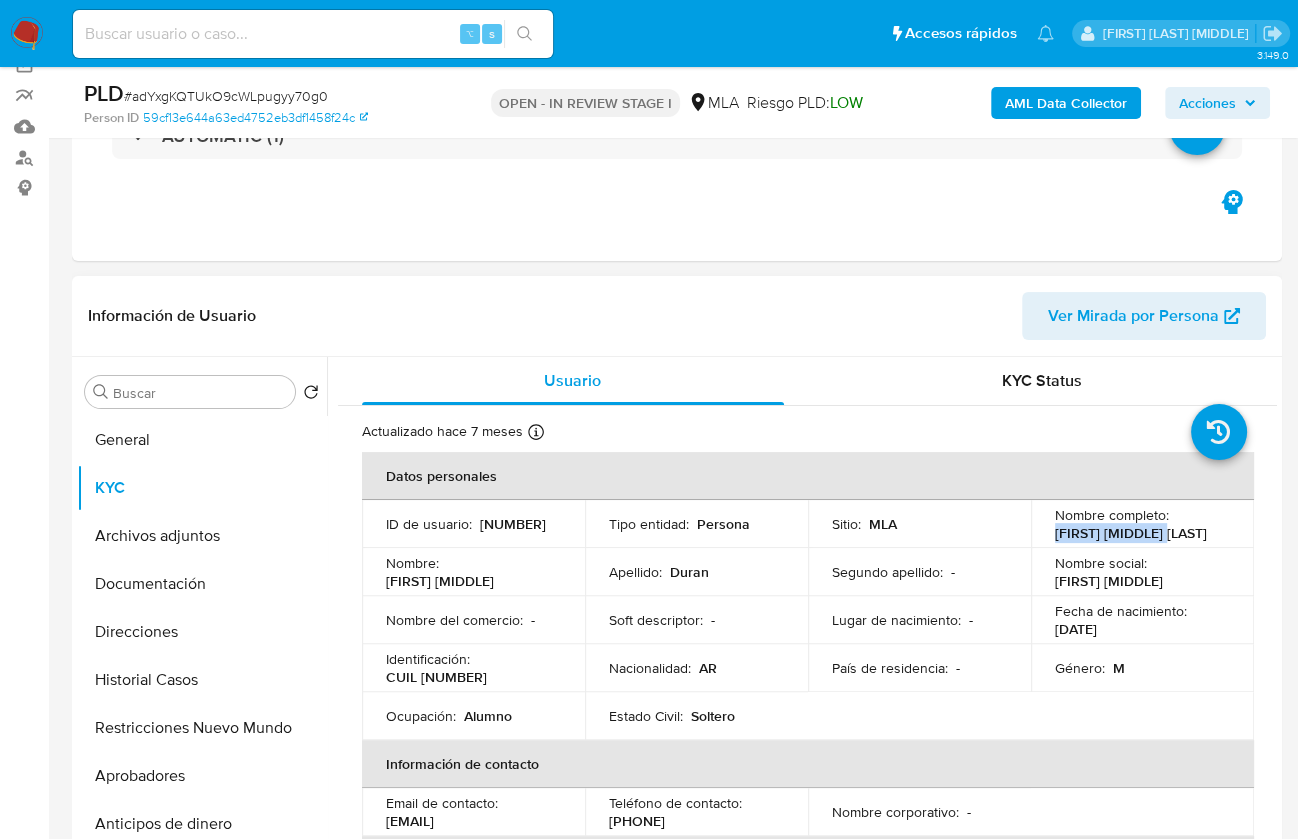 drag, startPoint x: 1047, startPoint y: 528, endPoint x: 1160, endPoint y: 537, distance: 113.35784 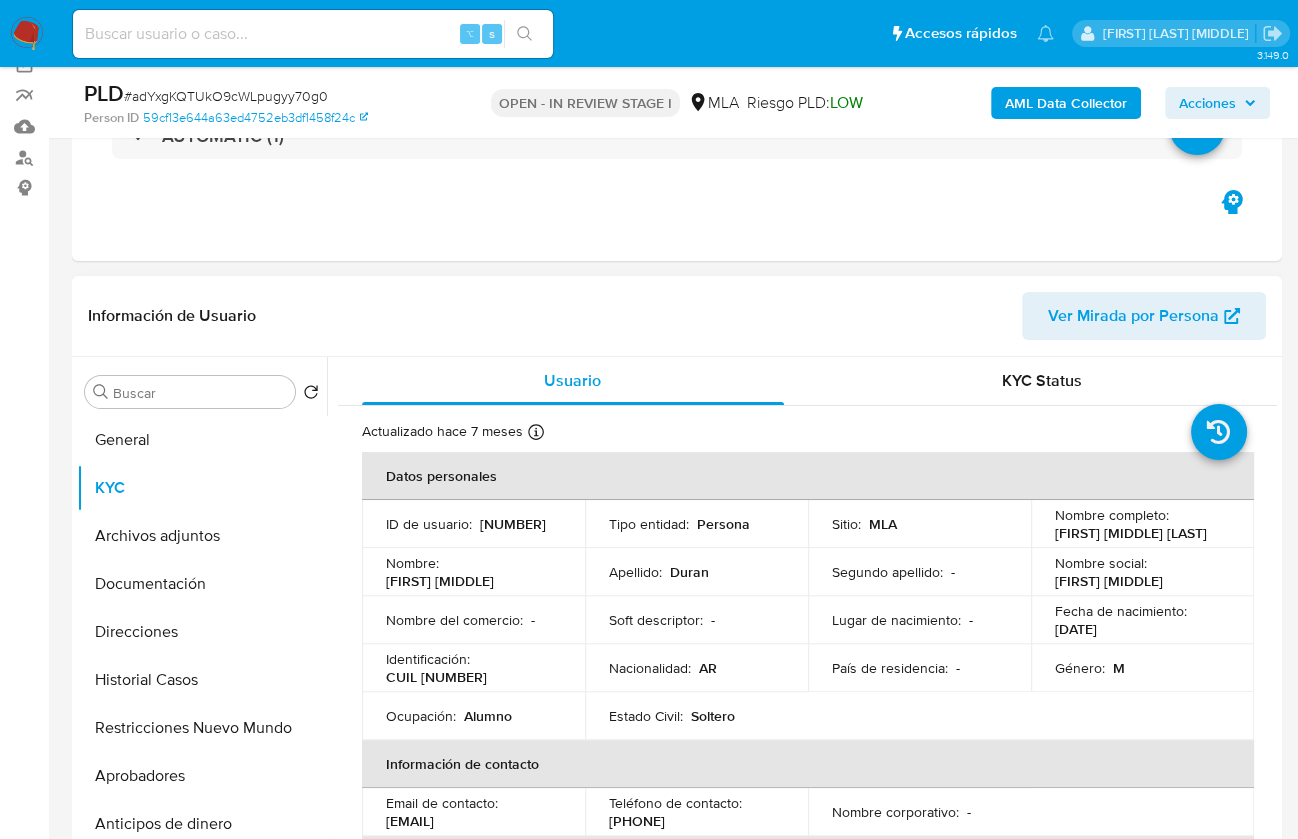 click on "CUIL [NUMBER]" at bounding box center [436, 677] 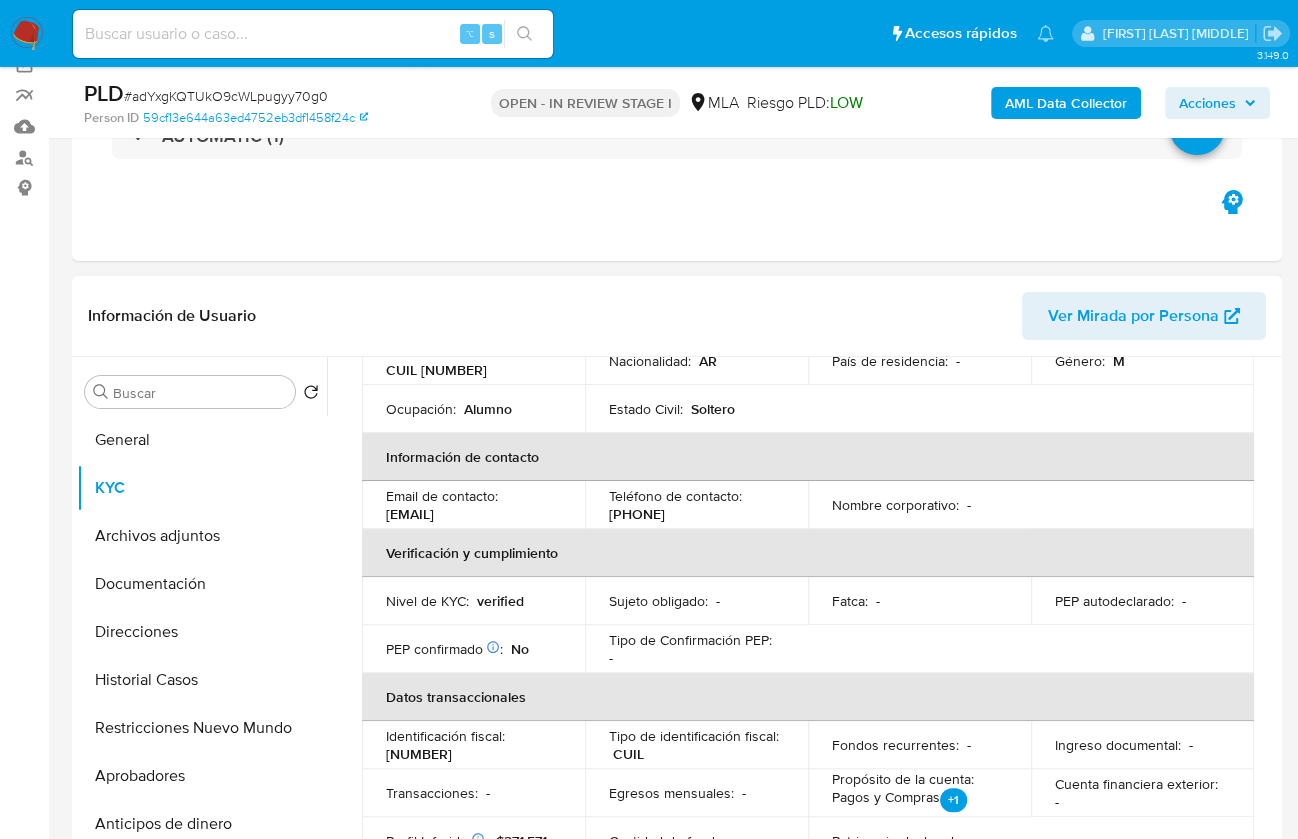 scroll, scrollTop: 307, scrollLeft: 0, axis: vertical 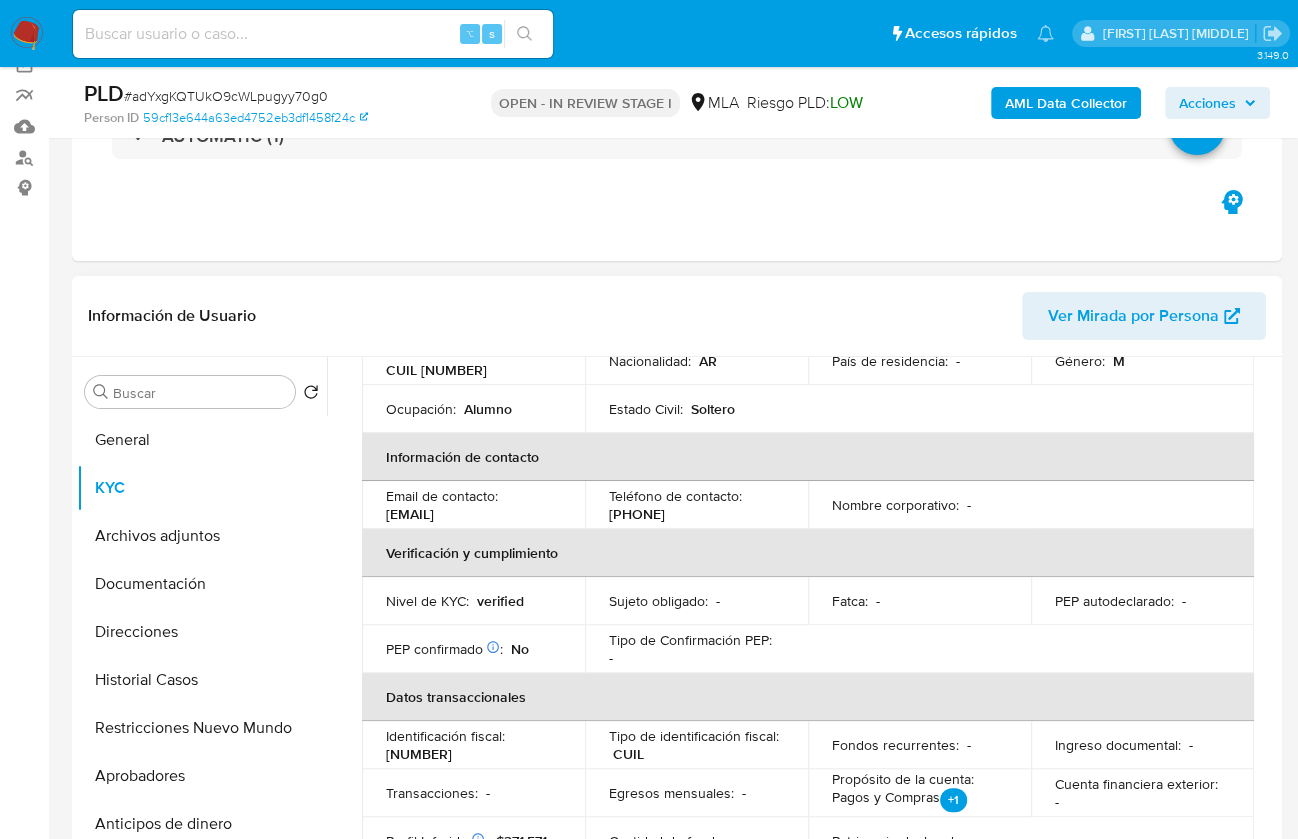 drag, startPoint x: 542, startPoint y: 513, endPoint x: 379, endPoint y: 514, distance: 163.00307 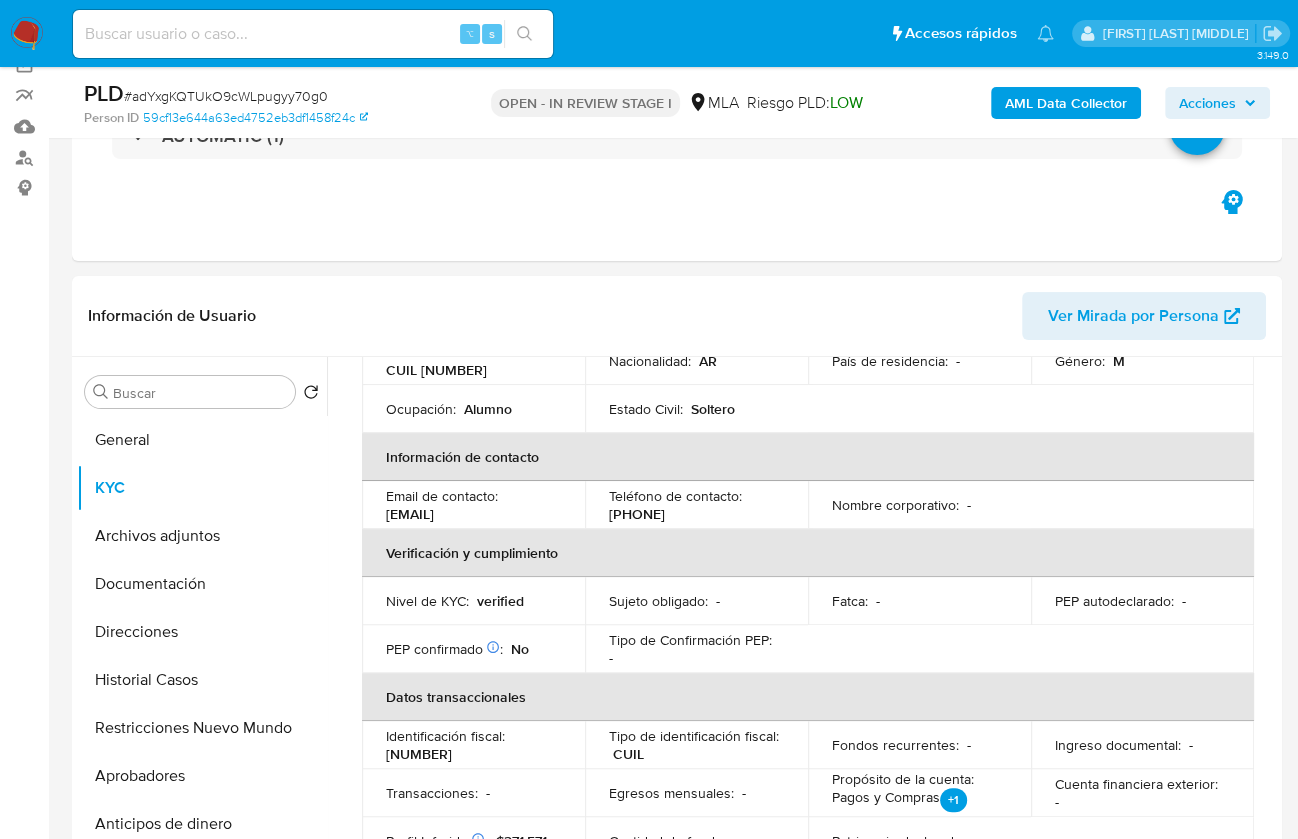 click on "AML Data Collector" at bounding box center (1066, 103) 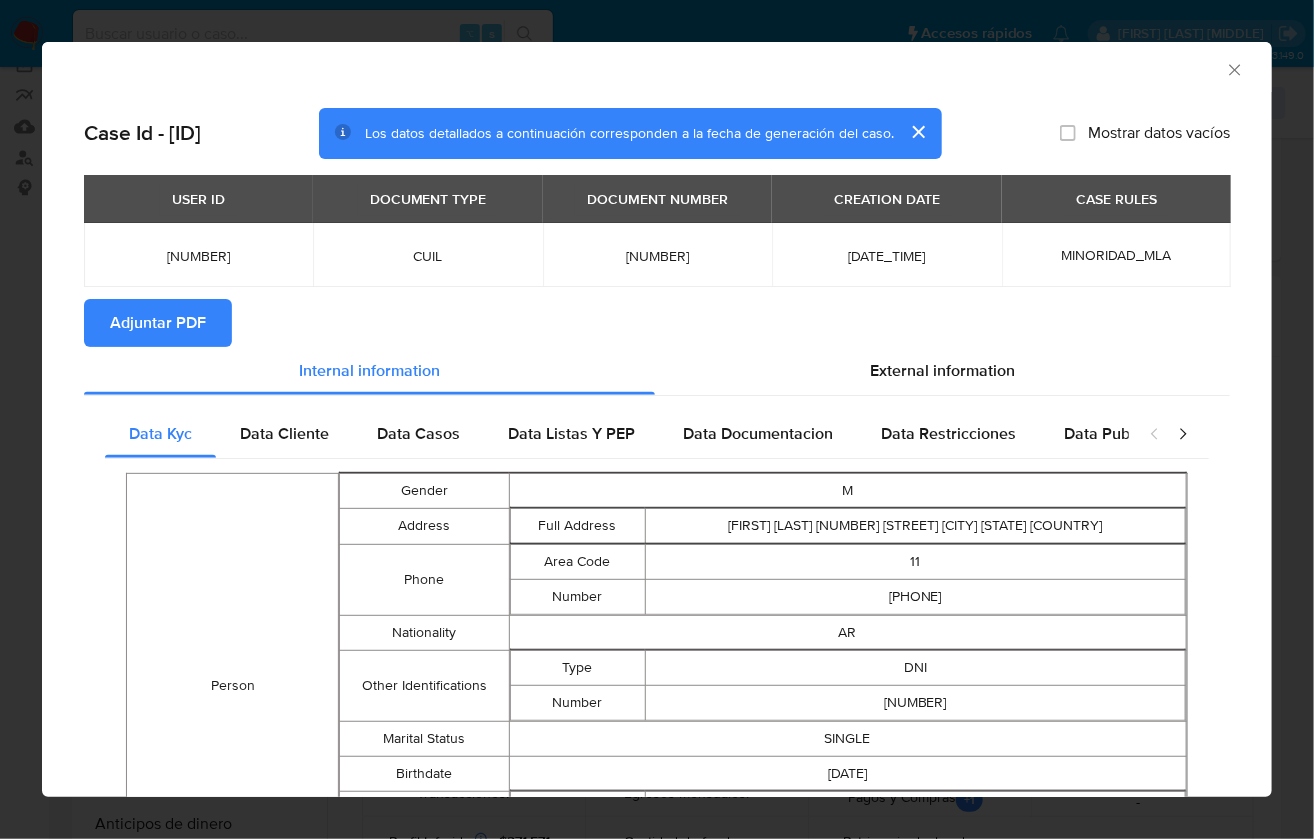 click on "Adjuntar PDF" at bounding box center [158, 323] 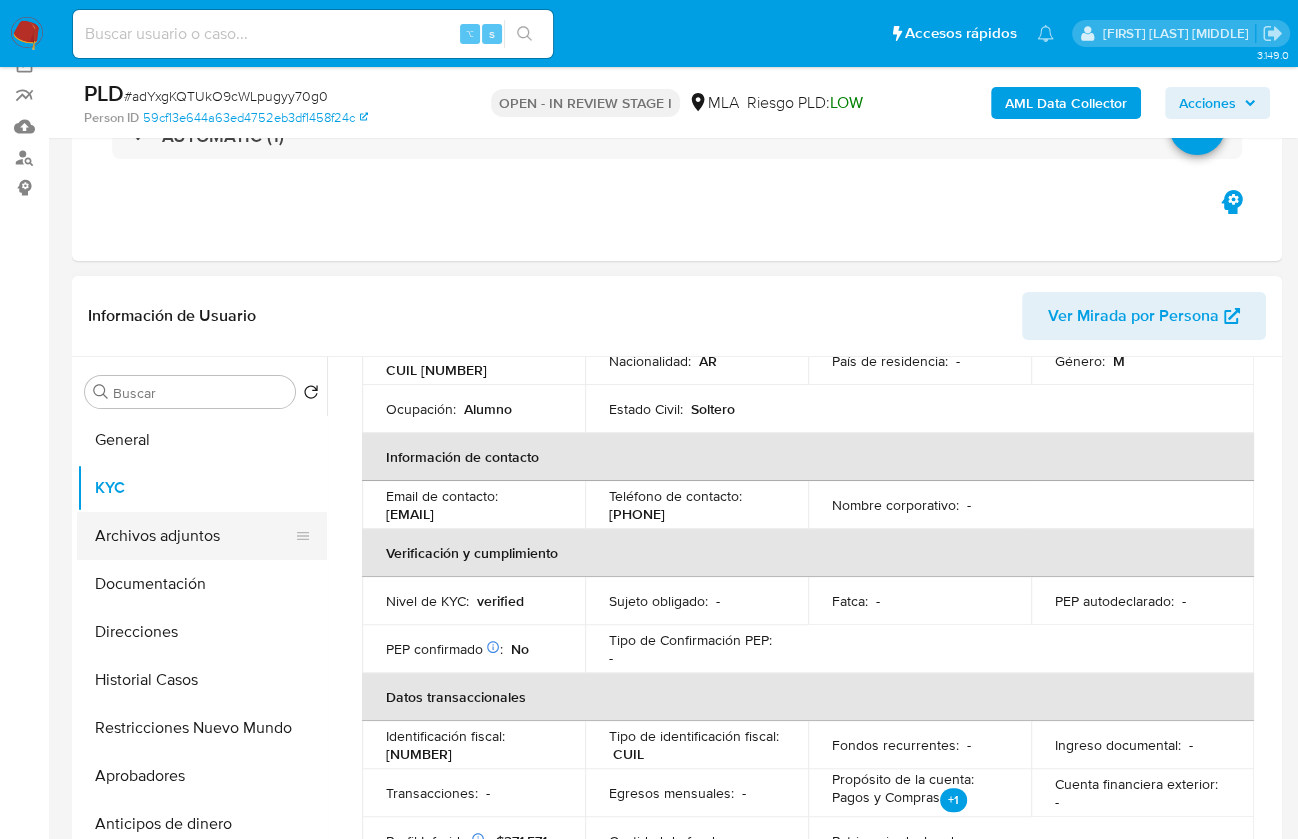 click on "Archivos adjuntos" at bounding box center (194, 536) 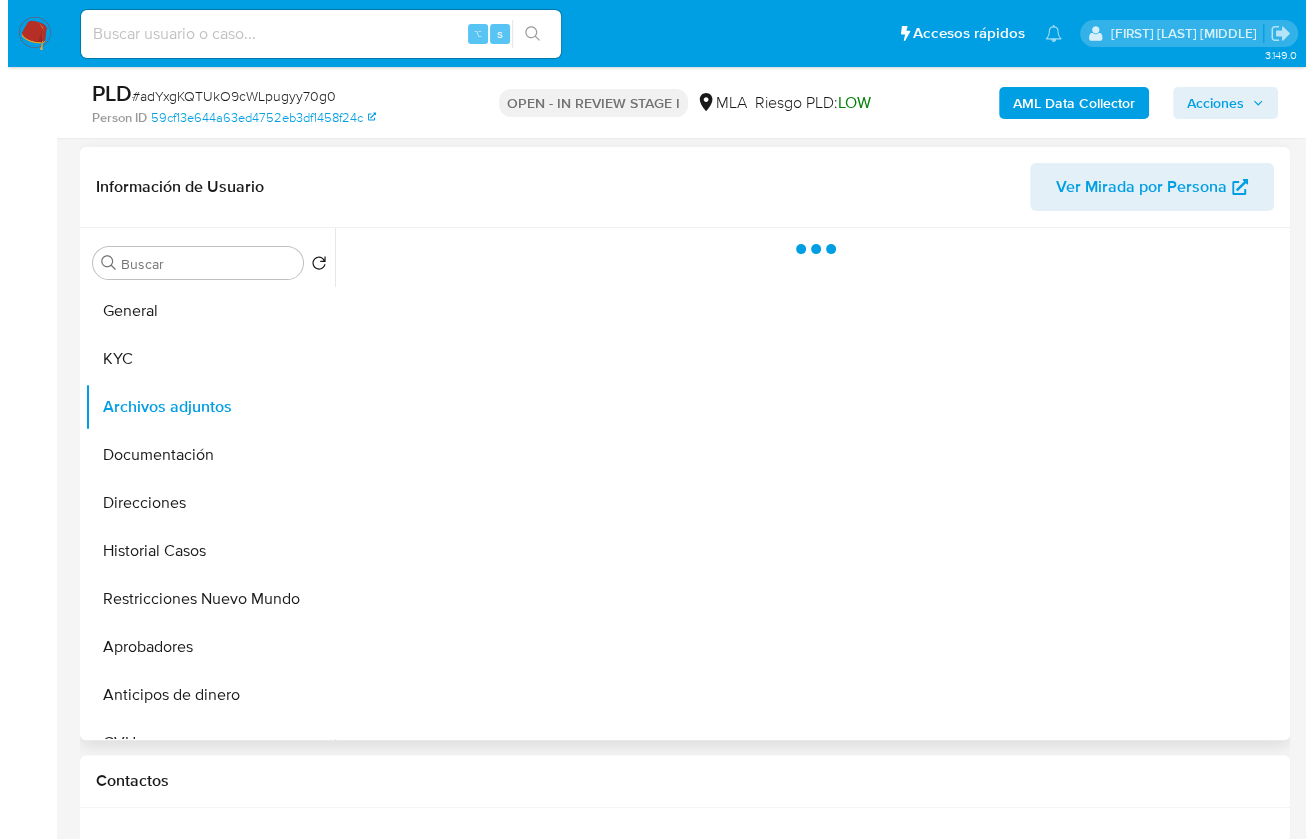 scroll, scrollTop: 308, scrollLeft: 0, axis: vertical 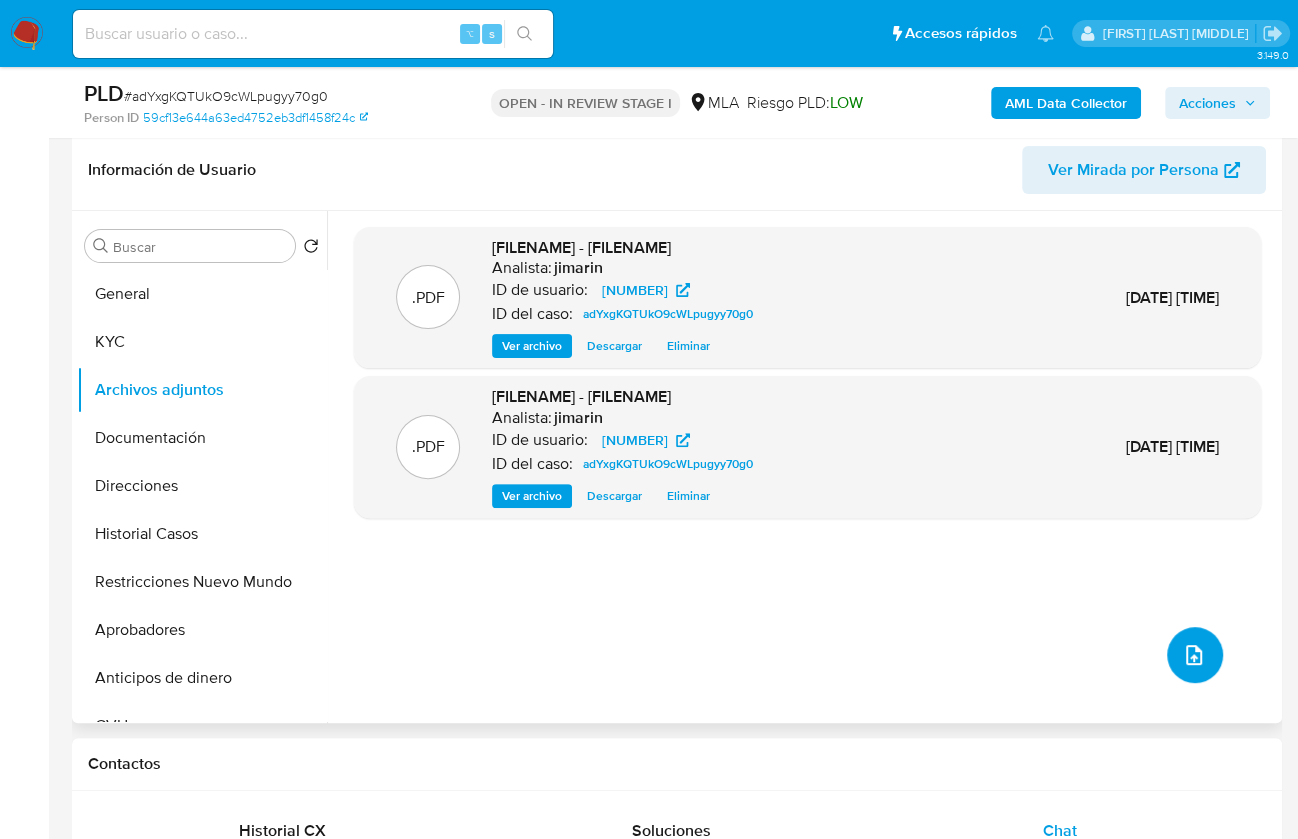 click at bounding box center (1195, 655) 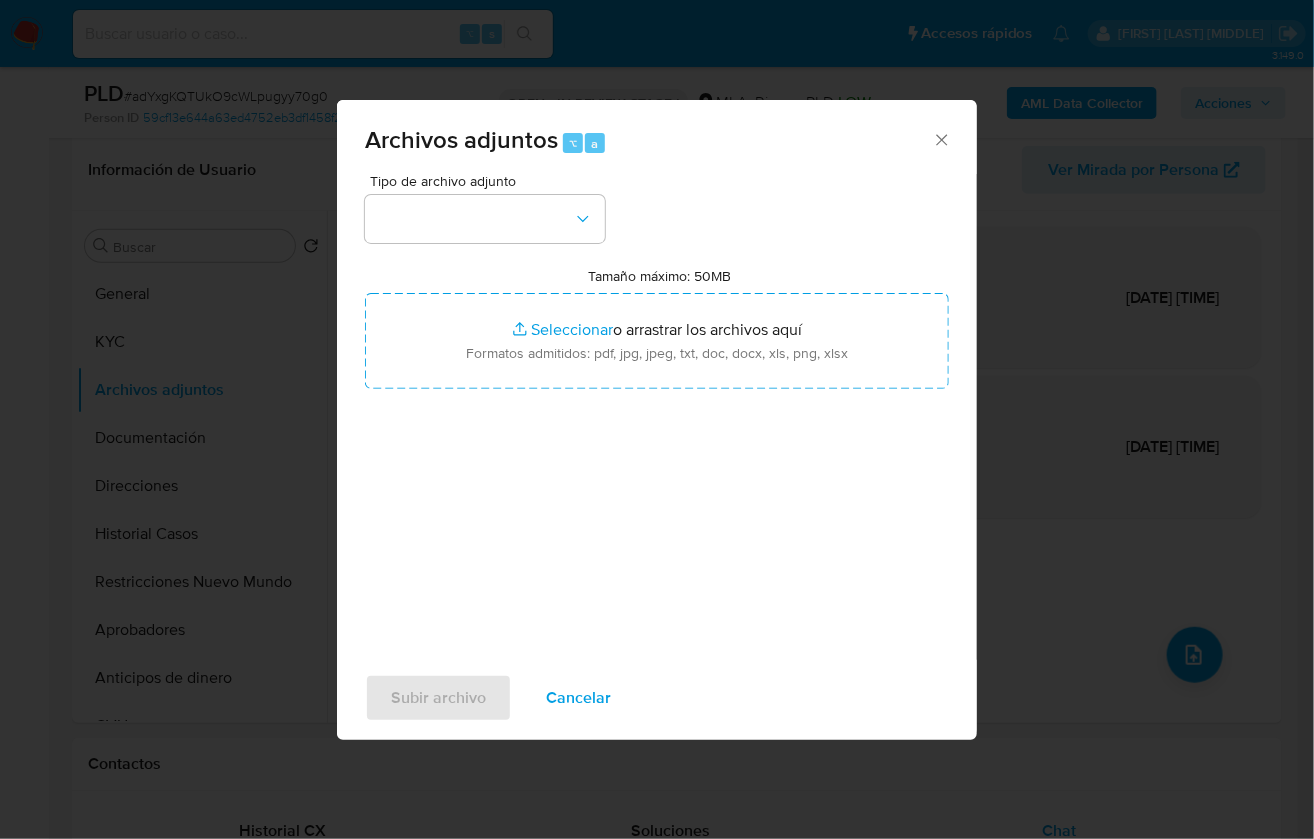 click on "Tipo de archivo adjunto" at bounding box center (490, 181) 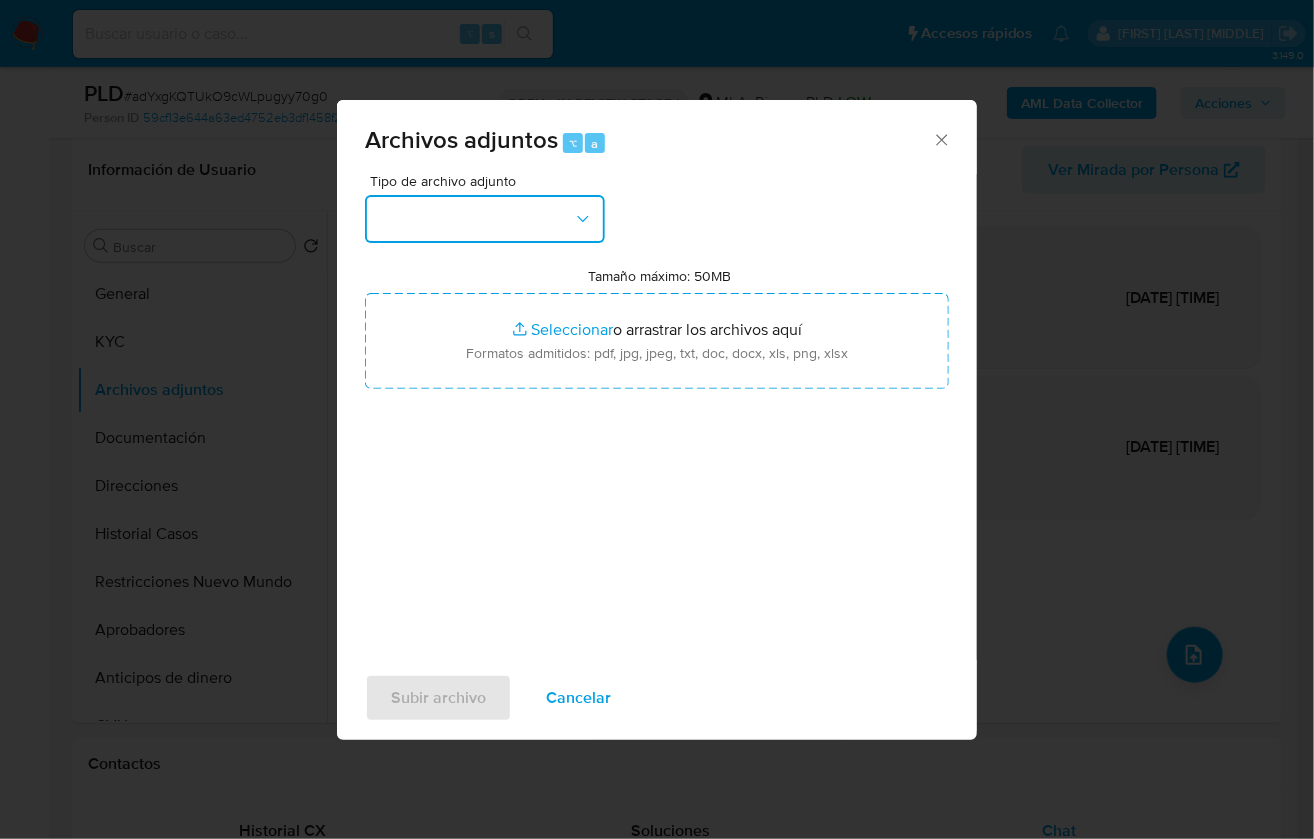 click at bounding box center [485, 219] 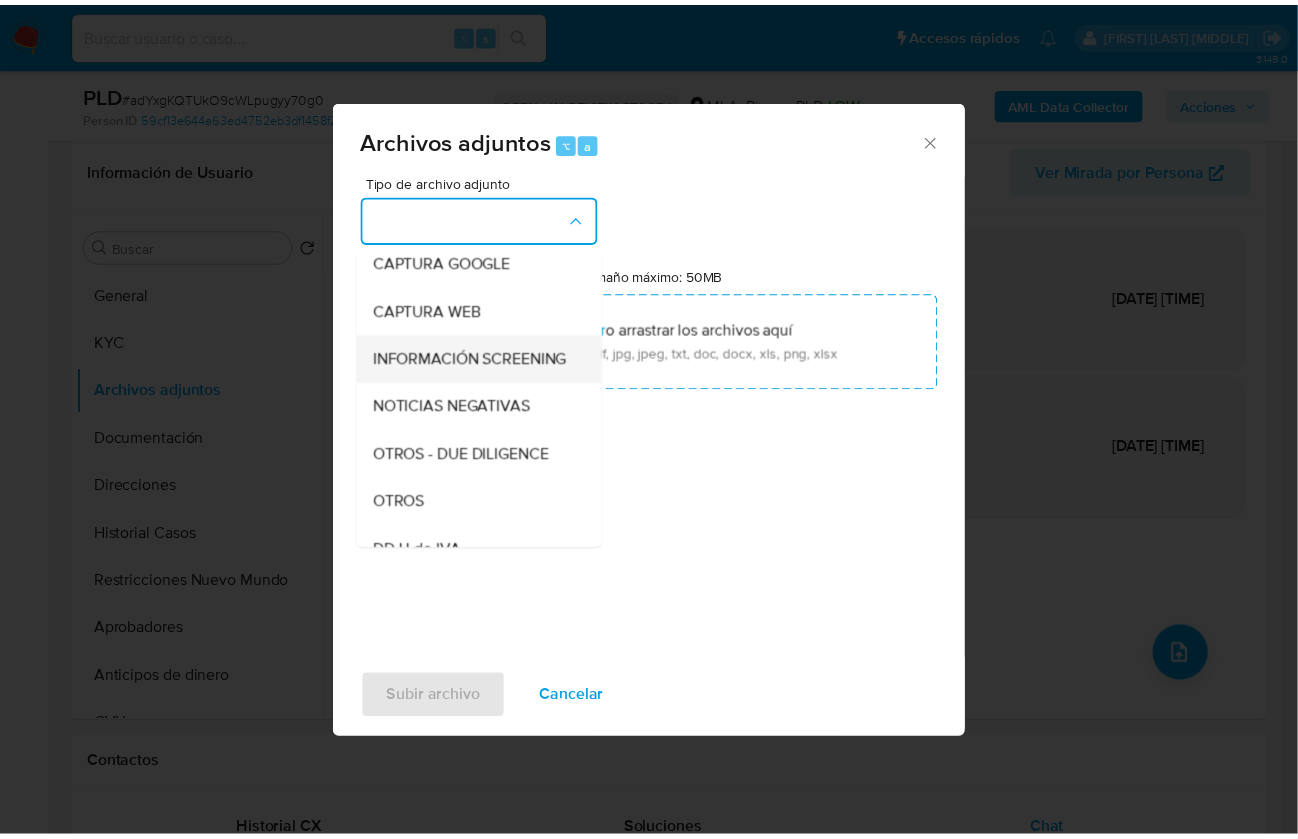 scroll, scrollTop: 254, scrollLeft: 0, axis: vertical 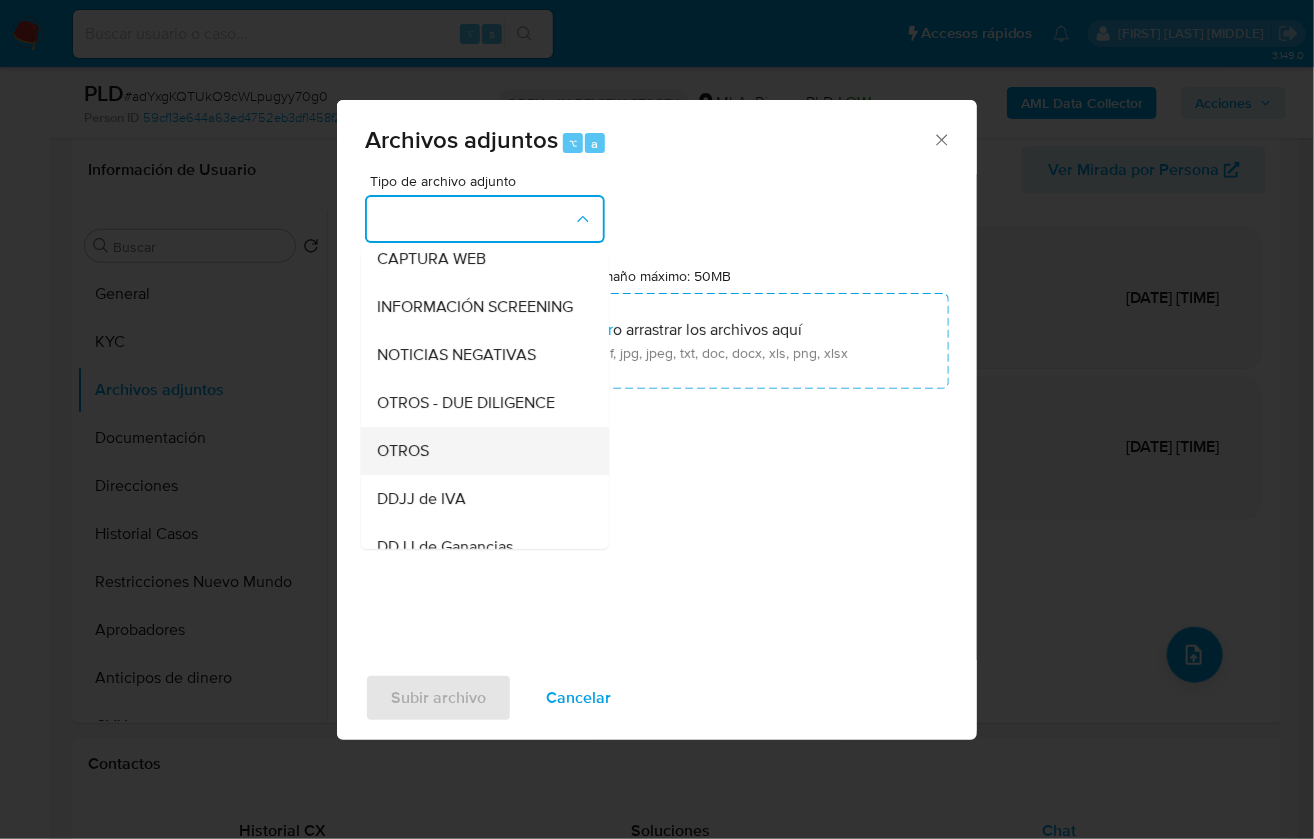 click on "OTROS" at bounding box center [479, 451] 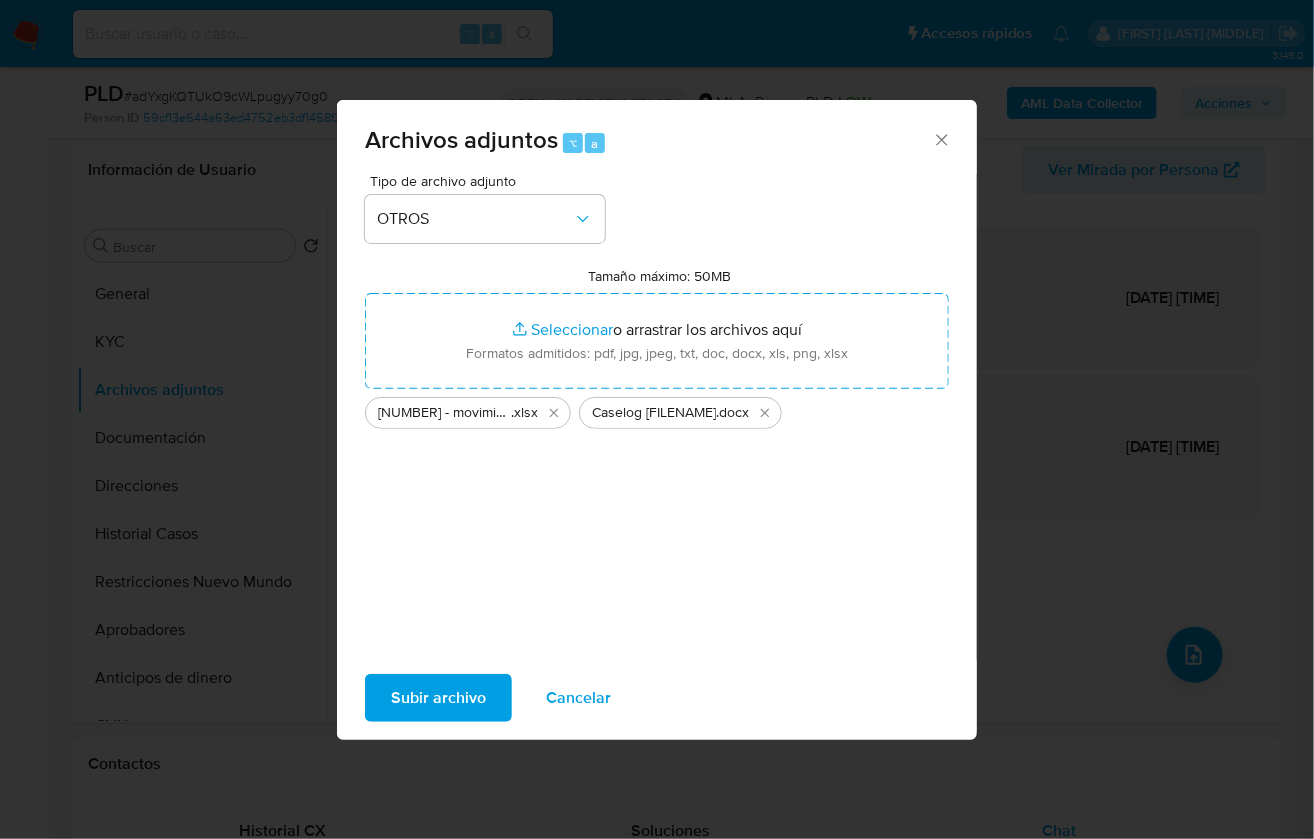 click on "Subir archivo" at bounding box center (438, 698) 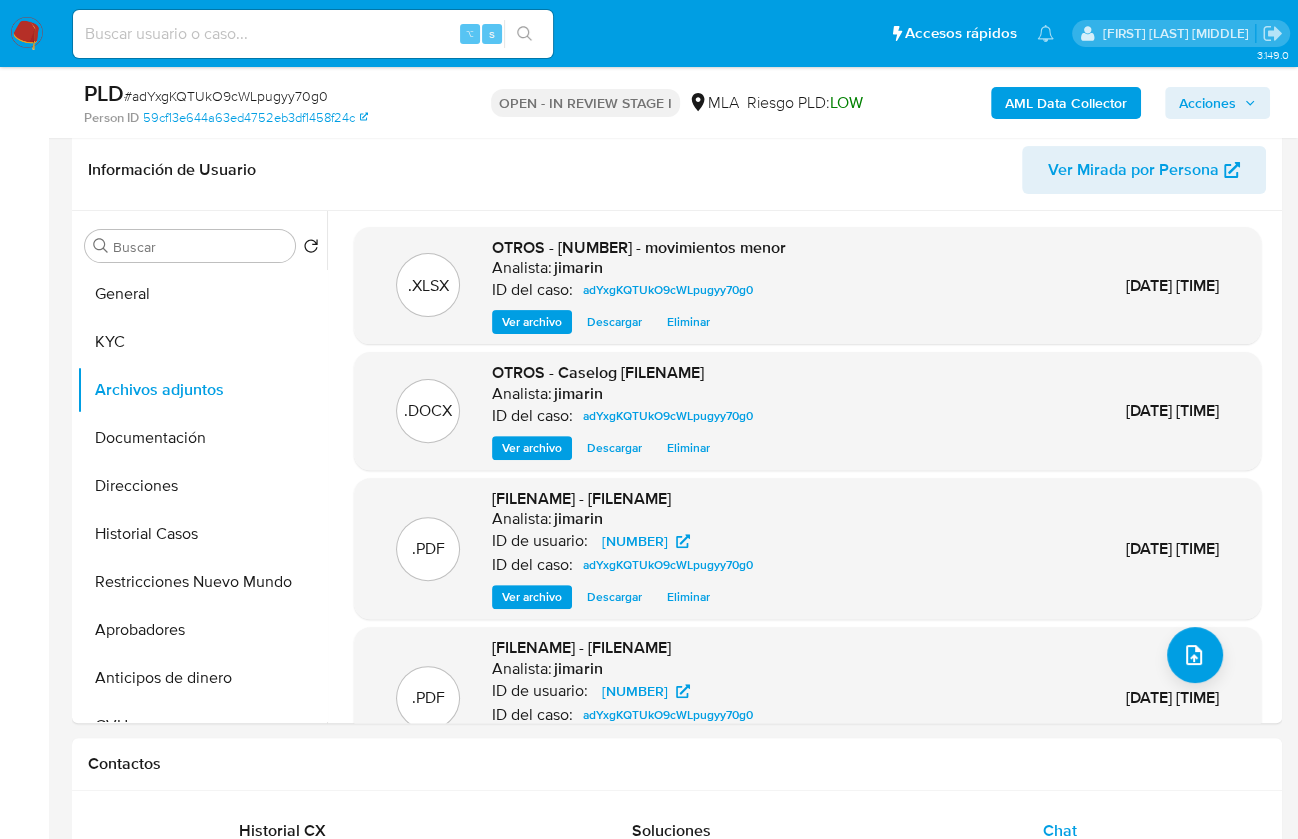 click on "Acciones" at bounding box center [1207, 103] 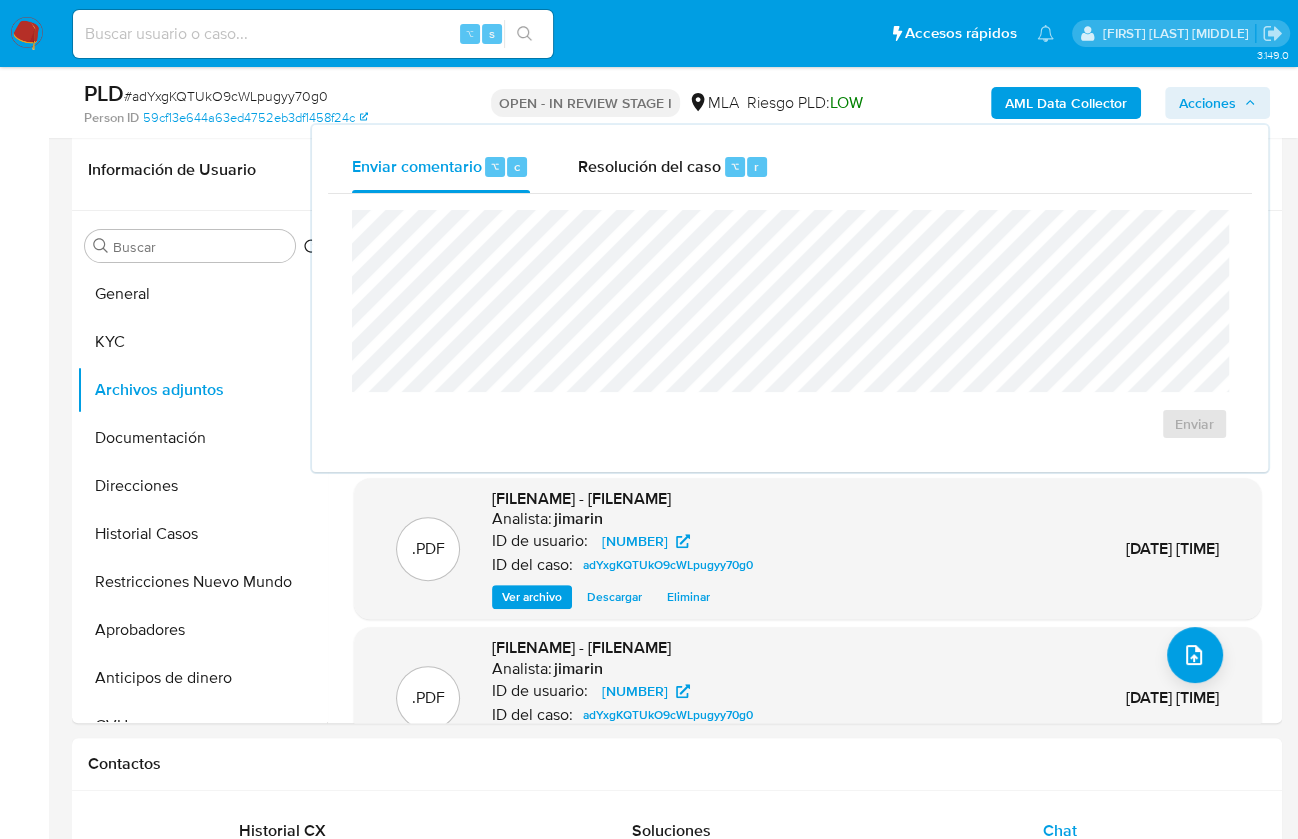 click on "Enviar comentario ⌥ c Resolución del caso ⌥ r Enviar" at bounding box center [790, 298] 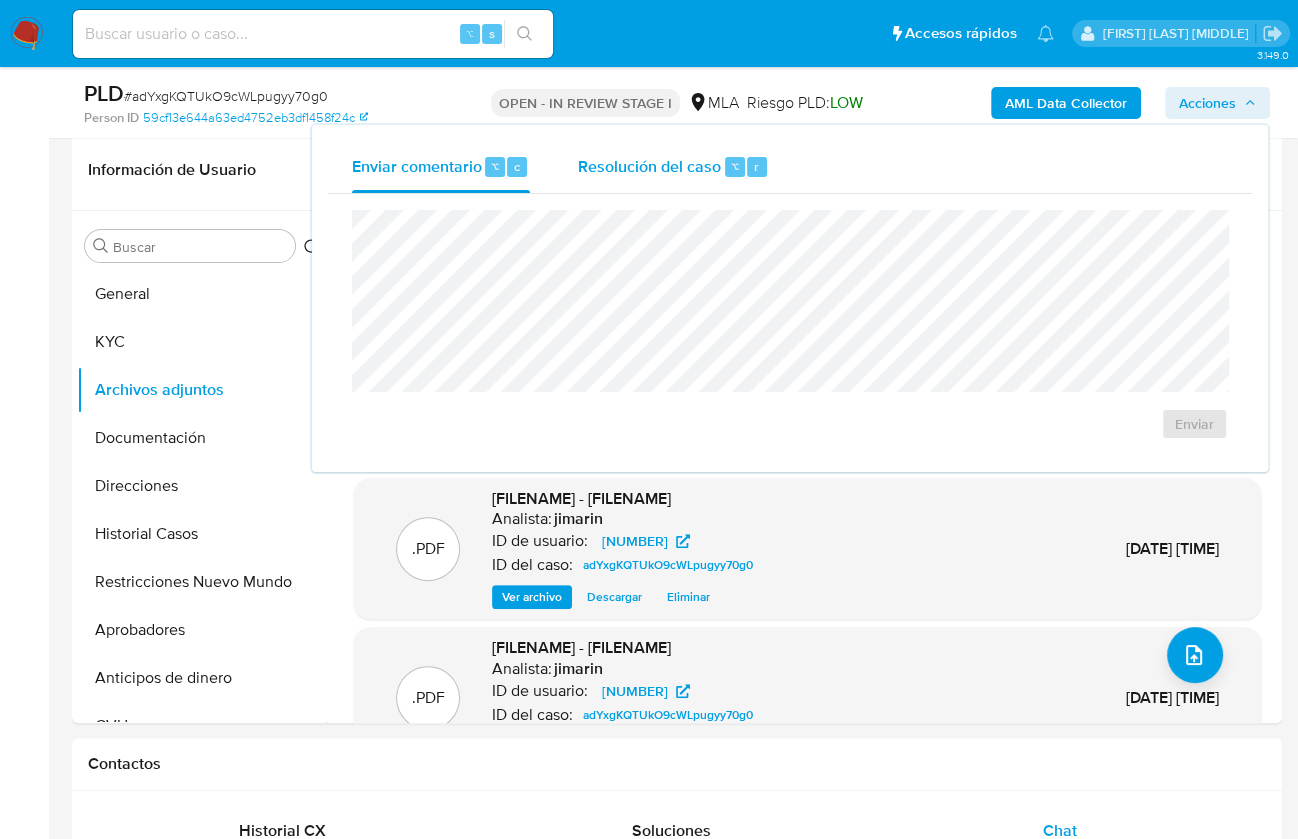 click on "Resolución del caso ⌥ r" at bounding box center (673, 167) 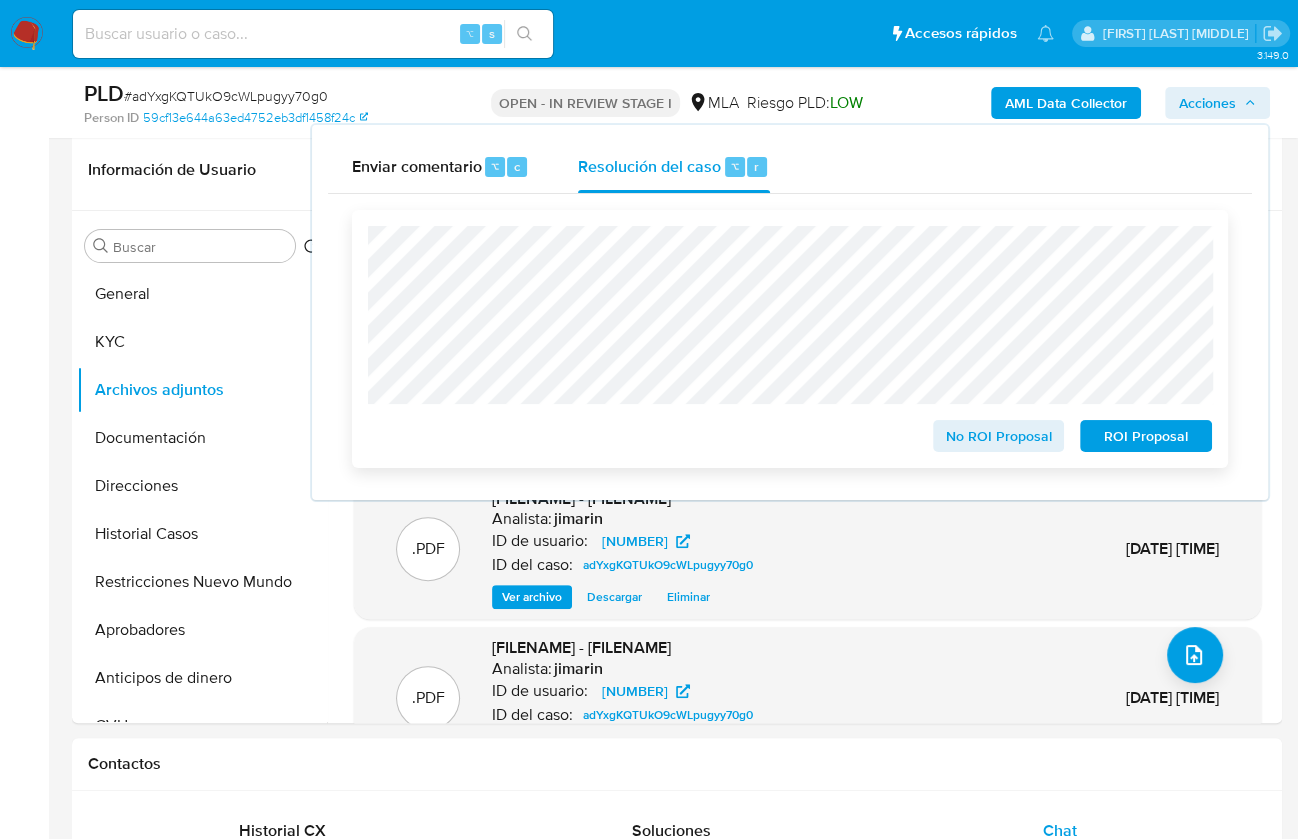 drag, startPoint x: 990, startPoint y: 440, endPoint x: 967, endPoint y: 417, distance: 32.526913 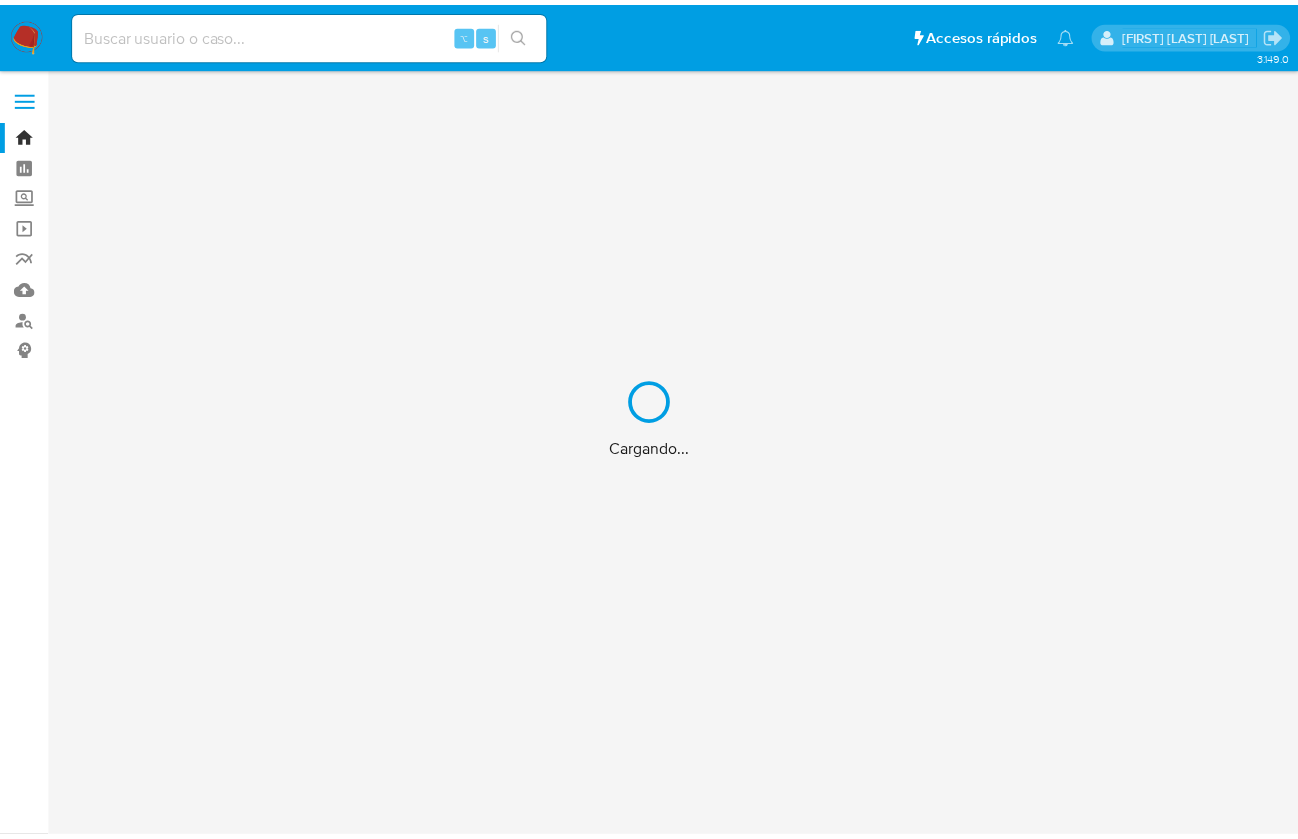 scroll, scrollTop: 0, scrollLeft: 0, axis: both 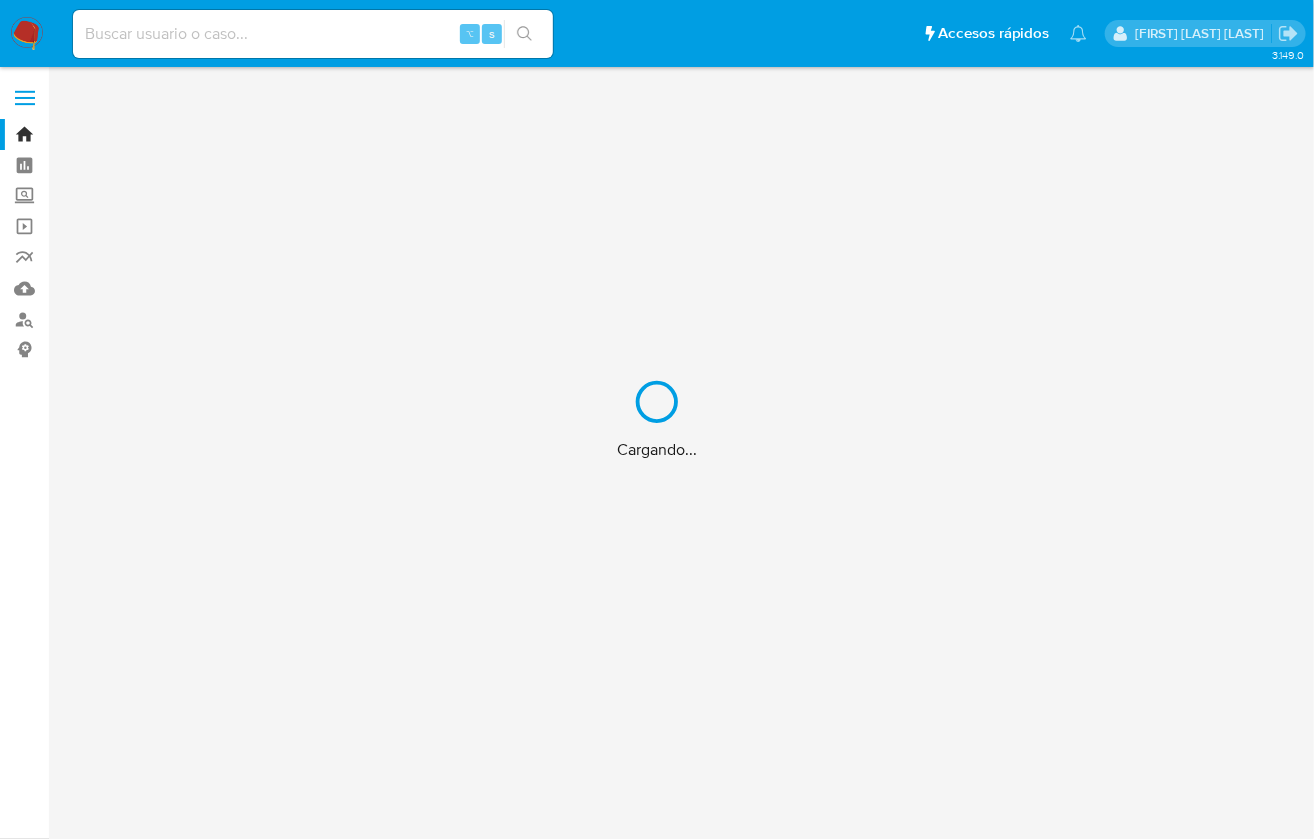 click on "Cargando..." at bounding box center (657, 419) 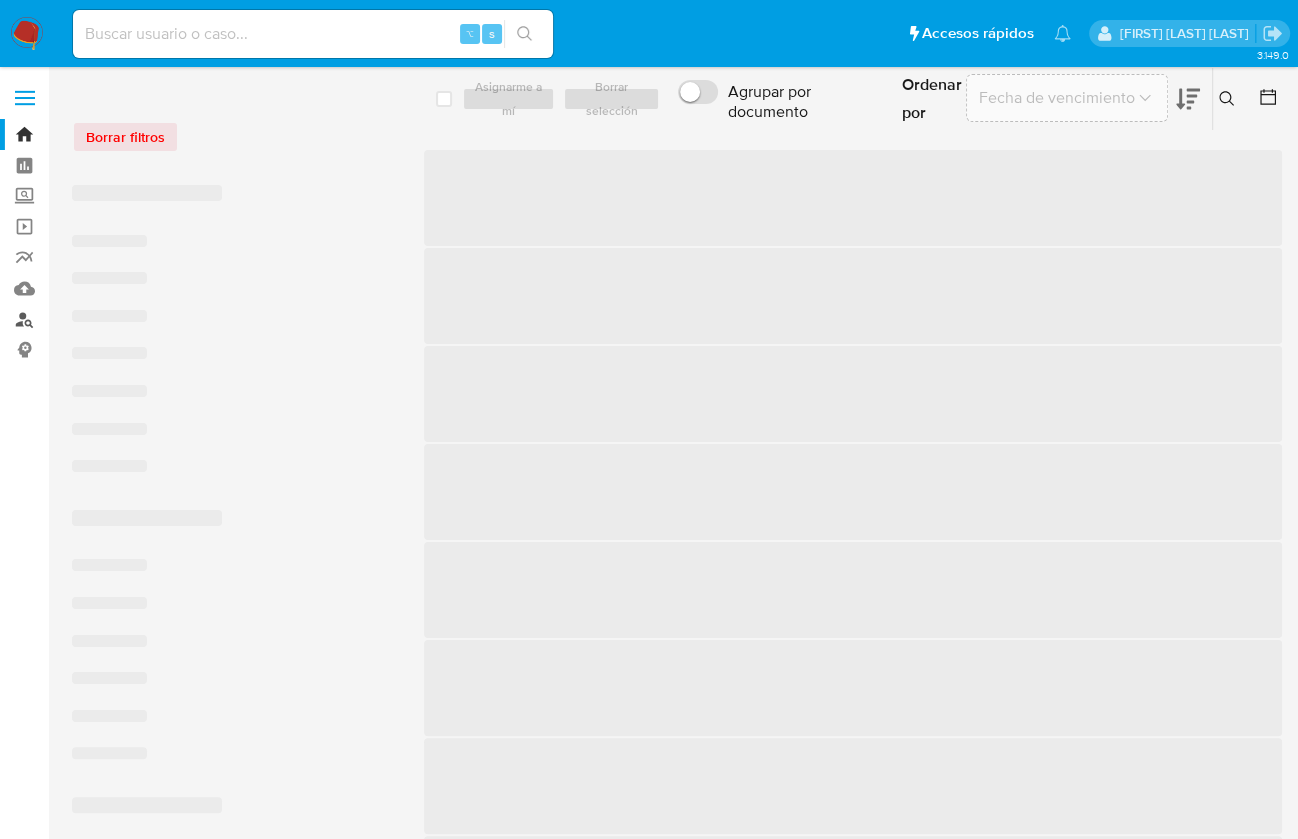 click on "Buscador de personas" at bounding box center [119, 319] 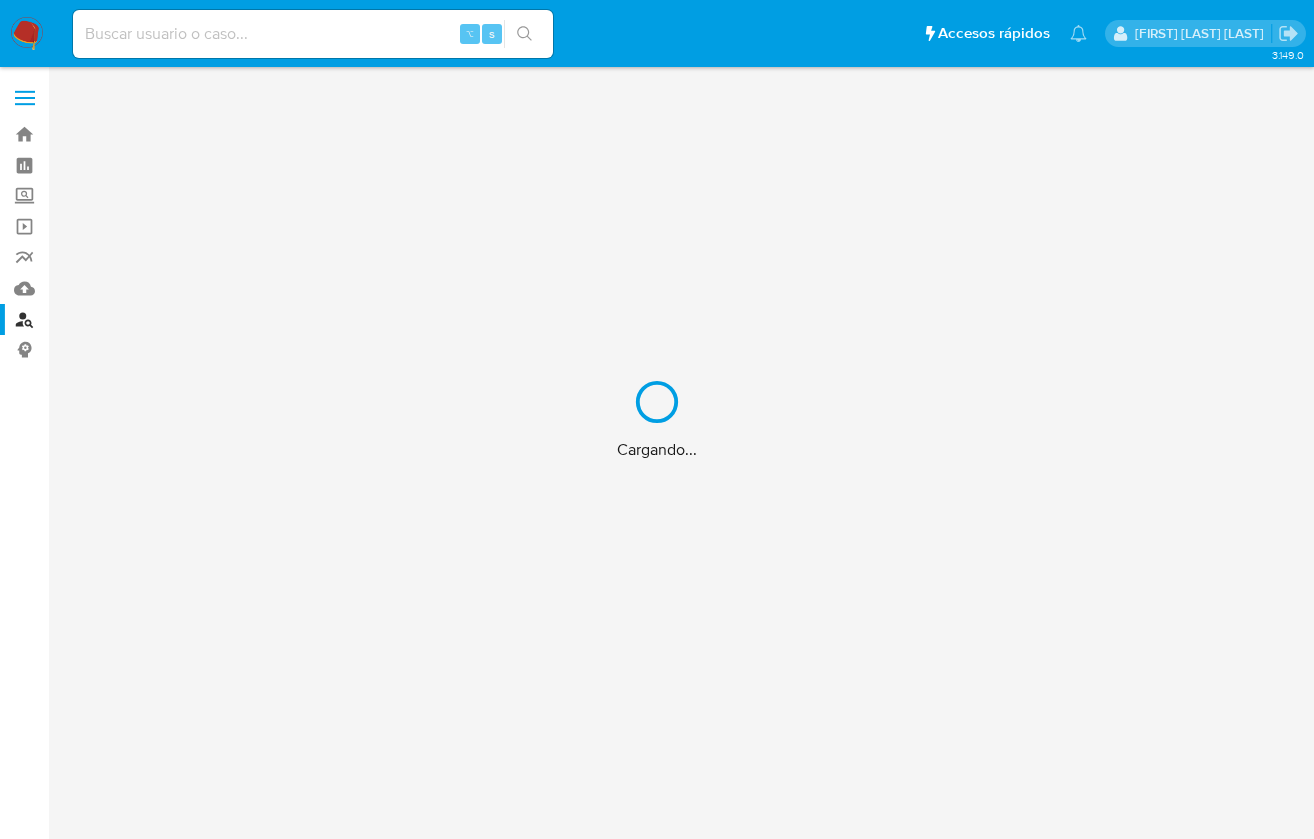 scroll, scrollTop: 0, scrollLeft: 0, axis: both 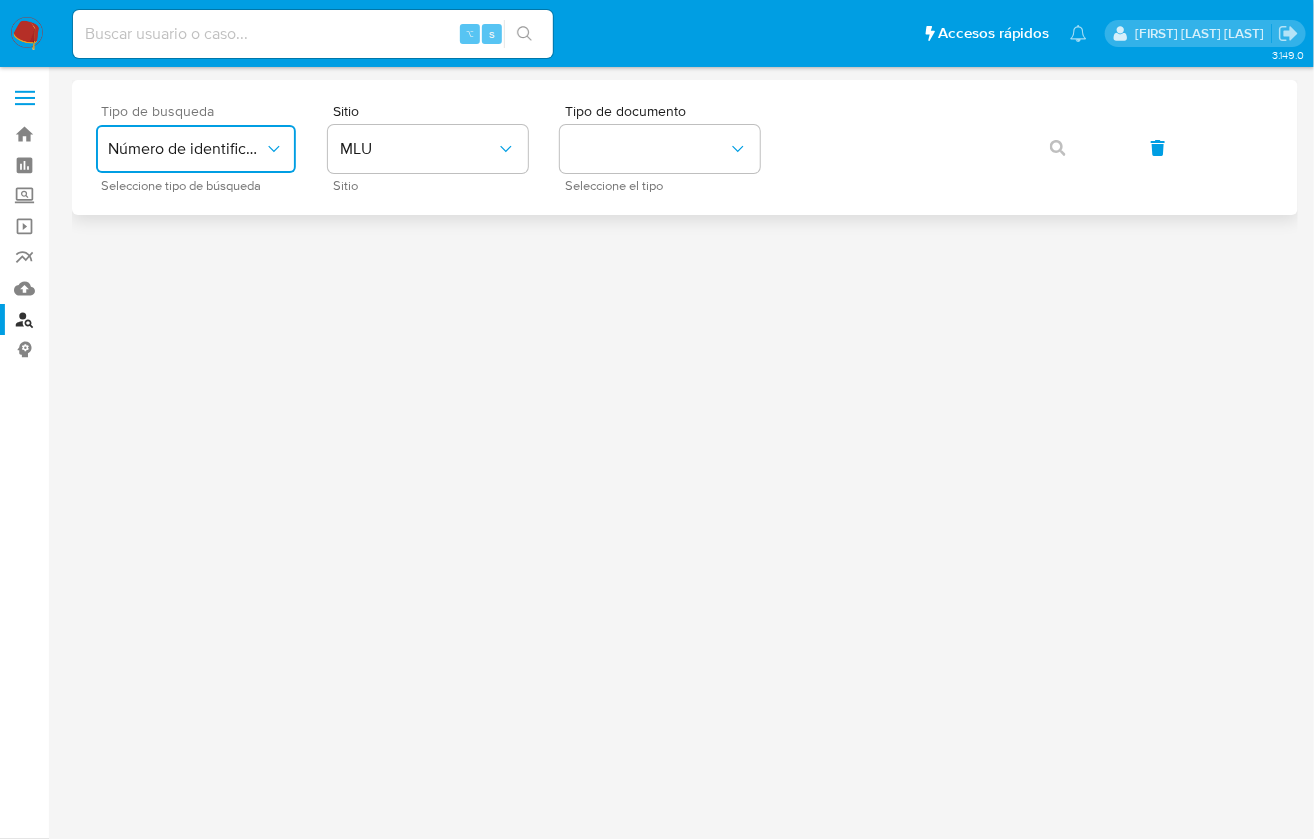 click on "Número de identificación" at bounding box center (186, 149) 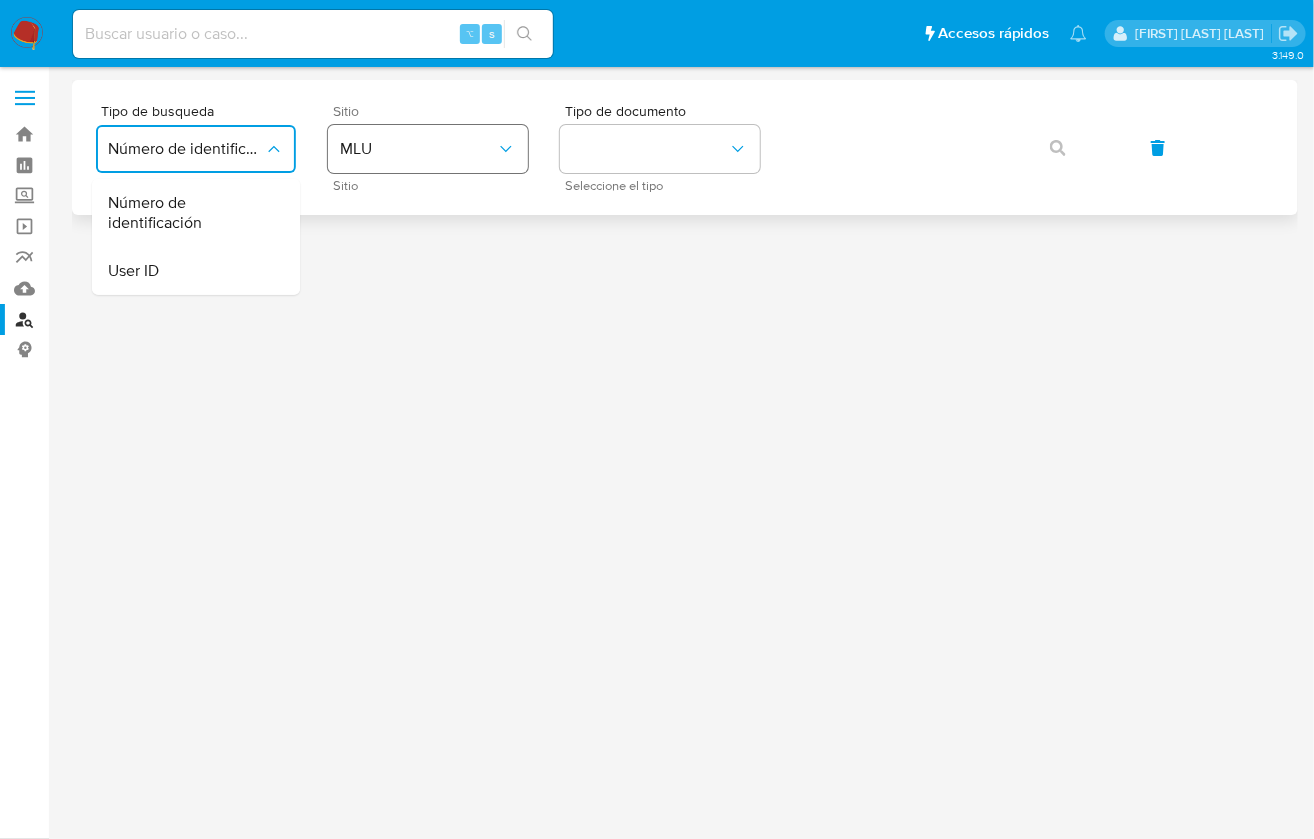 click on "MLU" at bounding box center [418, 149] 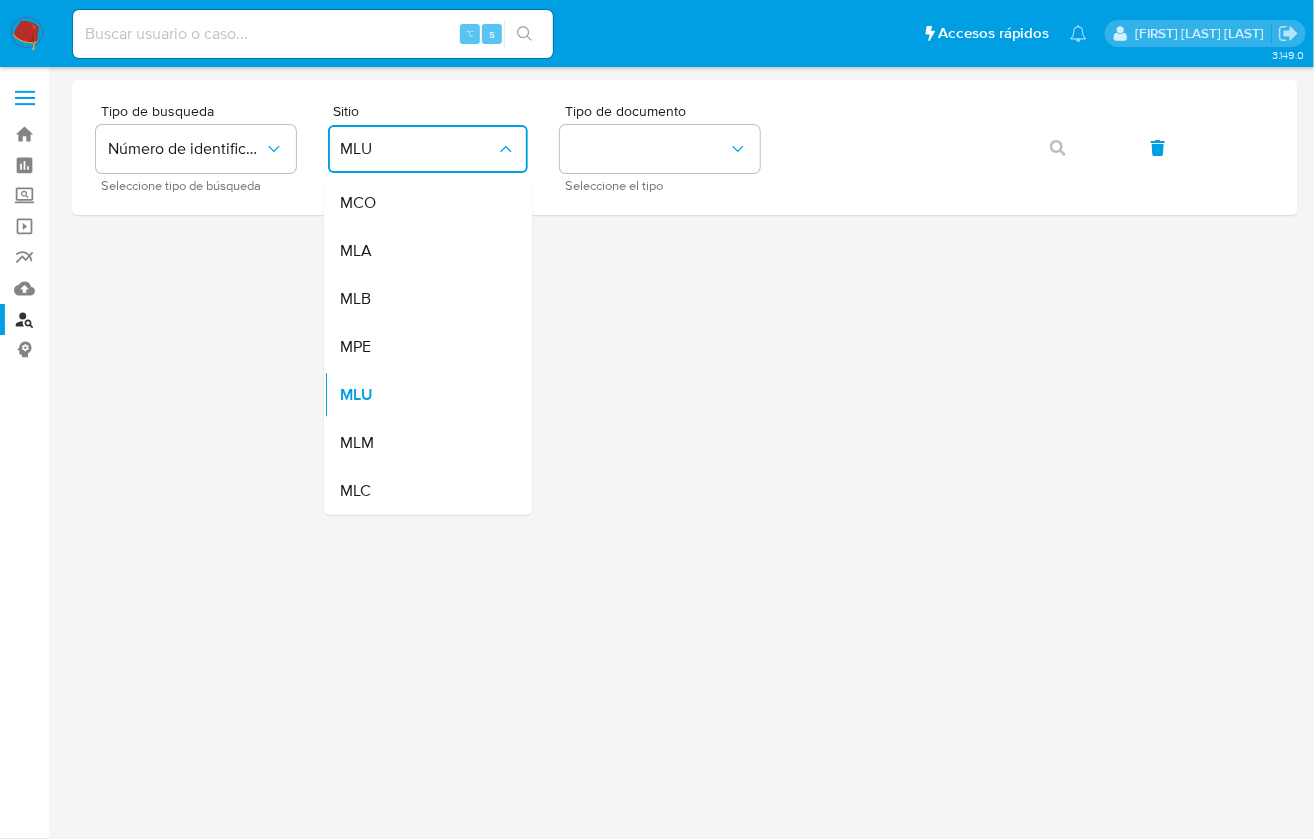 click on "MLA" at bounding box center (422, 251) 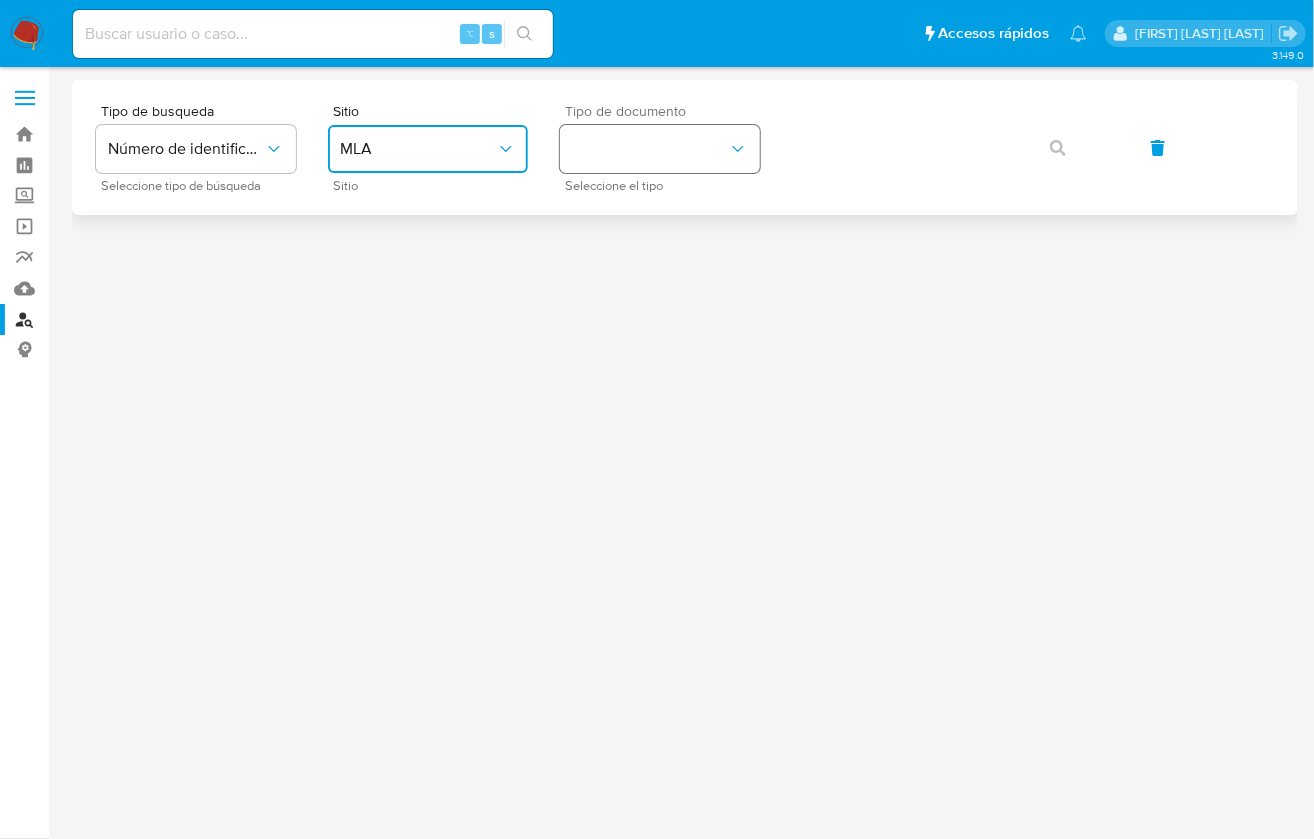 click at bounding box center (660, 149) 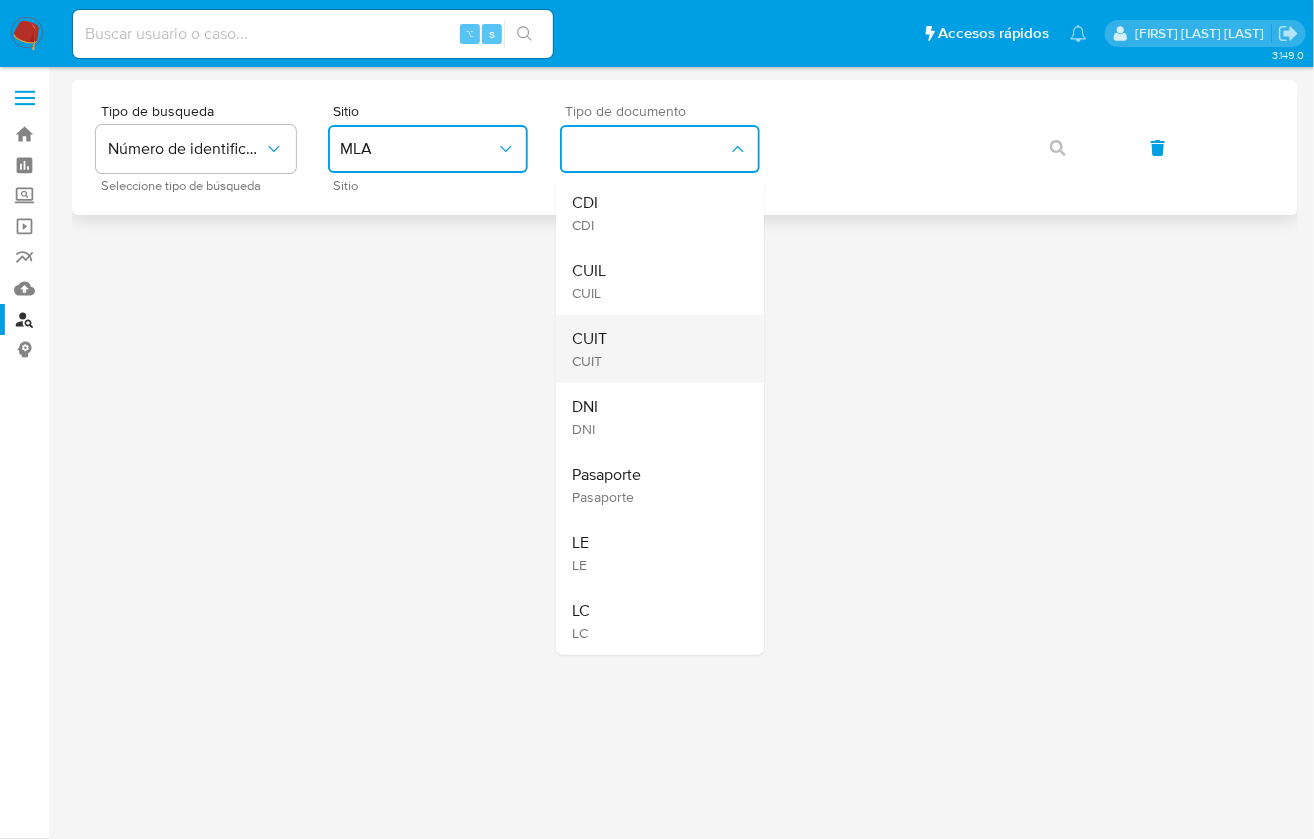 click on "CUIT CUIT" at bounding box center [654, 349] 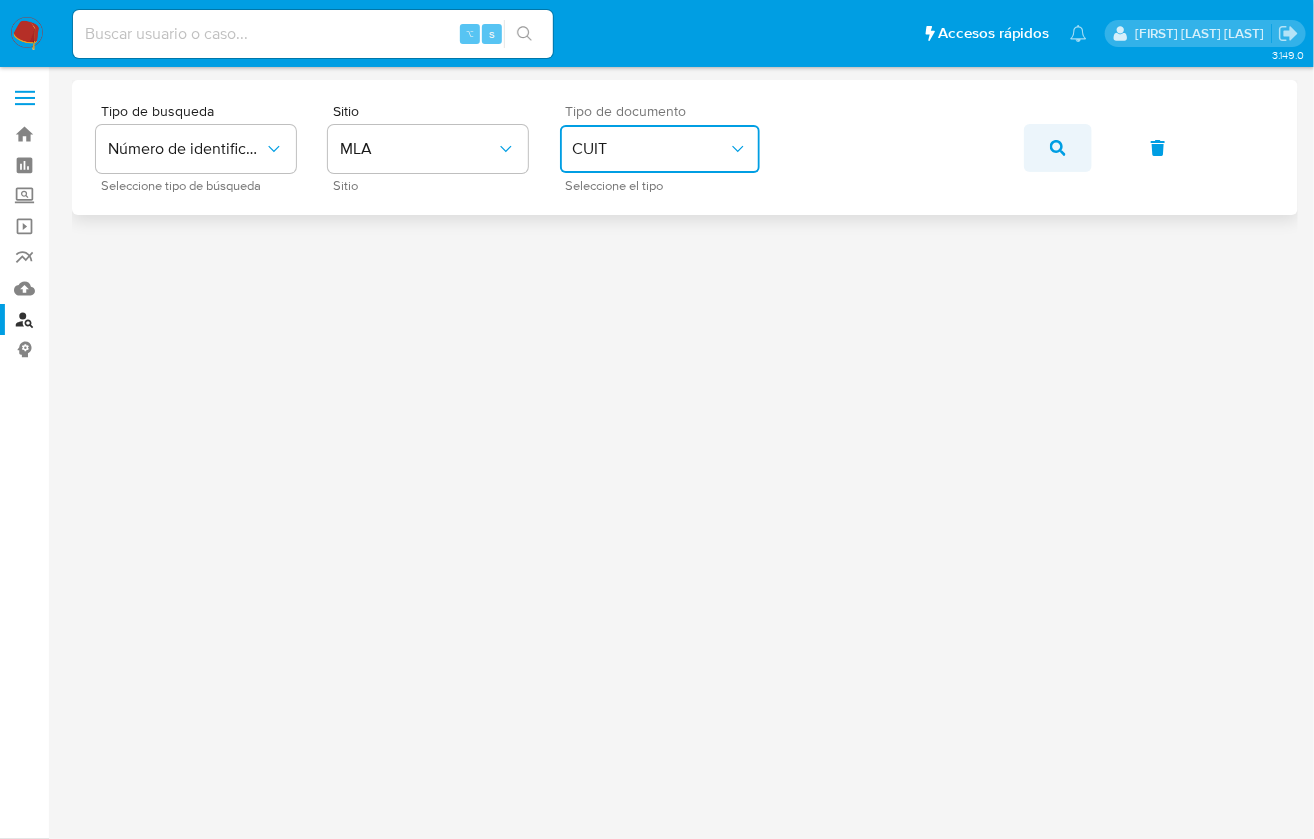 click at bounding box center [1058, 148] 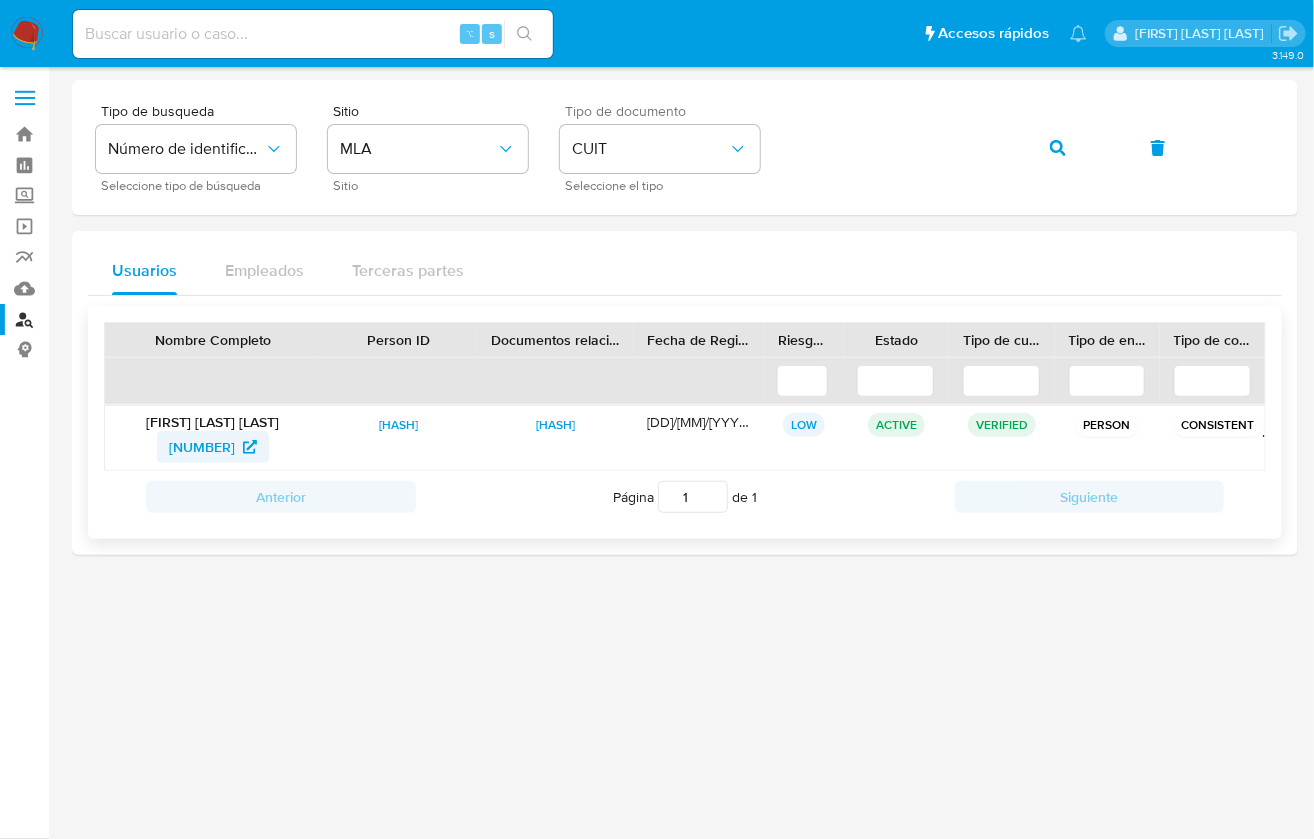 click on "[NUMBER]" at bounding box center [213, 447] 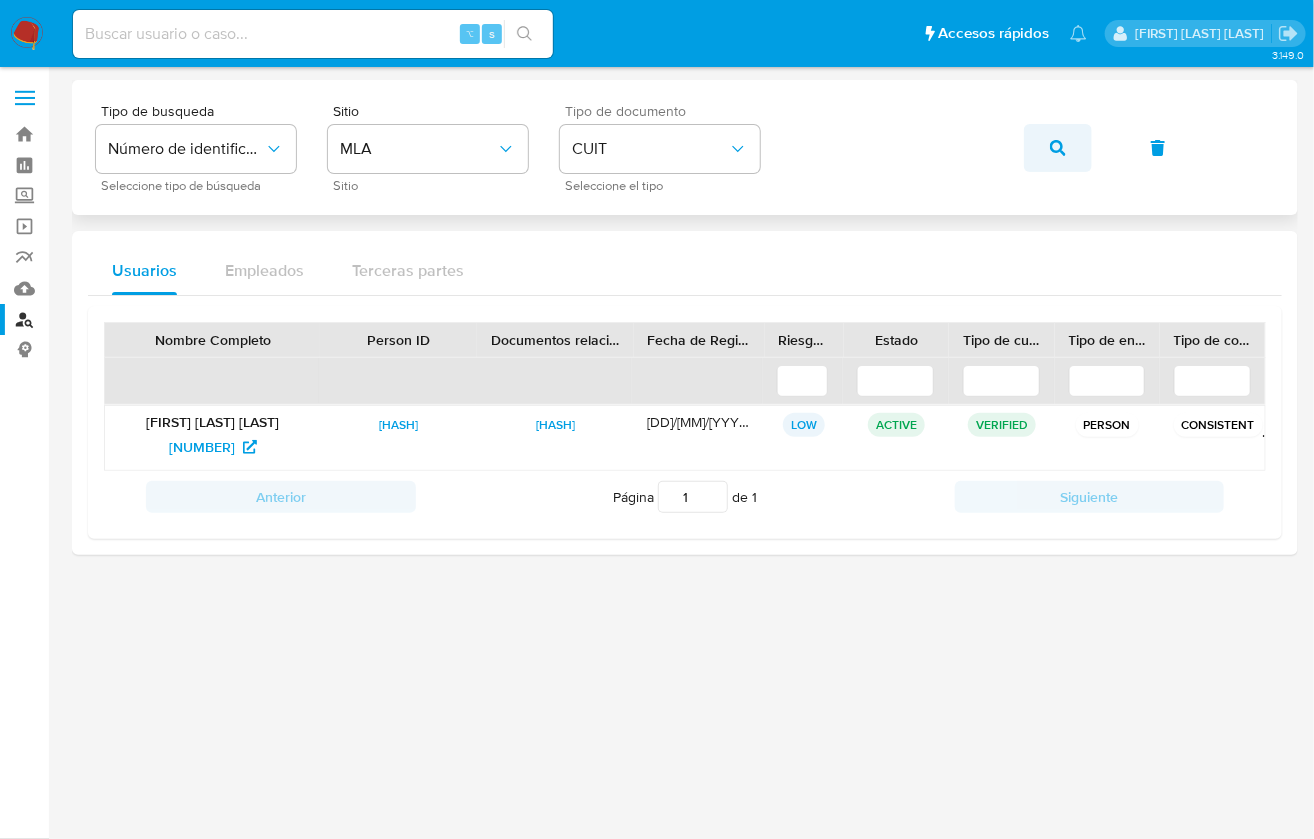 click at bounding box center [1058, 148] 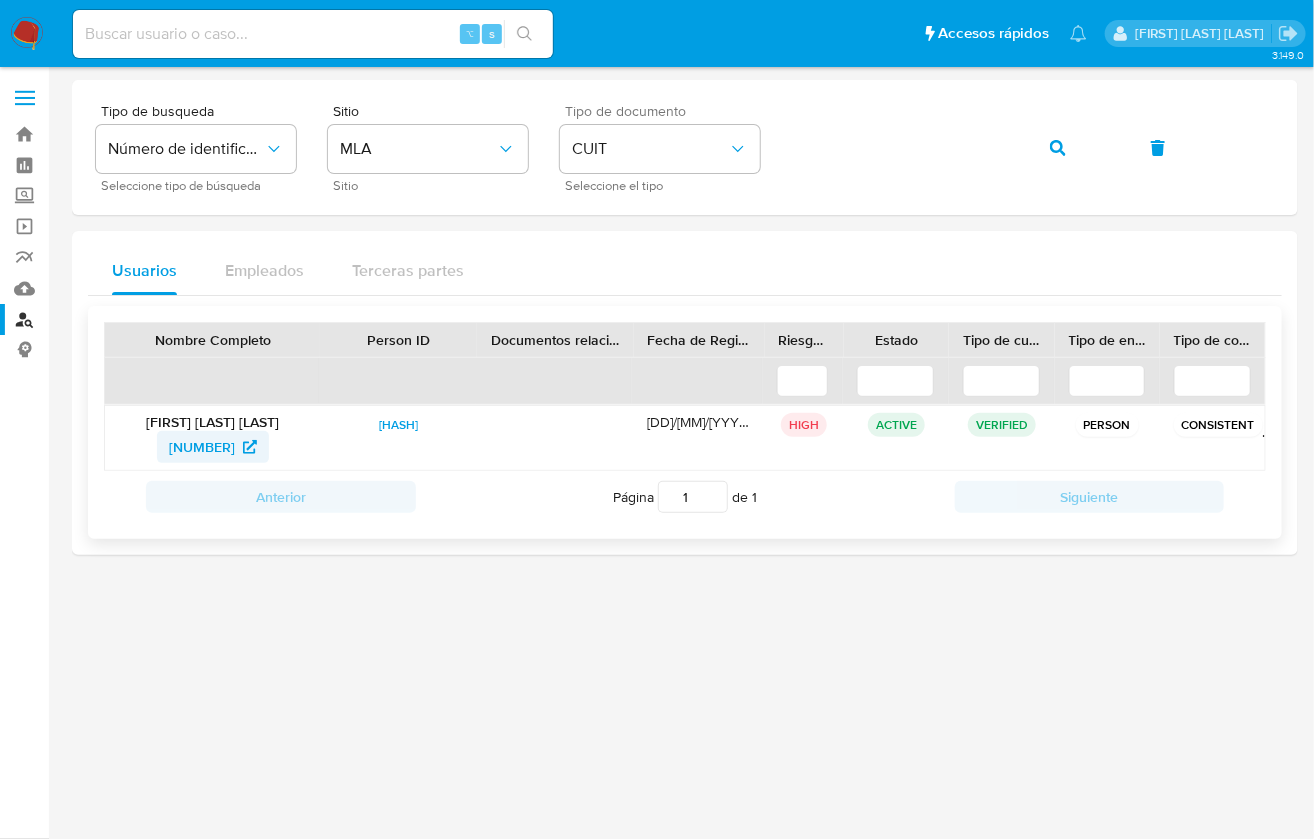 click on "[NUMBER]" at bounding box center (202, 447) 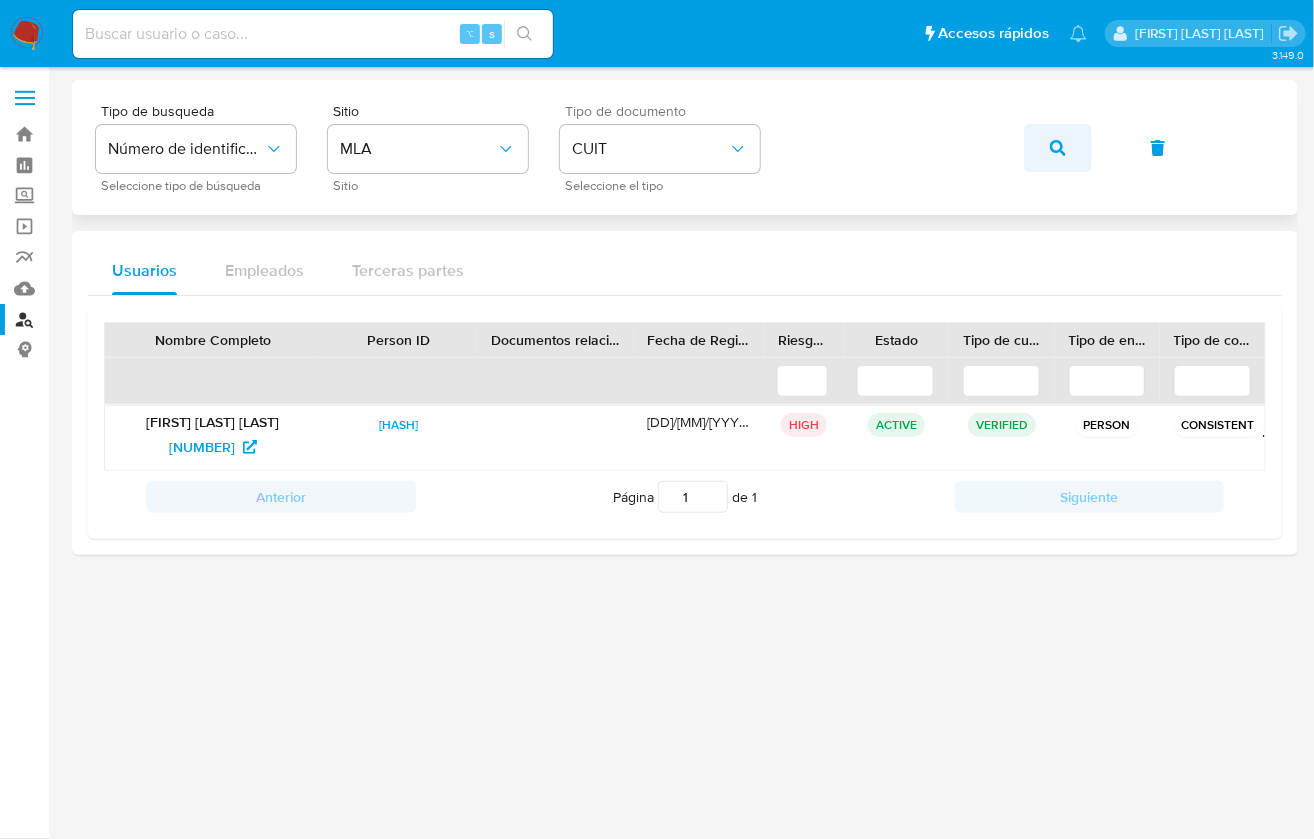 click at bounding box center [1058, 148] 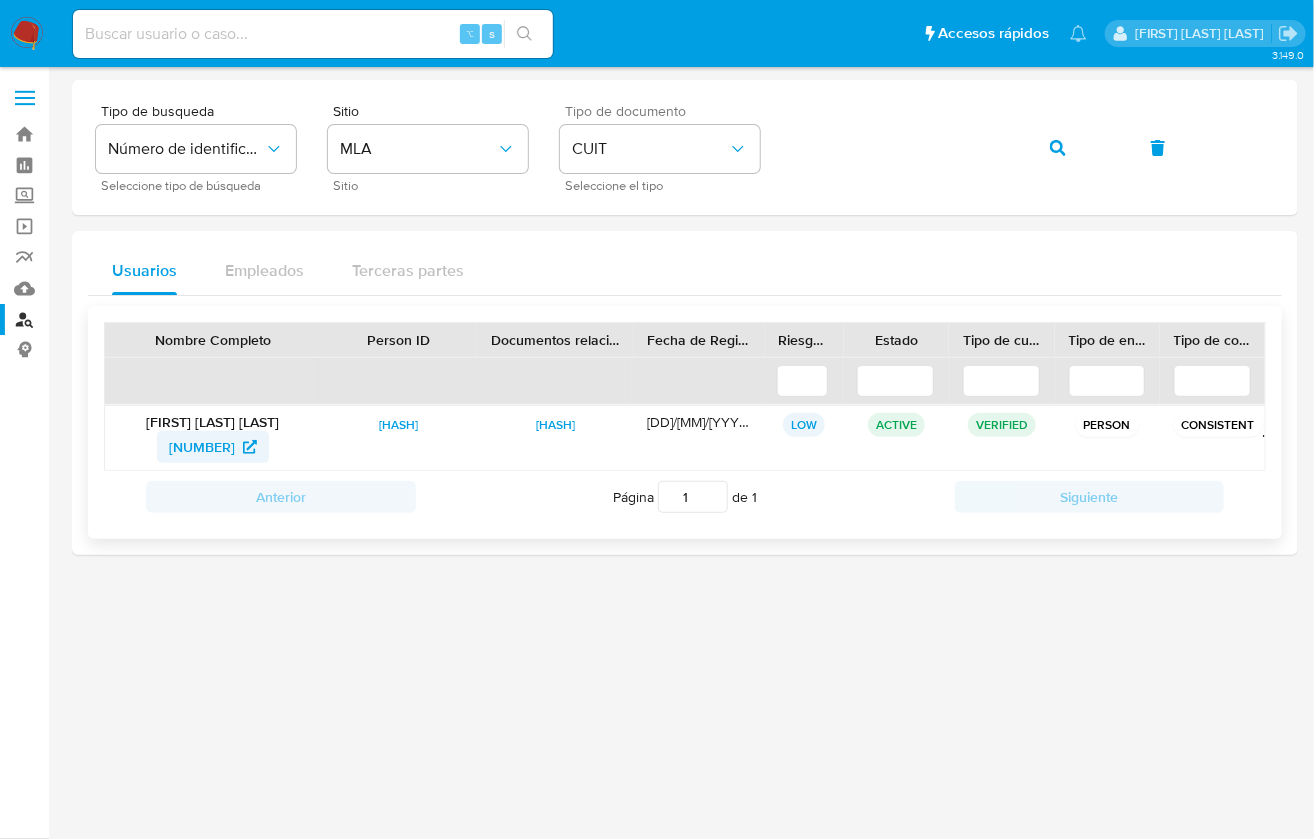 click on "[NUMBER]" at bounding box center [202, 447] 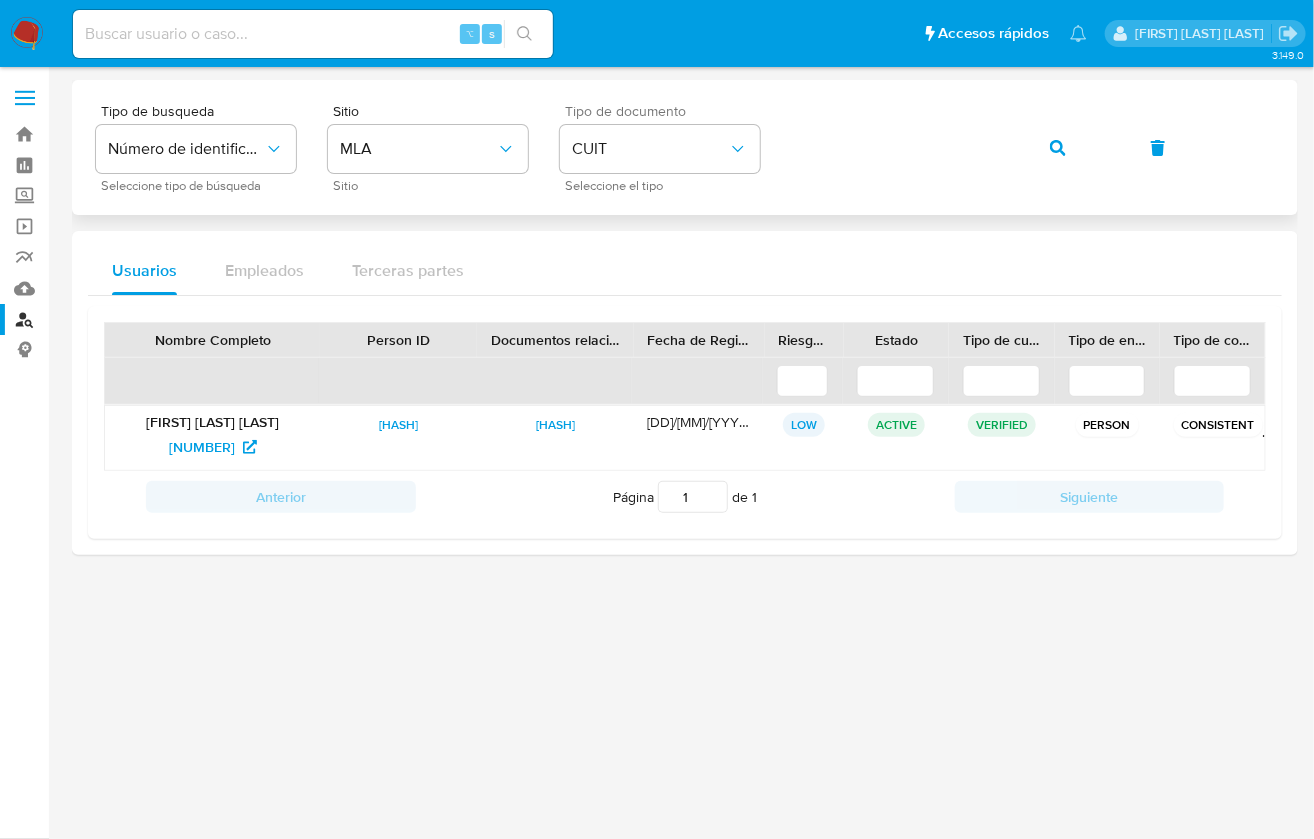 click on "Tipo de busqueda Número de identificación Seleccione tipo de búsqueda Sitio MLA Sitio Tipo de documento CUIT Seleccione el tipo" at bounding box center [685, 147] 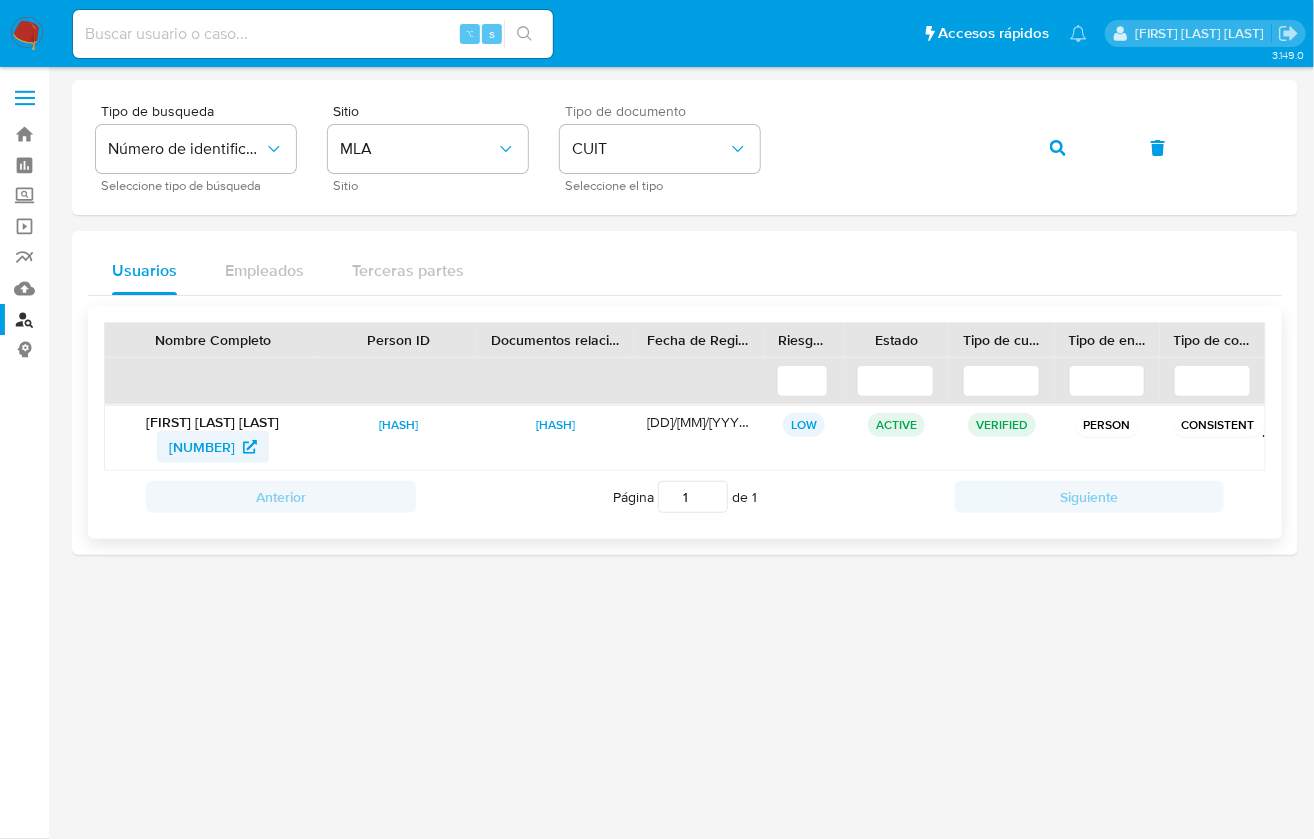click on "[NUMBER]" at bounding box center [202, 447] 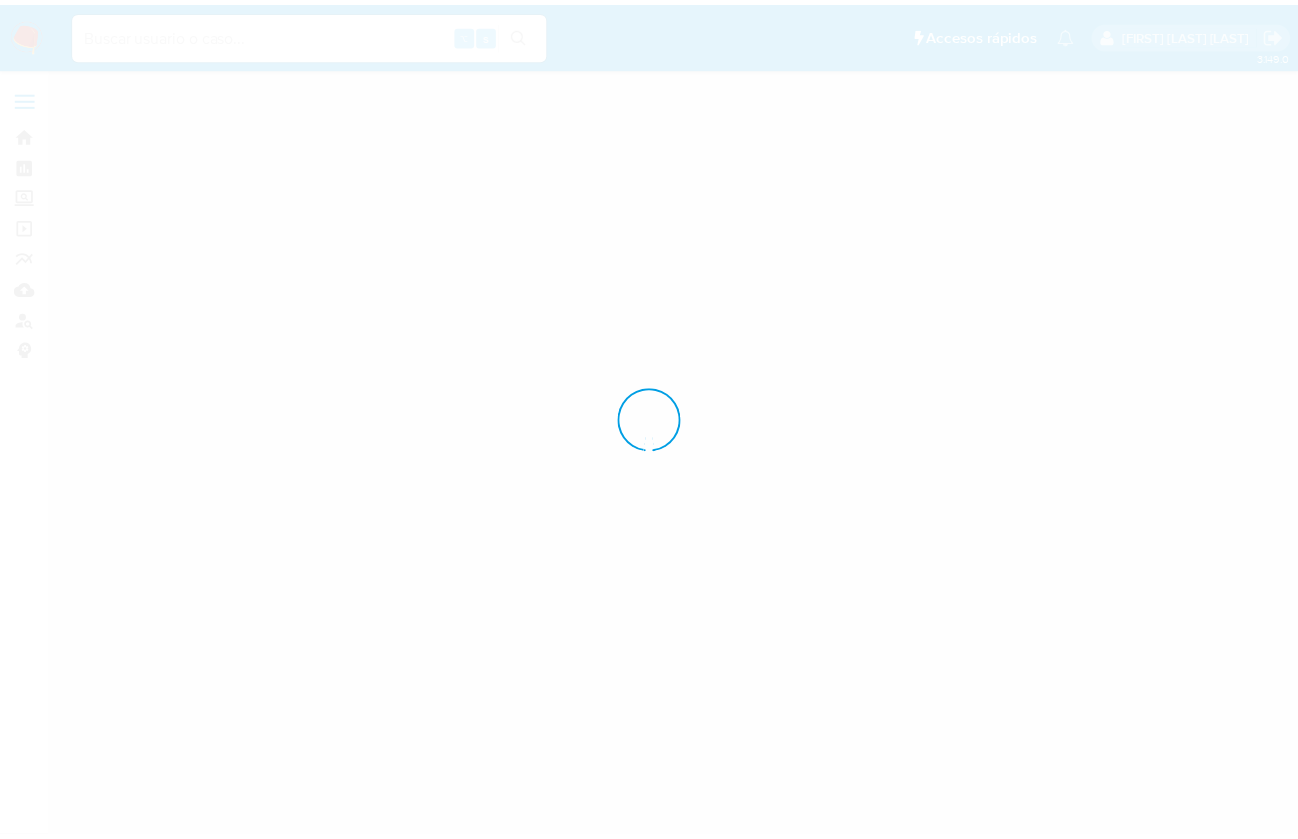 scroll, scrollTop: 0, scrollLeft: 0, axis: both 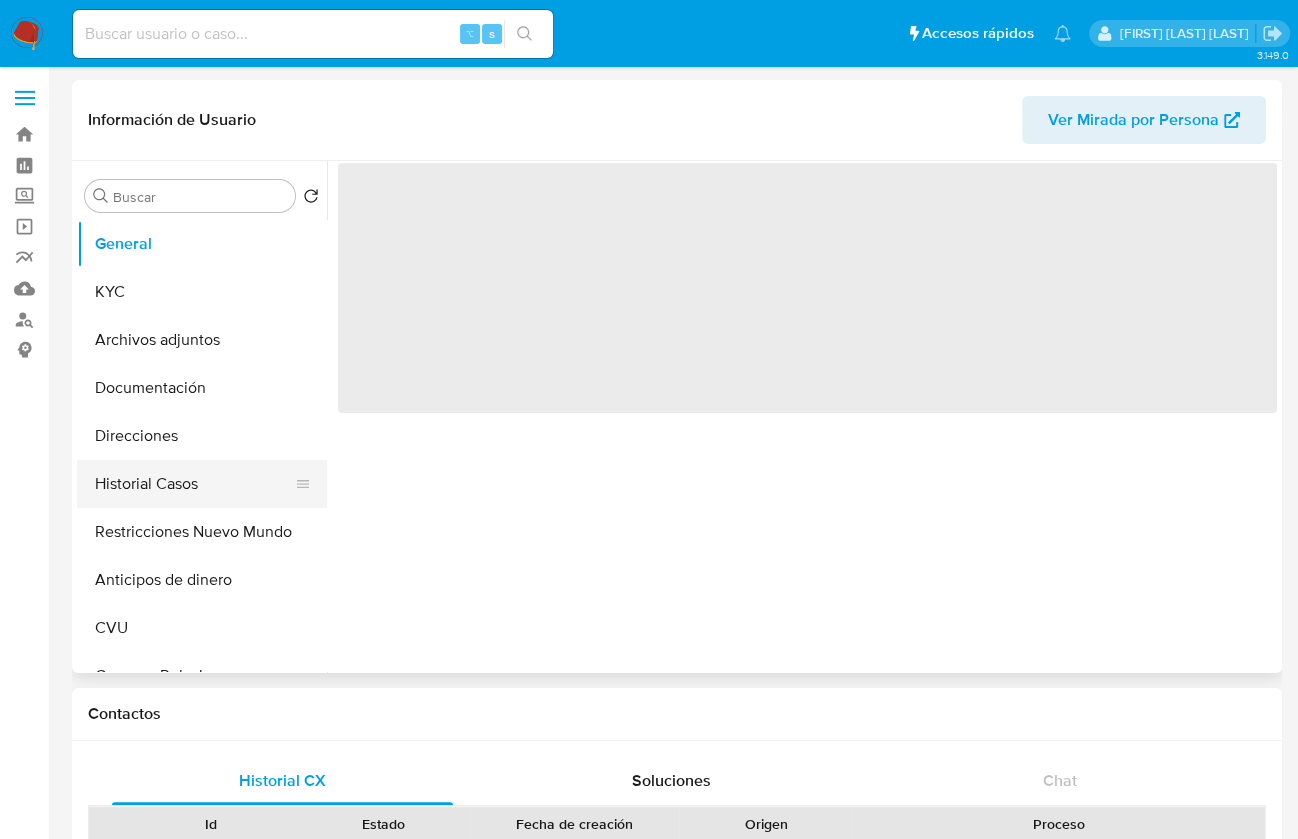 click on "Historial Casos" at bounding box center [194, 484] 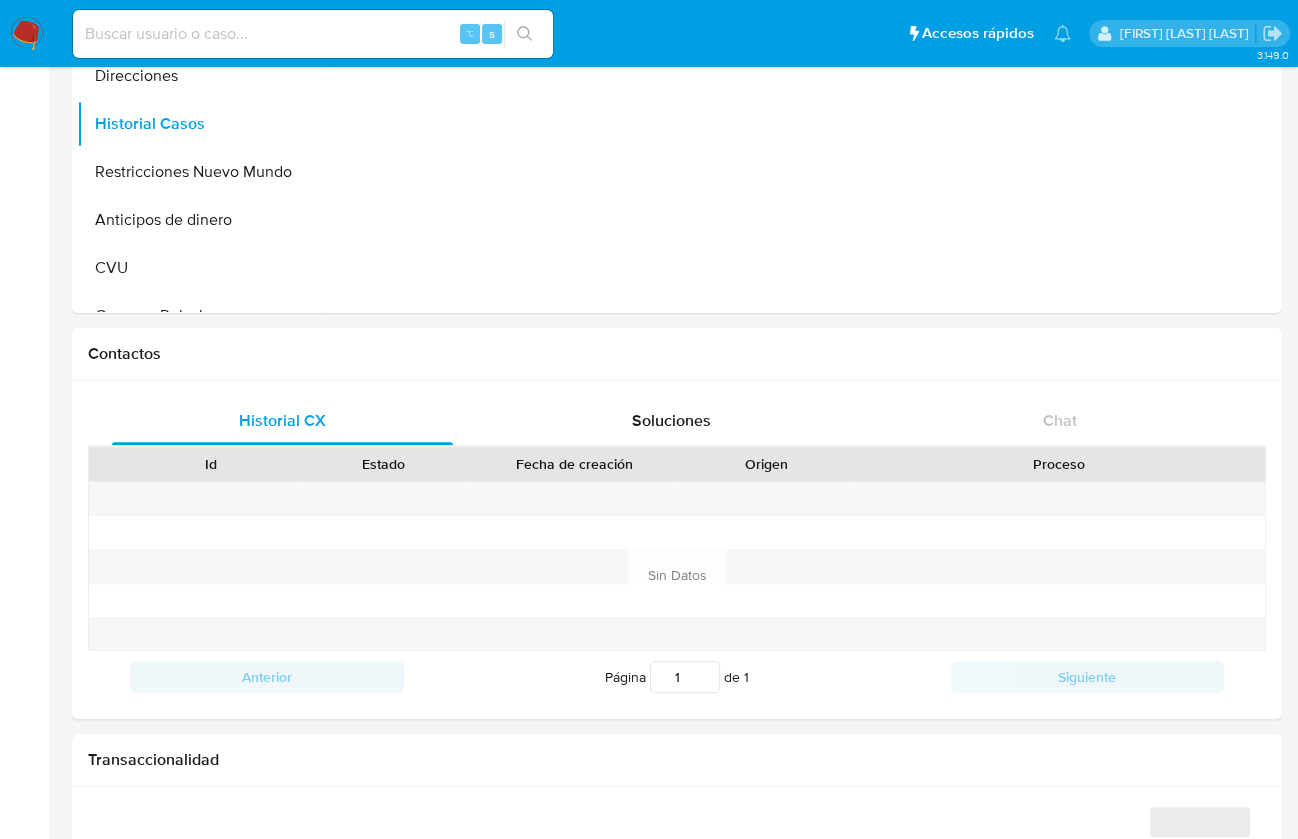 scroll, scrollTop: 0, scrollLeft: 0, axis: both 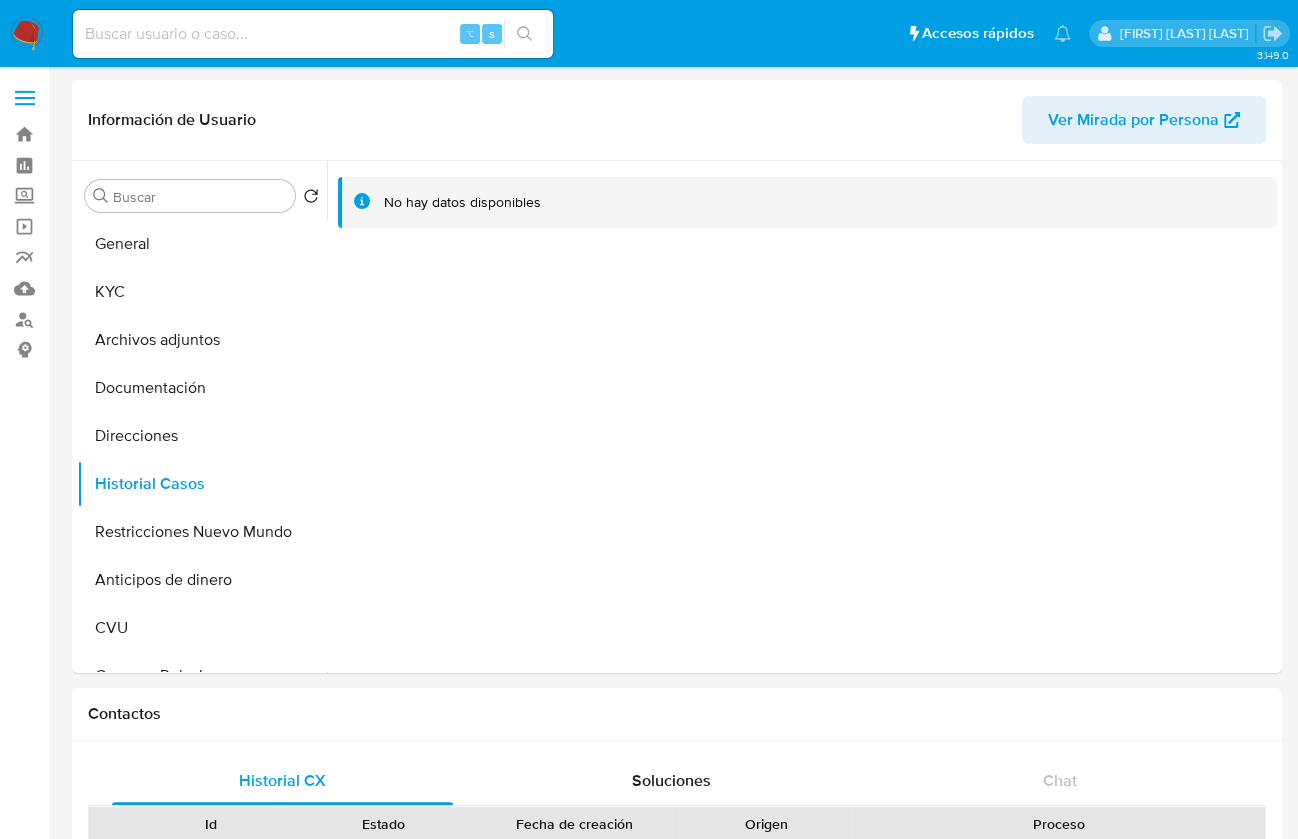 select on "10" 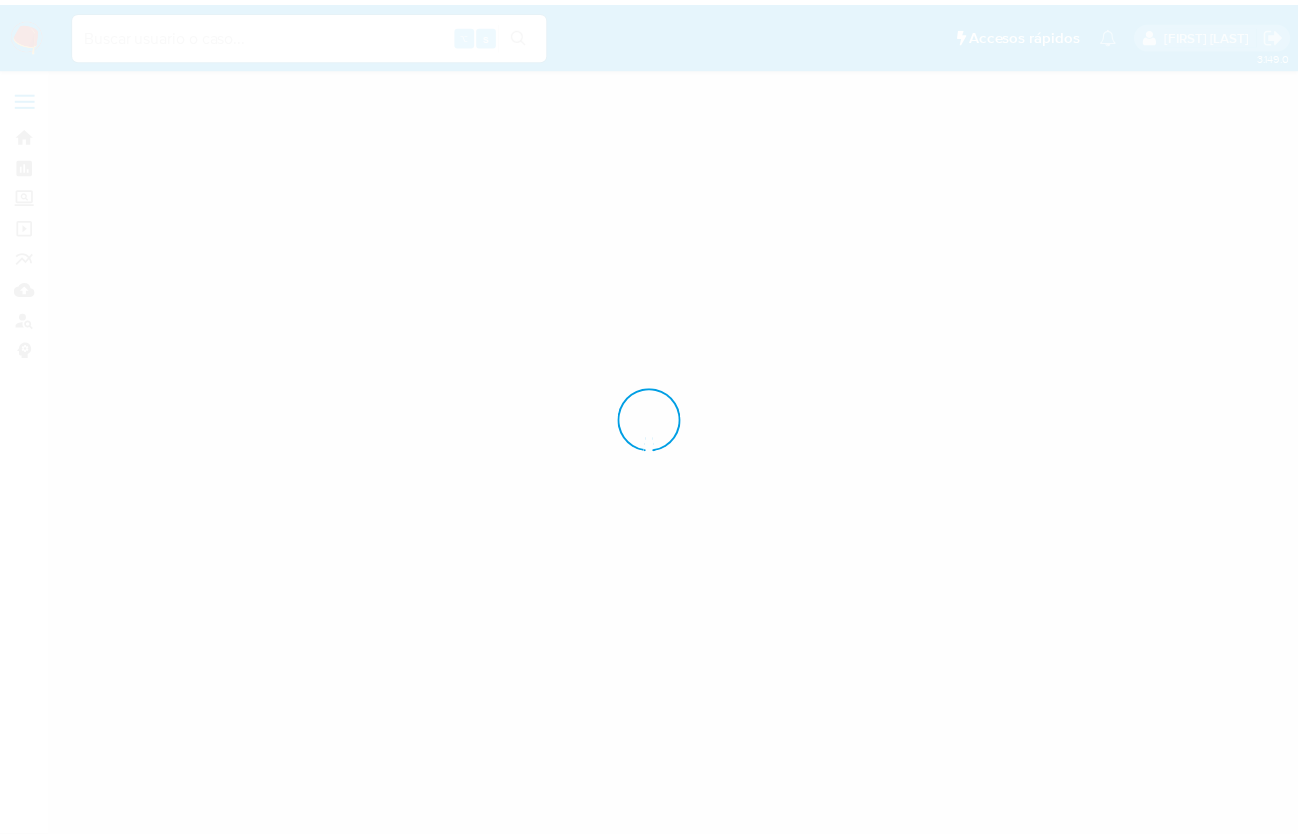 scroll, scrollTop: 0, scrollLeft: 0, axis: both 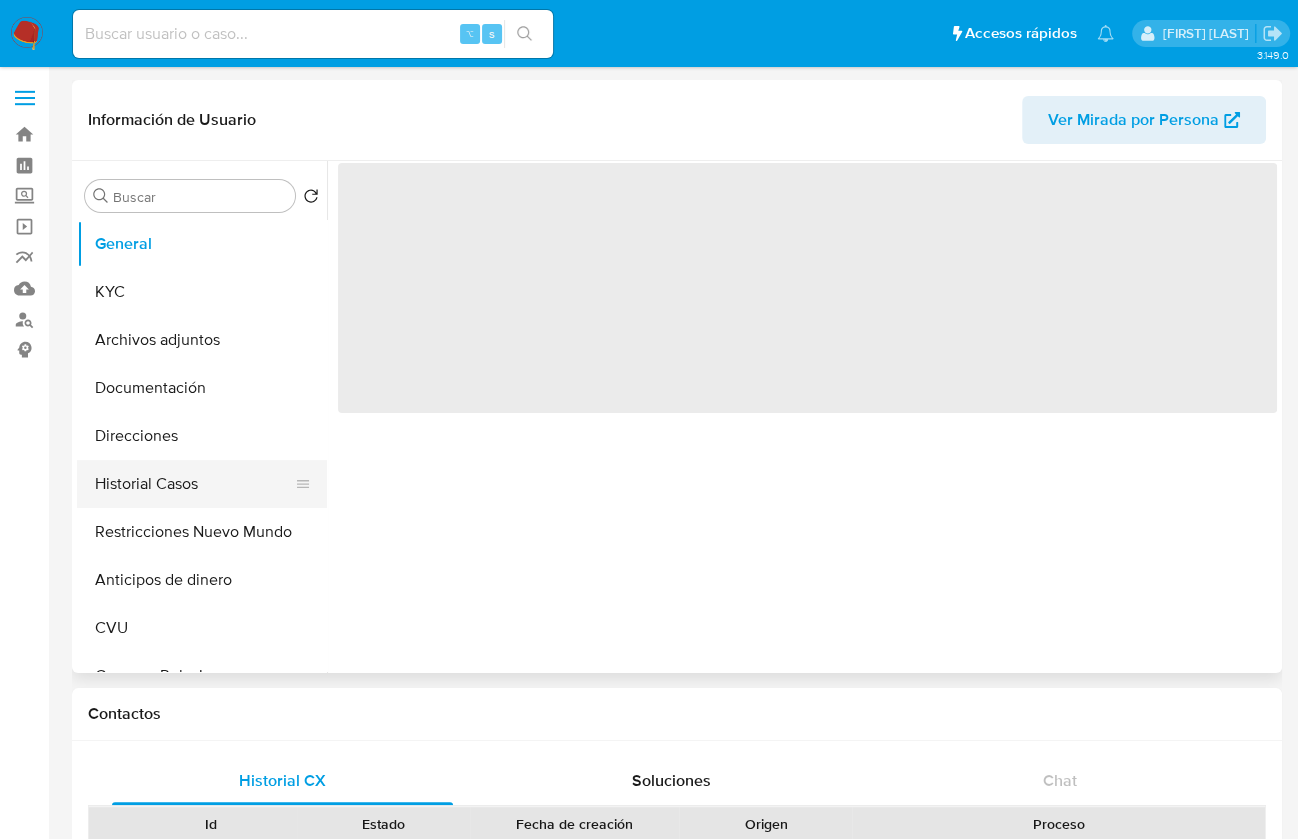 click on "Historial Casos" at bounding box center [194, 484] 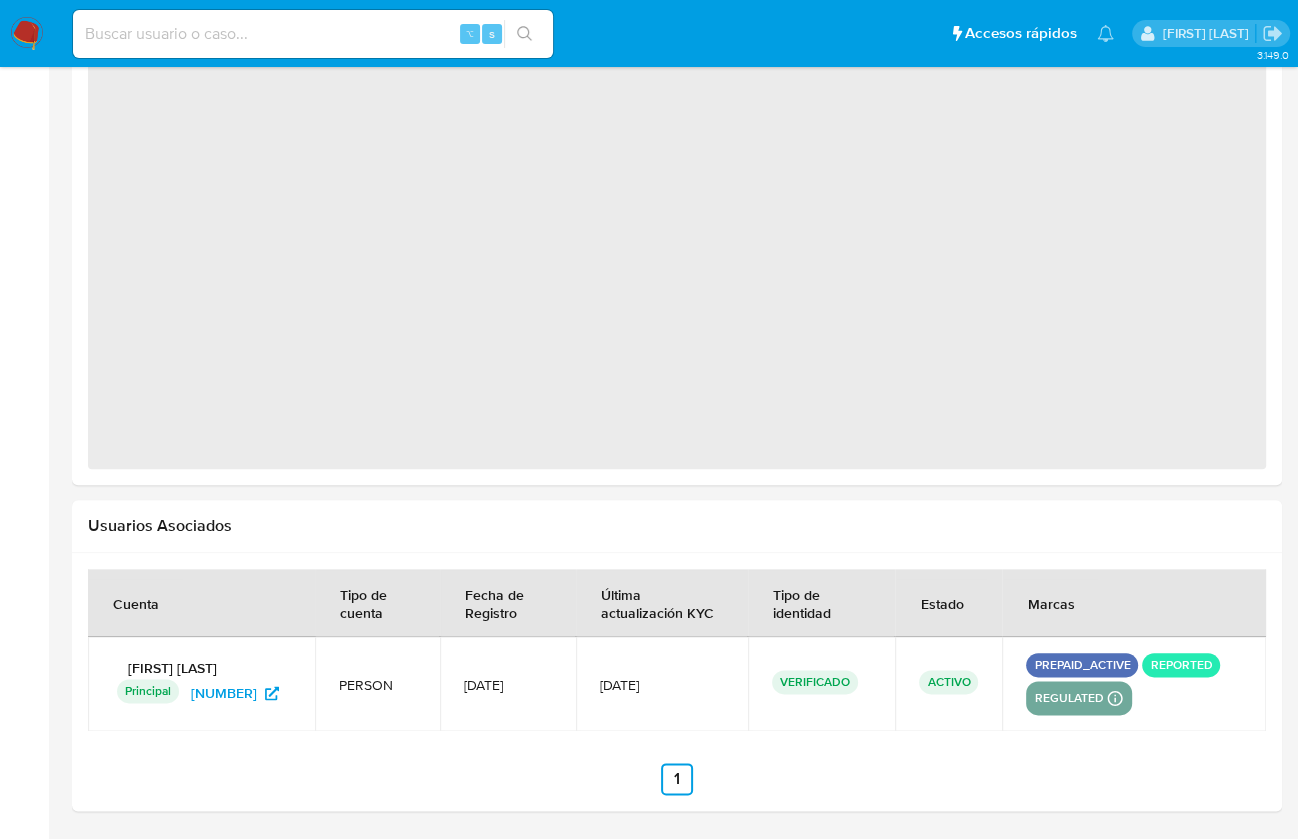 select on "10" 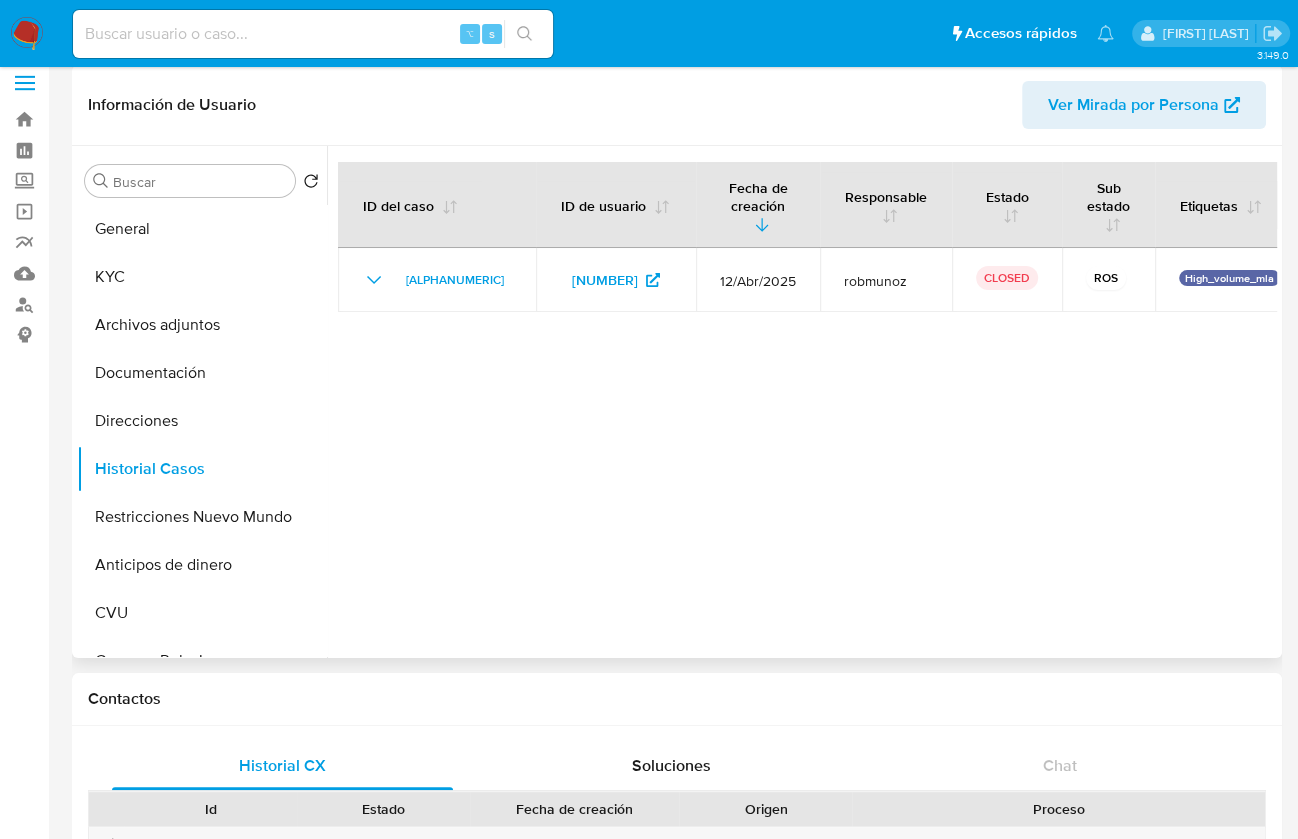 scroll, scrollTop: 13, scrollLeft: 0, axis: vertical 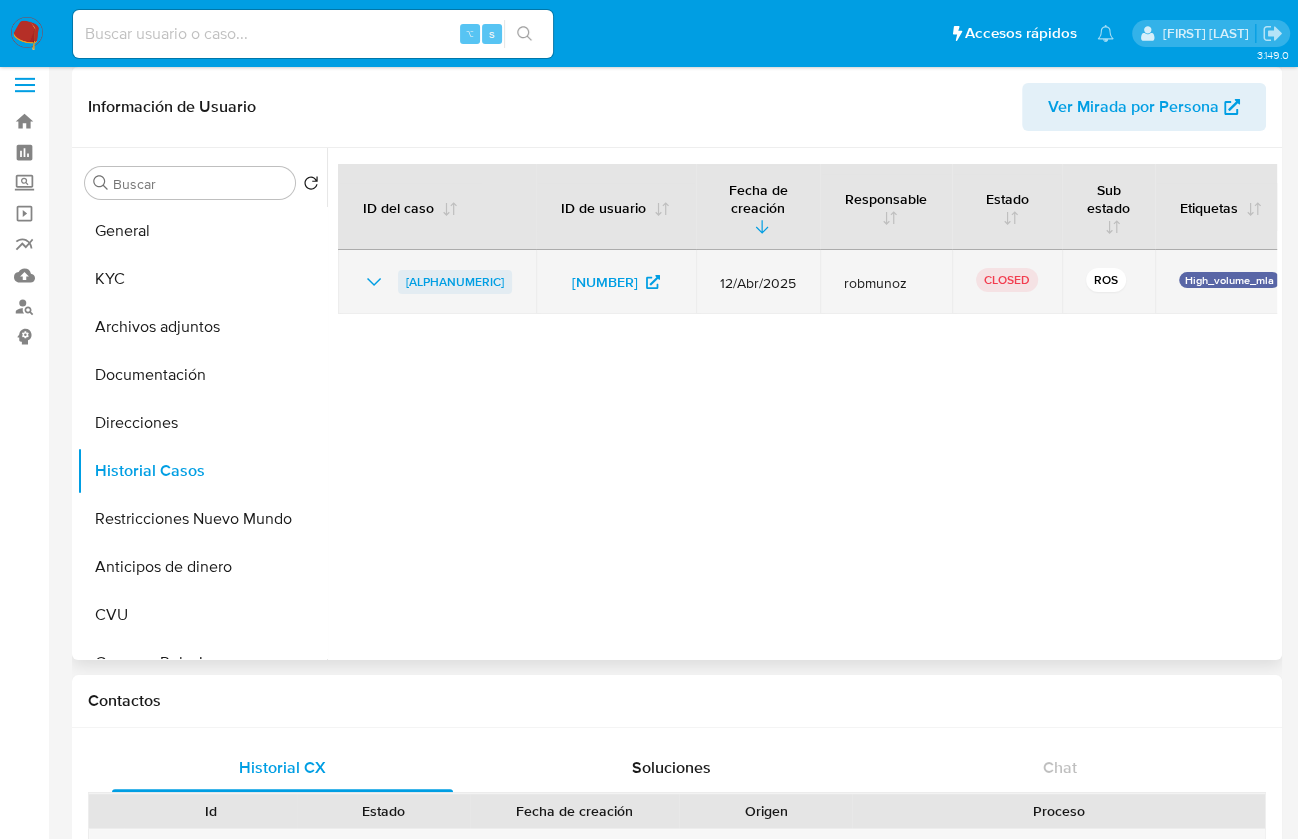 click on "ScVP1WrXJopcHUCy682QsFdL" at bounding box center (455, 282) 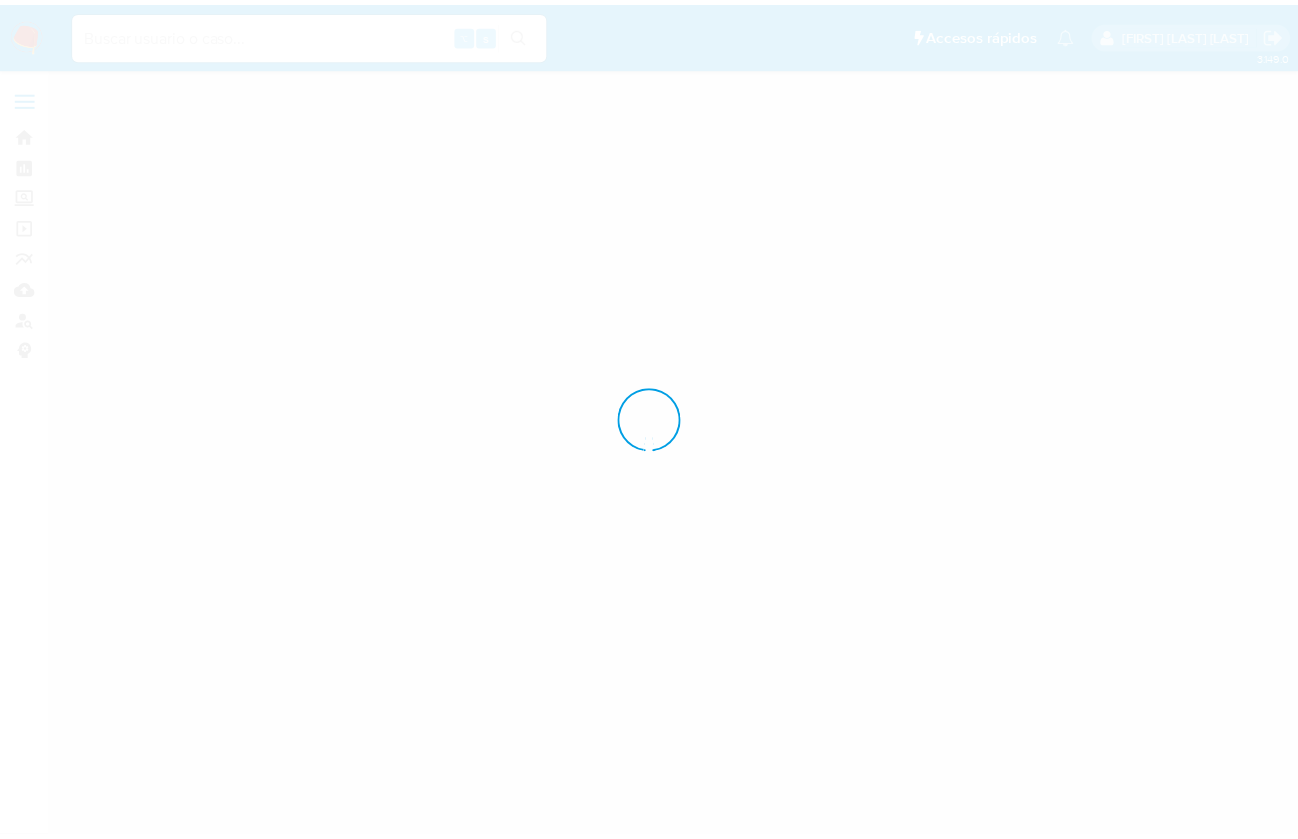 scroll, scrollTop: 0, scrollLeft: 0, axis: both 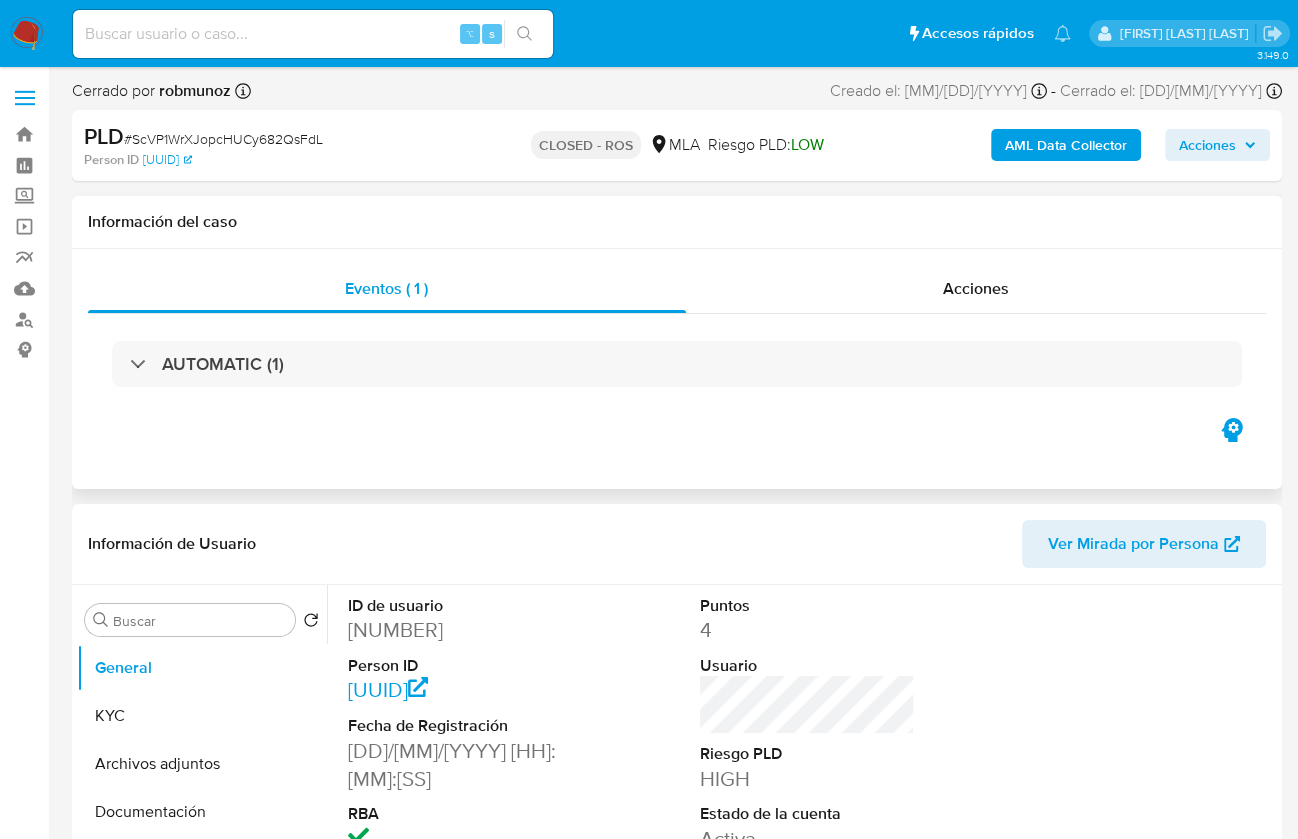 select on "10" 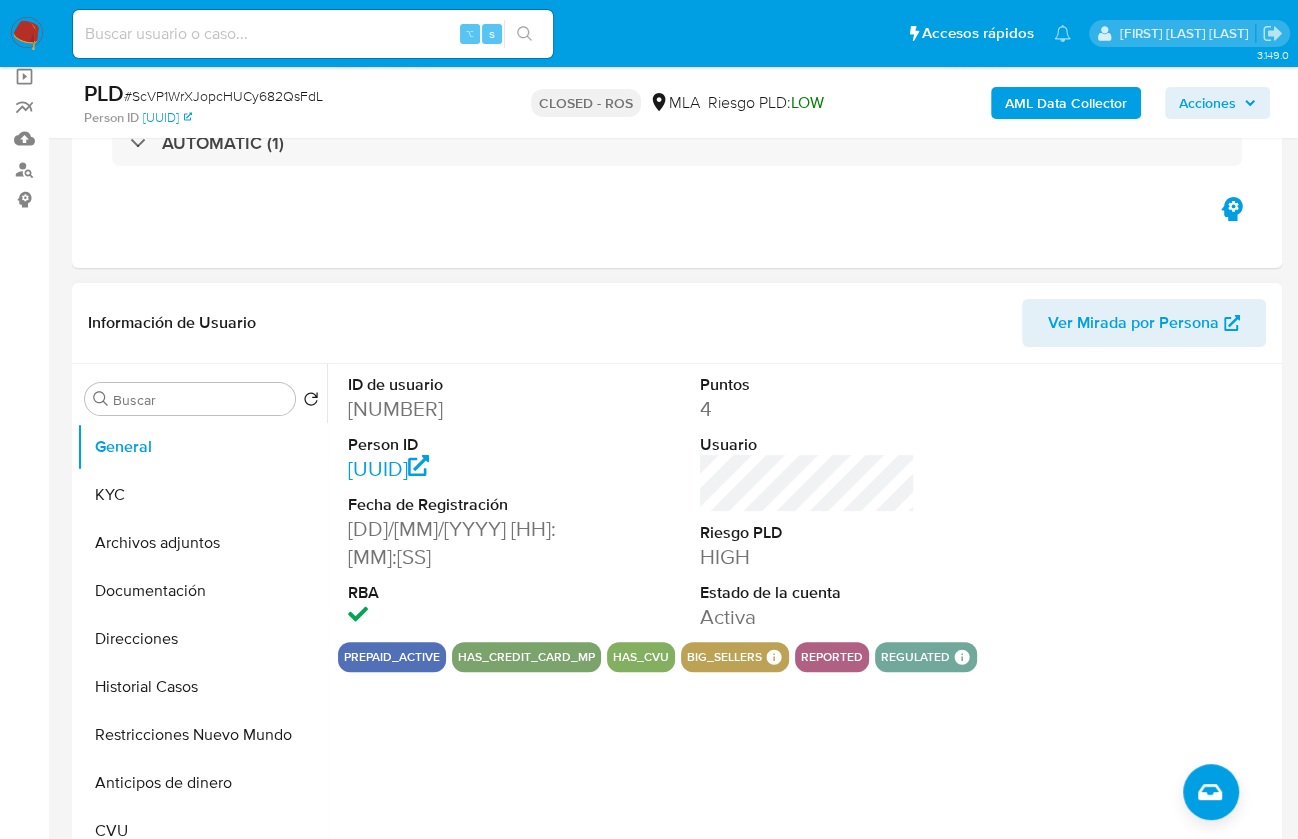 scroll, scrollTop: 148, scrollLeft: 0, axis: vertical 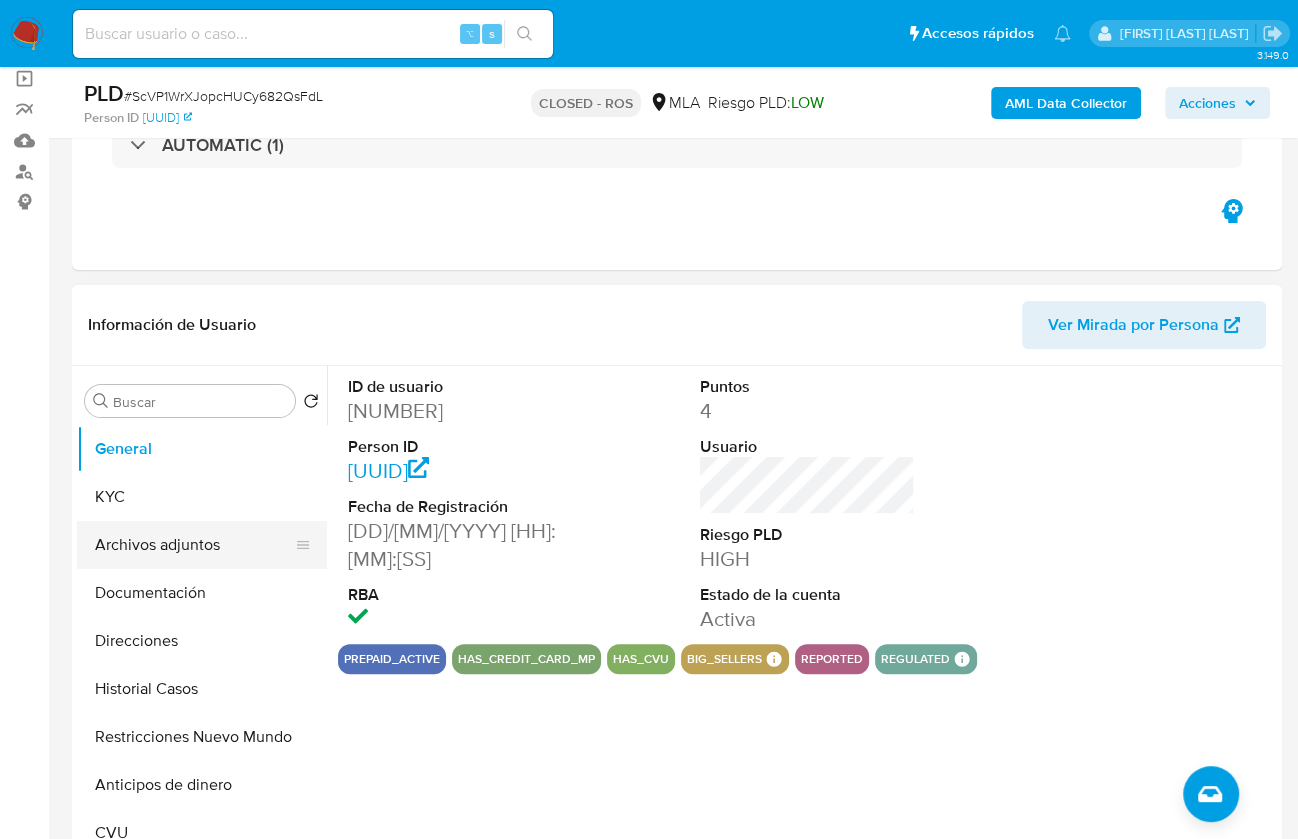click on "Archivos adjuntos" at bounding box center (194, 545) 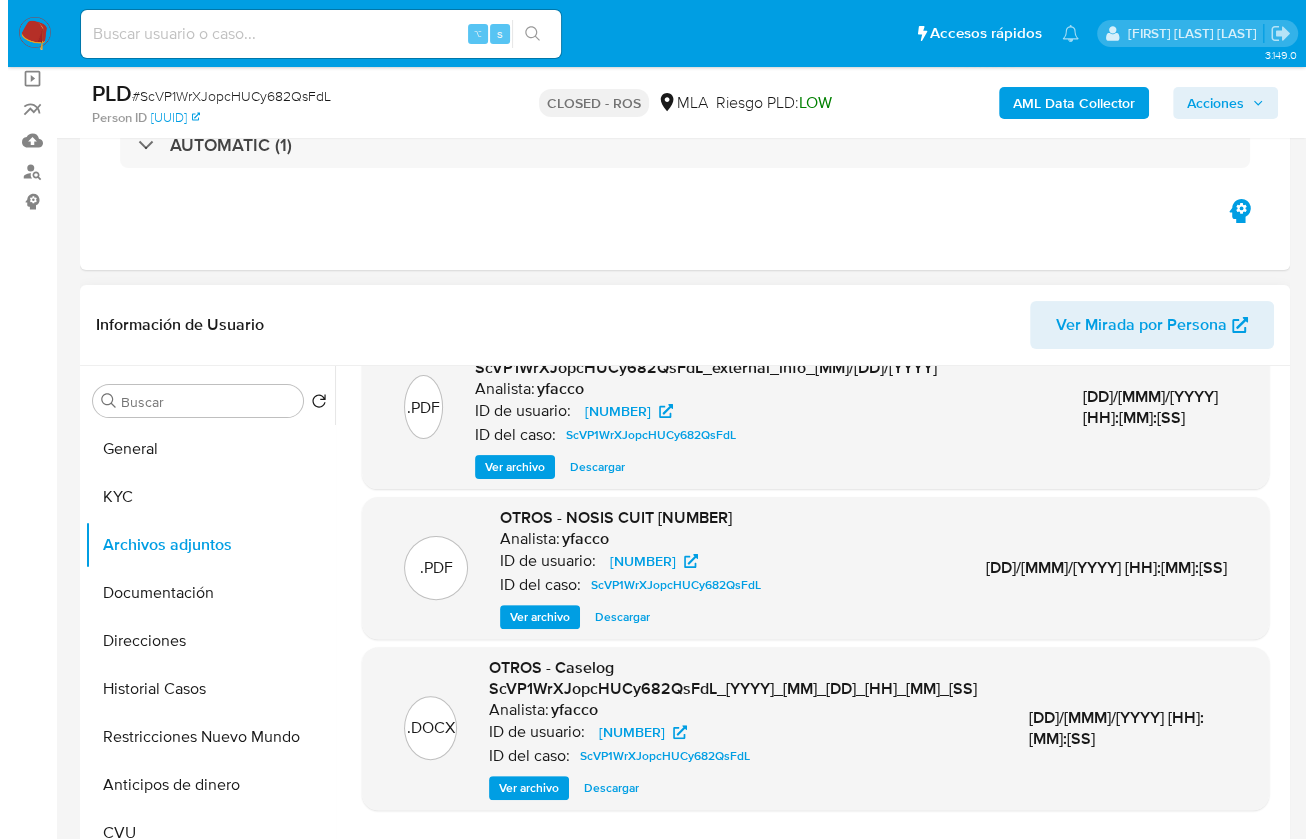 scroll, scrollTop: 232, scrollLeft: 0, axis: vertical 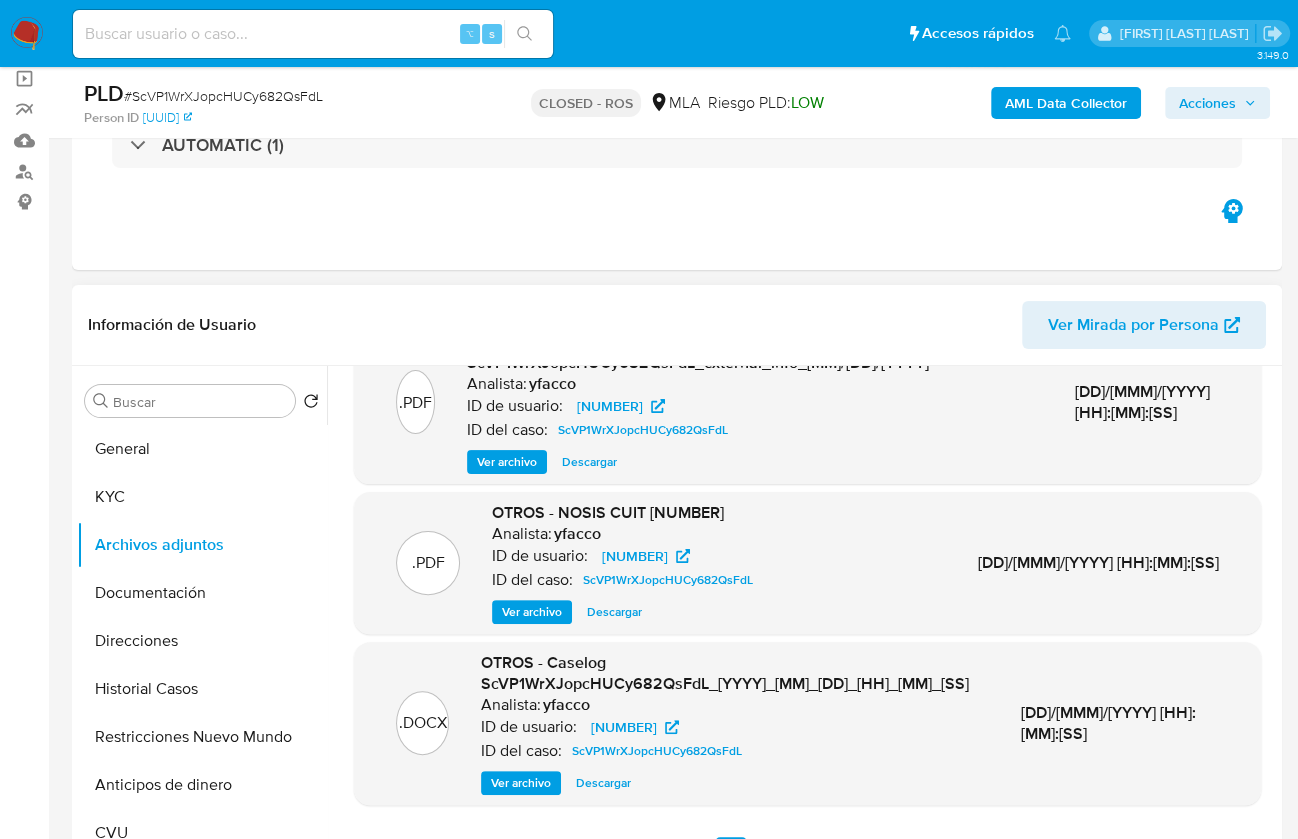 click on "Ver archivo" at bounding box center (521, 783) 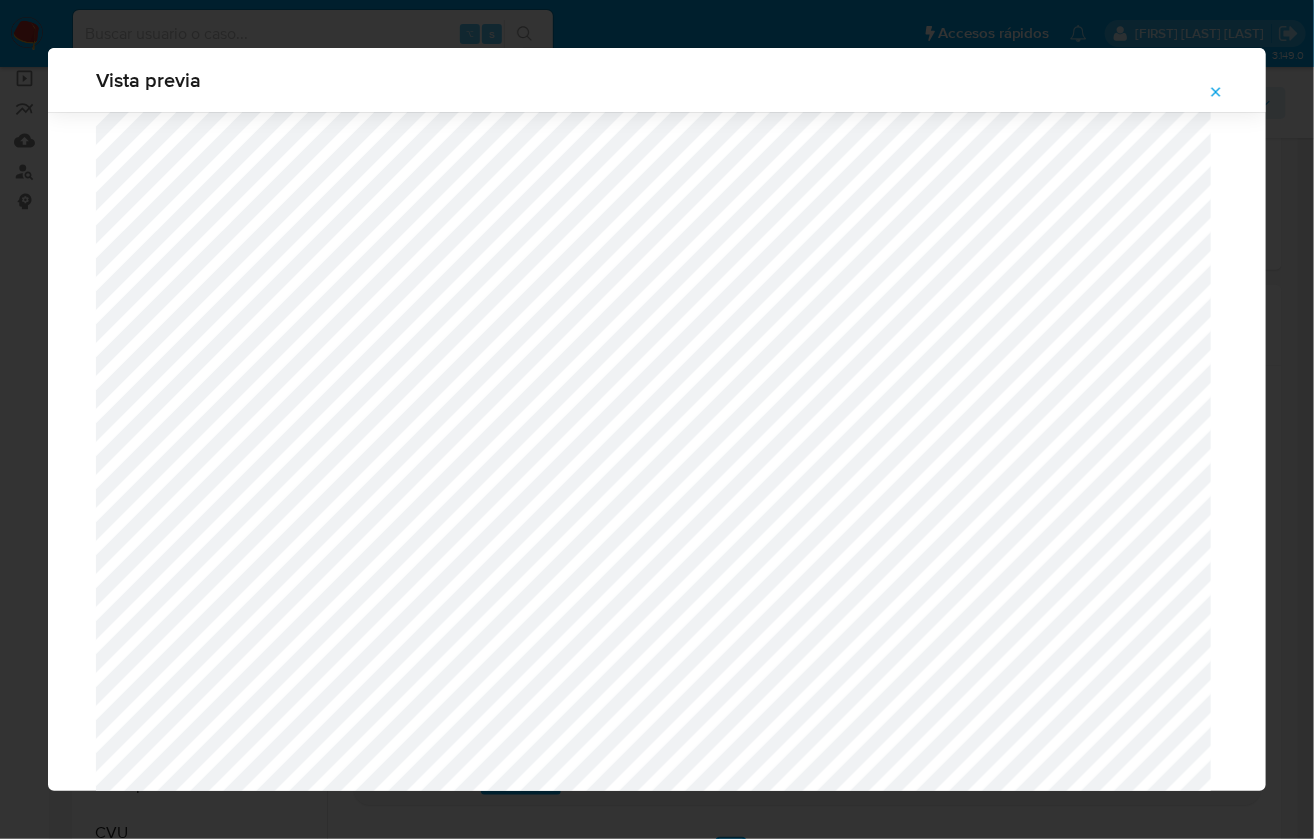 scroll, scrollTop: 2692, scrollLeft: 0, axis: vertical 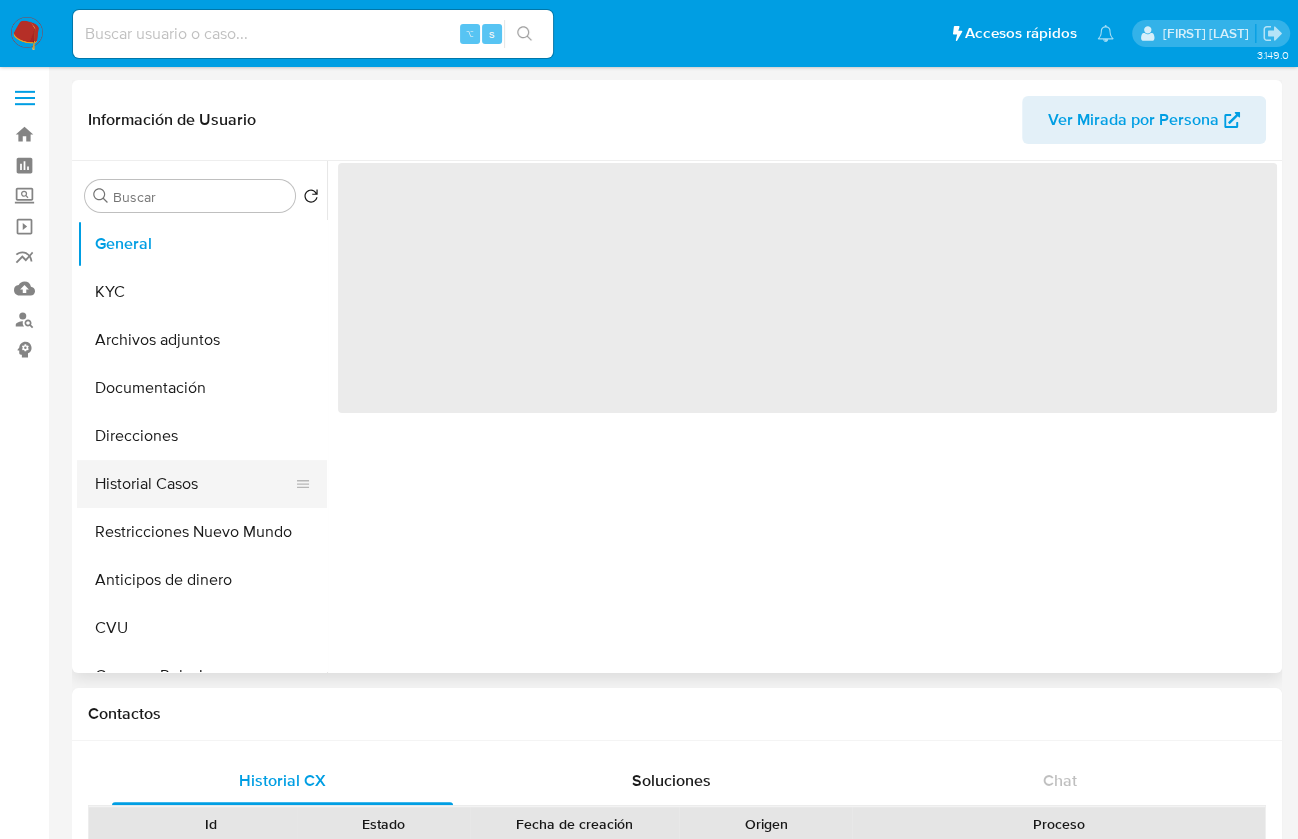 click on "Historial Casos" at bounding box center (194, 484) 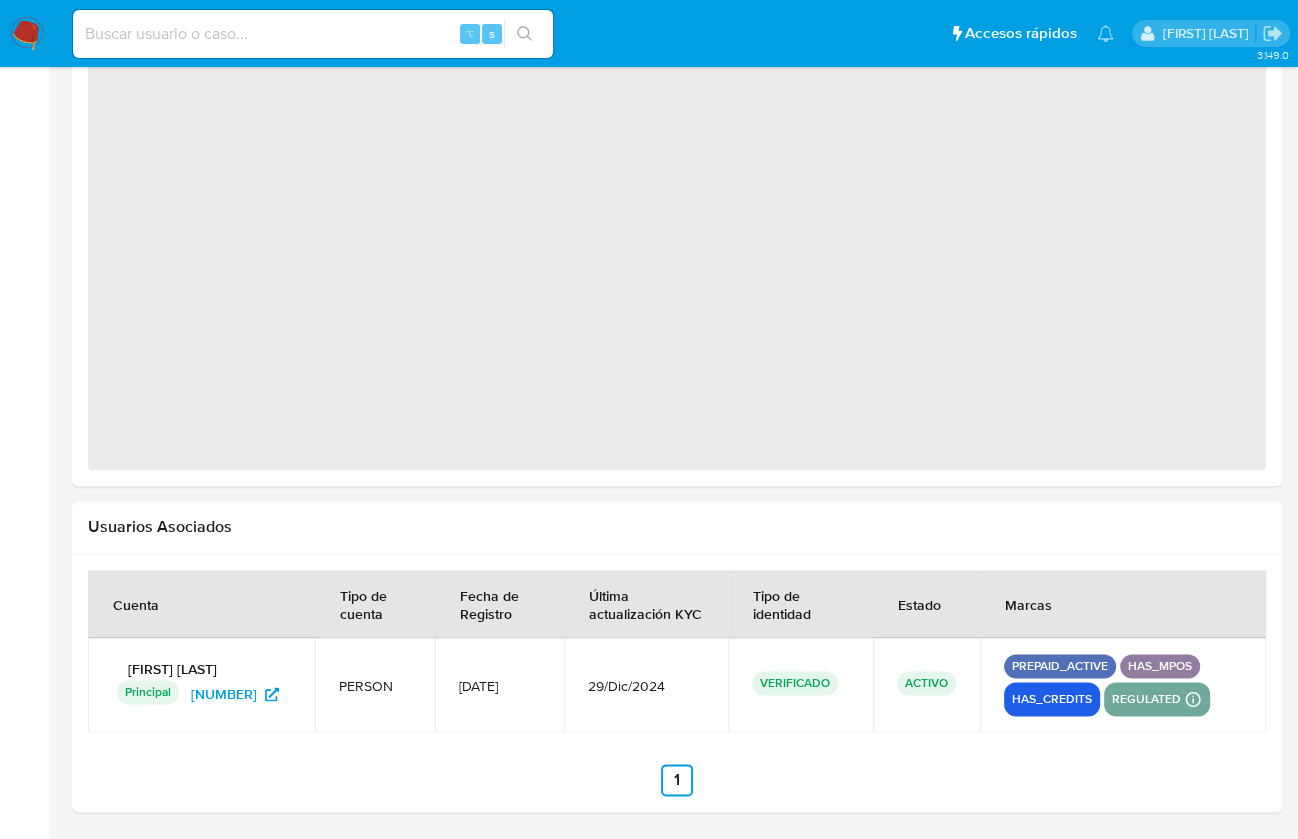 select on "10" 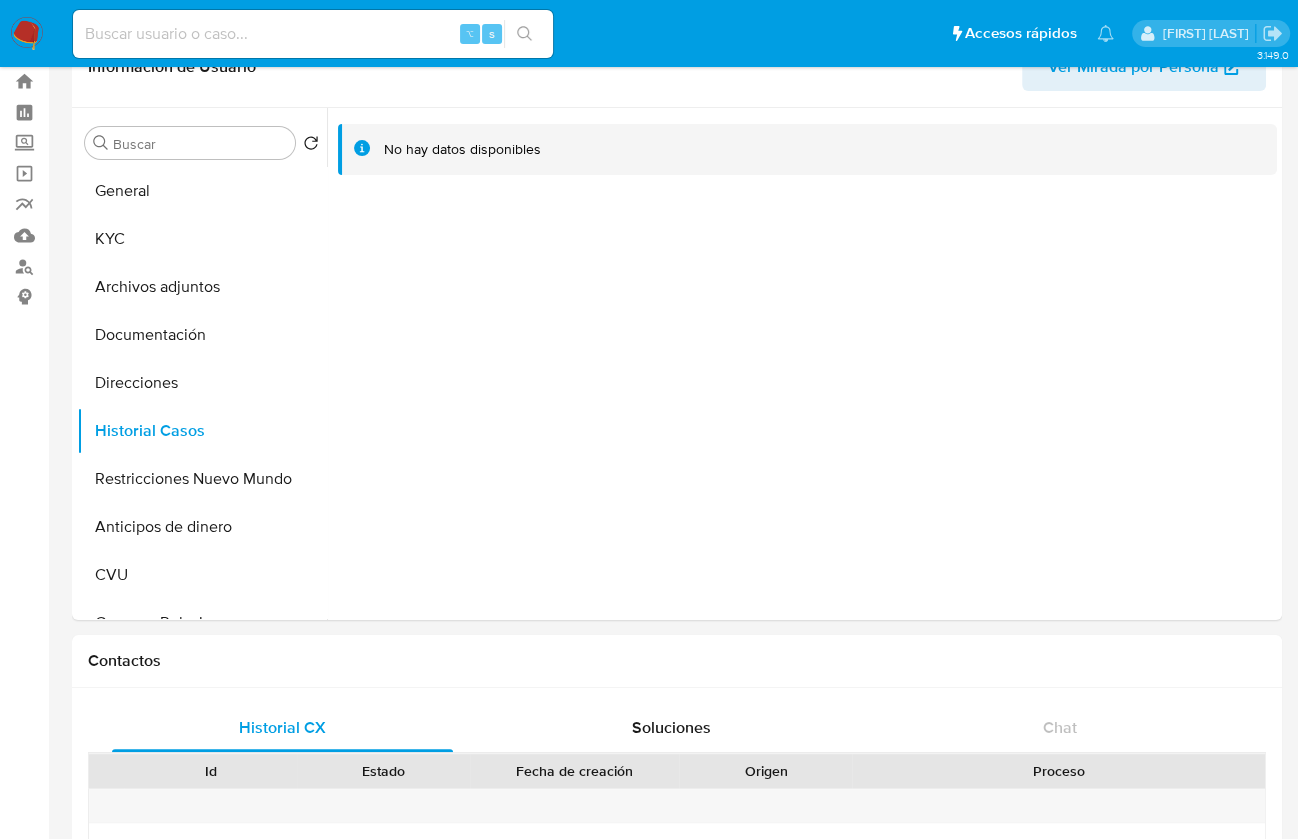 scroll, scrollTop: 0, scrollLeft: 0, axis: both 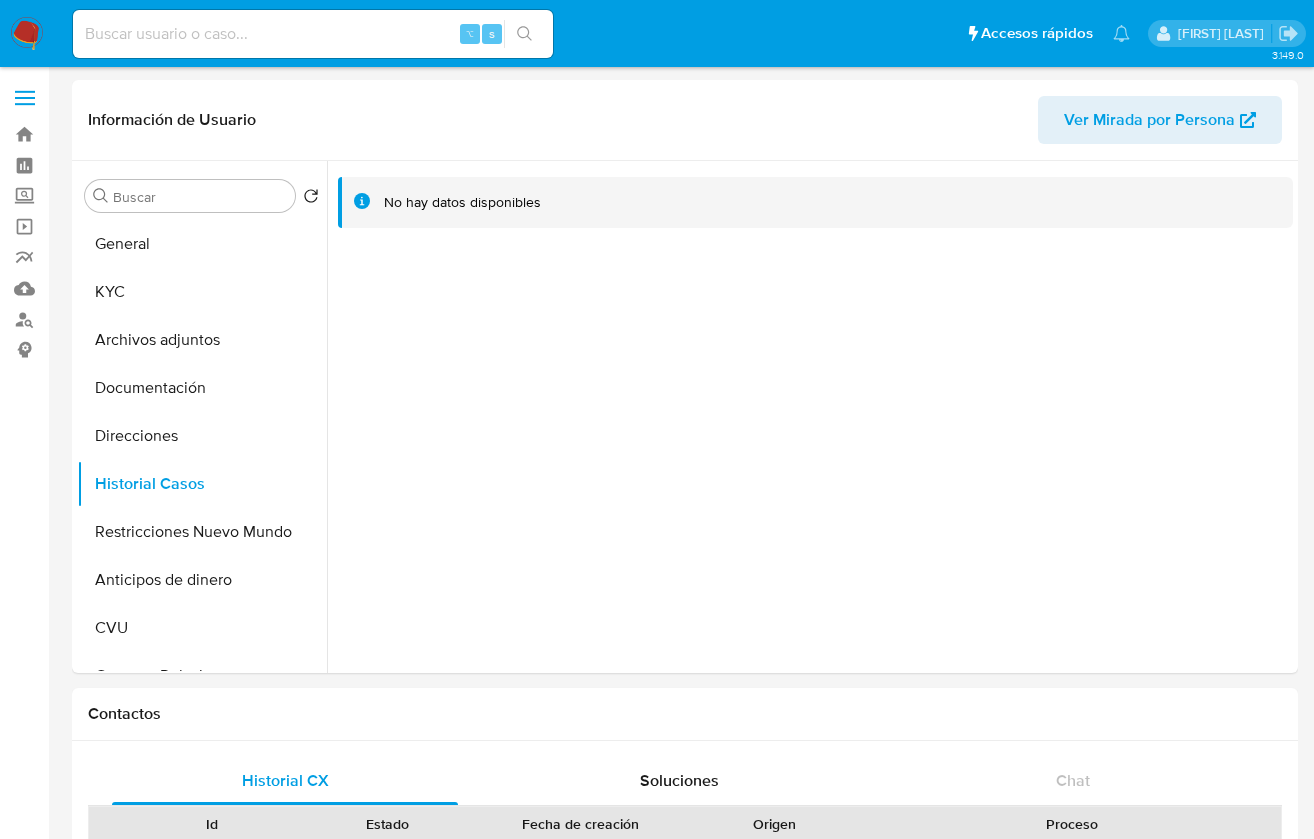 select on "10" 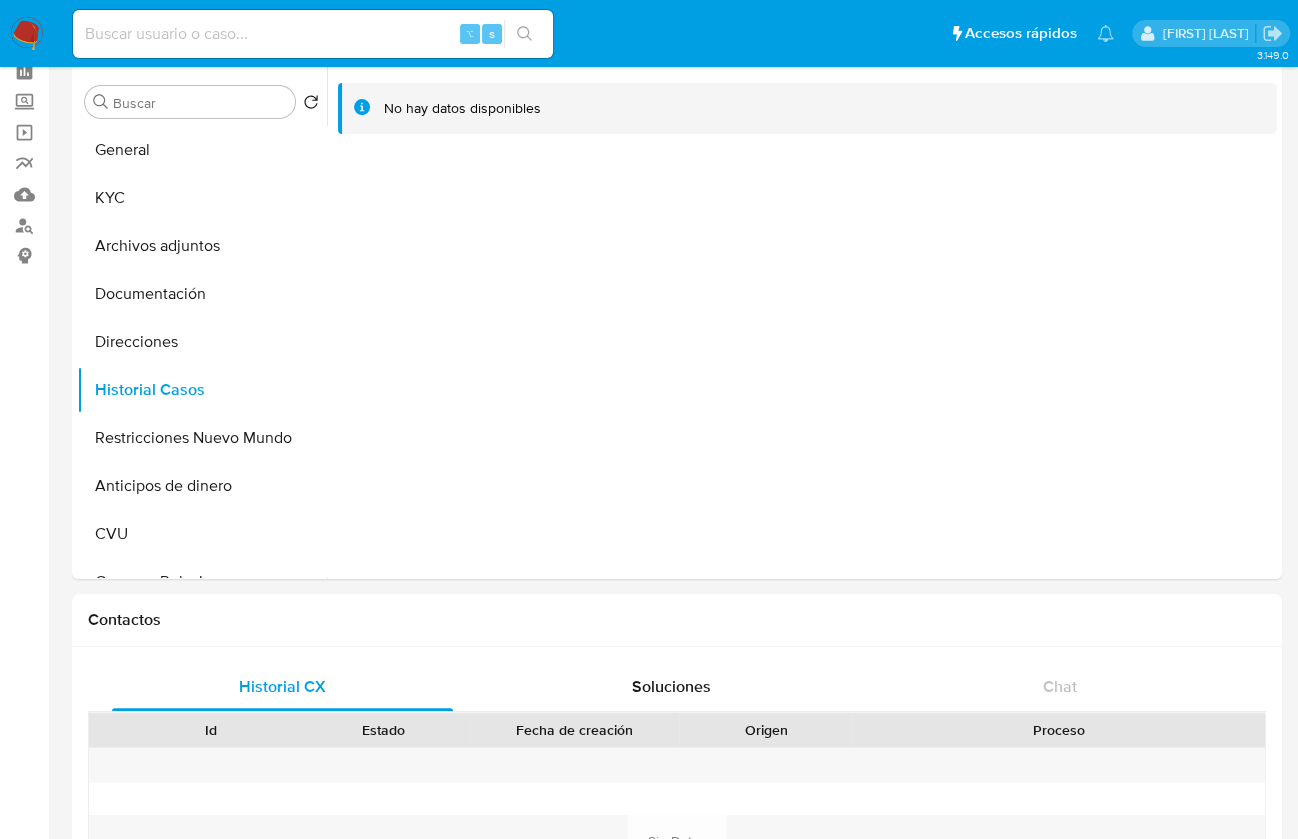 scroll, scrollTop: 0, scrollLeft: 0, axis: both 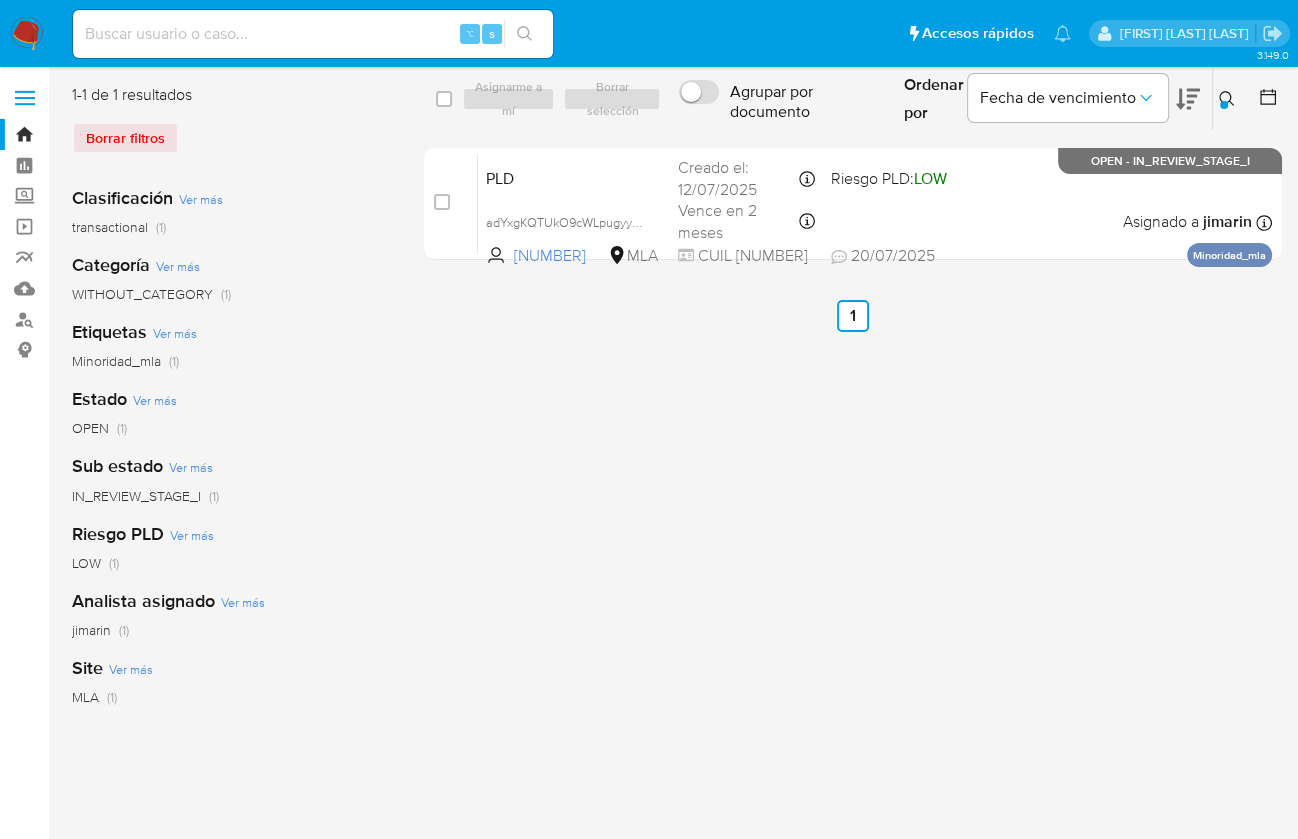 click on "Ingrese ID de usuario o caso 1866634136 Buscar Borrar filtros" at bounding box center [1229, 99] 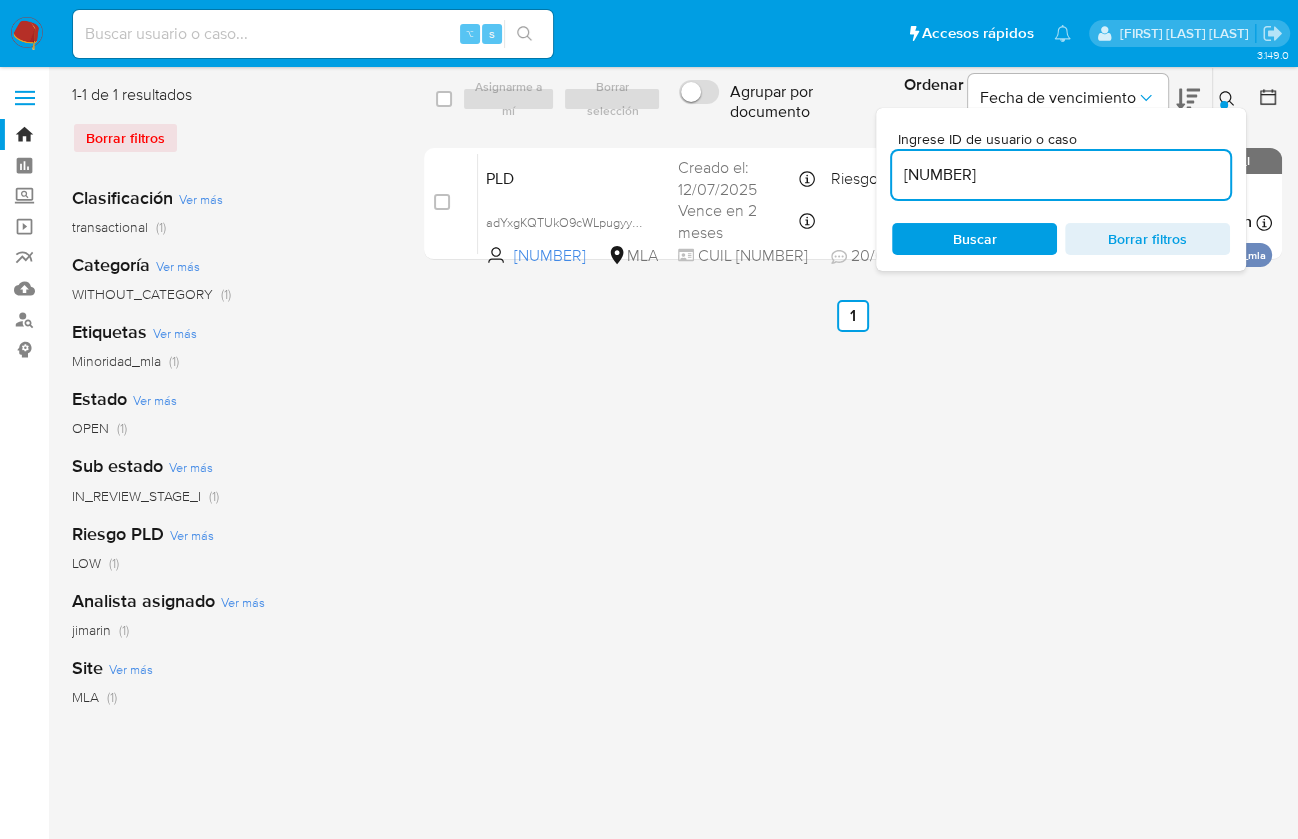 click on "1866634136" at bounding box center (1061, 175) 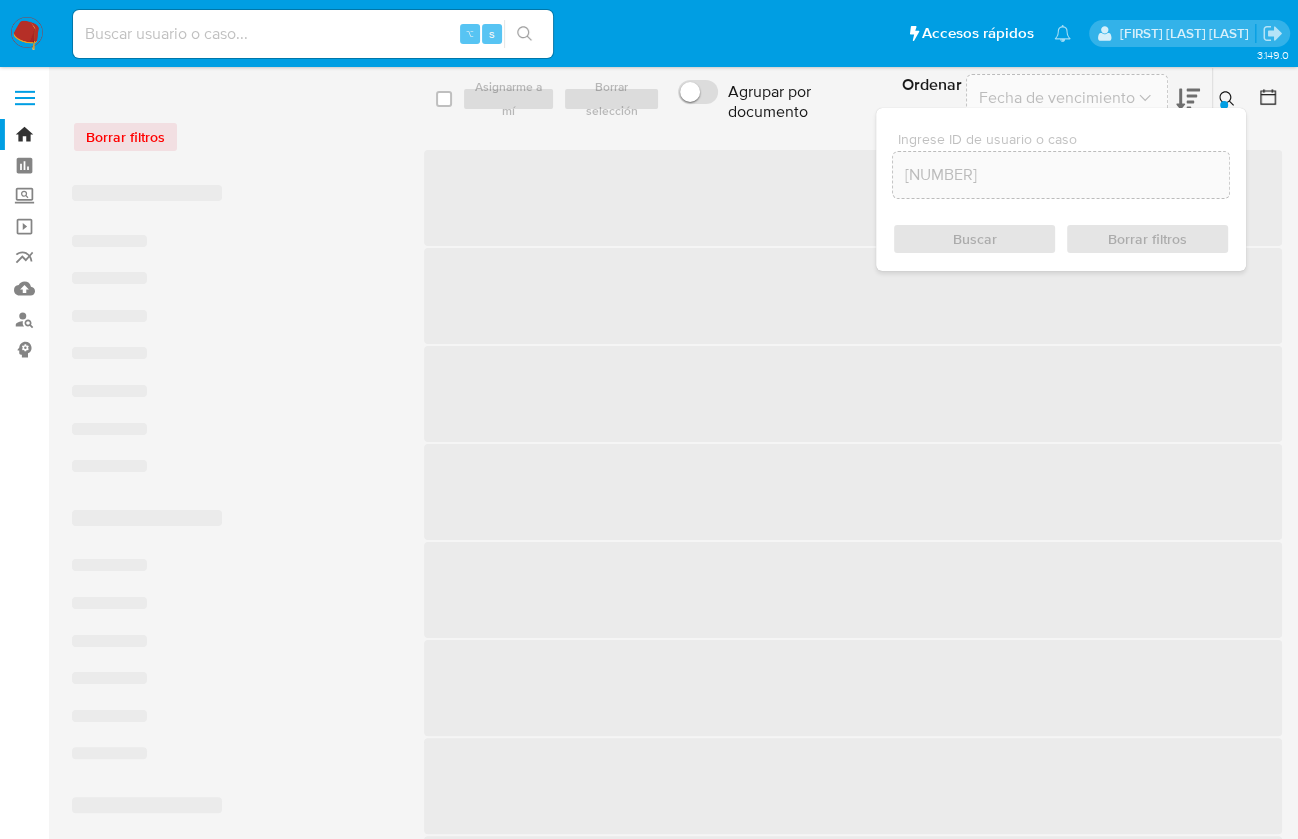 click 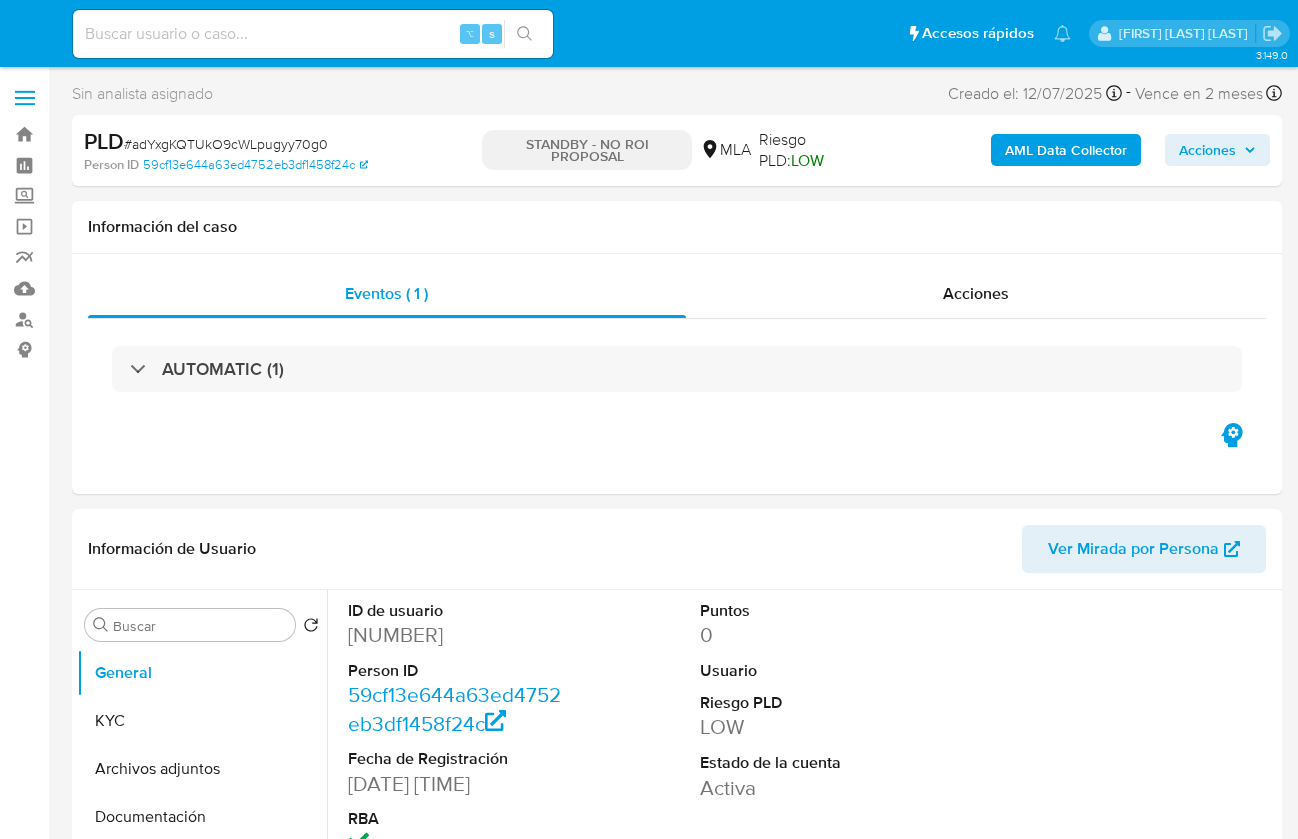 select on "10" 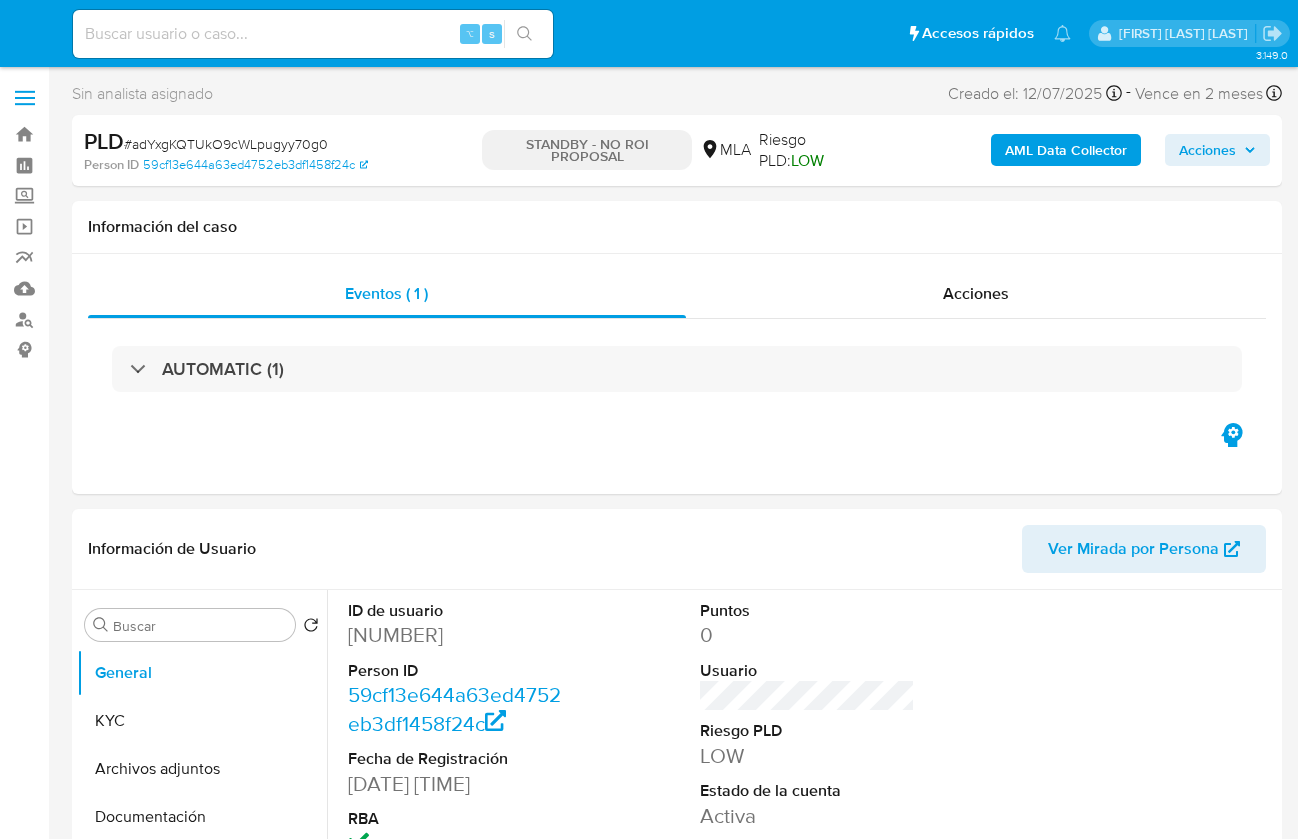 scroll, scrollTop: 0, scrollLeft: 0, axis: both 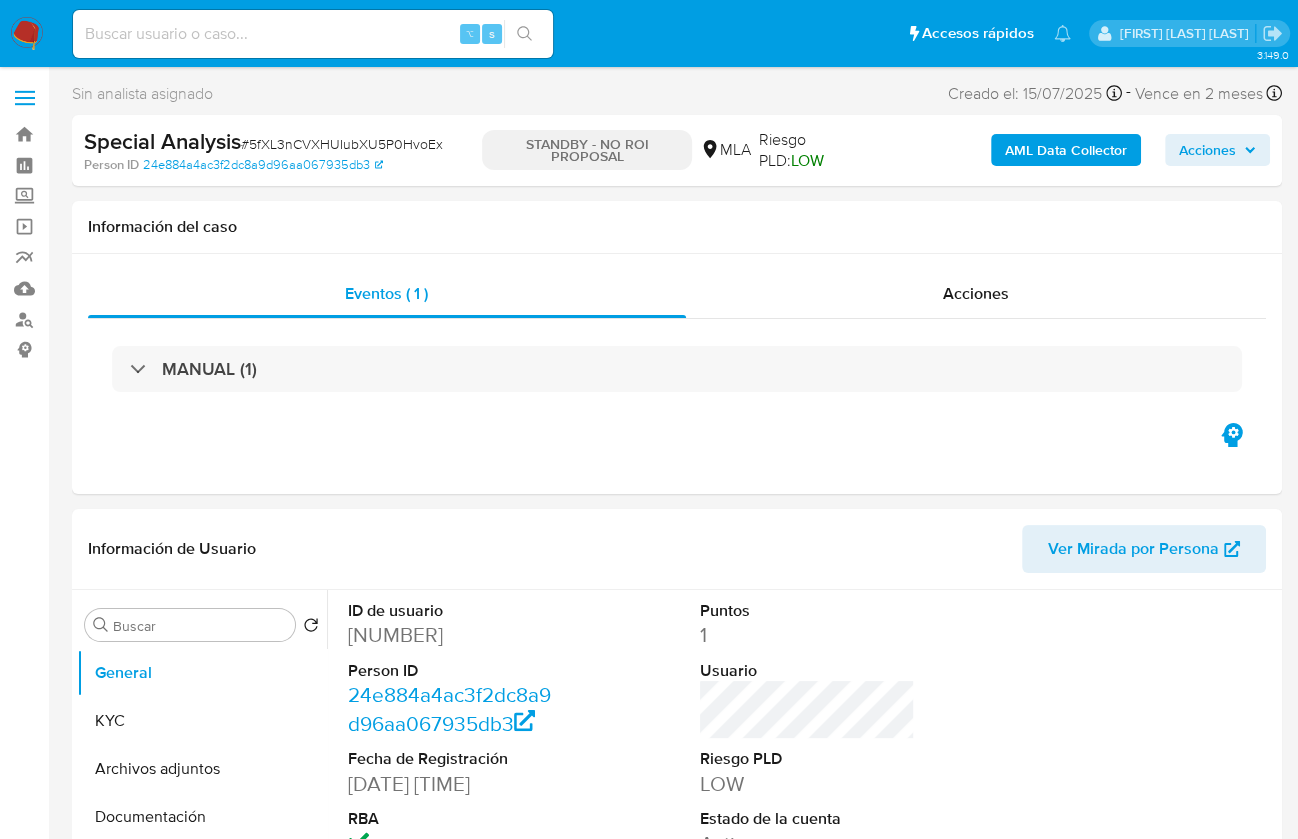 select on "10" 